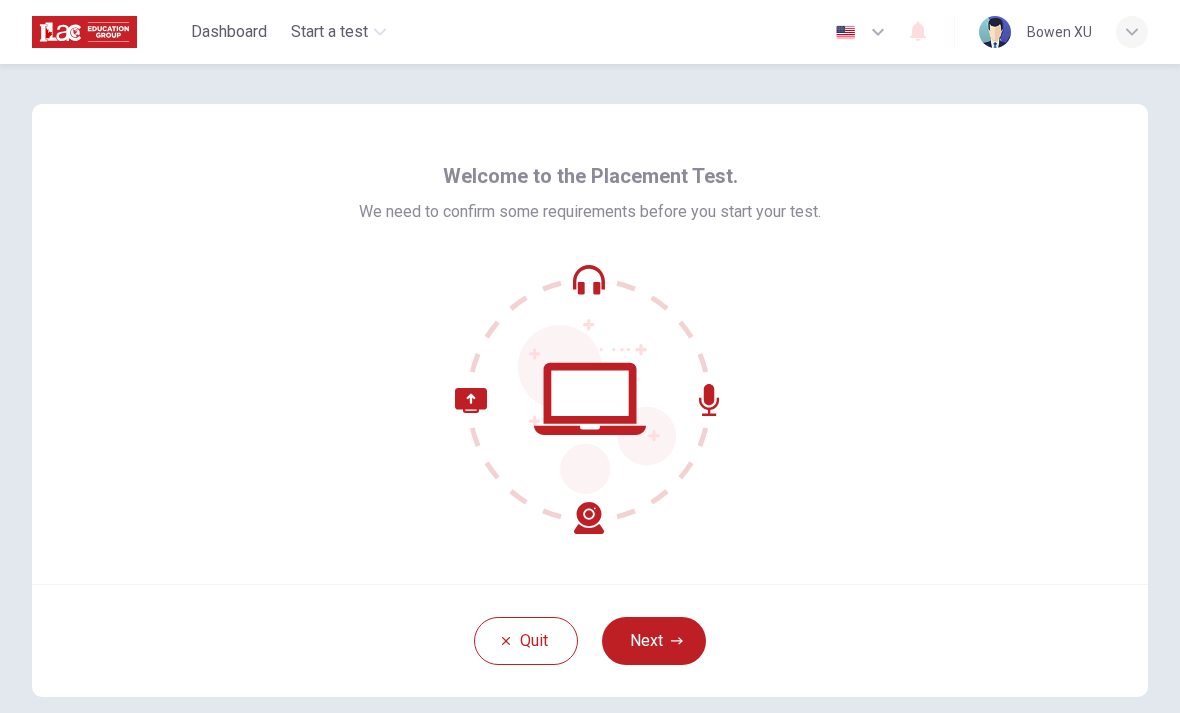 scroll, scrollTop: 0, scrollLeft: 0, axis: both 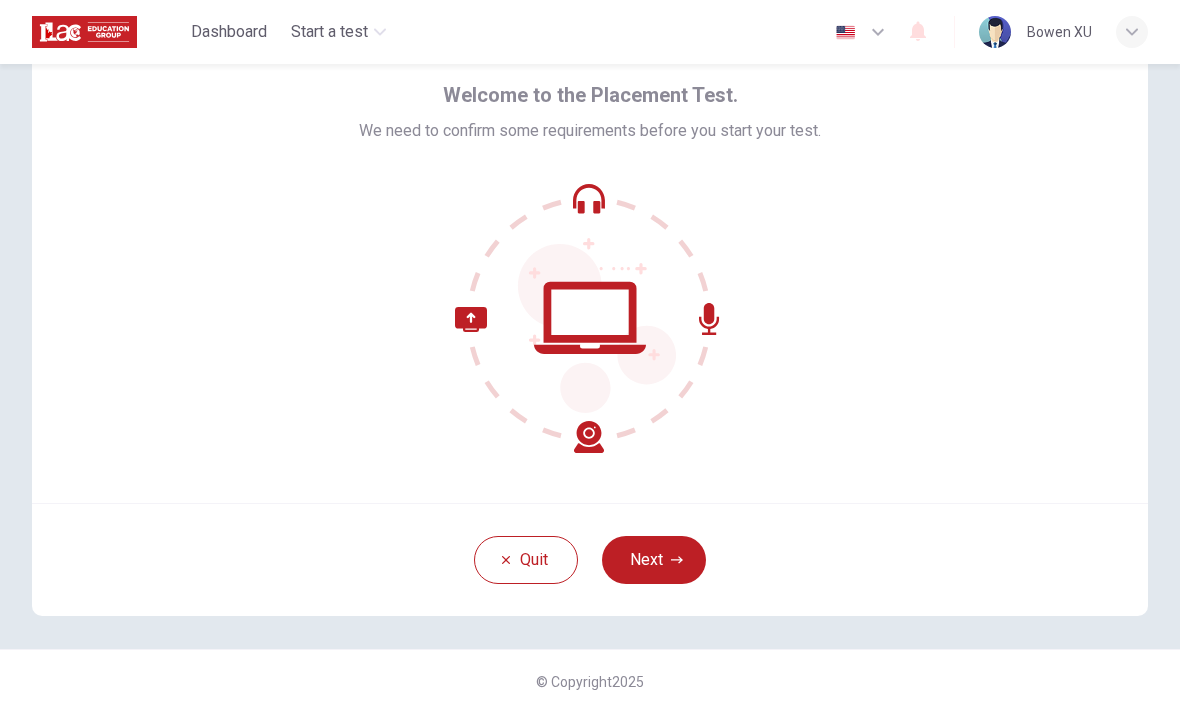 click 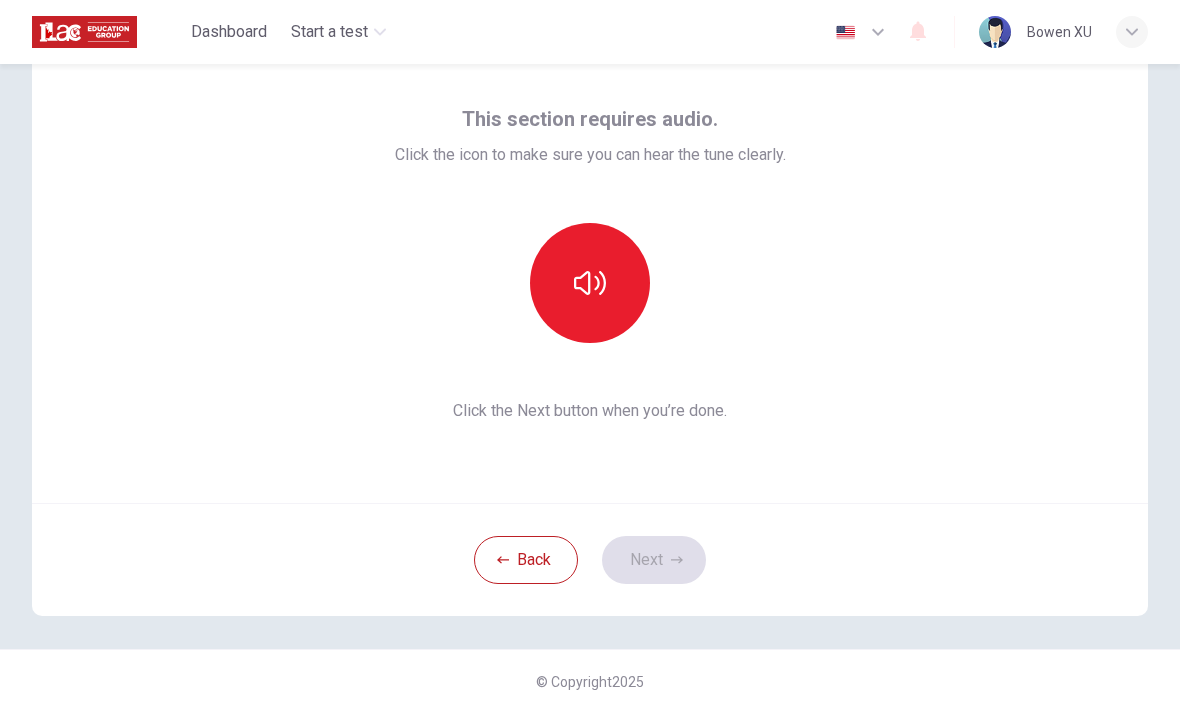 click at bounding box center [590, 283] 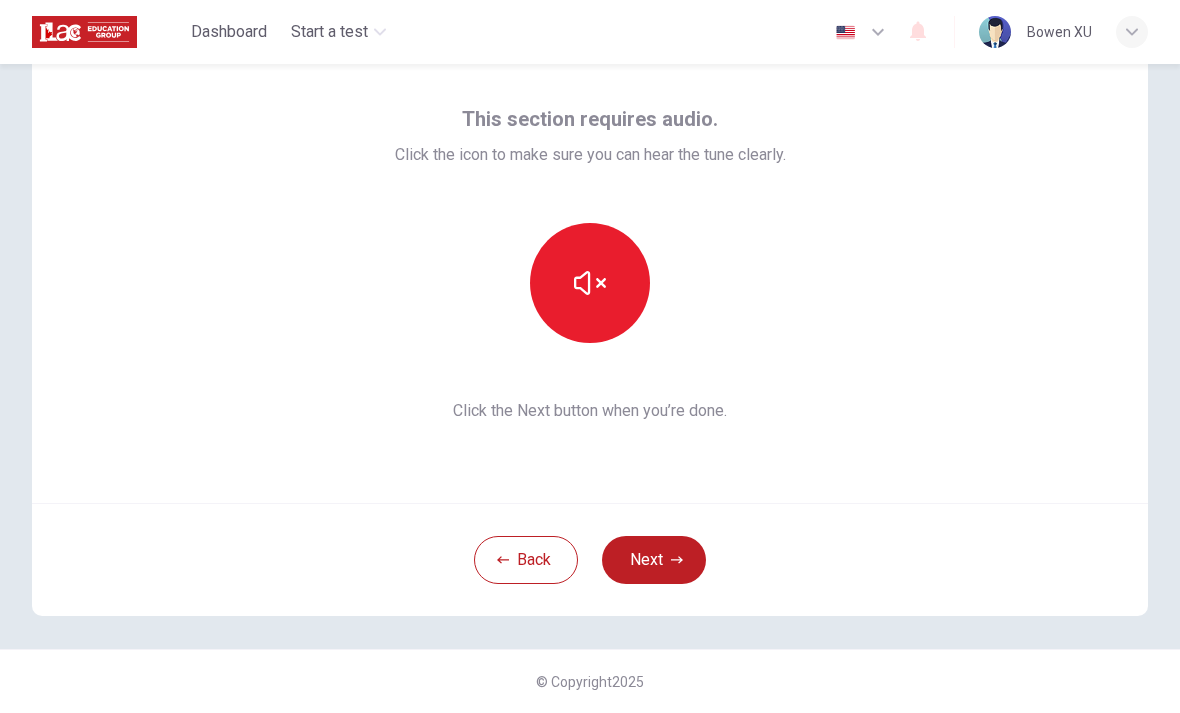 click at bounding box center (590, 283) 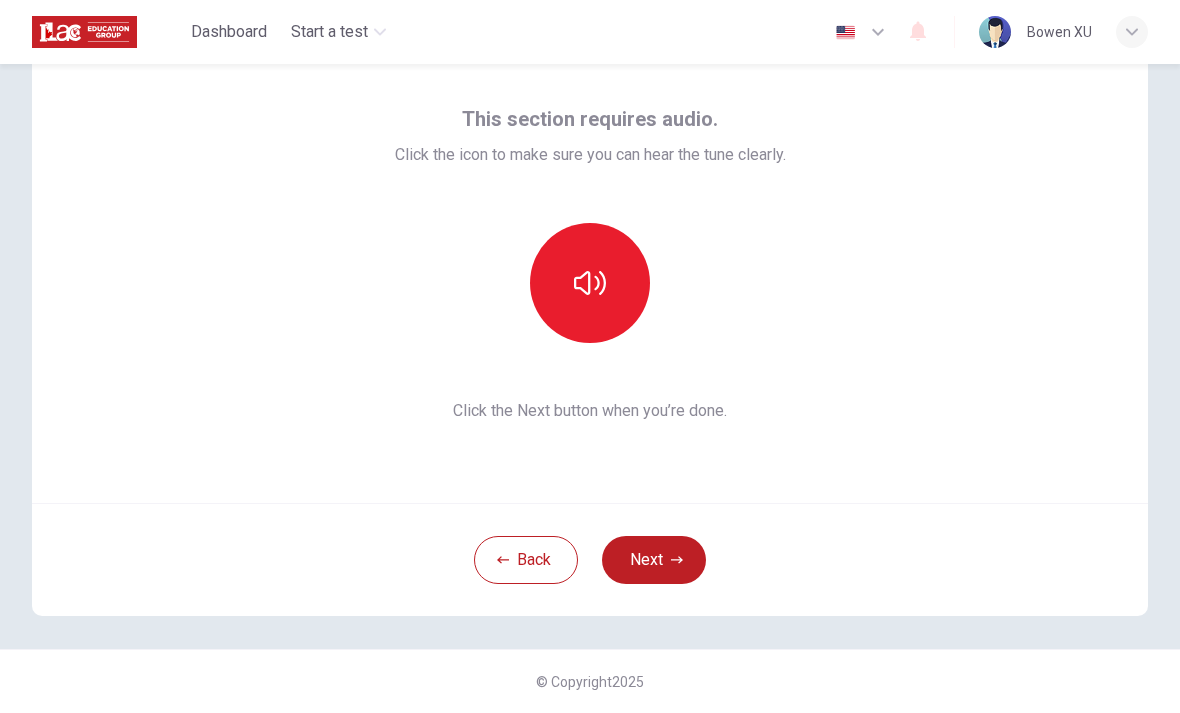 click at bounding box center (590, 283) 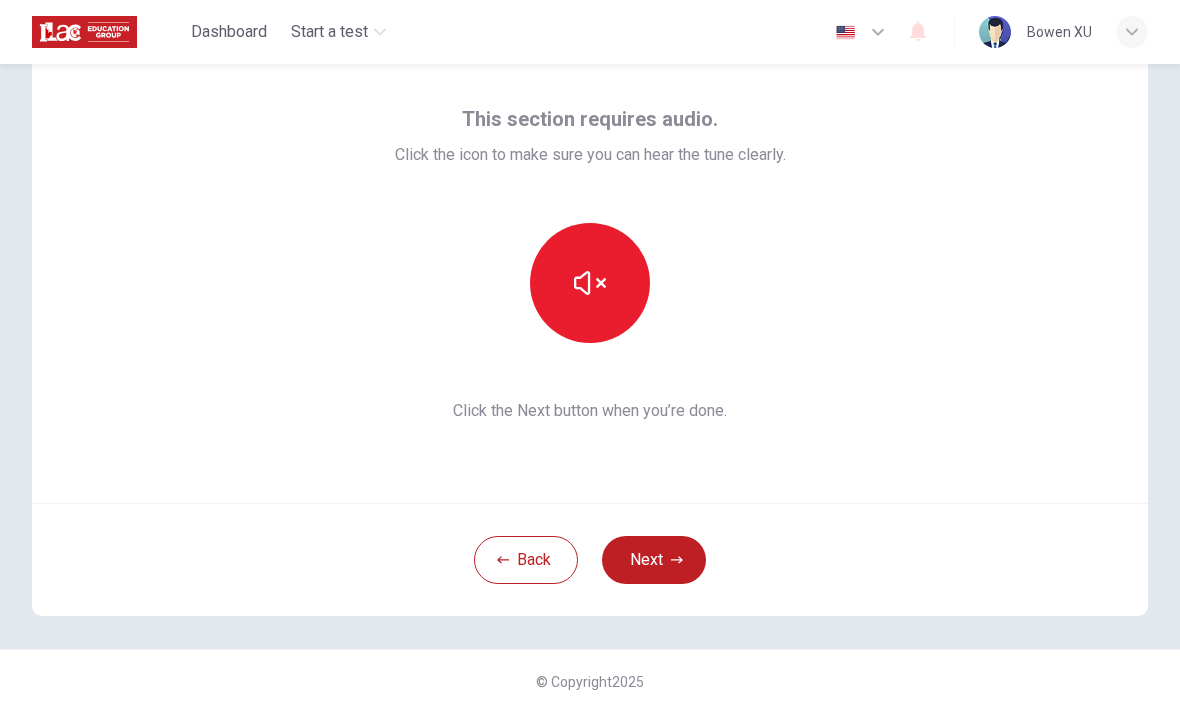 click at bounding box center [590, 283] 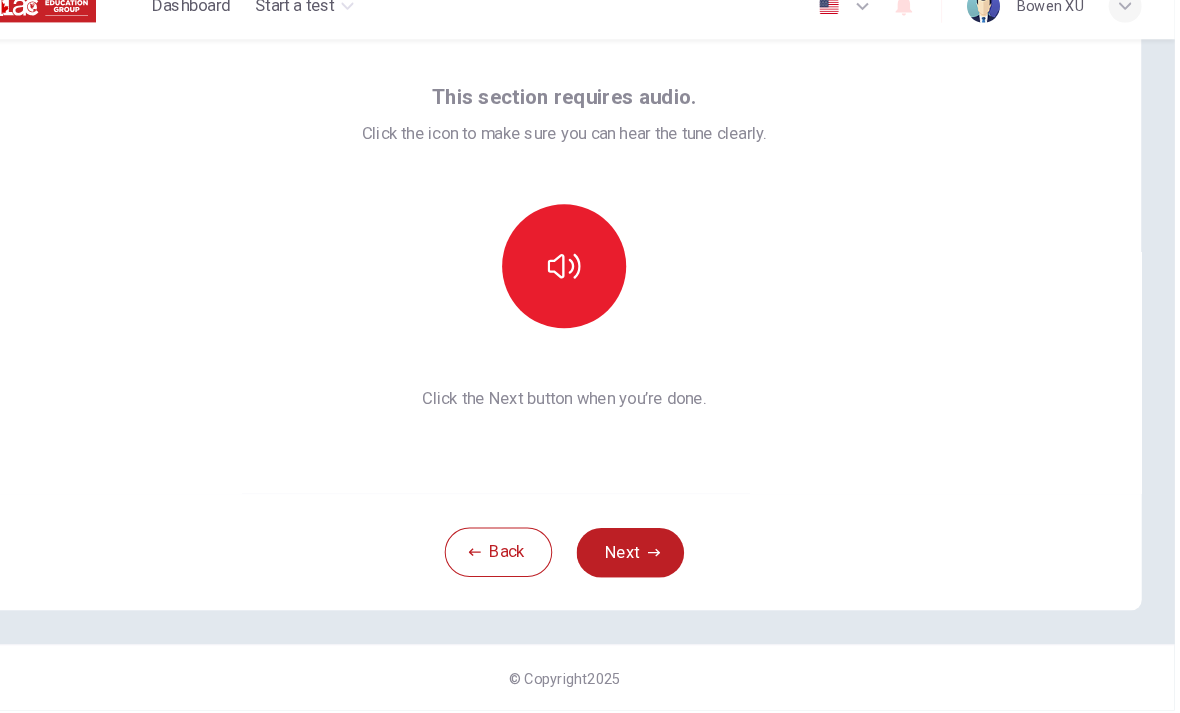 scroll, scrollTop: 0, scrollLeft: 0, axis: both 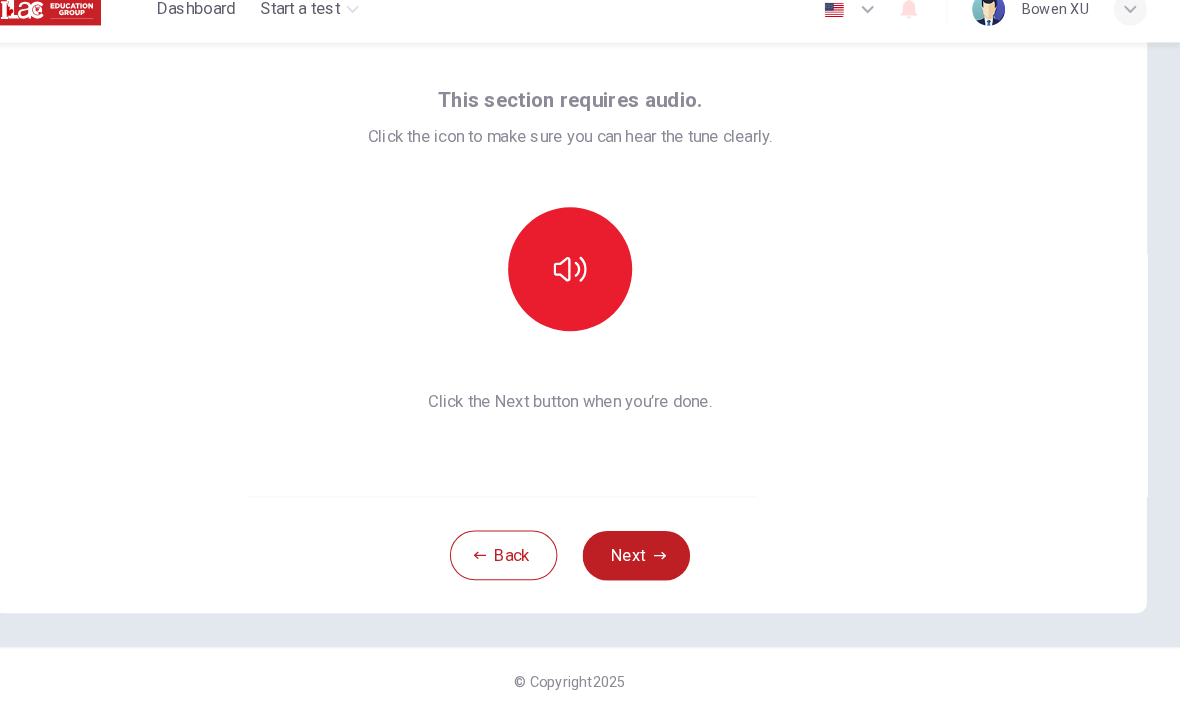 click at bounding box center [590, 283] 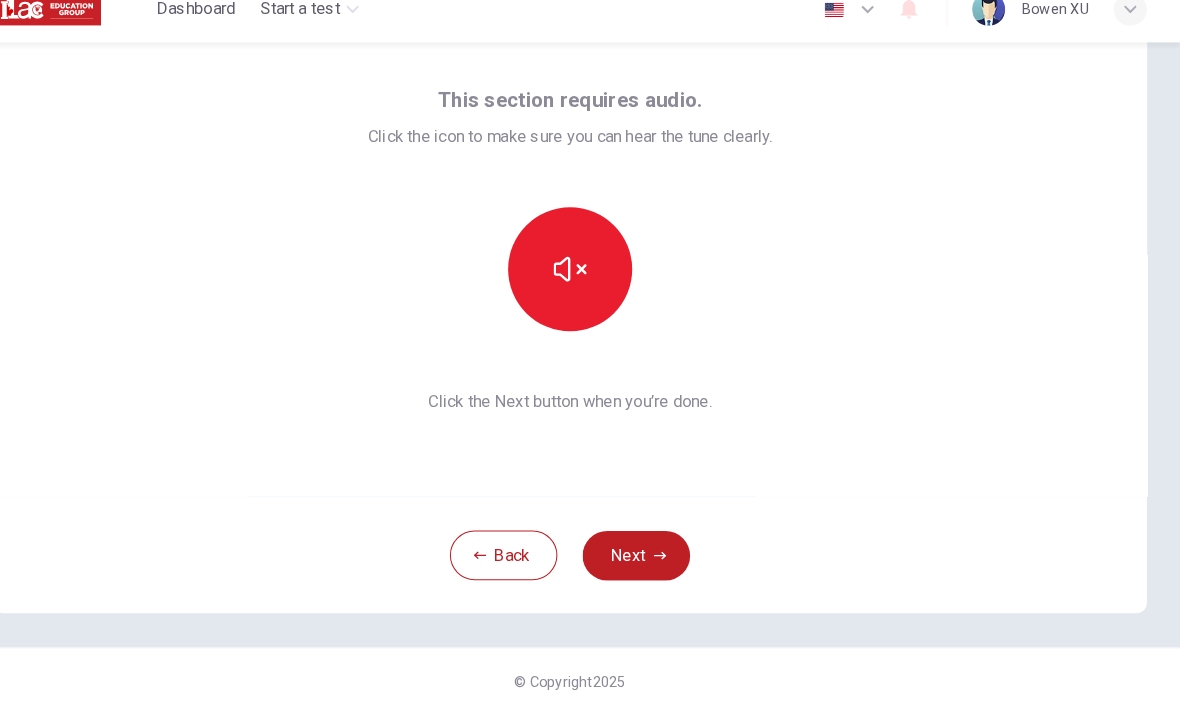 click at bounding box center (590, 283) 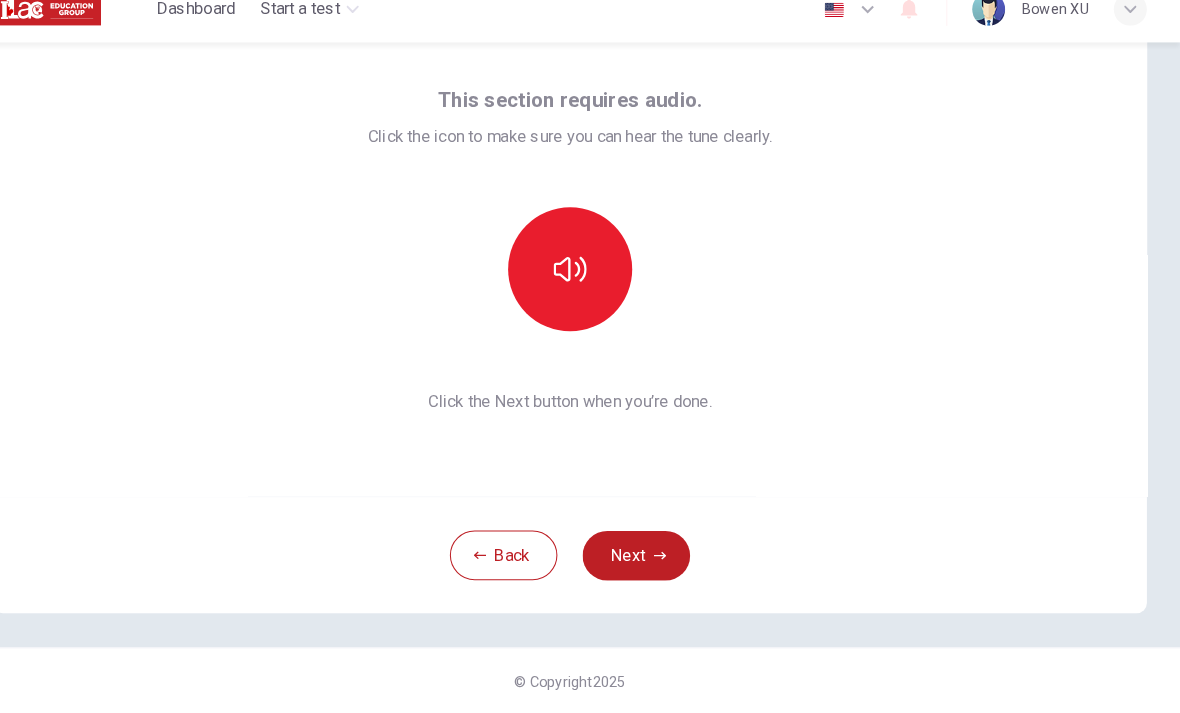 click on "Back Next" at bounding box center [590, 559] 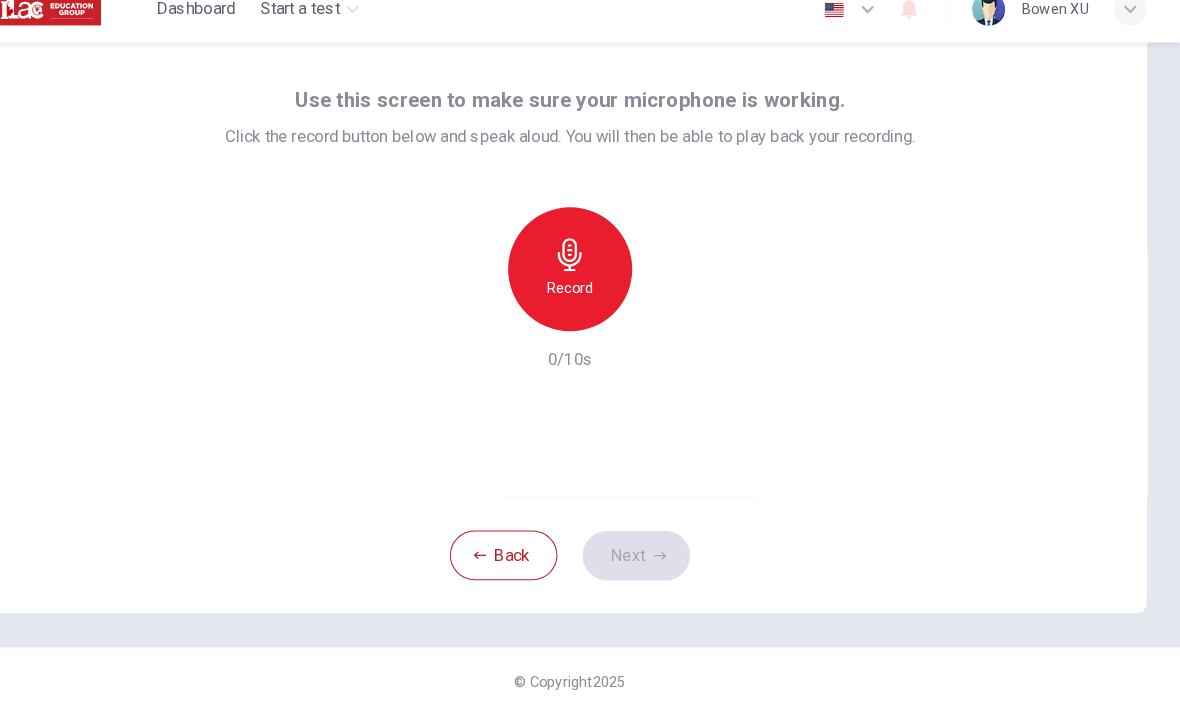 click on "Record" at bounding box center [590, 283] 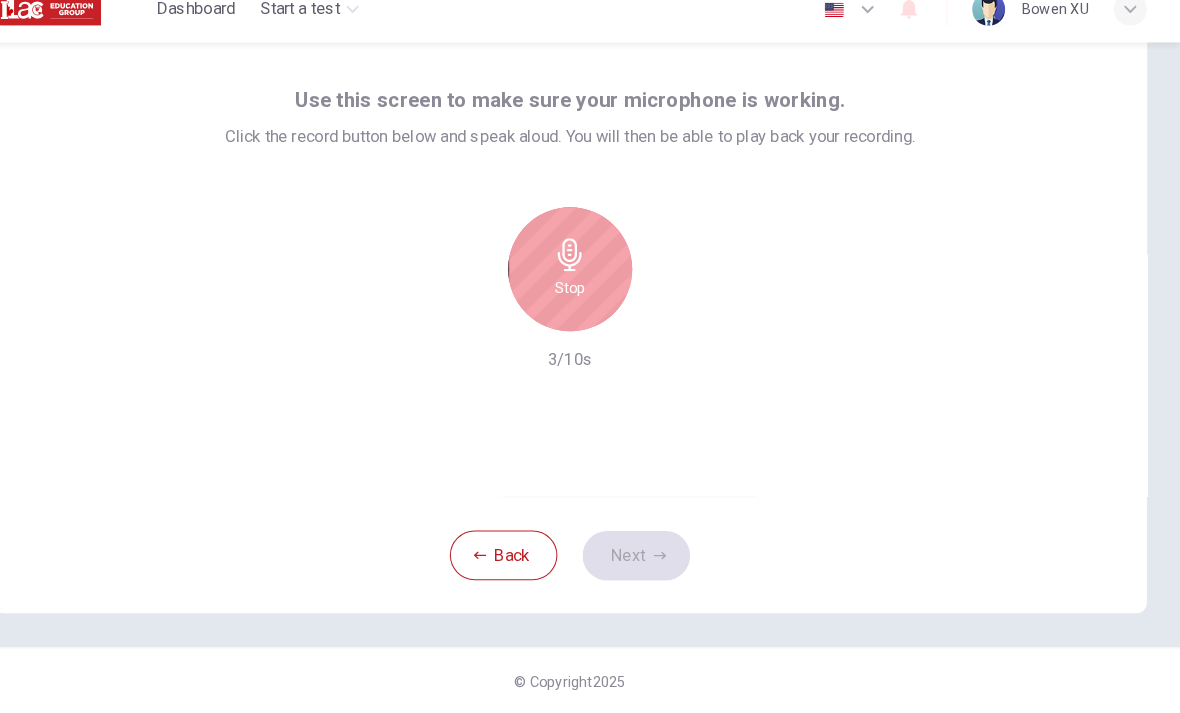 click on "Stop" at bounding box center (590, 283) 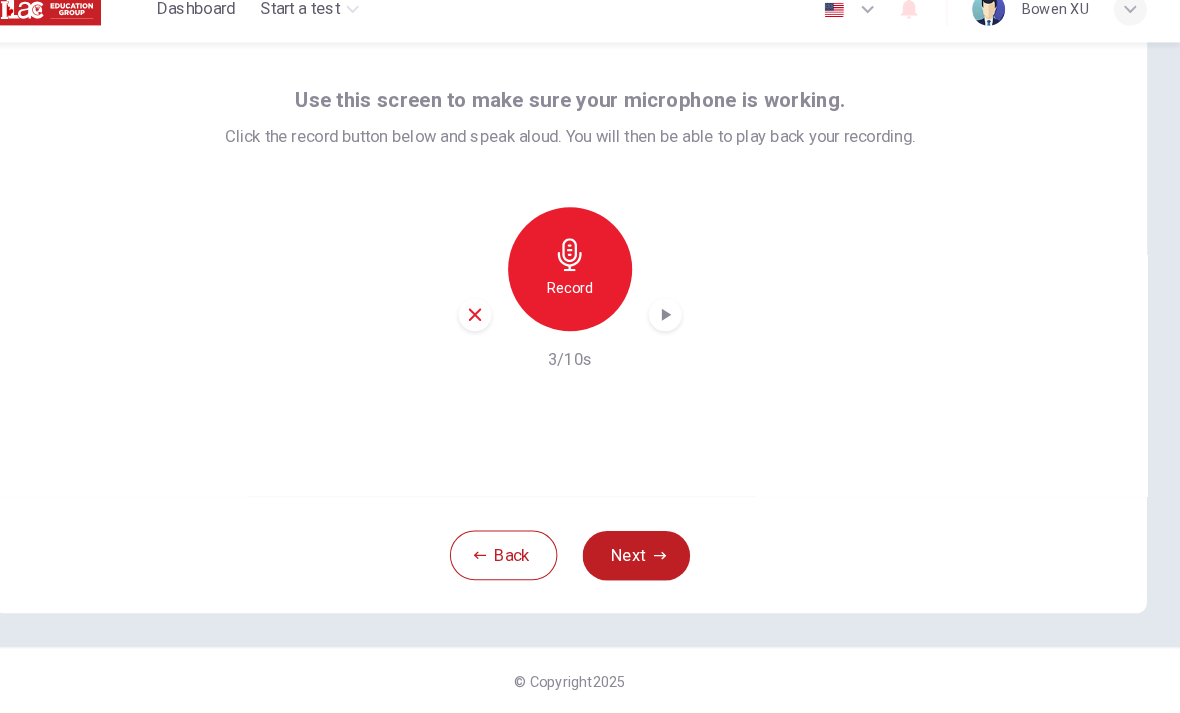 click on "Next" at bounding box center (654, 560) 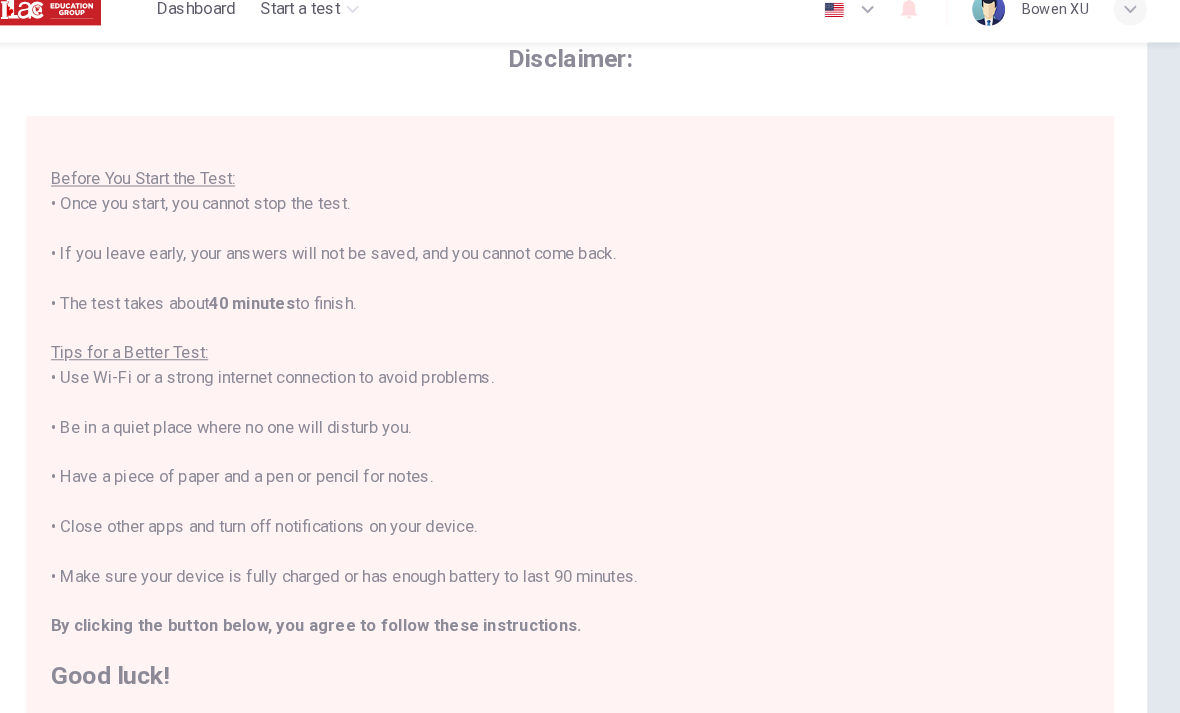 scroll, scrollTop: 23, scrollLeft: 0, axis: vertical 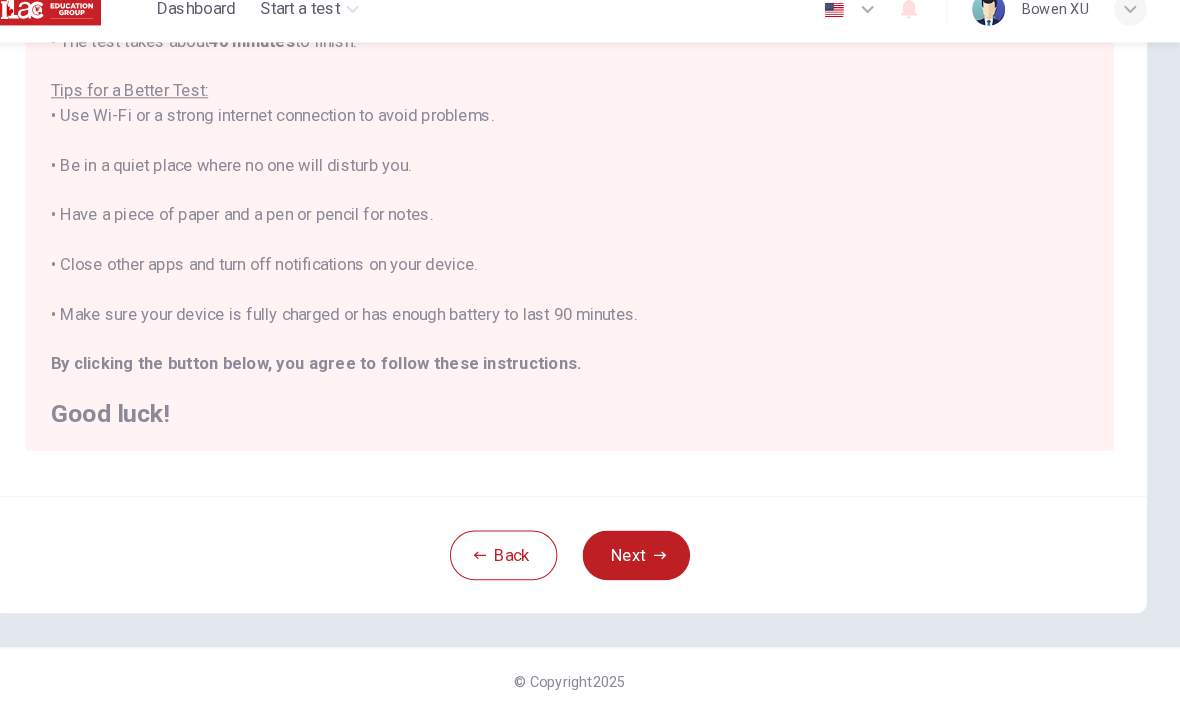 click on "Next" at bounding box center [654, 560] 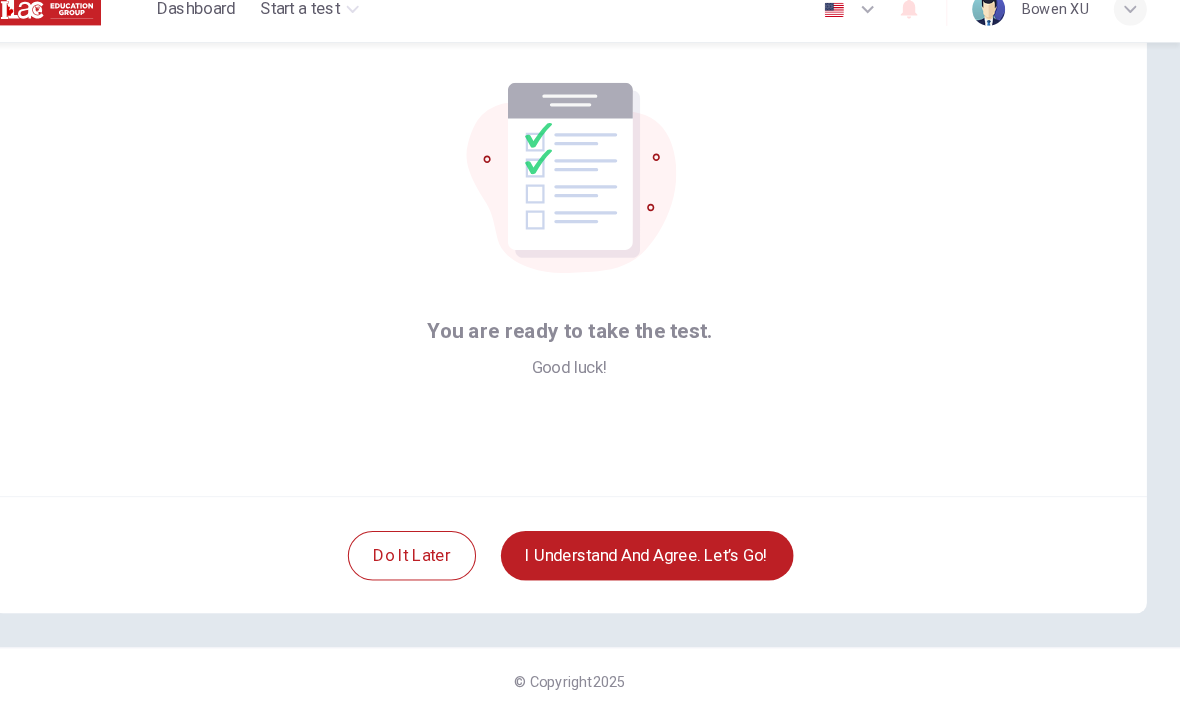 scroll, scrollTop: 81, scrollLeft: 0, axis: vertical 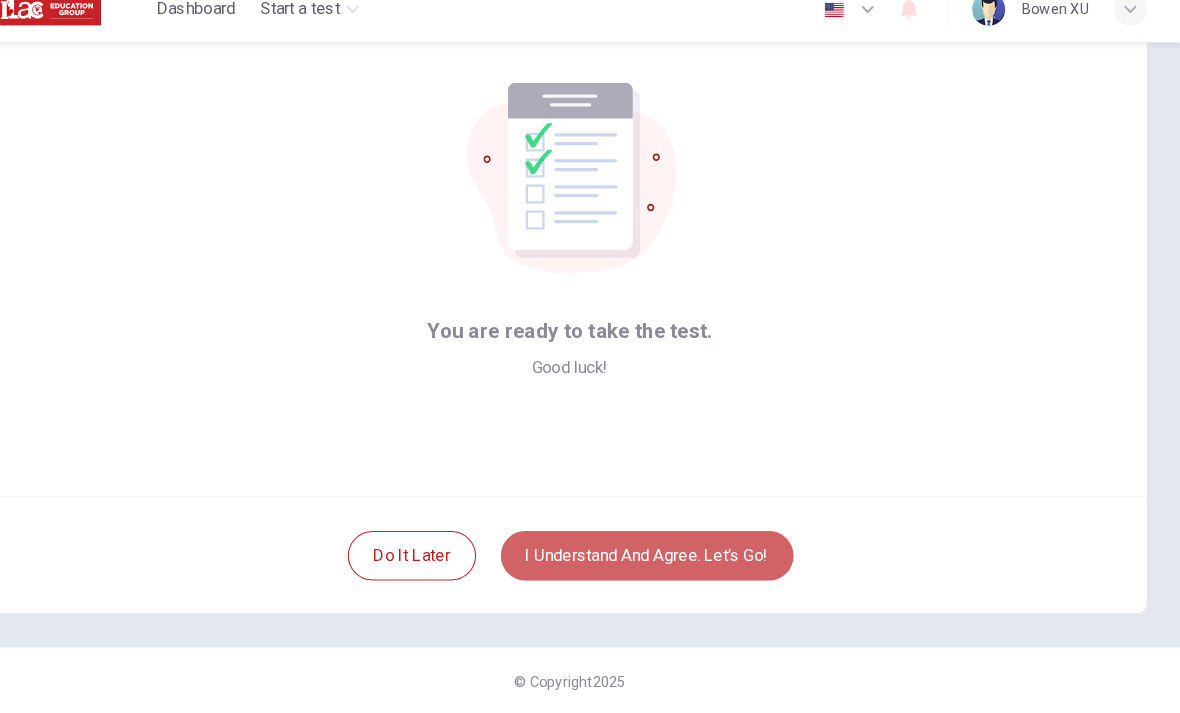 click on "I understand and agree. Let’s go!" at bounding box center [664, 560] 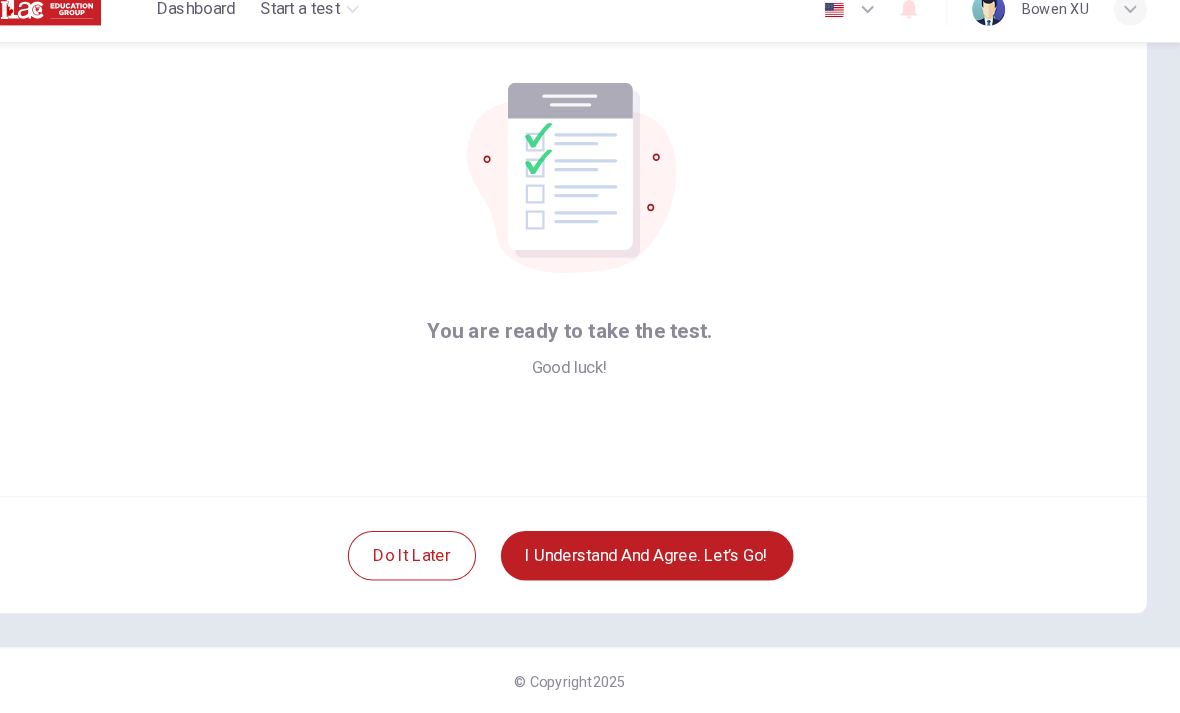 click on "I understand and agree. Let’s go!" at bounding box center (664, 560) 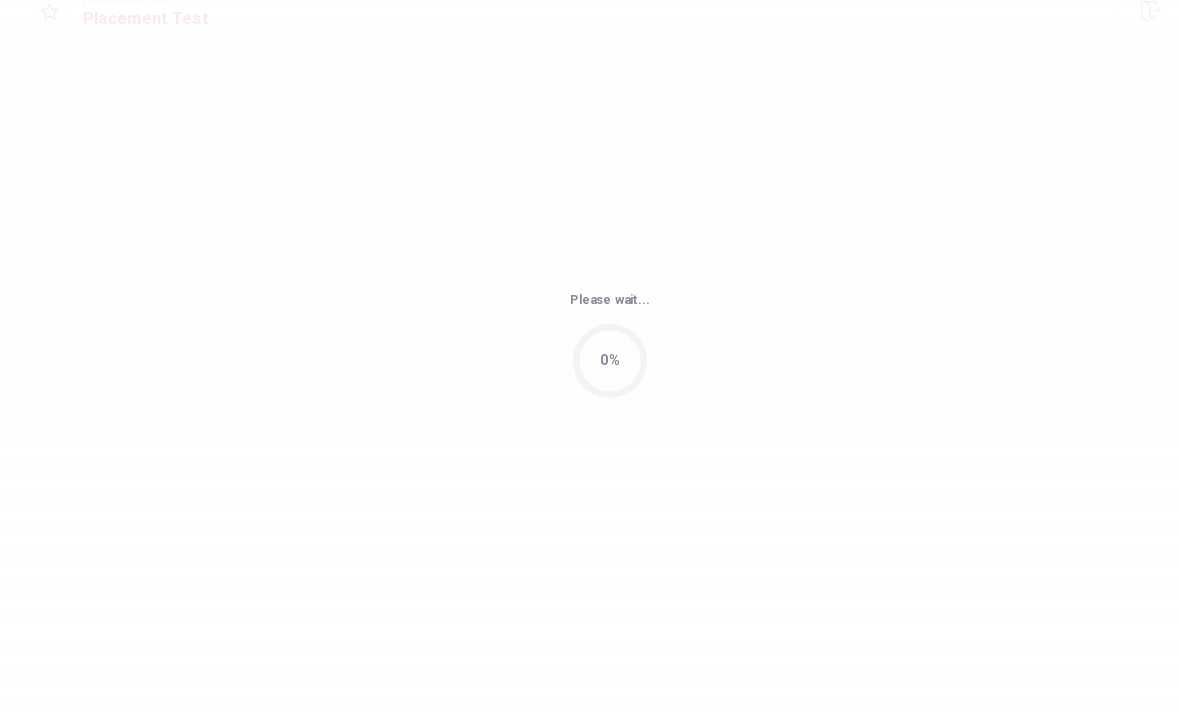 click on "Please wait... 0%" at bounding box center (590, 356) 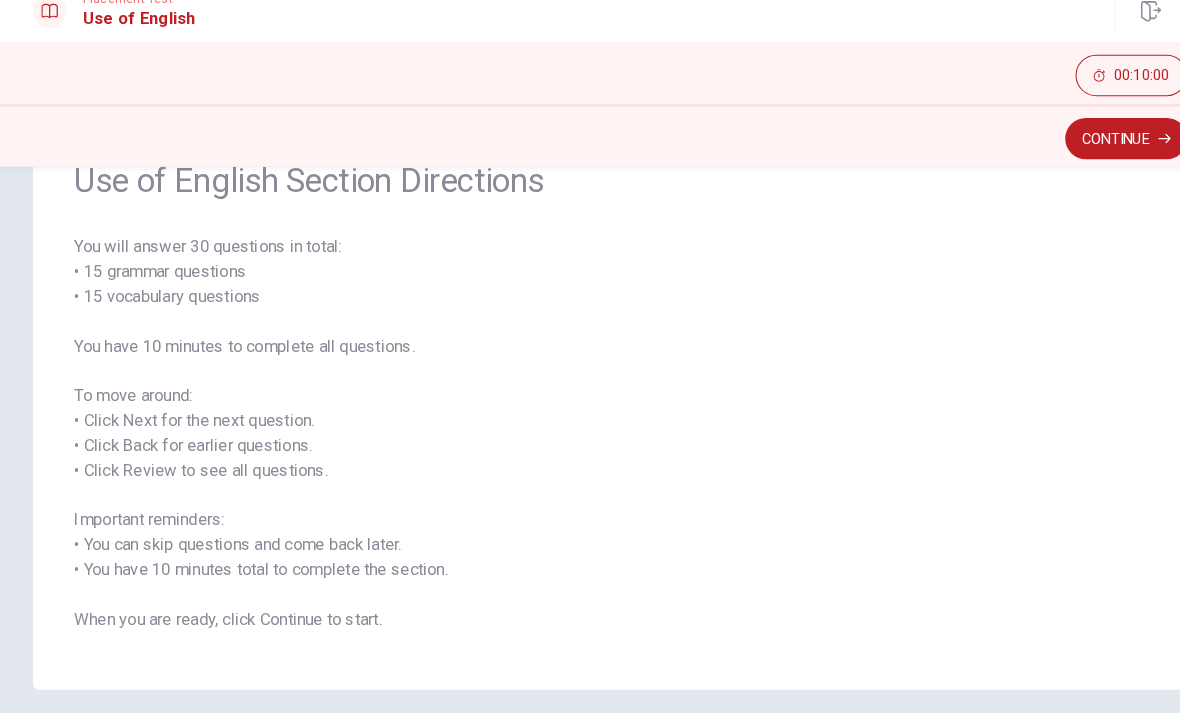 scroll, scrollTop: 85, scrollLeft: 0, axis: vertical 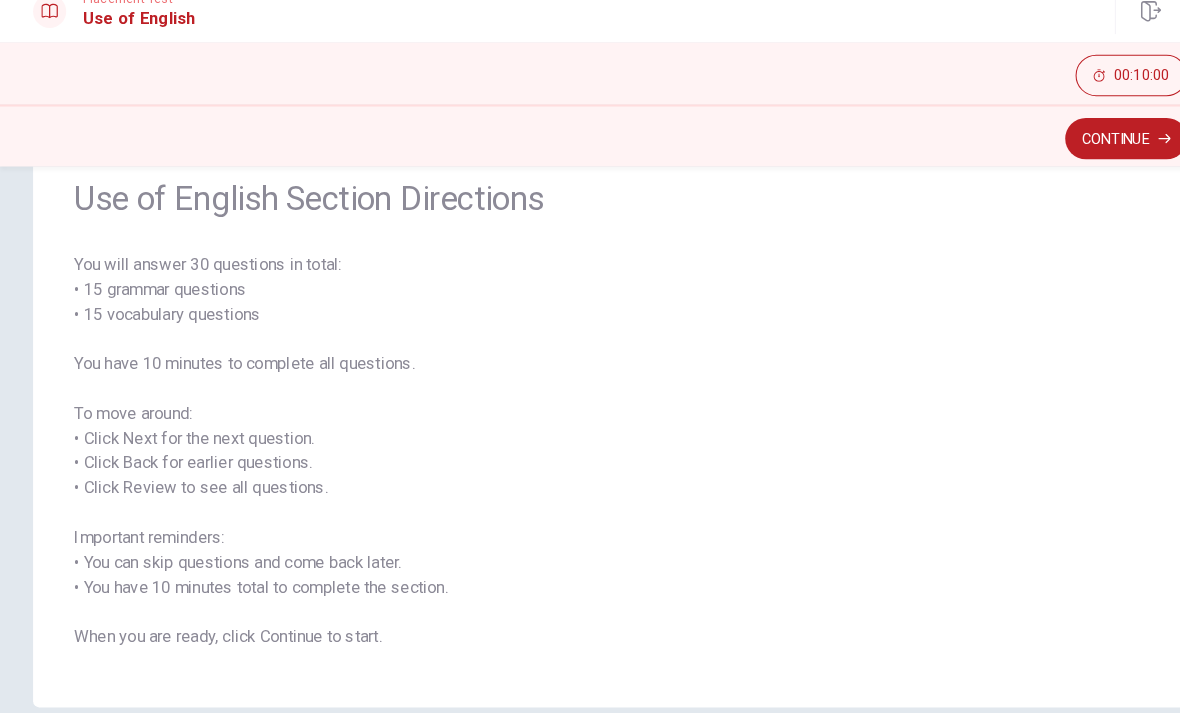 click on "Continue" at bounding box center [1089, 157] 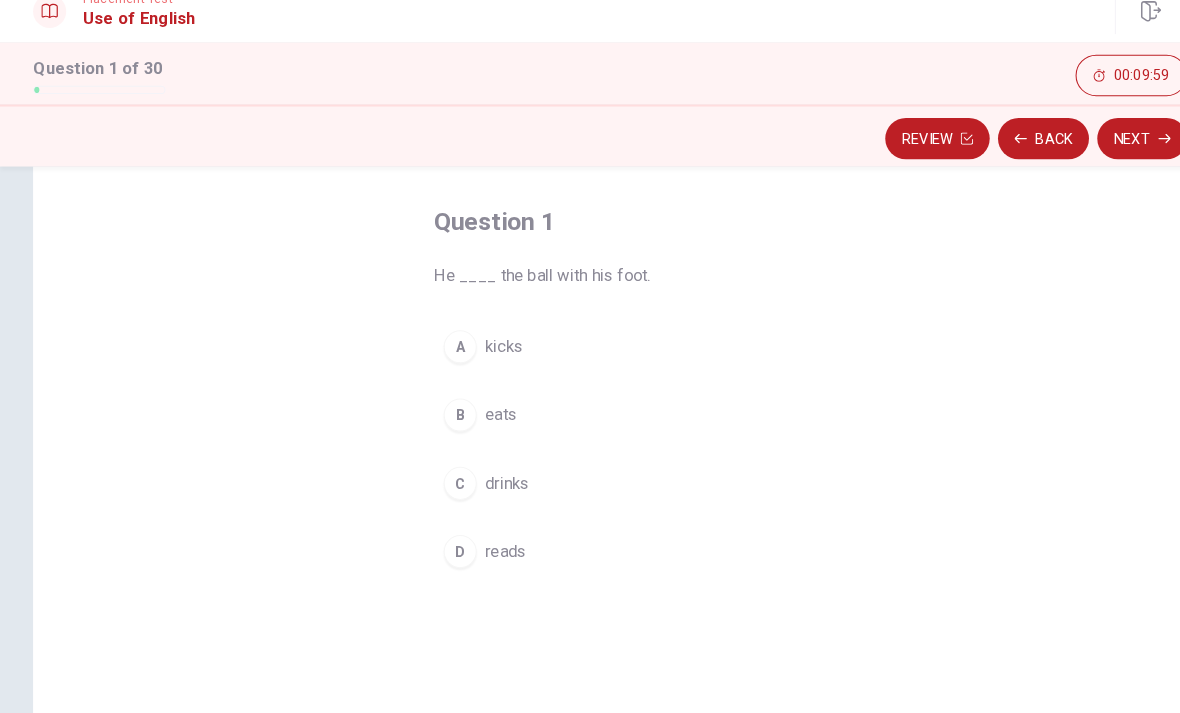 click on "Question 1 He ____ the ball with his foot. A kicks B eats C drinks D reads" at bounding box center [590, 486] 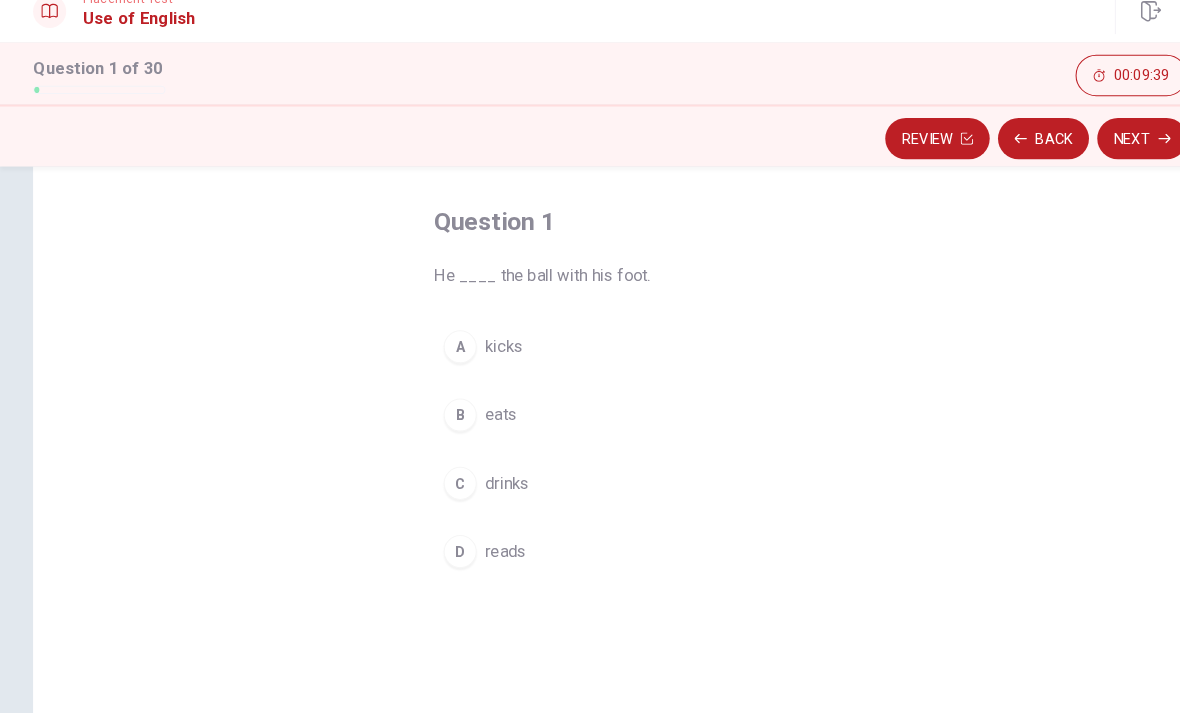 click on "A kicks" at bounding box center (590, 358) 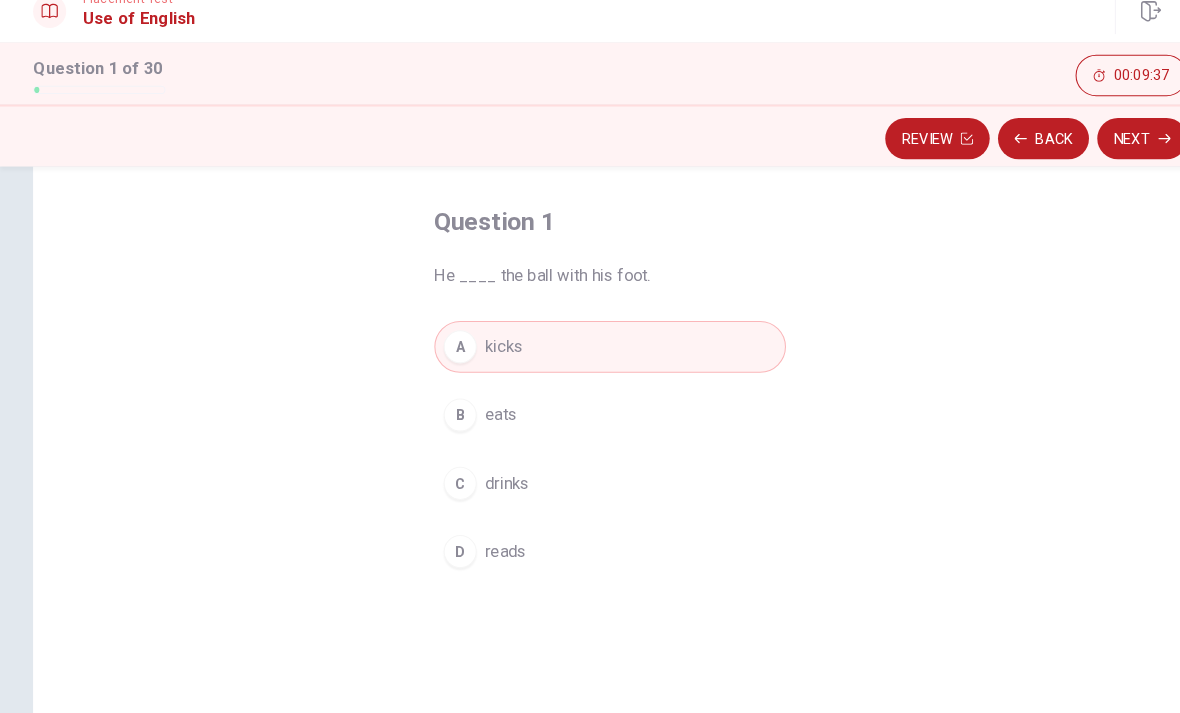 click 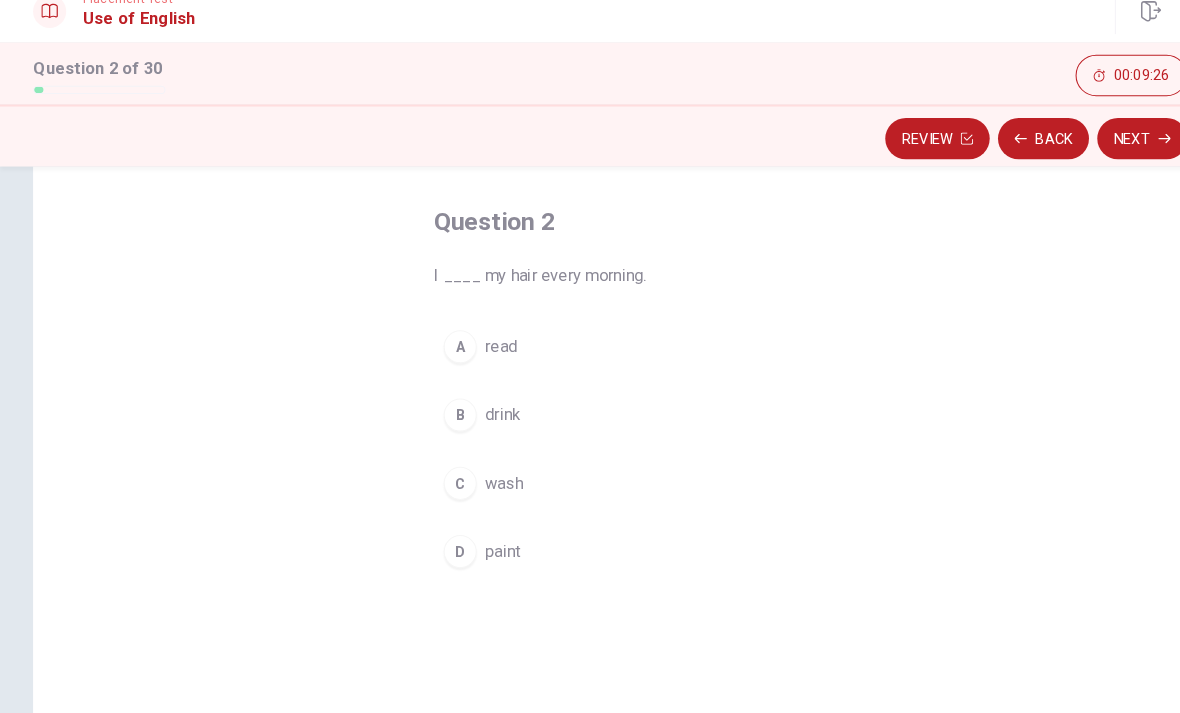 click on "C wash" at bounding box center [590, 490] 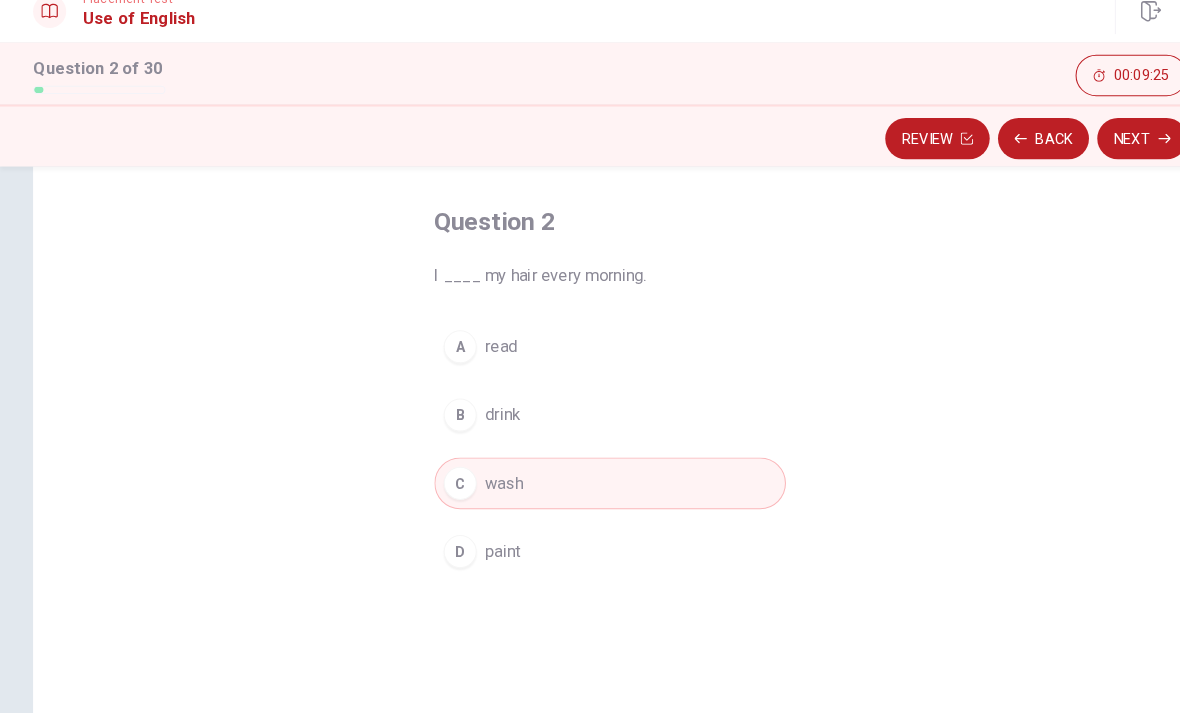 click on "Next" at bounding box center (1104, 157) 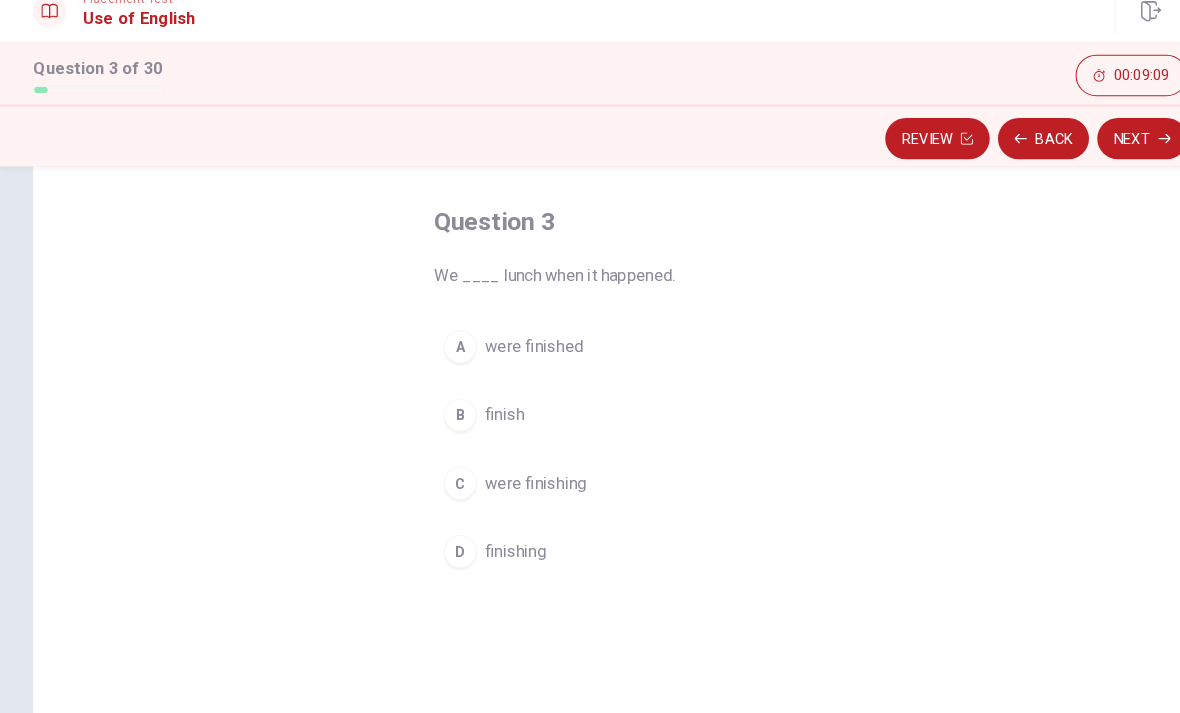 click on "were finishing" at bounding box center [518, 490] 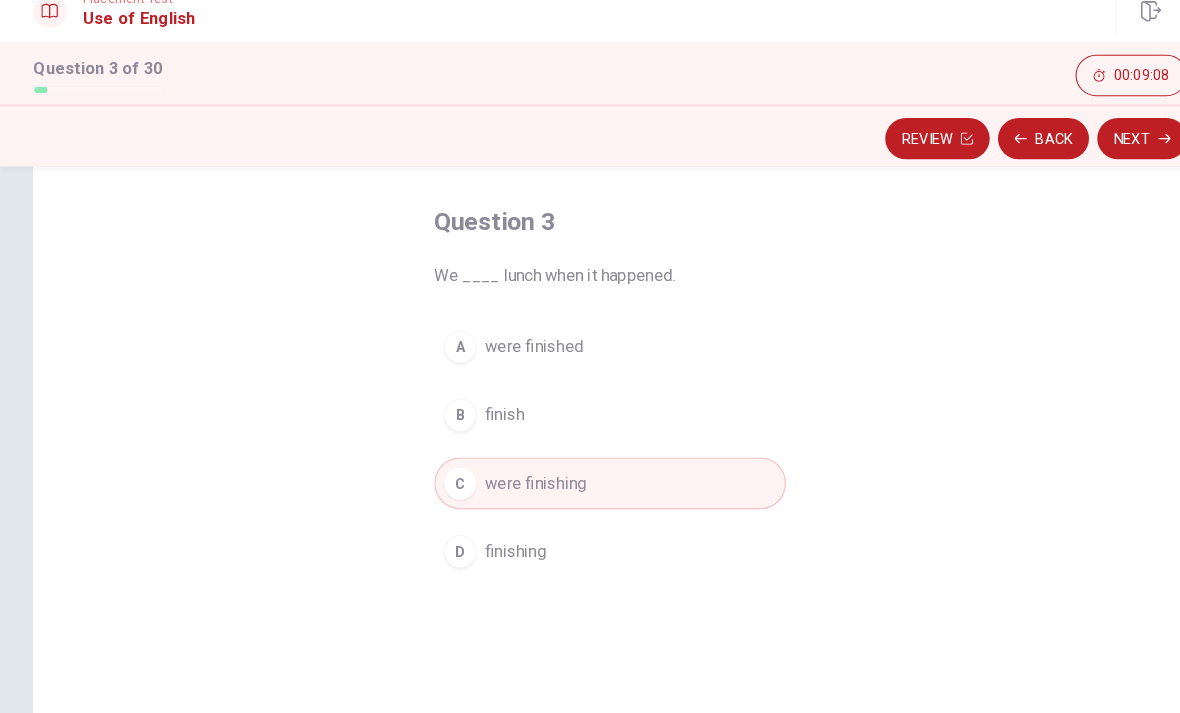click on "Next" at bounding box center (1104, 157) 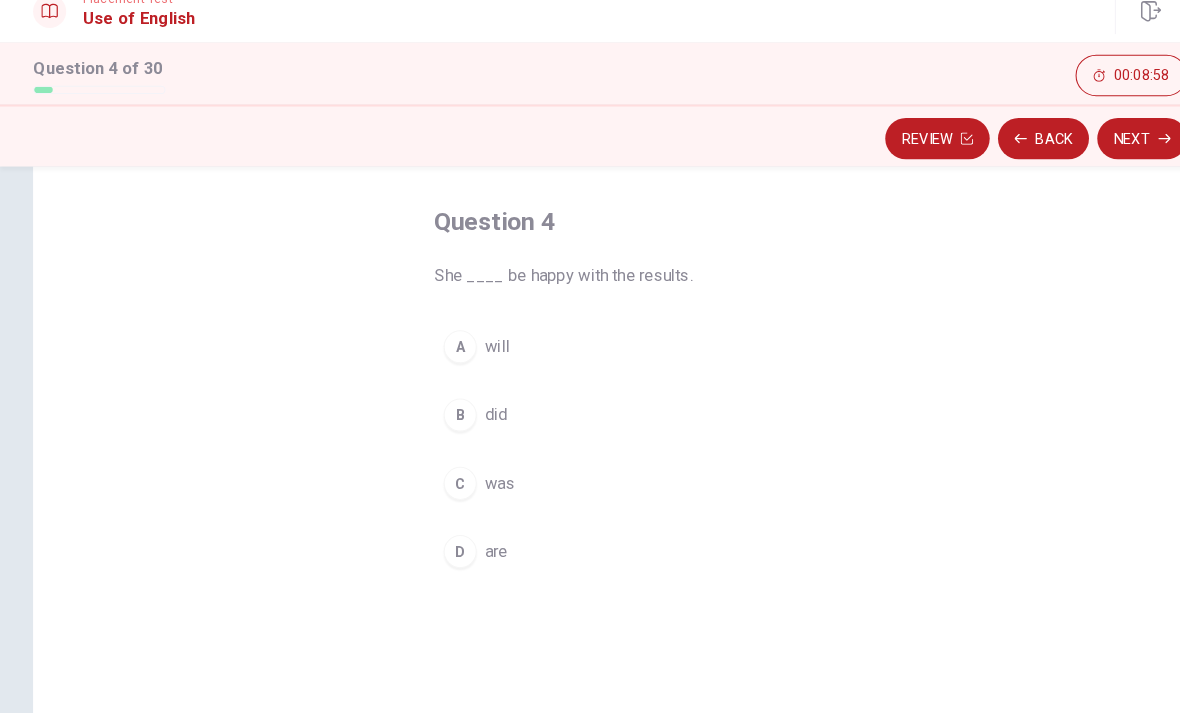 click on "C was" at bounding box center [590, 490] 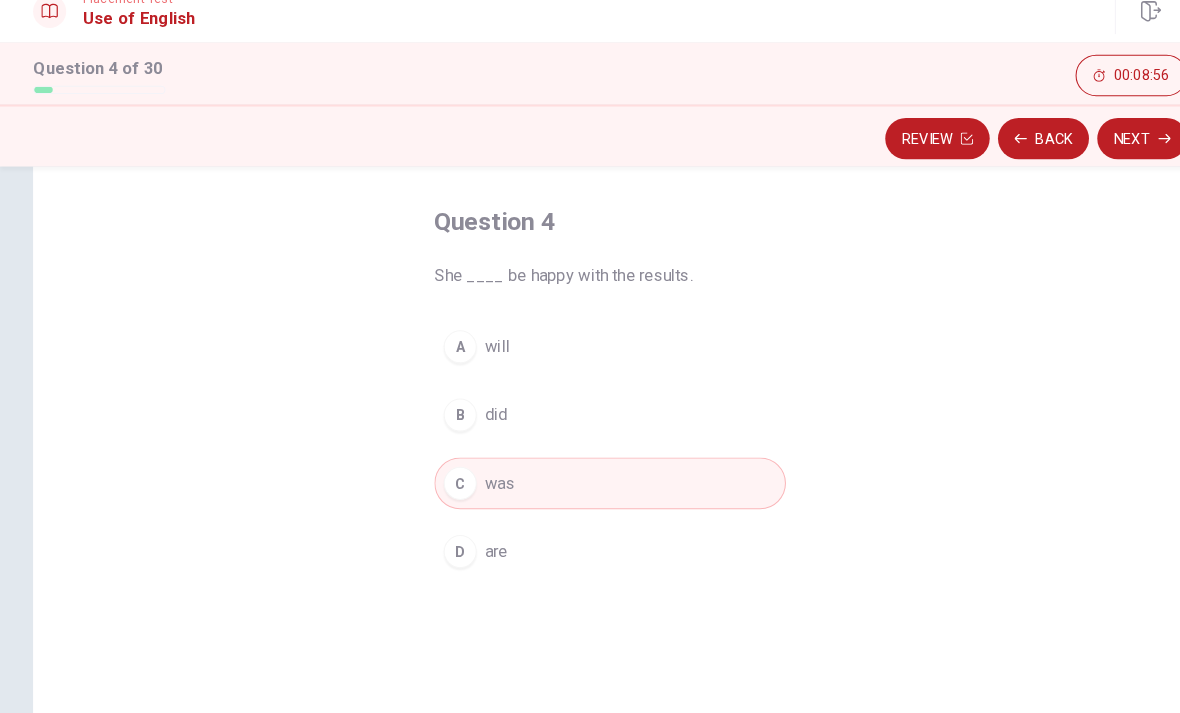 click on "Next" at bounding box center (1104, 157) 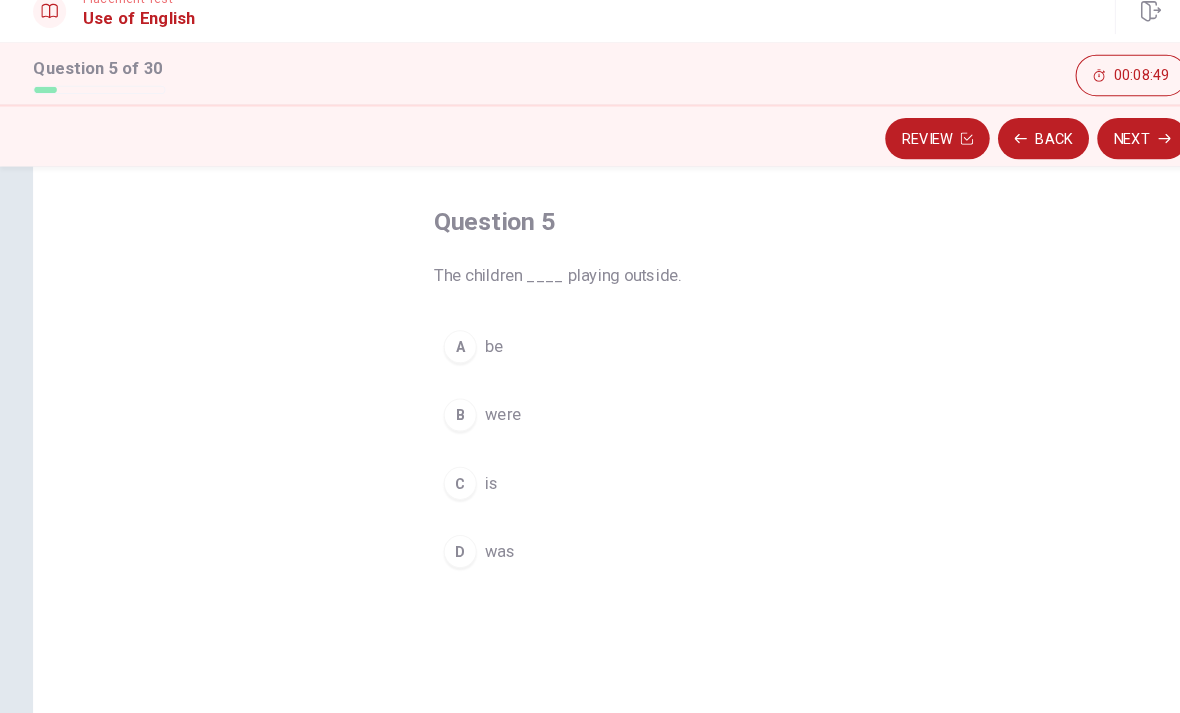 click on "B were" at bounding box center [590, 424] 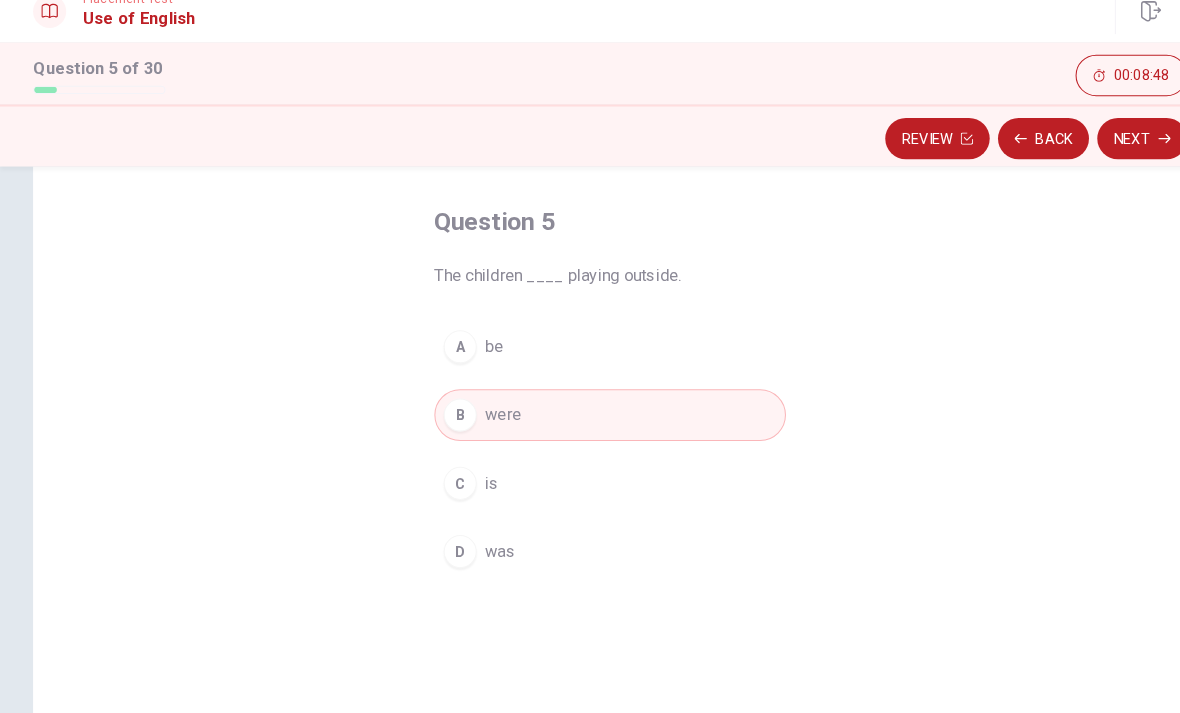 click on "Next" at bounding box center (1104, 157) 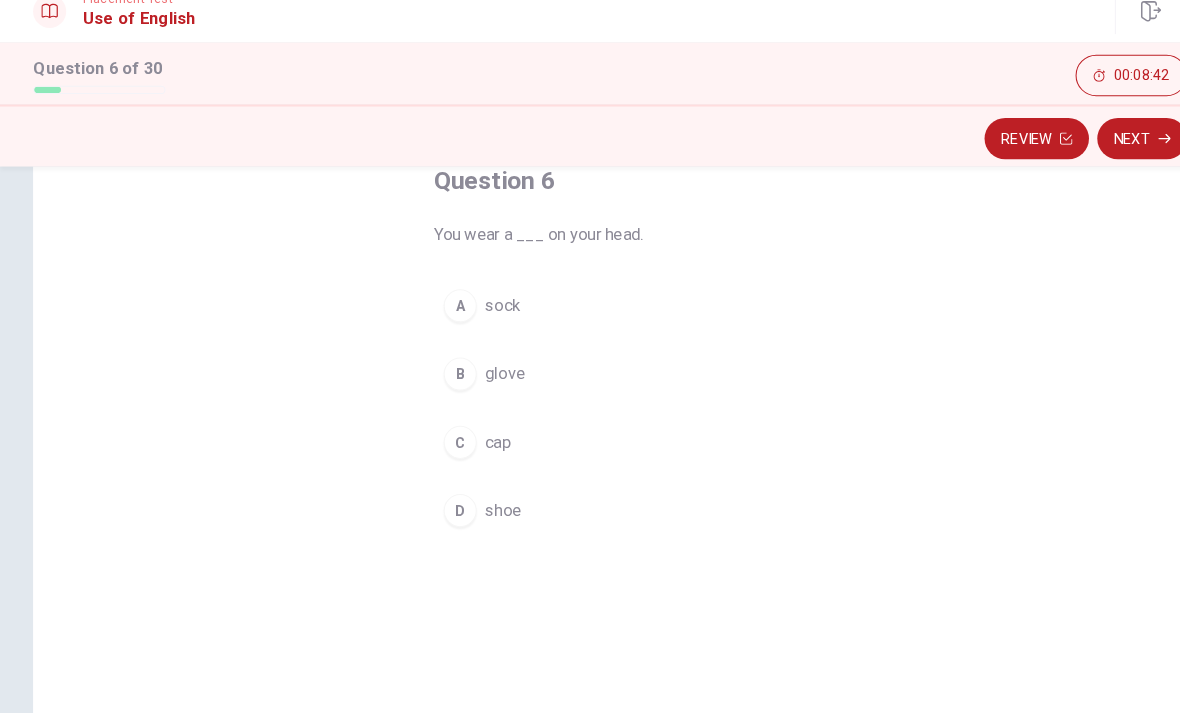 scroll, scrollTop: 128, scrollLeft: 0, axis: vertical 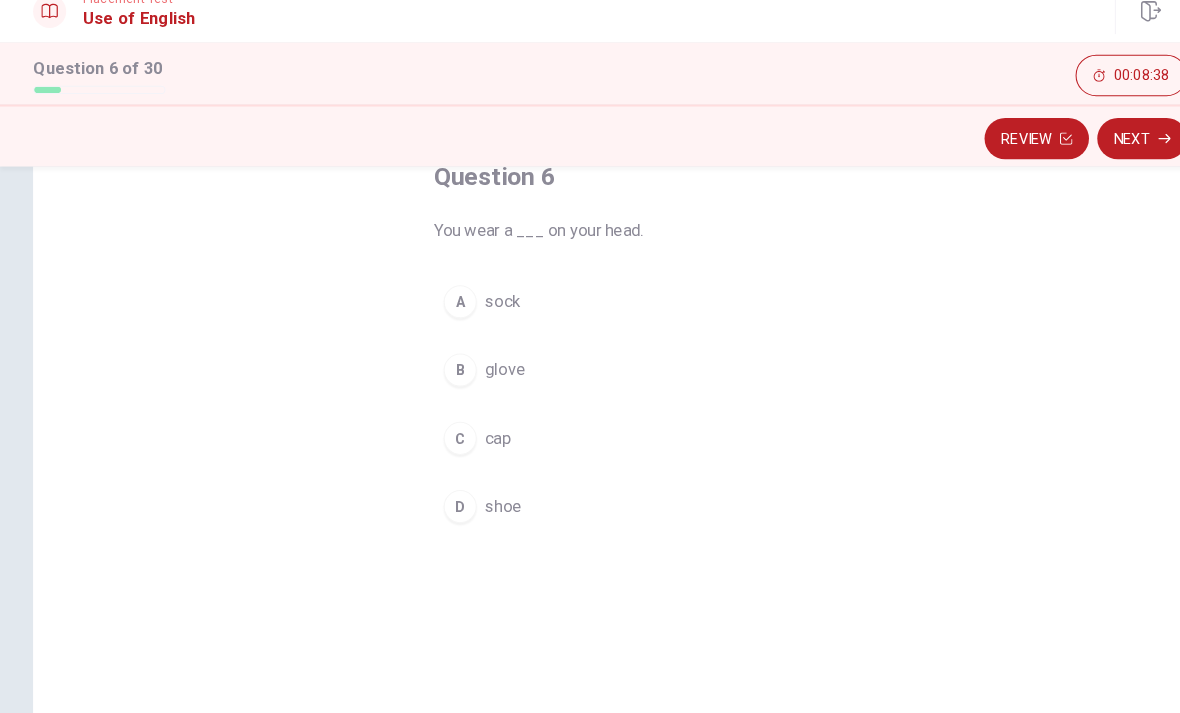 click on "cap" at bounding box center (481, 447) 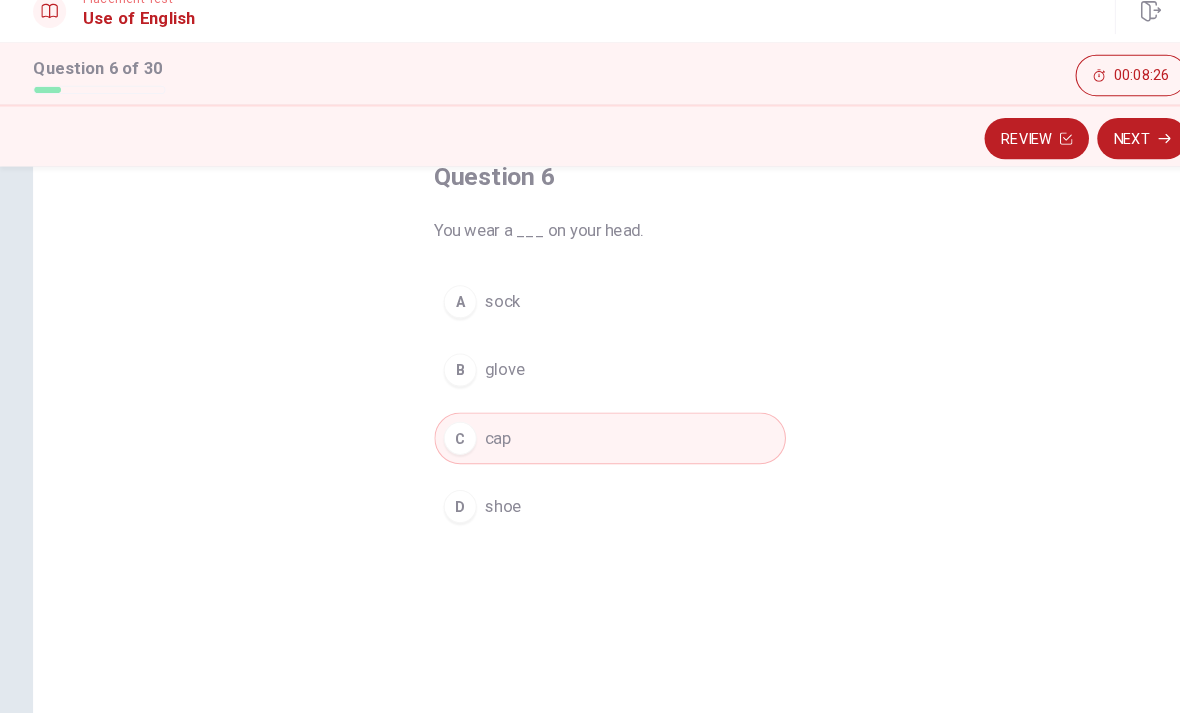 click on "Next" at bounding box center [1104, 157] 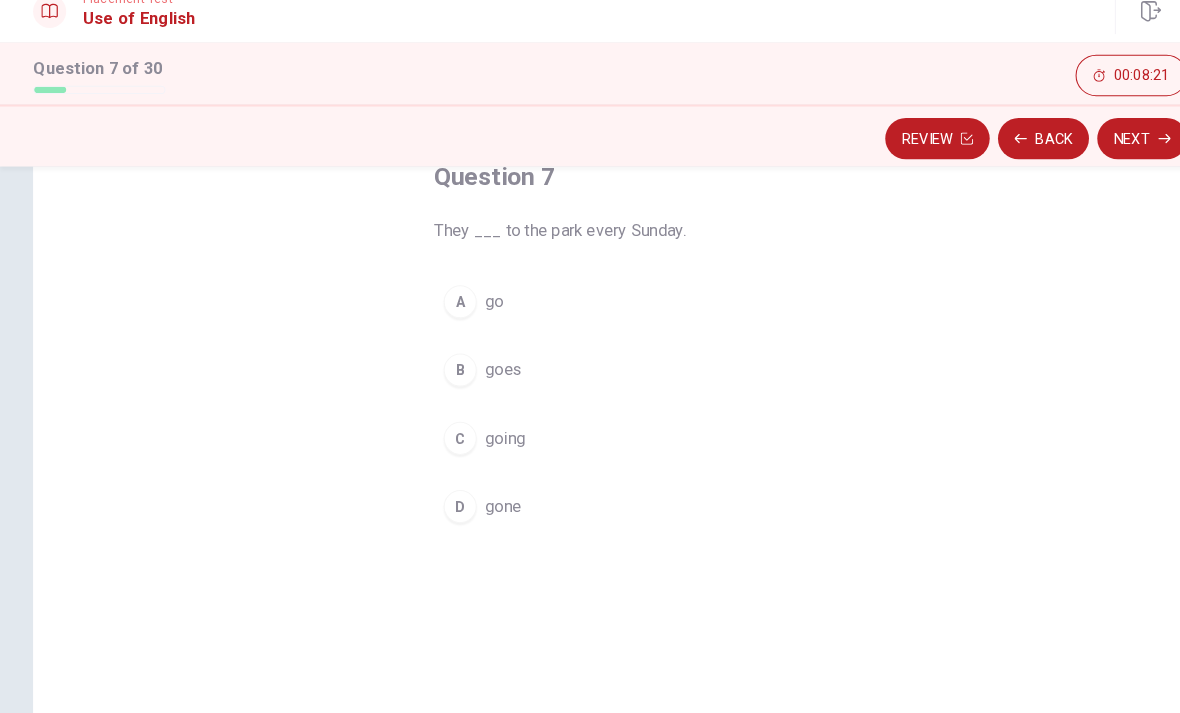 click on "goes" at bounding box center (487, 381) 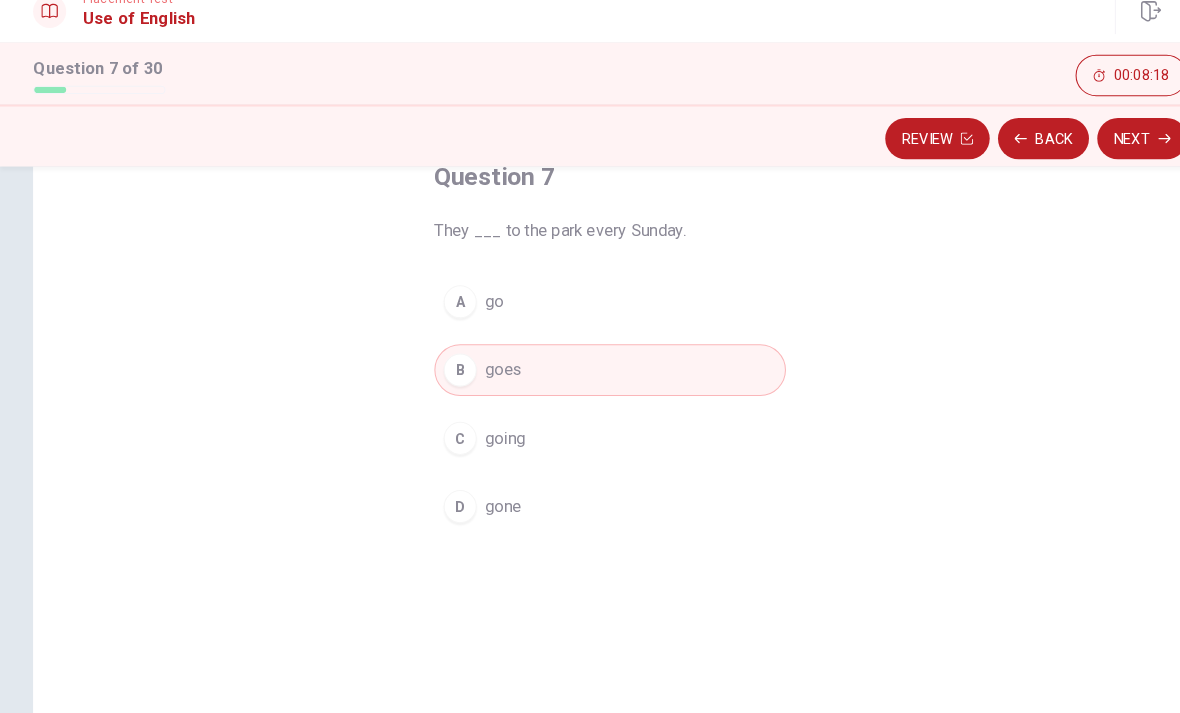 click on "A go" at bounding box center (590, 315) 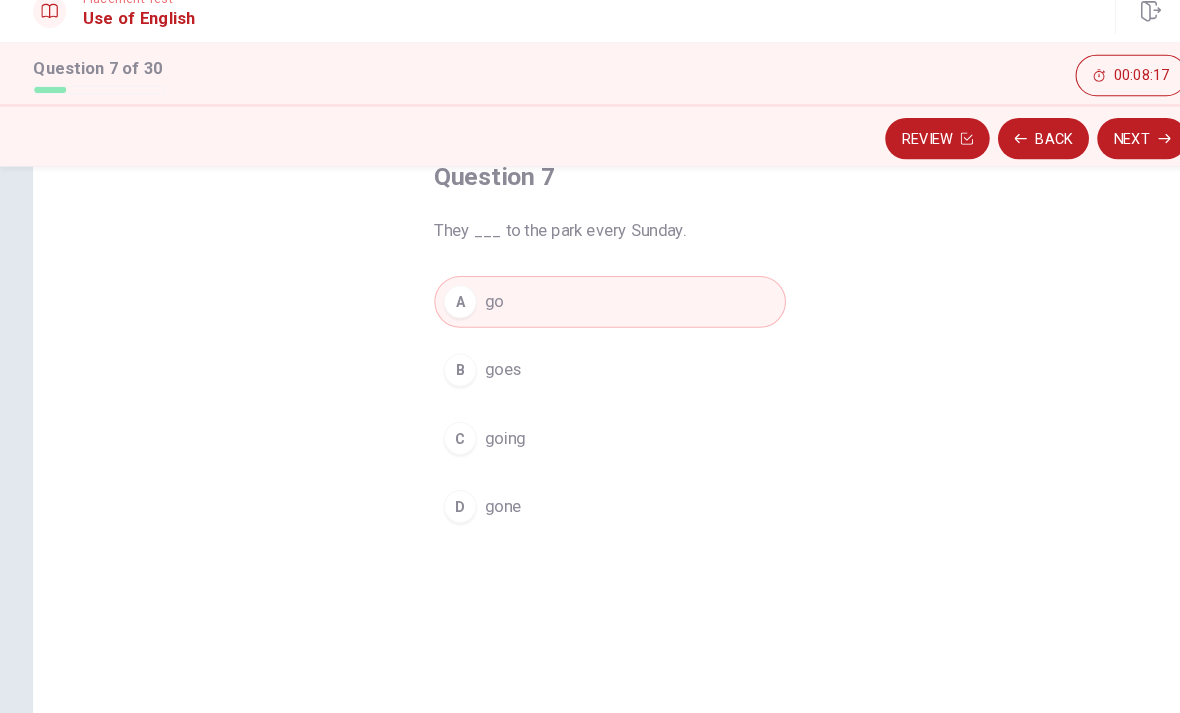 click on "Next" at bounding box center (1104, 157) 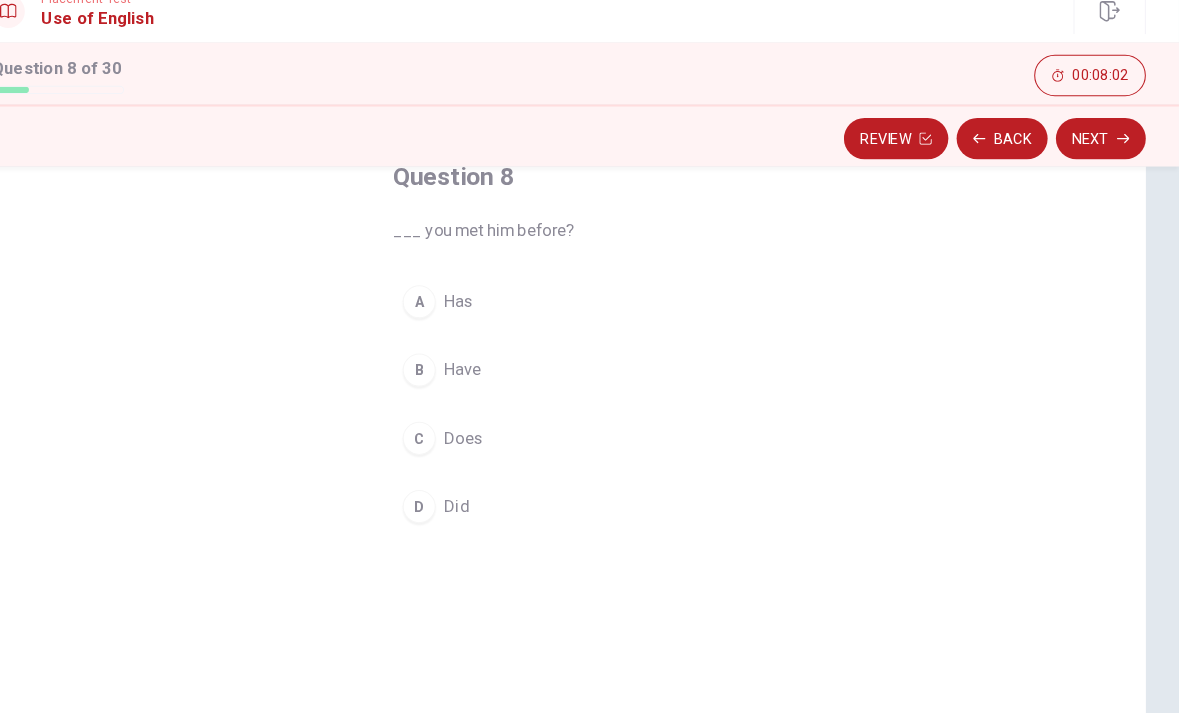 click on "Did" at bounding box center [481, 513] 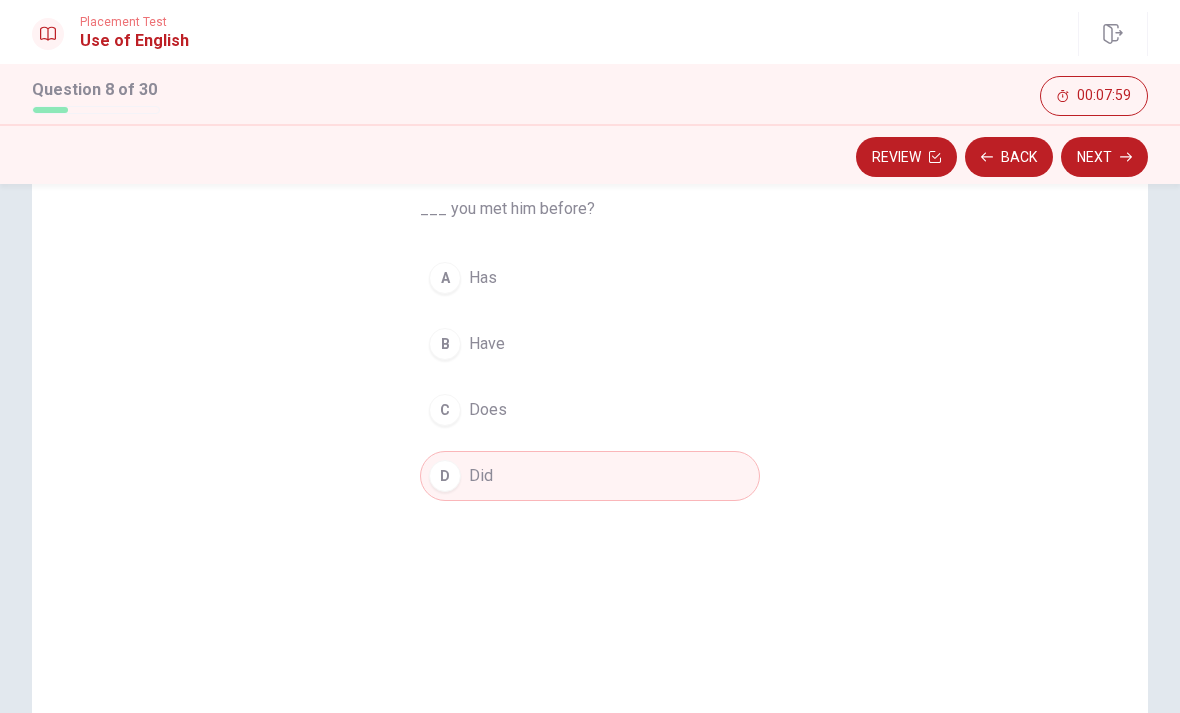 scroll, scrollTop: 164, scrollLeft: 0, axis: vertical 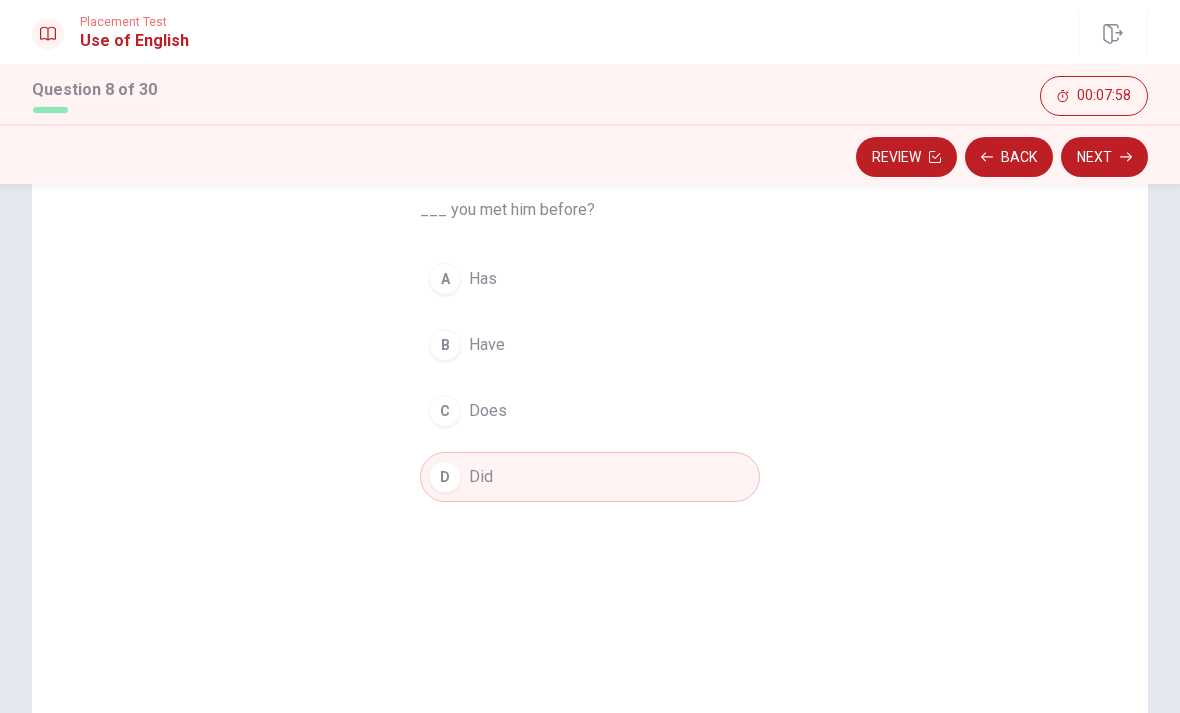 click on "B" at bounding box center [445, 345] 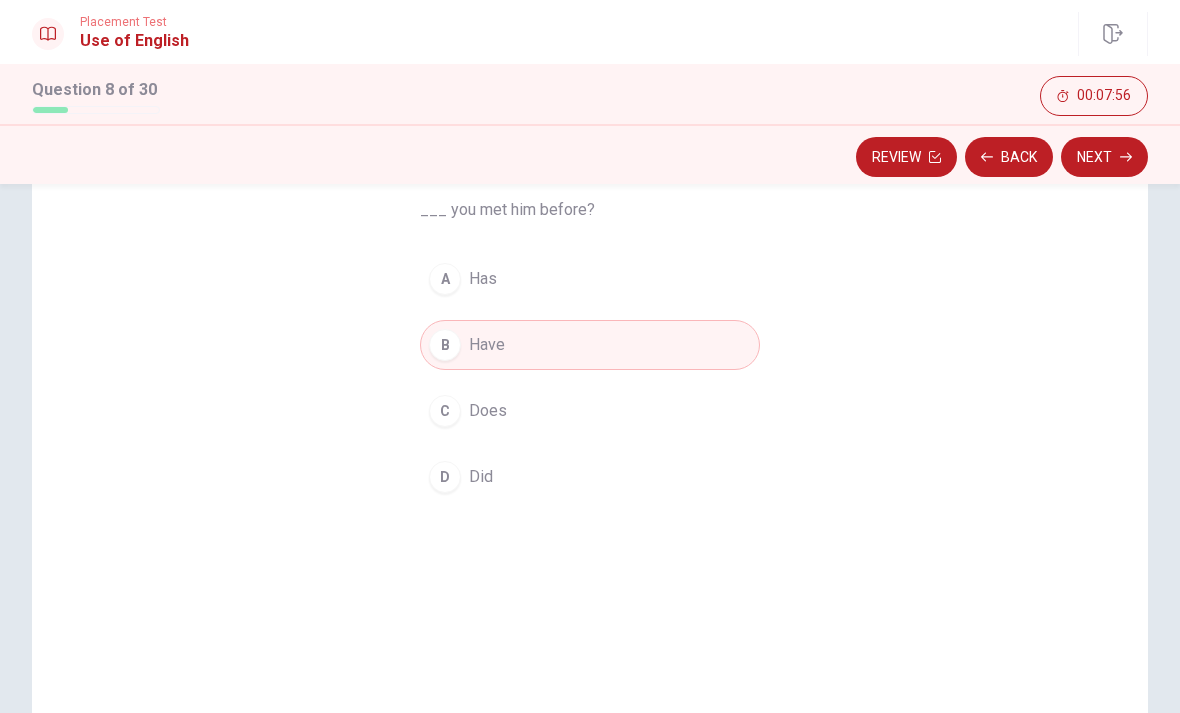 click on "Next" at bounding box center (1104, 157) 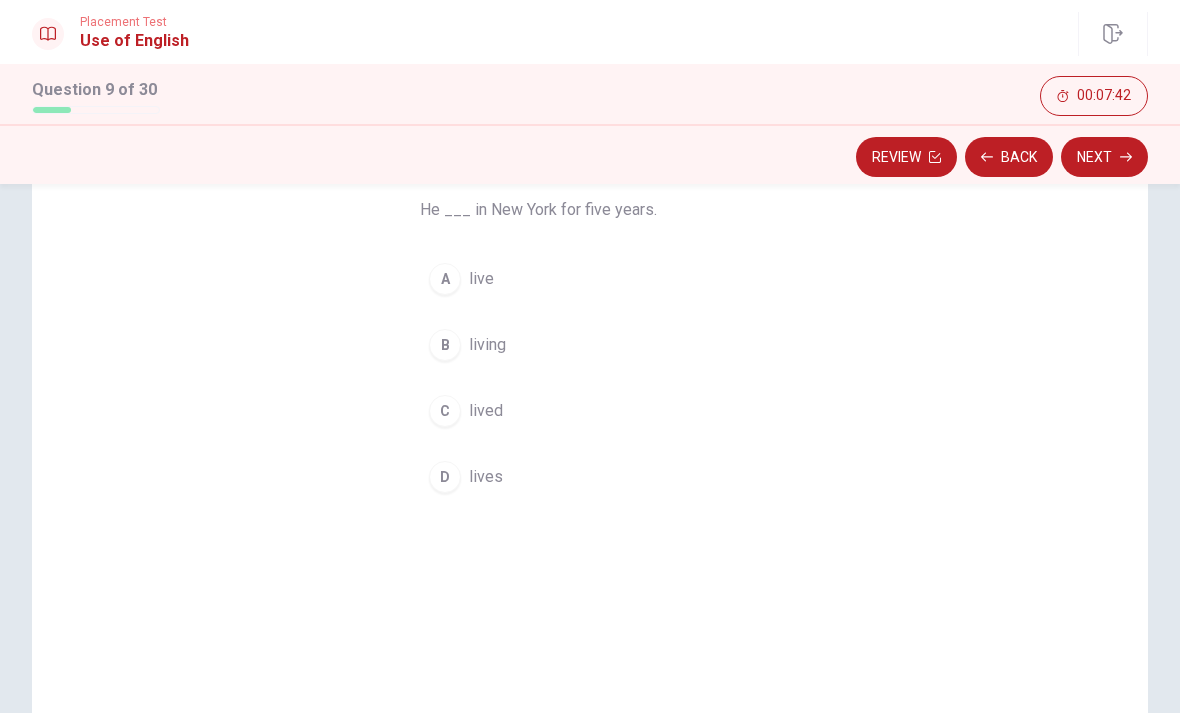 click on "lived" at bounding box center [486, 411] 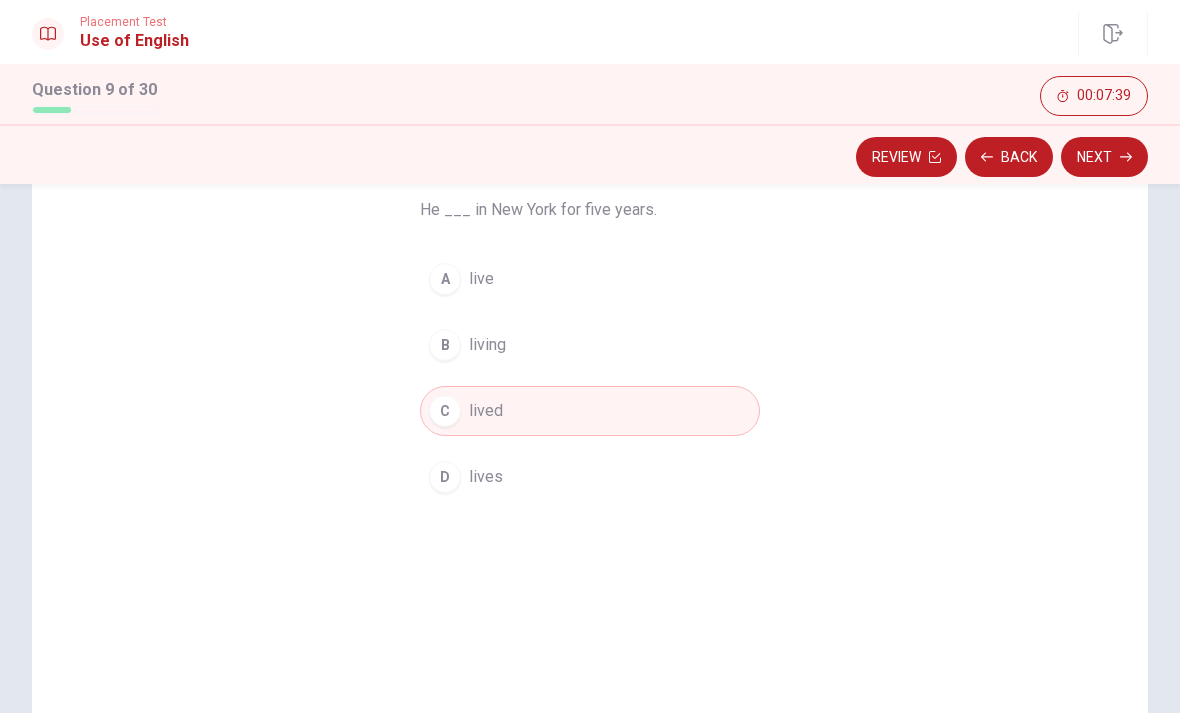 click on "Next" at bounding box center (1104, 157) 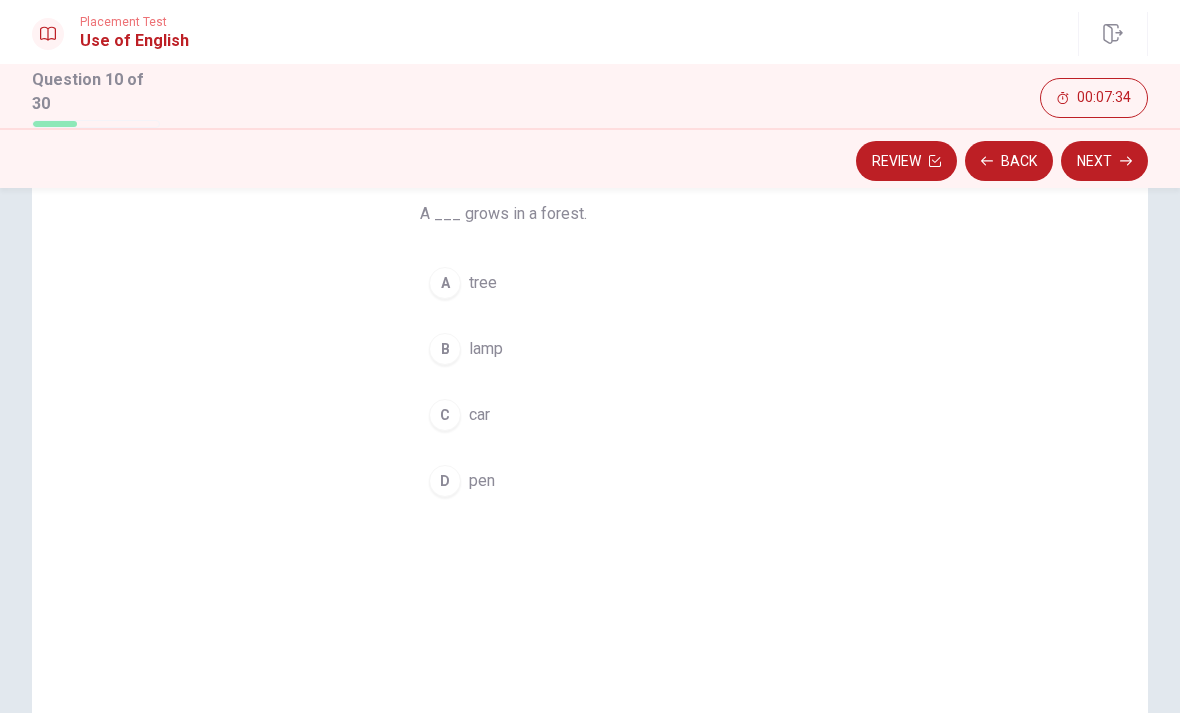 click on "tree" at bounding box center (483, 283) 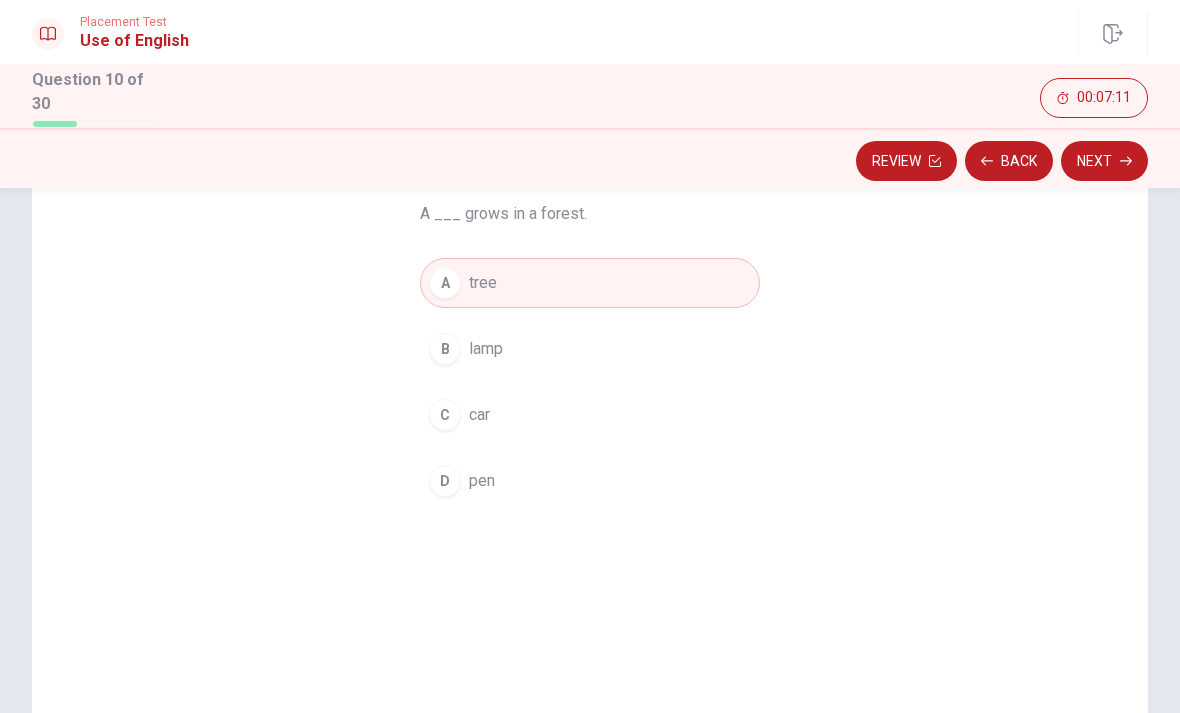 click on "Next" at bounding box center (1104, 161) 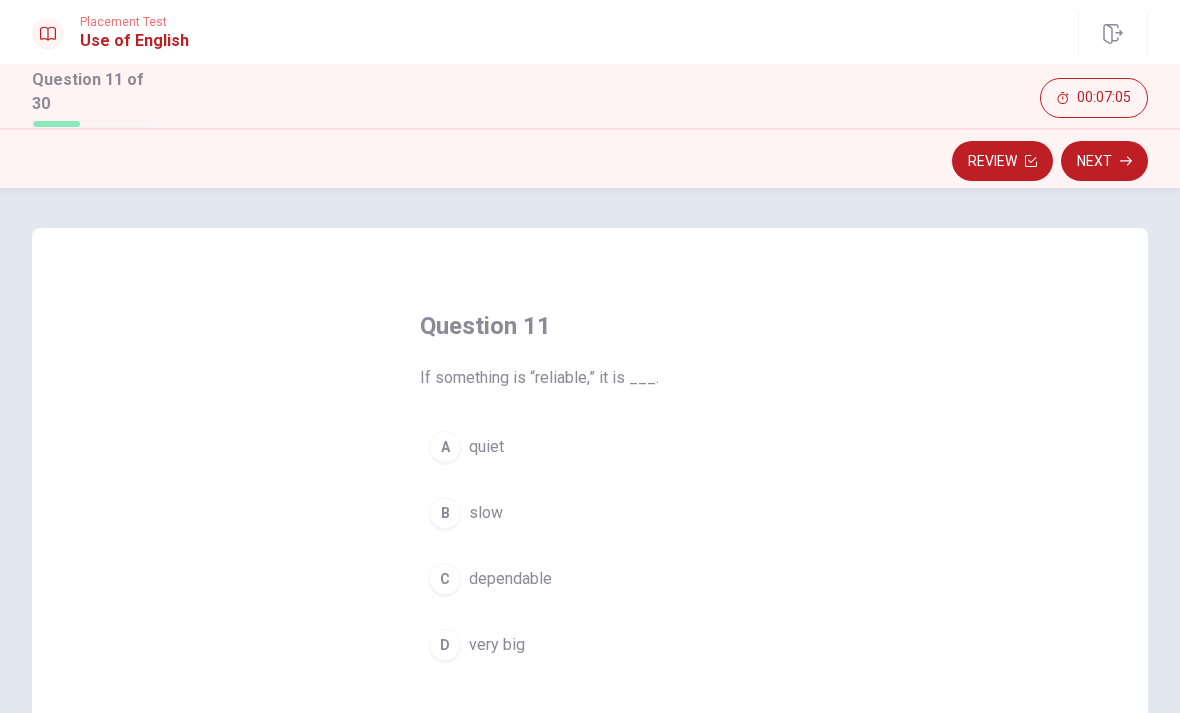 scroll, scrollTop: 33, scrollLeft: 0, axis: vertical 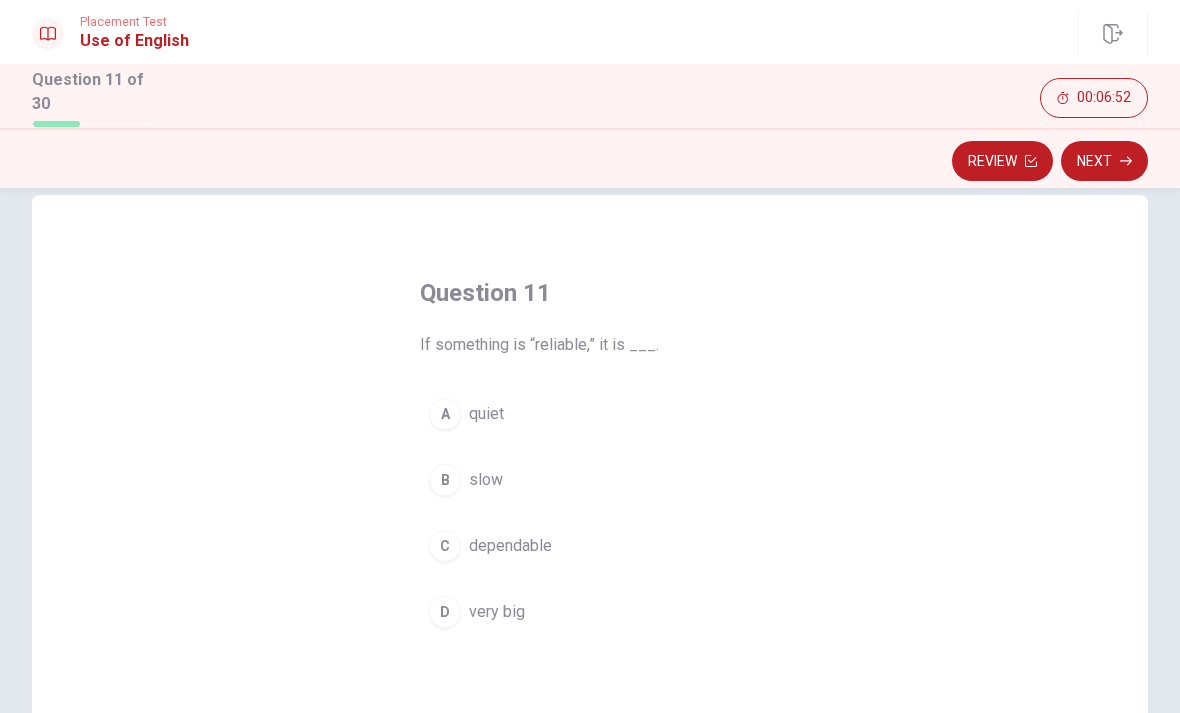 click on "dependable" at bounding box center (510, 546) 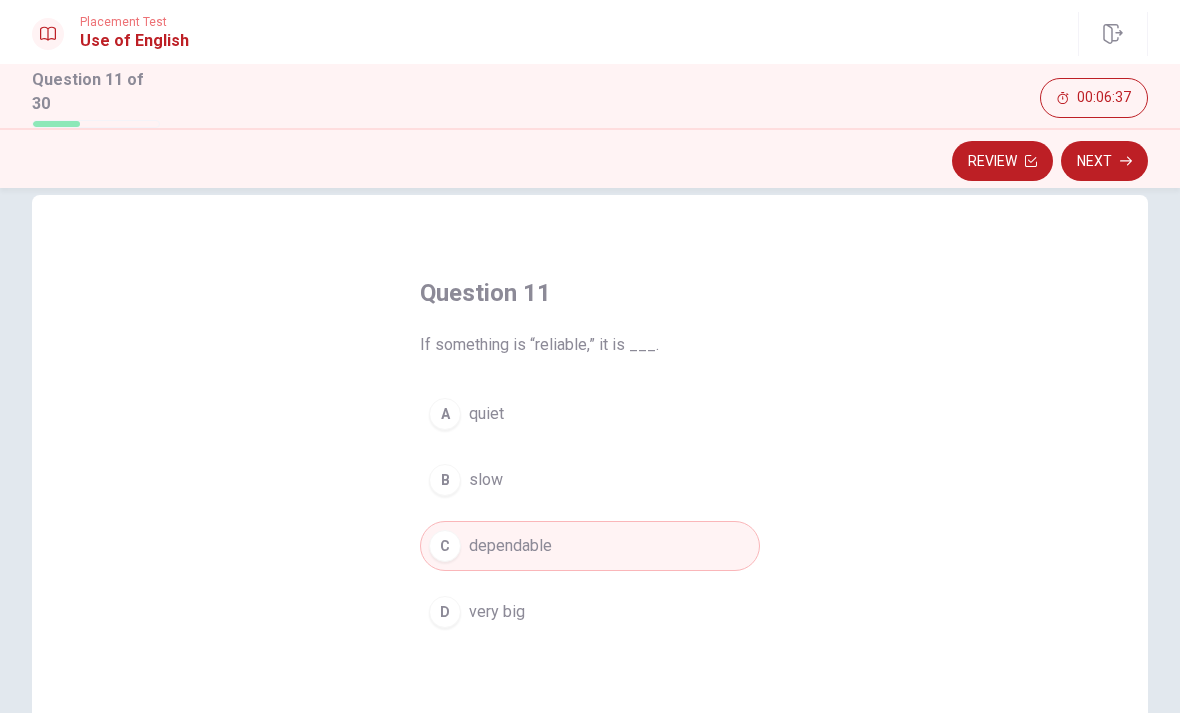 click on "Next" at bounding box center [1104, 161] 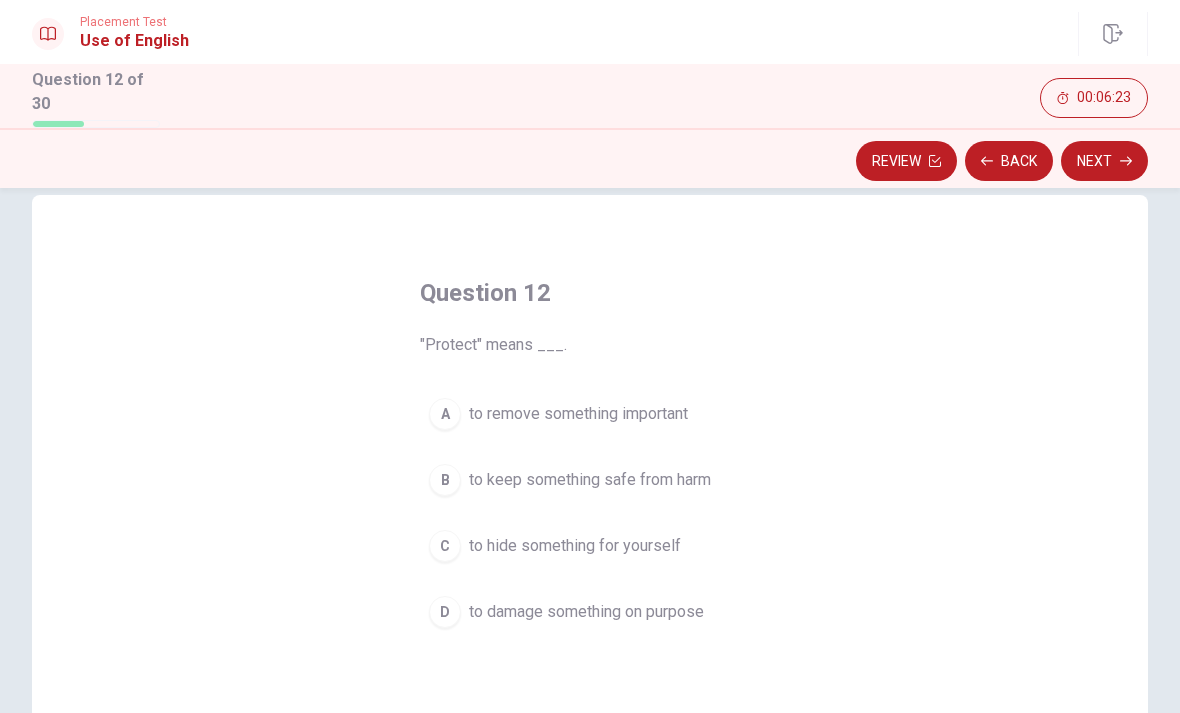 click on "C to hide something for yourself" at bounding box center [590, 546] 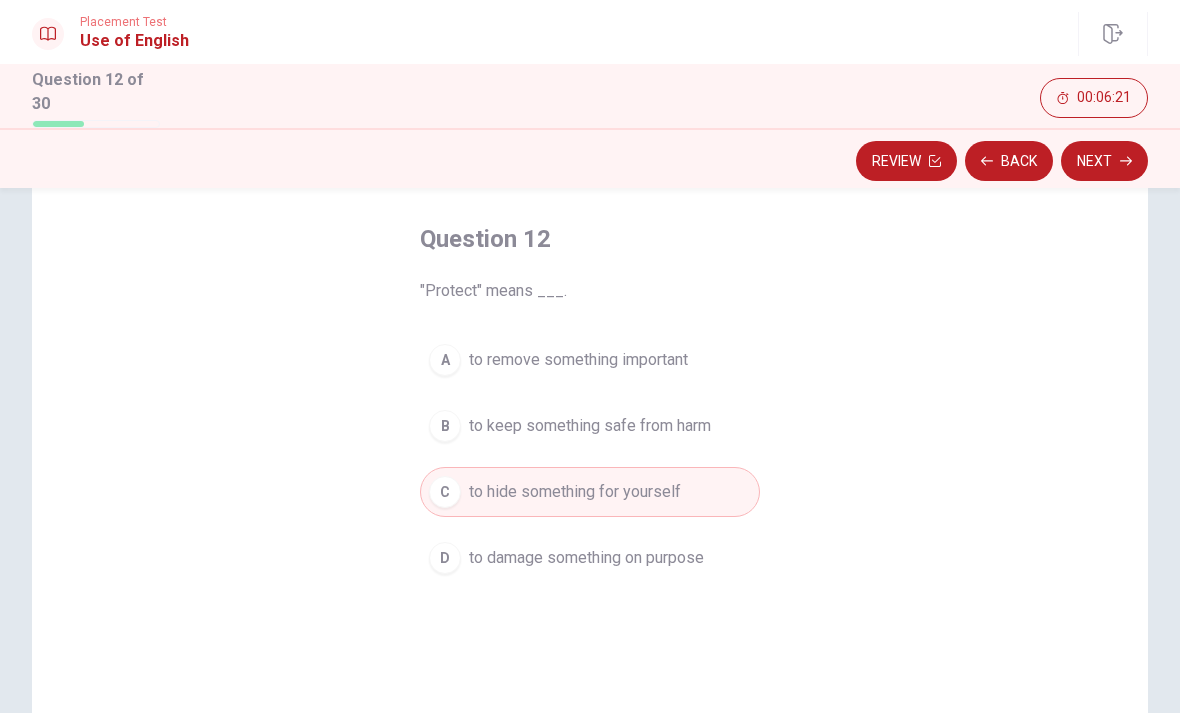 scroll, scrollTop: 101, scrollLeft: 0, axis: vertical 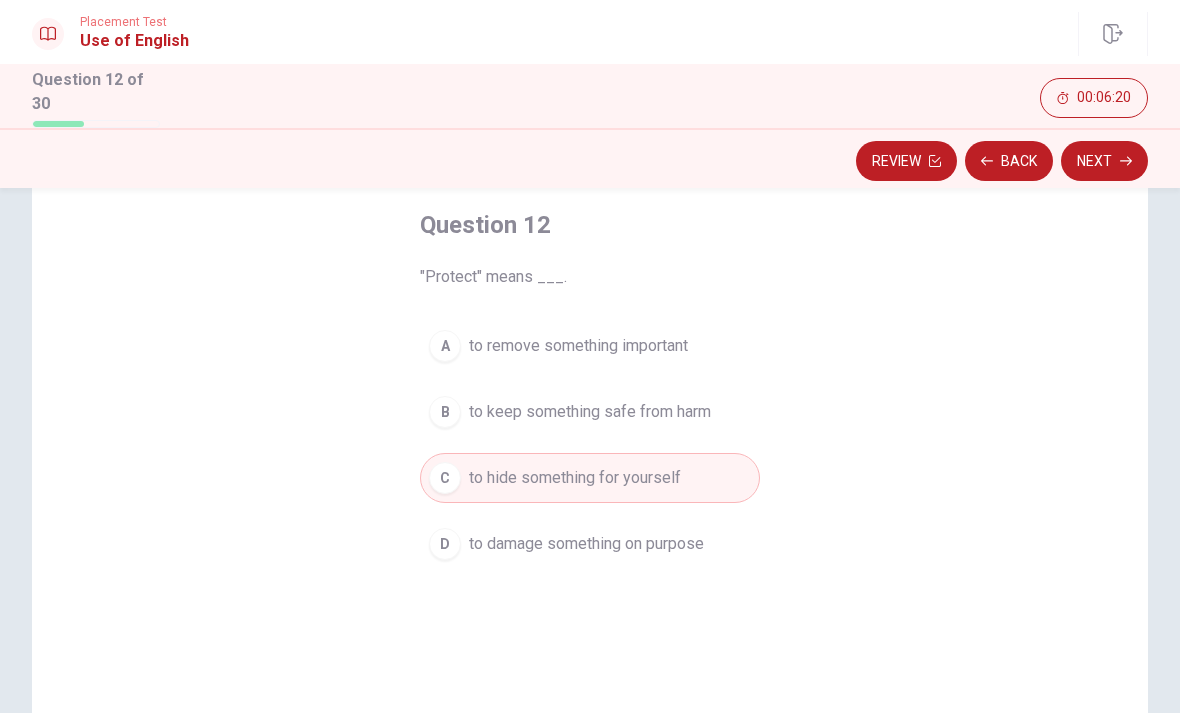 click 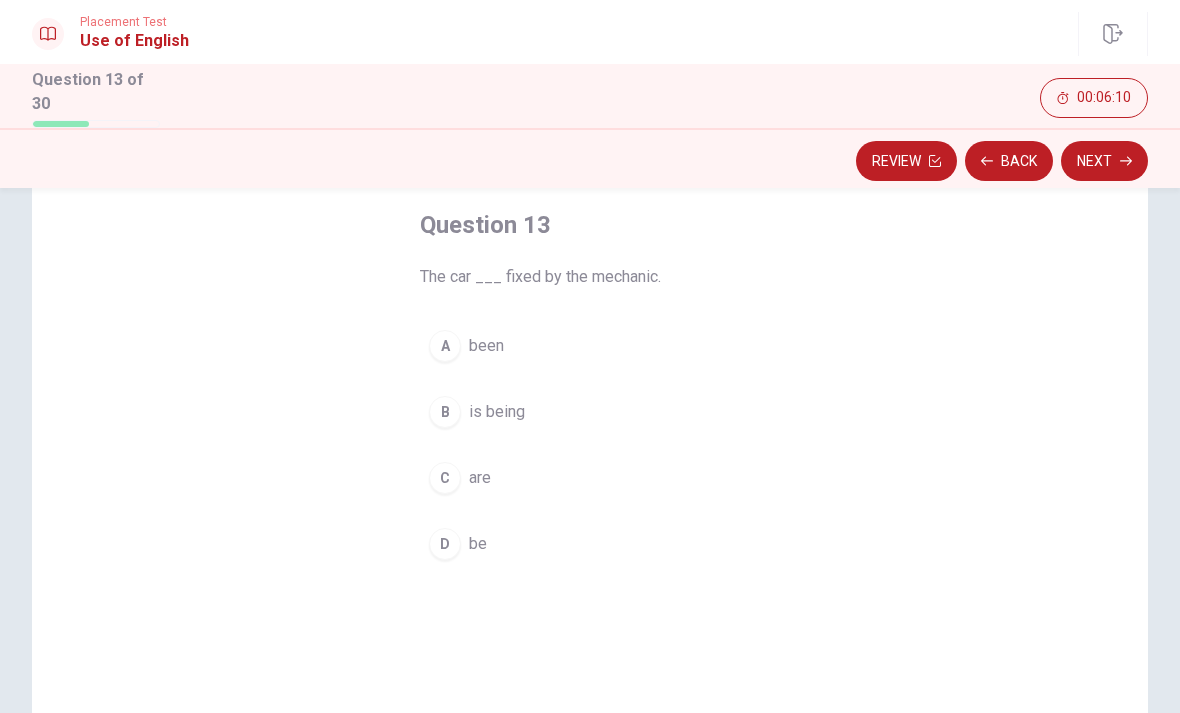click on "C" at bounding box center (445, 478) 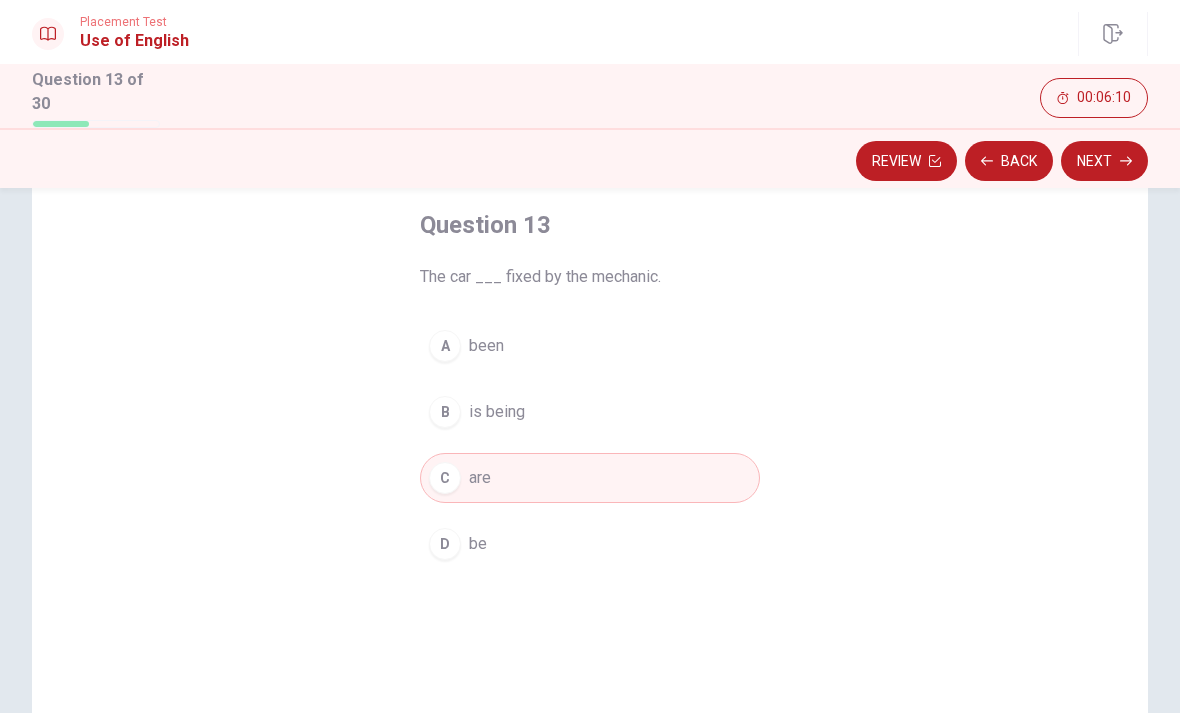 click on "B" at bounding box center [445, 412] 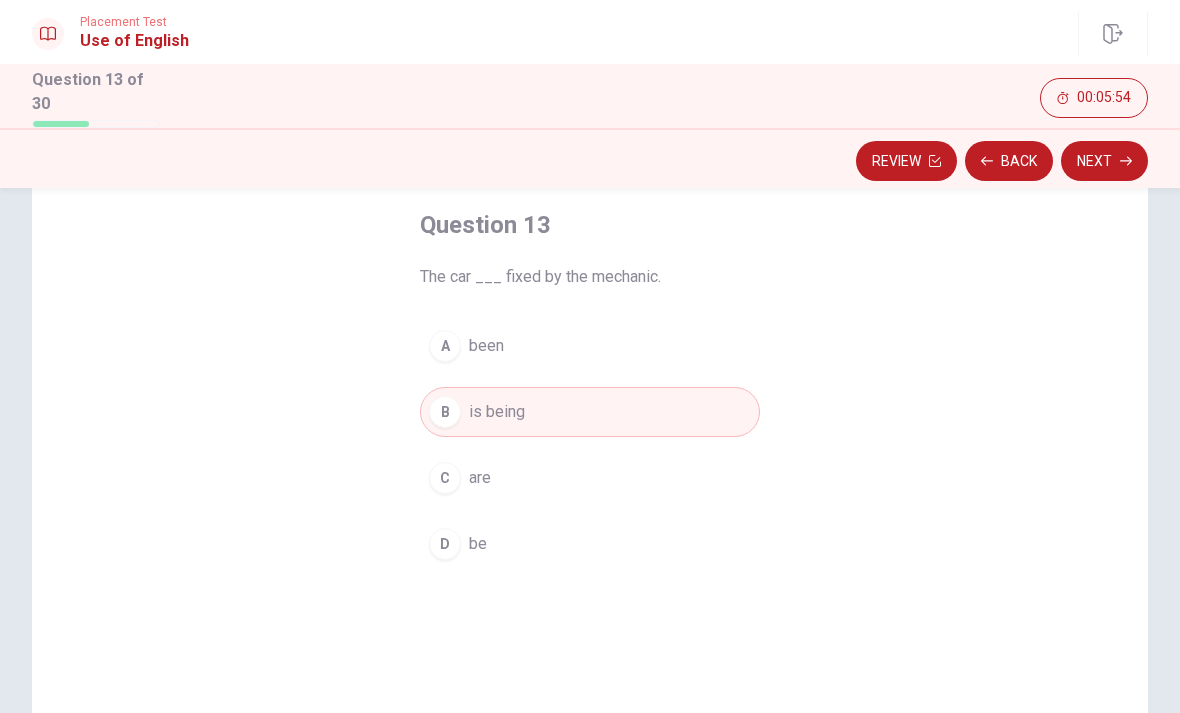 click on "Next" at bounding box center (1104, 161) 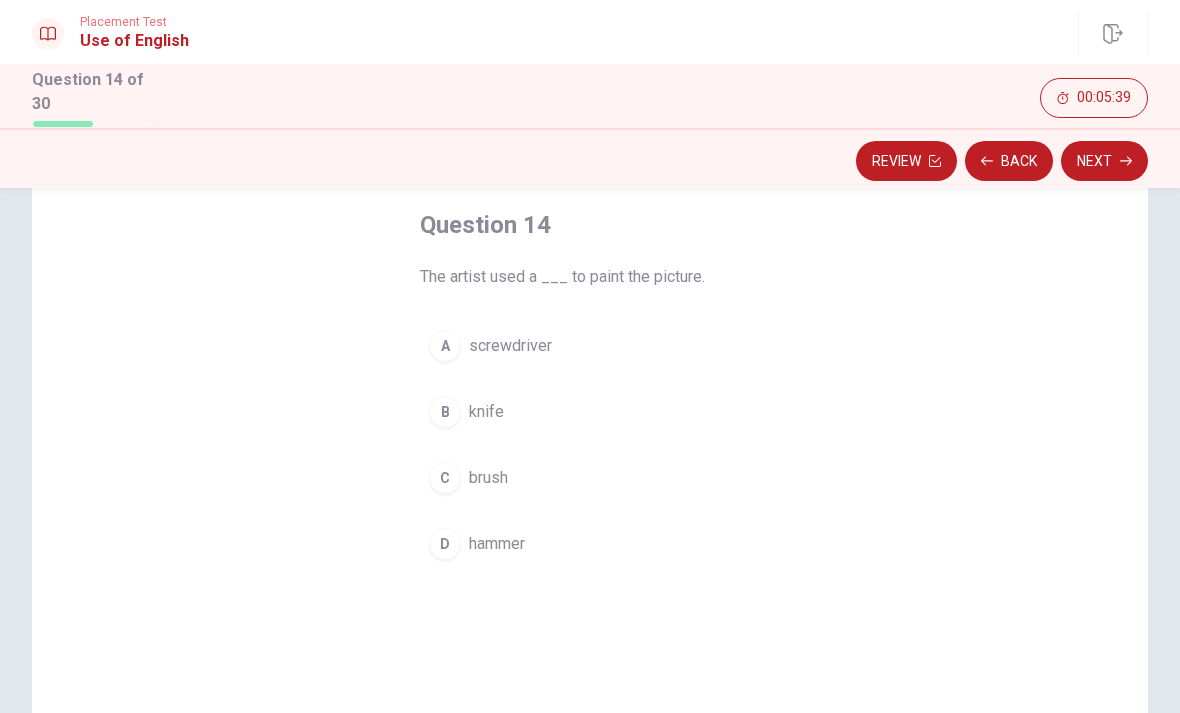 click on "C brush" at bounding box center (590, 478) 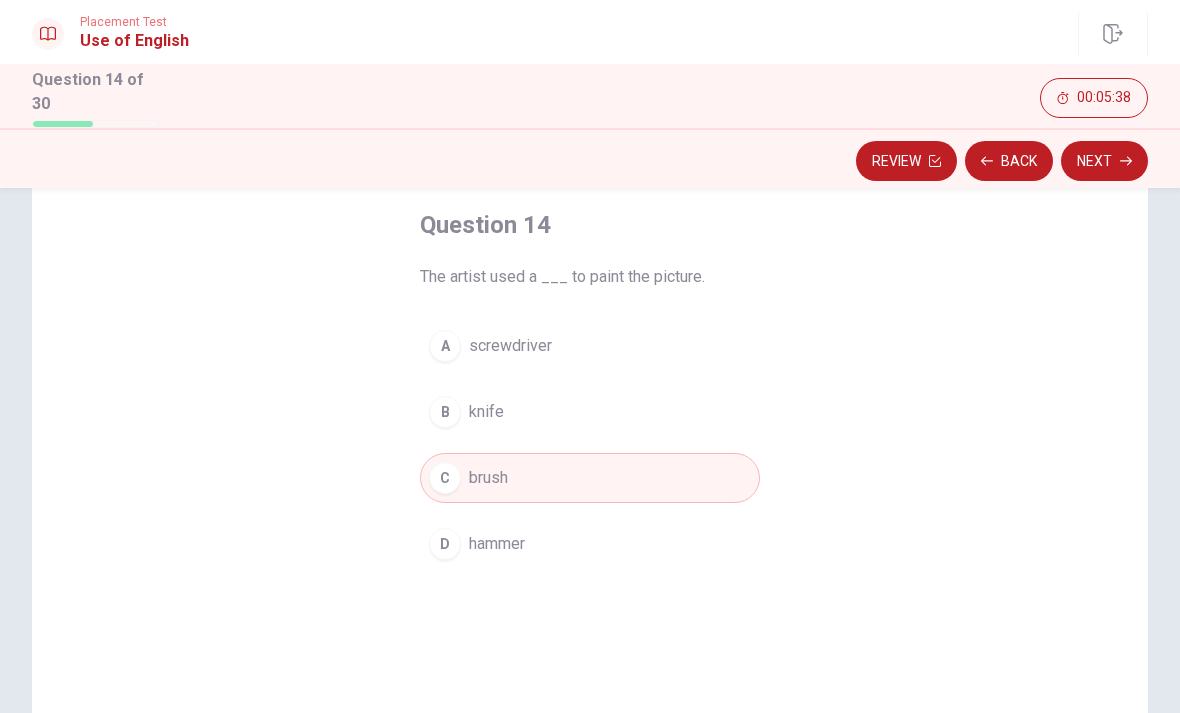 click on "Next" at bounding box center (1104, 161) 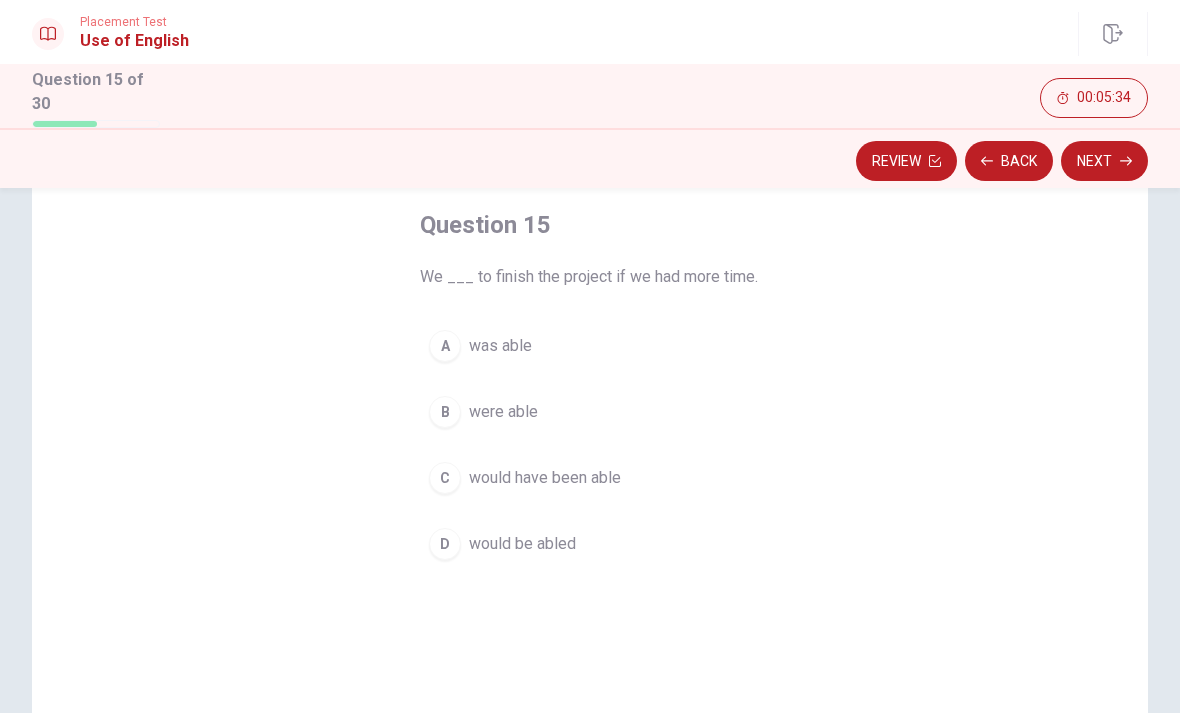 click on "B were able" at bounding box center [590, 412] 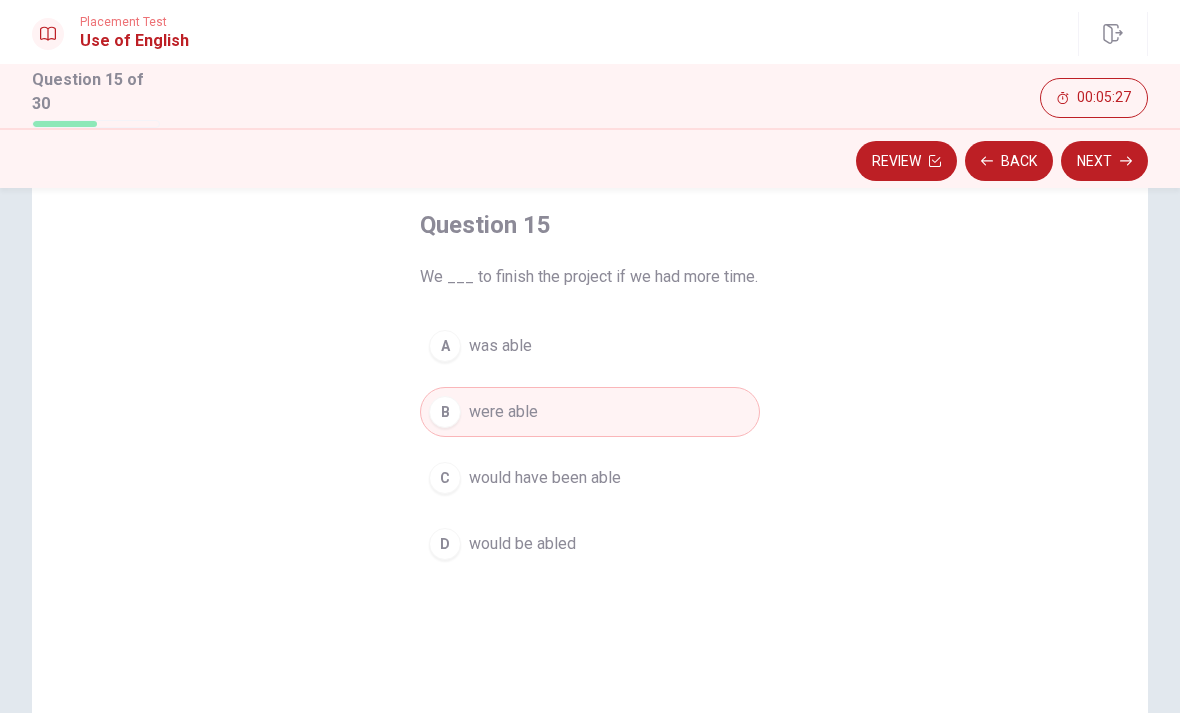 click 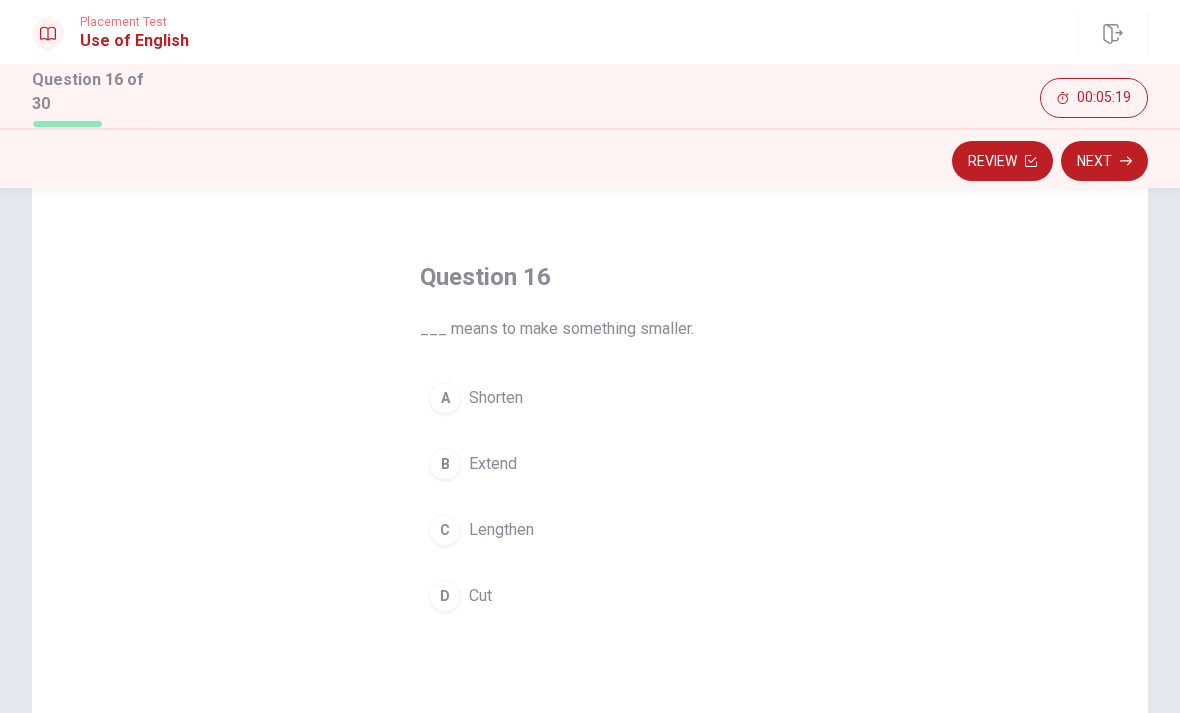 scroll, scrollTop: 55, scrollLeft: 0, axis: vertical 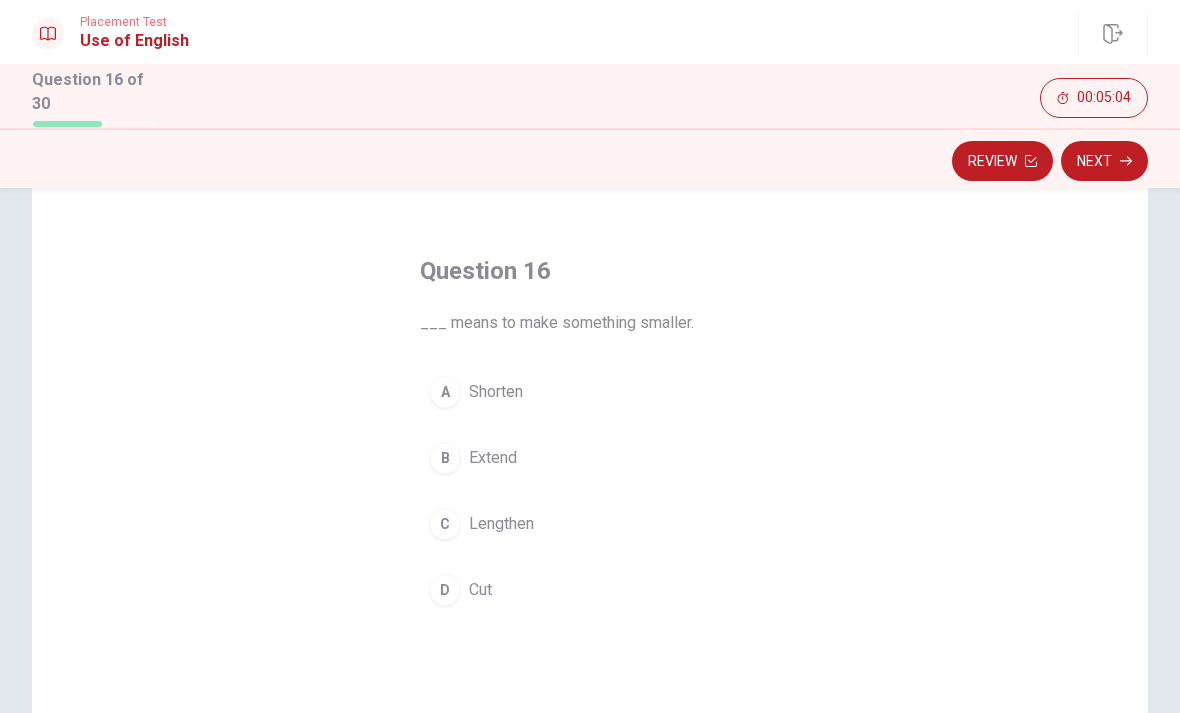 click on "A Shorten" at bounding box center (590, 392) 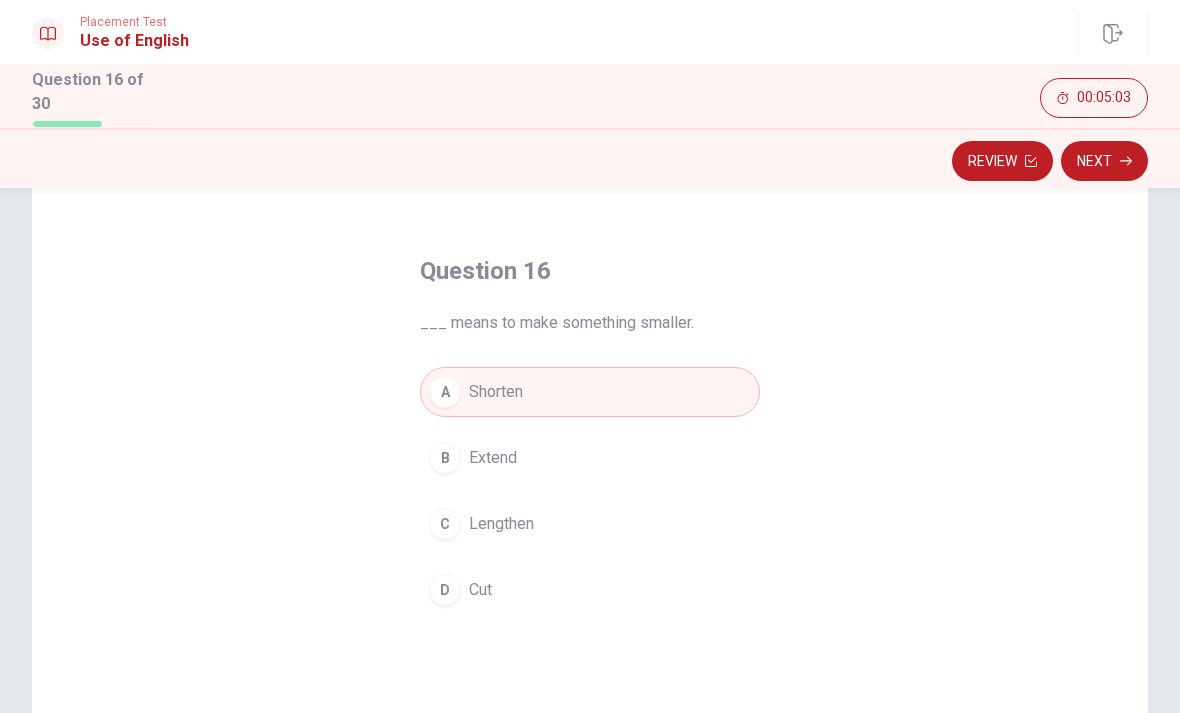 click on "Next" at bounding box center [1104, 161] 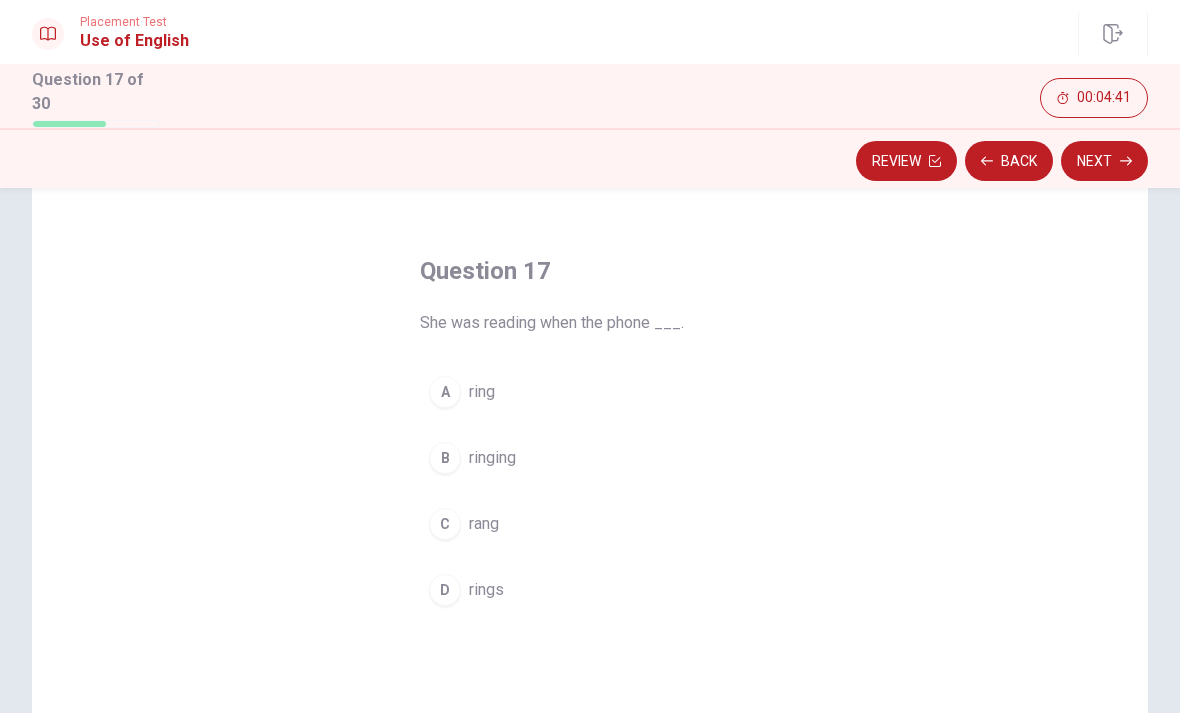 click on "rang" at bounding box center [484, 524] 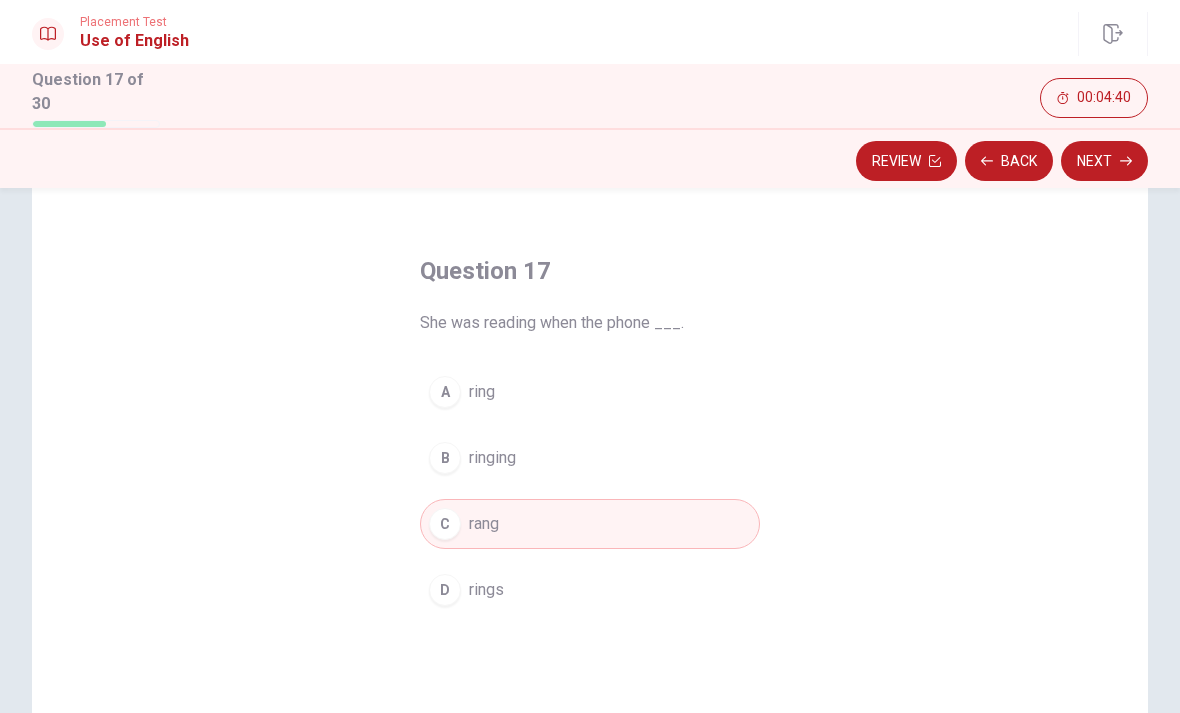 click on "Next" at bounding box center [1104, 161] 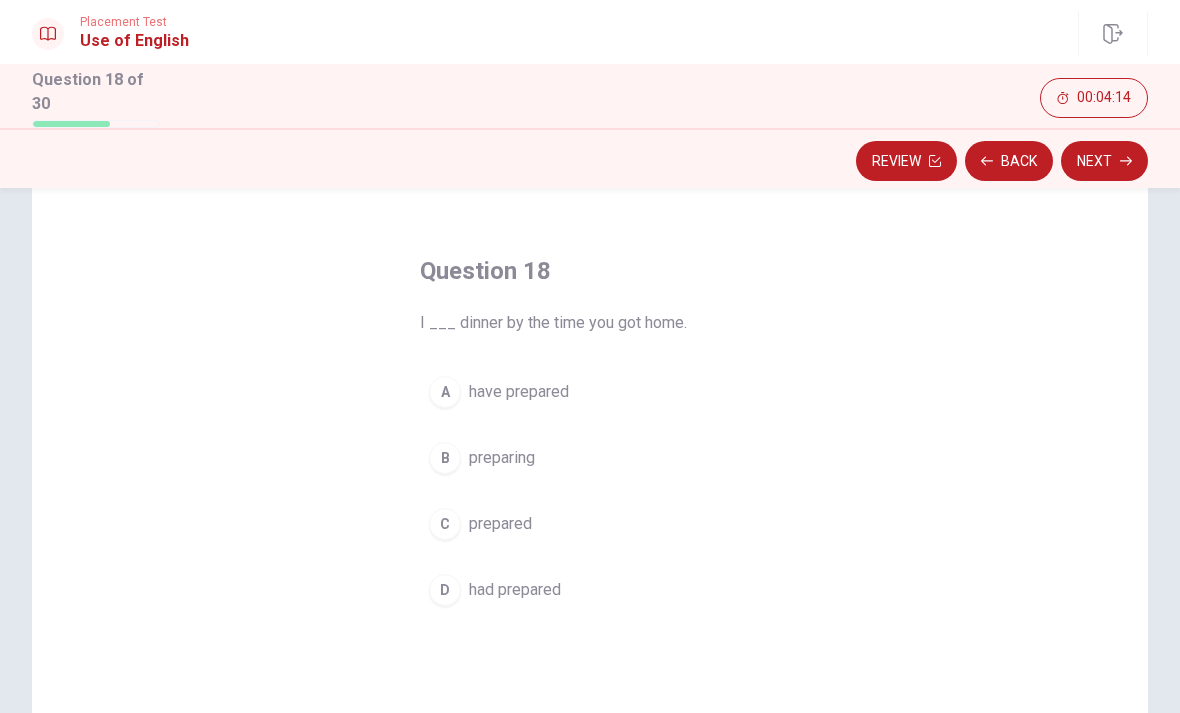 click on "had prepared" at bounding box center [515, 590] 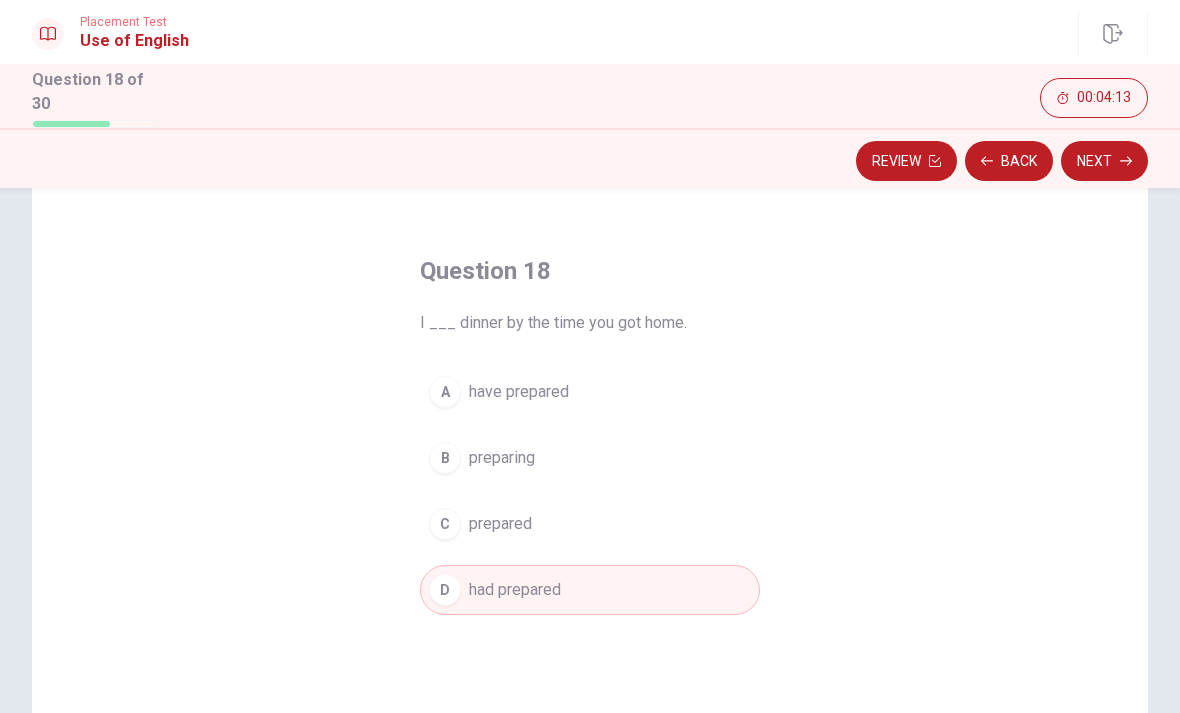 click on "Next" at bounding box center (1104, 161) 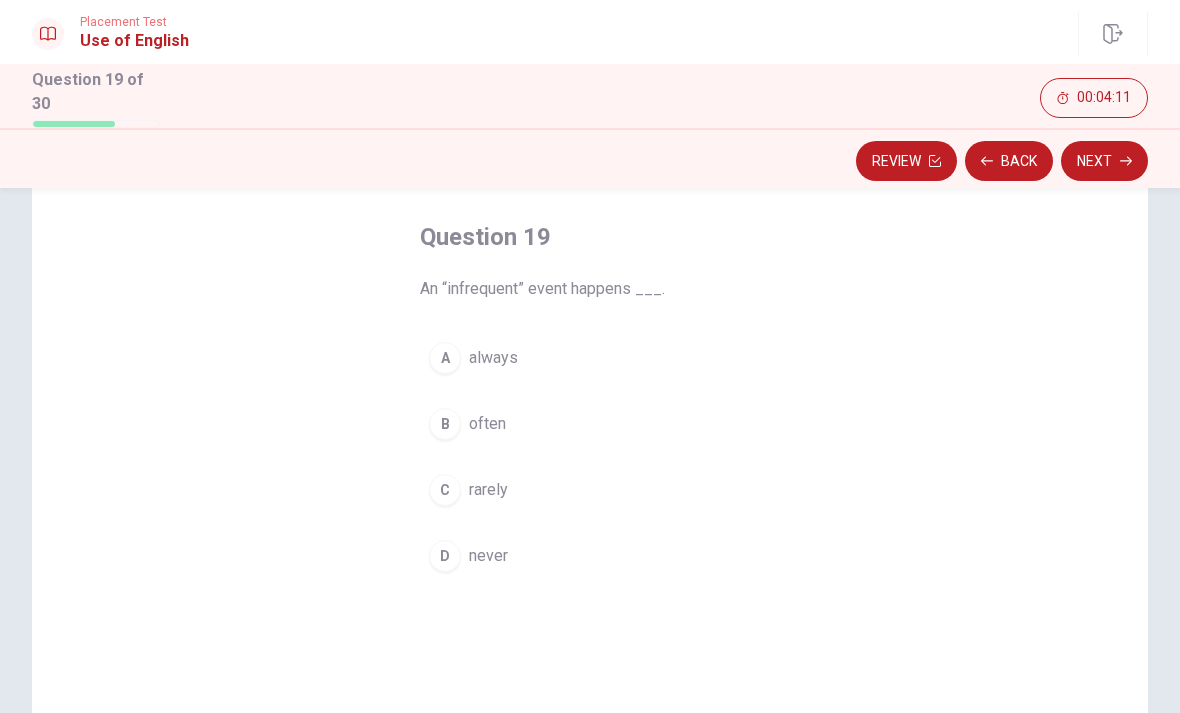 scroll, scrollTop: 96, scrollLeft: 0, axis: vertical 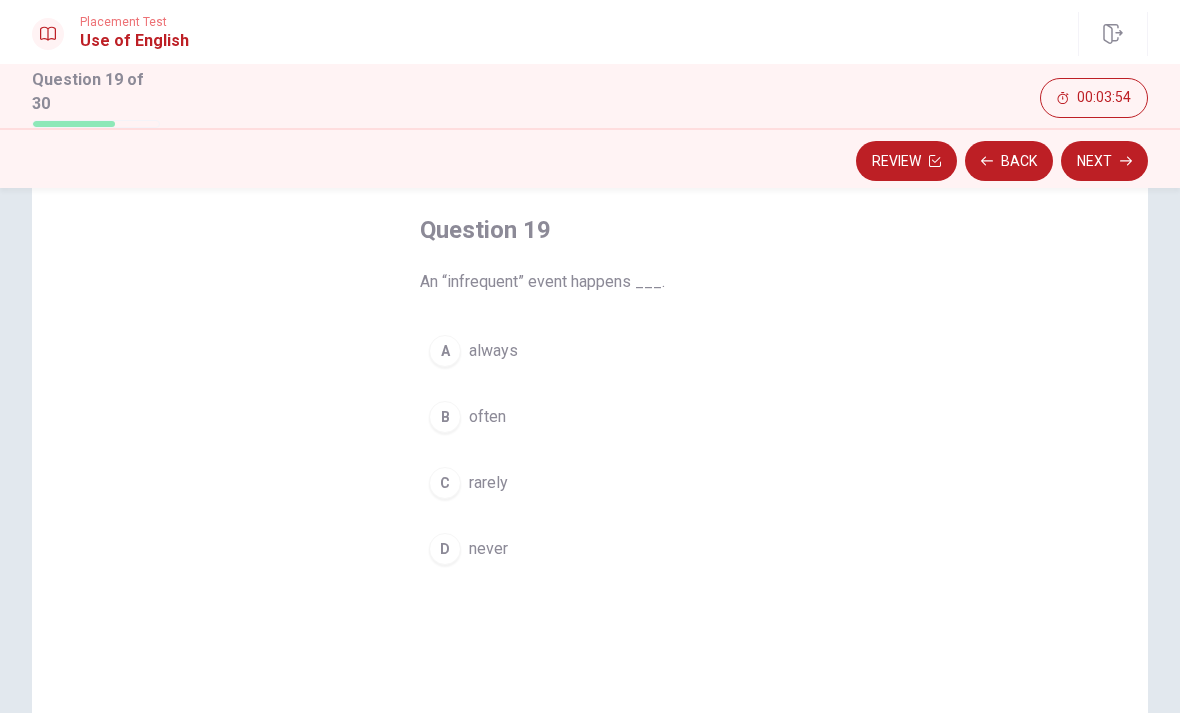 click on "C rarely" at bounding box center (590, 483) 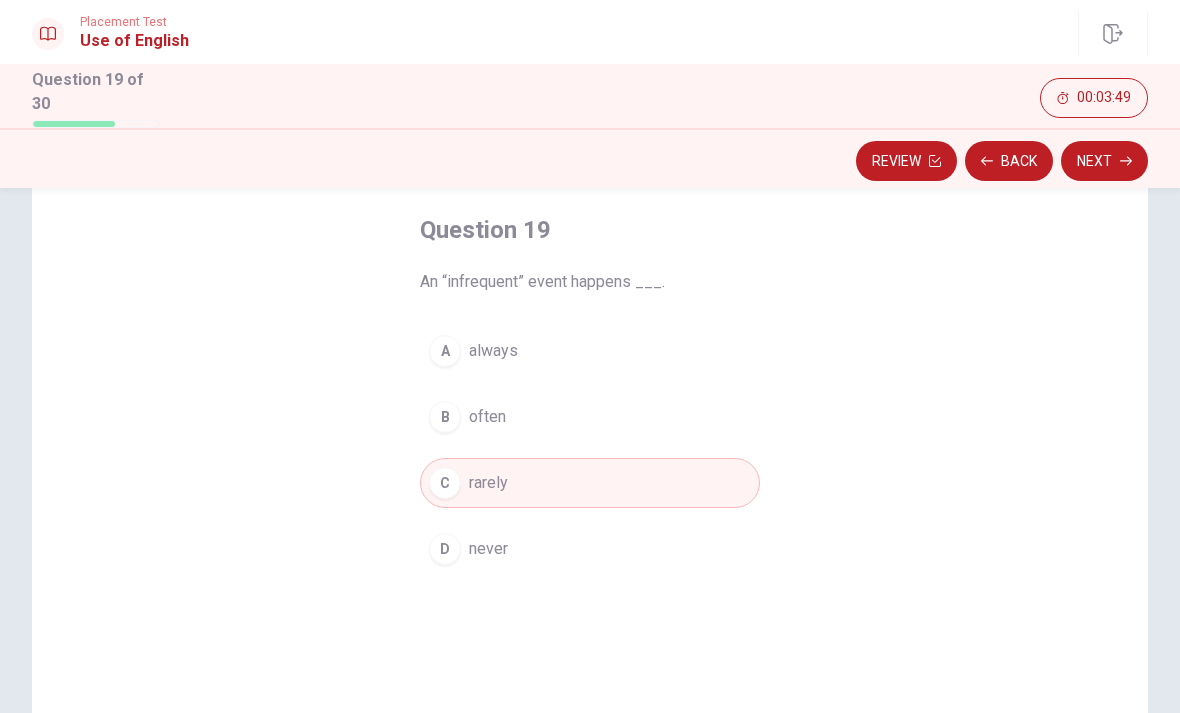 click on "Next" at bounding box center (1104, 161) 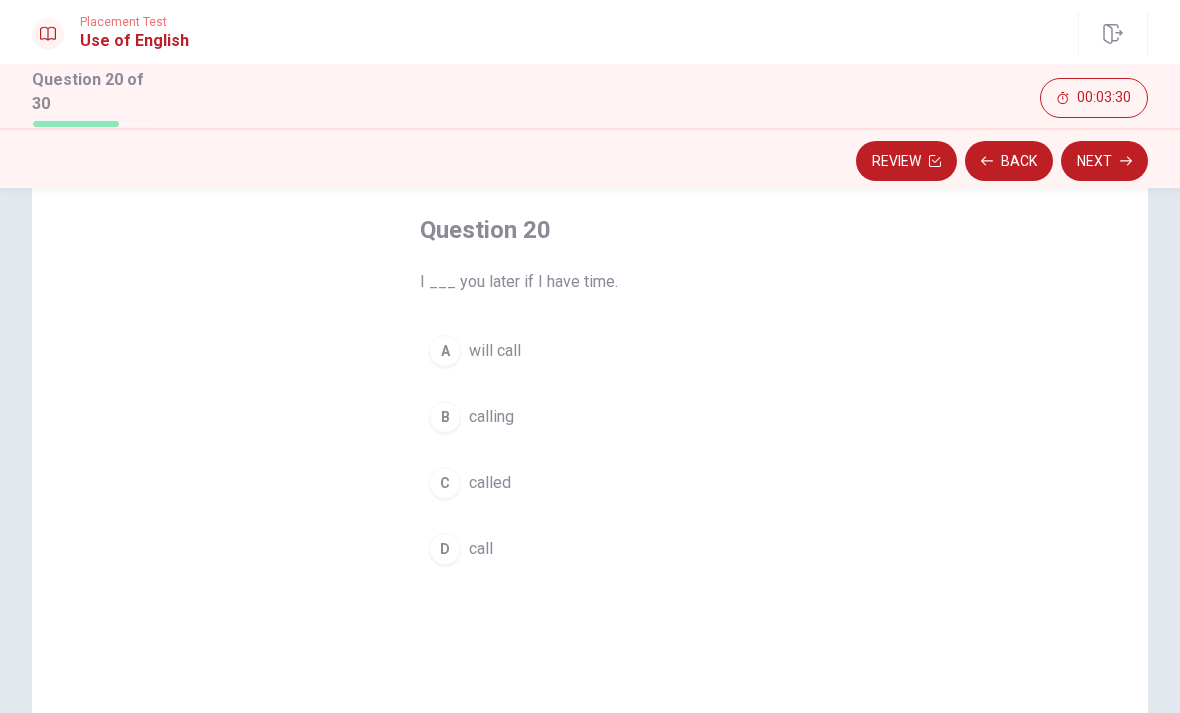 click on "A will call" at bounding box center (590, 351) 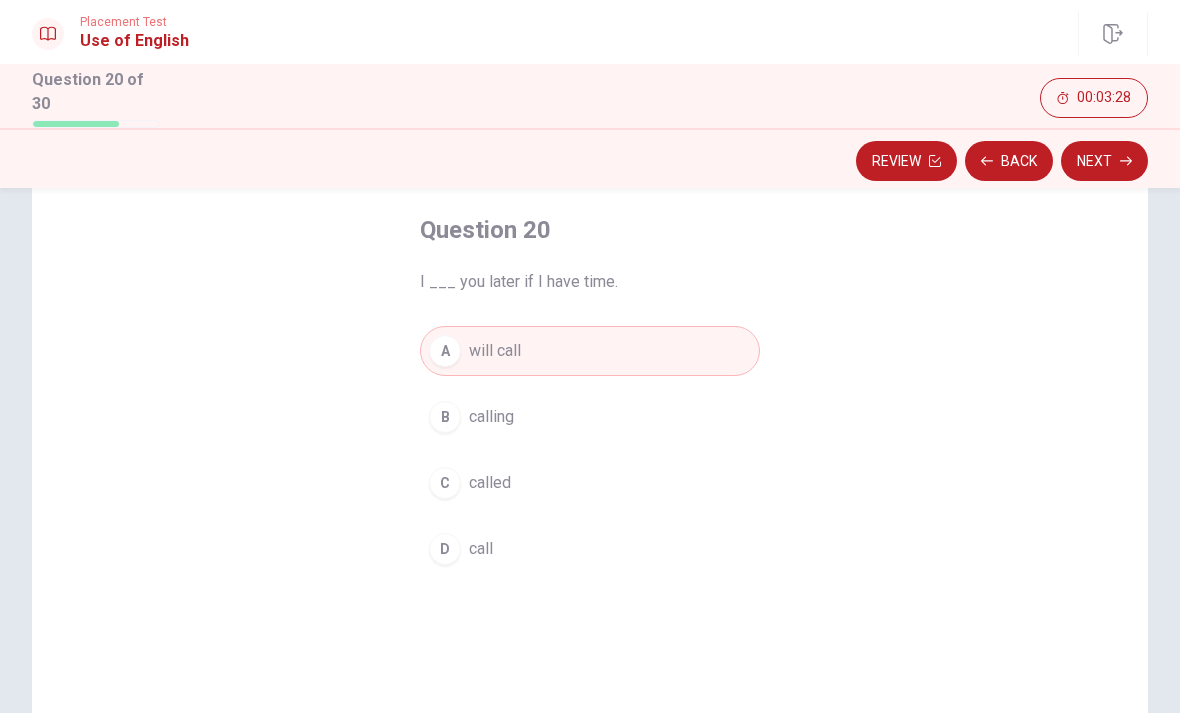 click on "Next" at bounding box center [1104, 161] 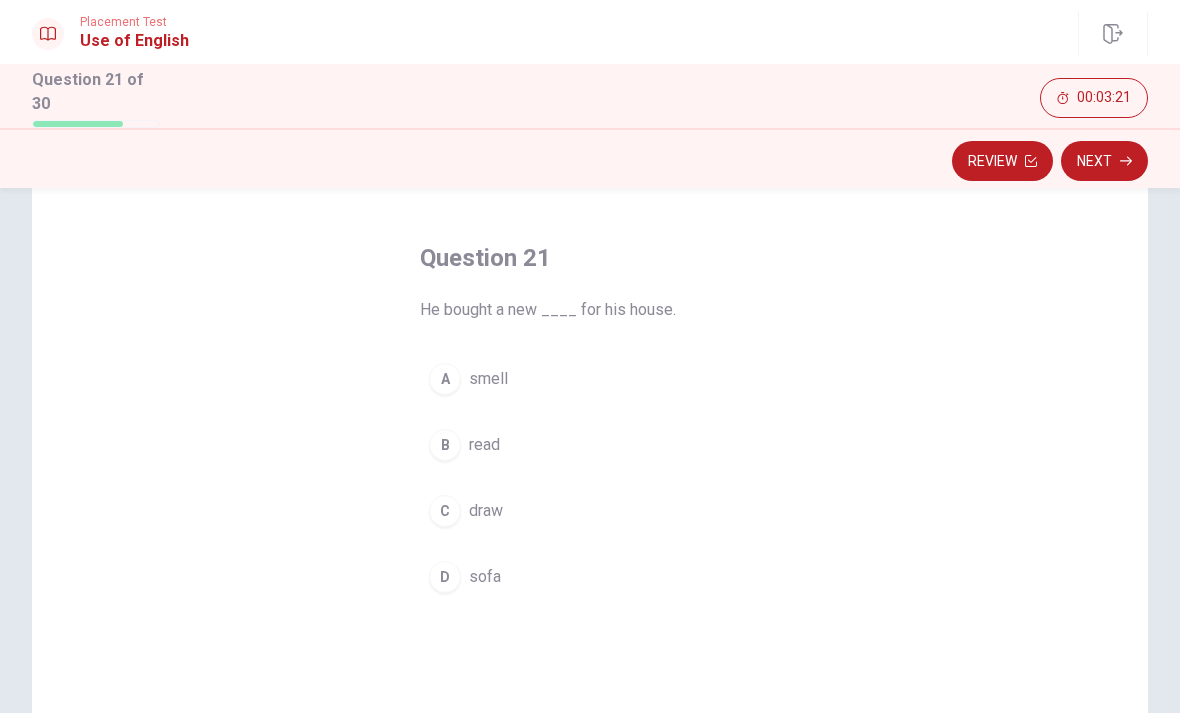 scroll, scrollTop: 81, scrollLeft: 0, axis: vertical 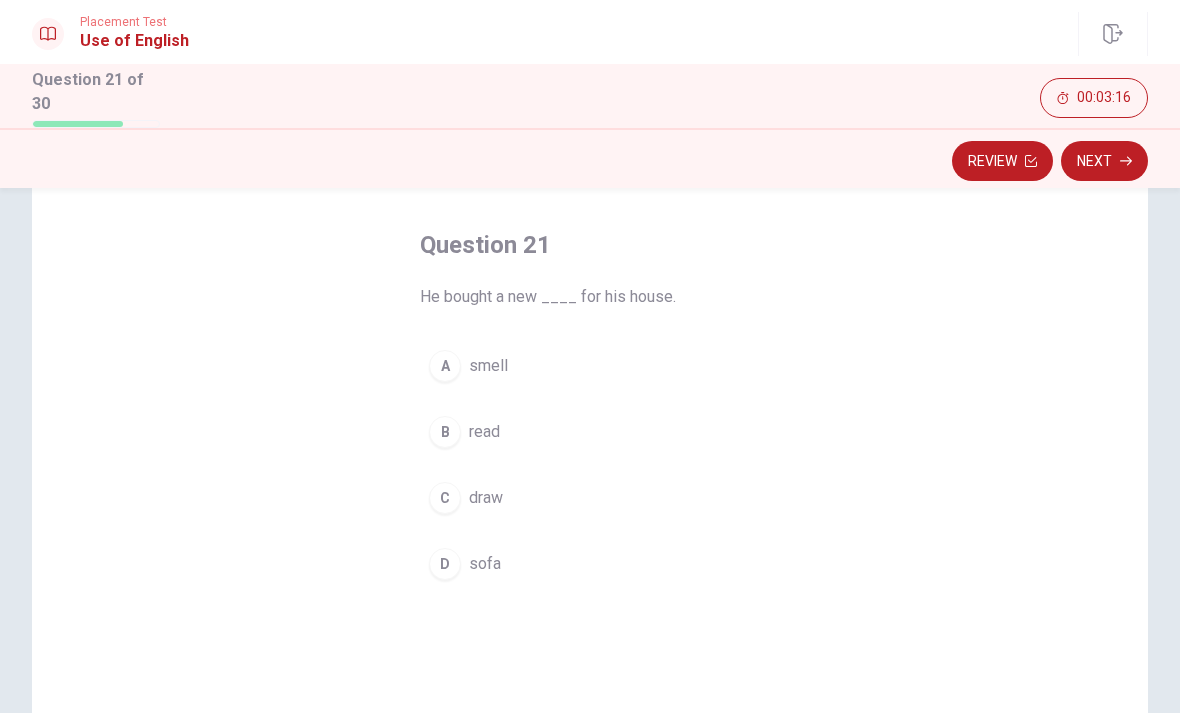 click on "D" at bounding box center [445, 564] 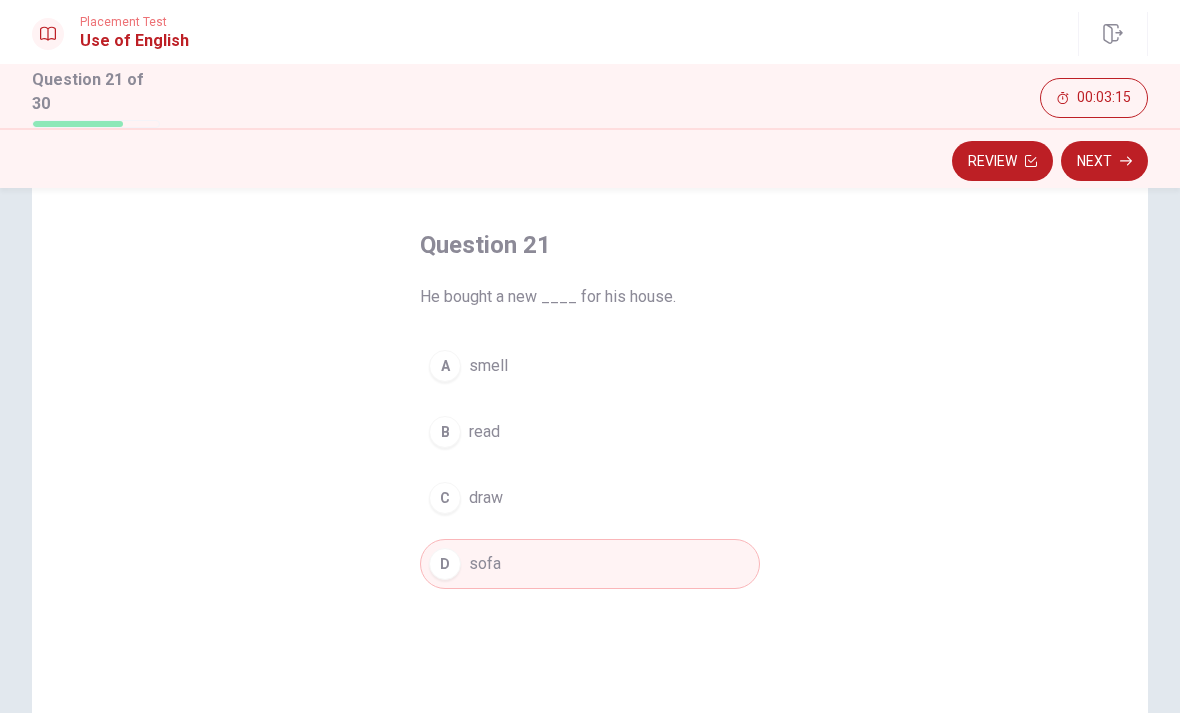 click on "Next" at bounding box center (1104, 161) 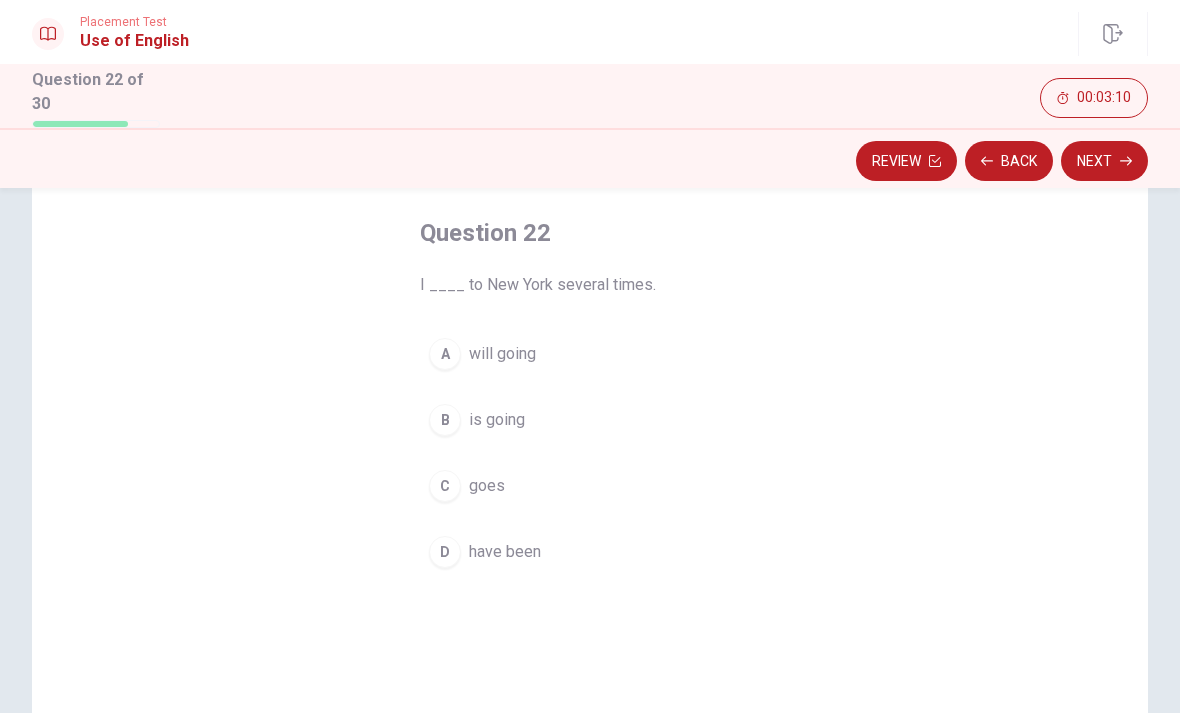 scroll, scrollTop: 94, scrollLeft: 0, axis: vertical 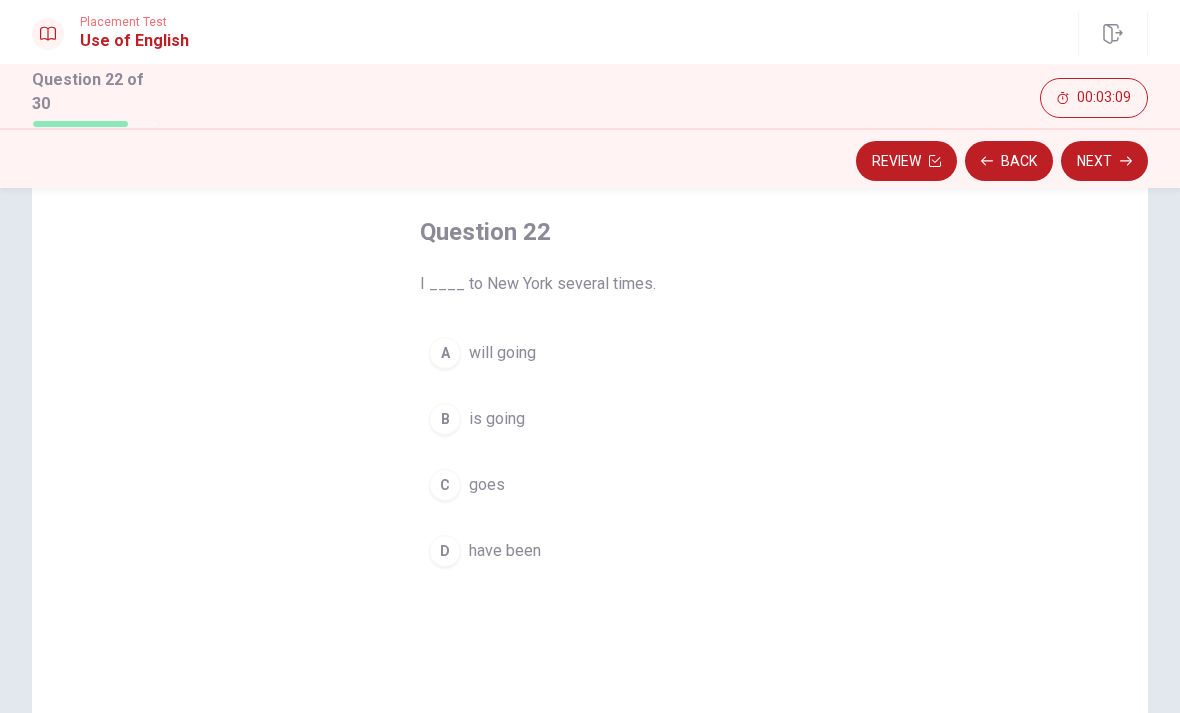 click on "A" at bounding box center (445, 353) 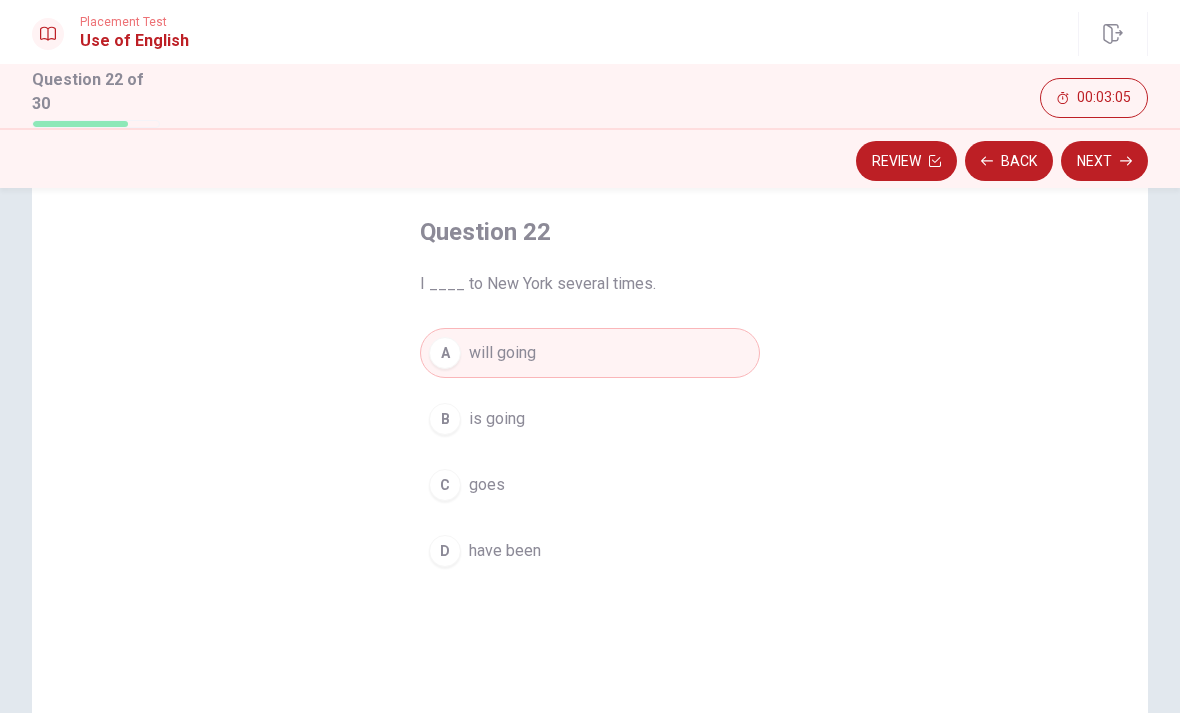 click on "Next" at bounding box center (1104, 161) 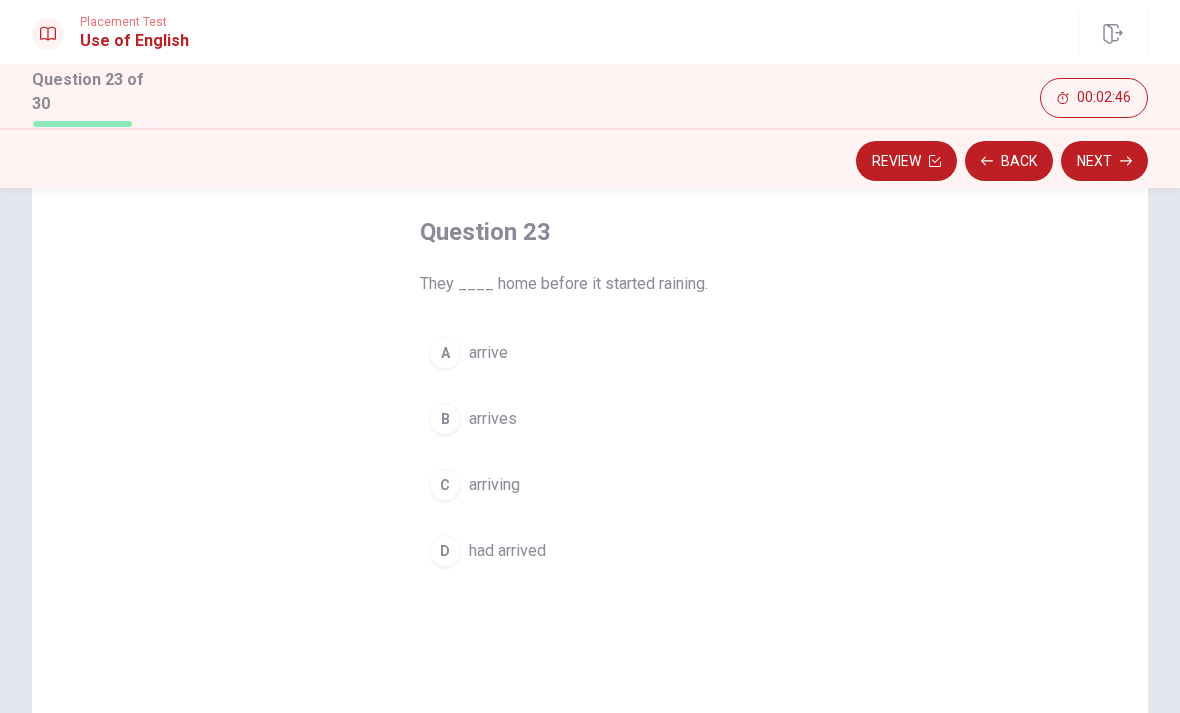 click on "D had arrived" at bounding box center [590, 551] 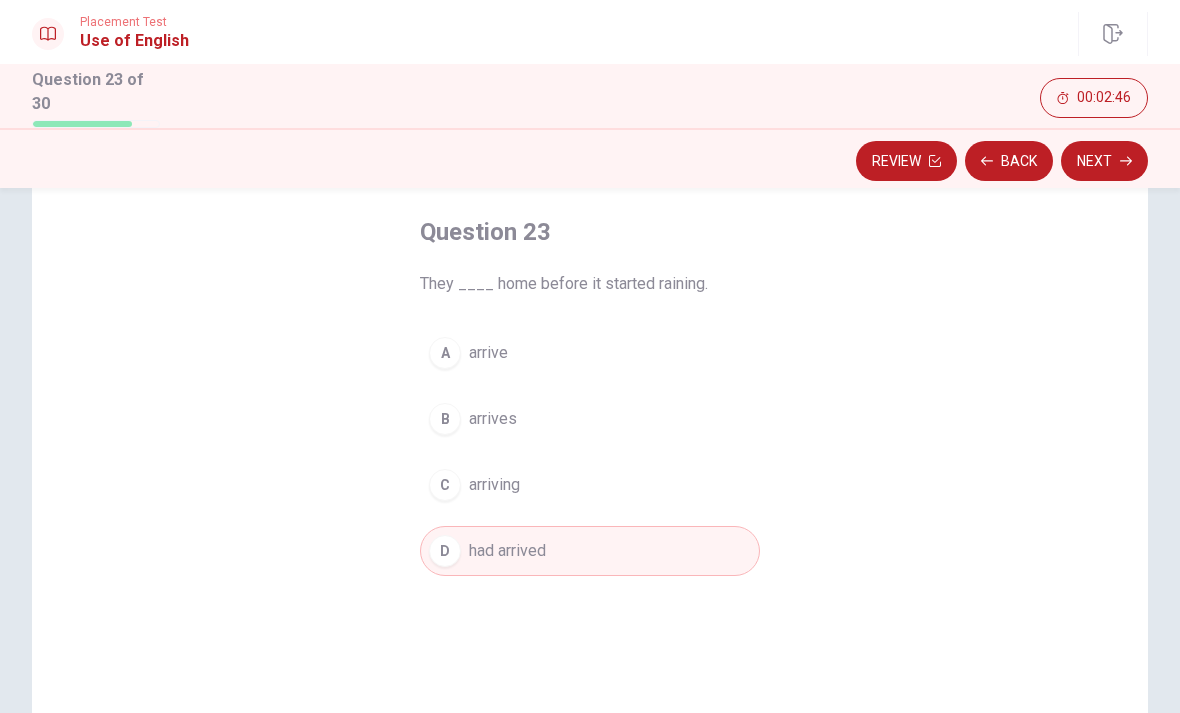 click on "Next" at bounding box center (1104, 161) 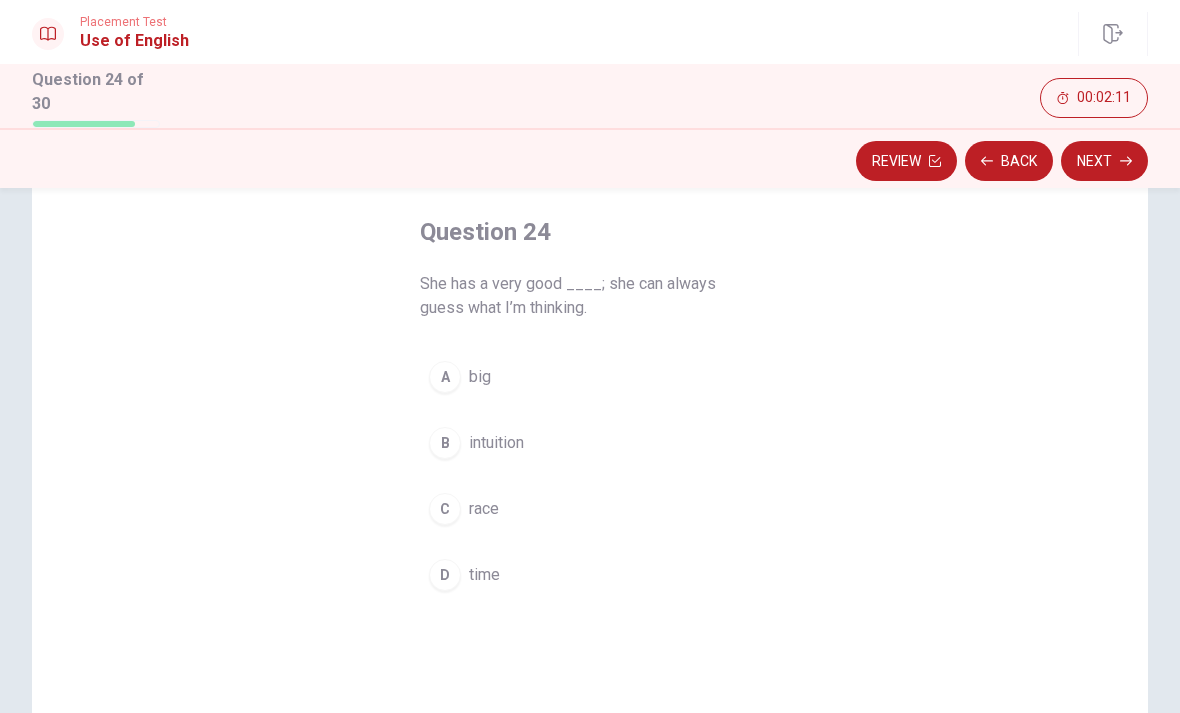 click on "D time" at bounding box center [590, 575] 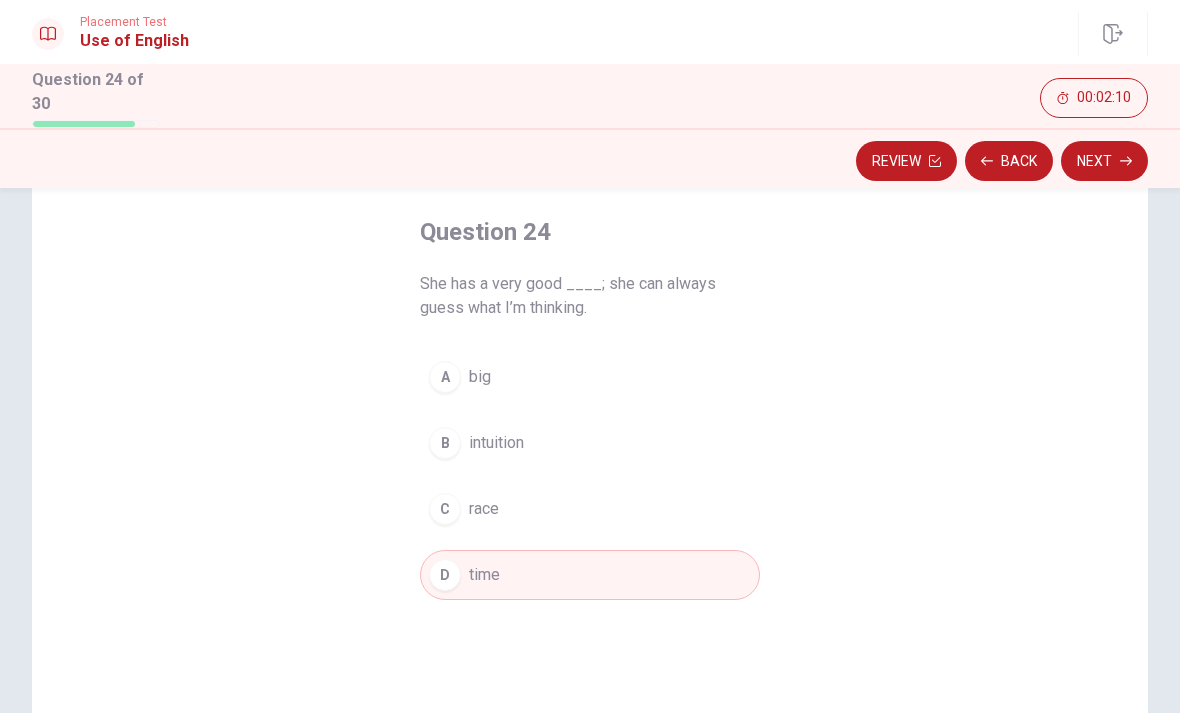 click 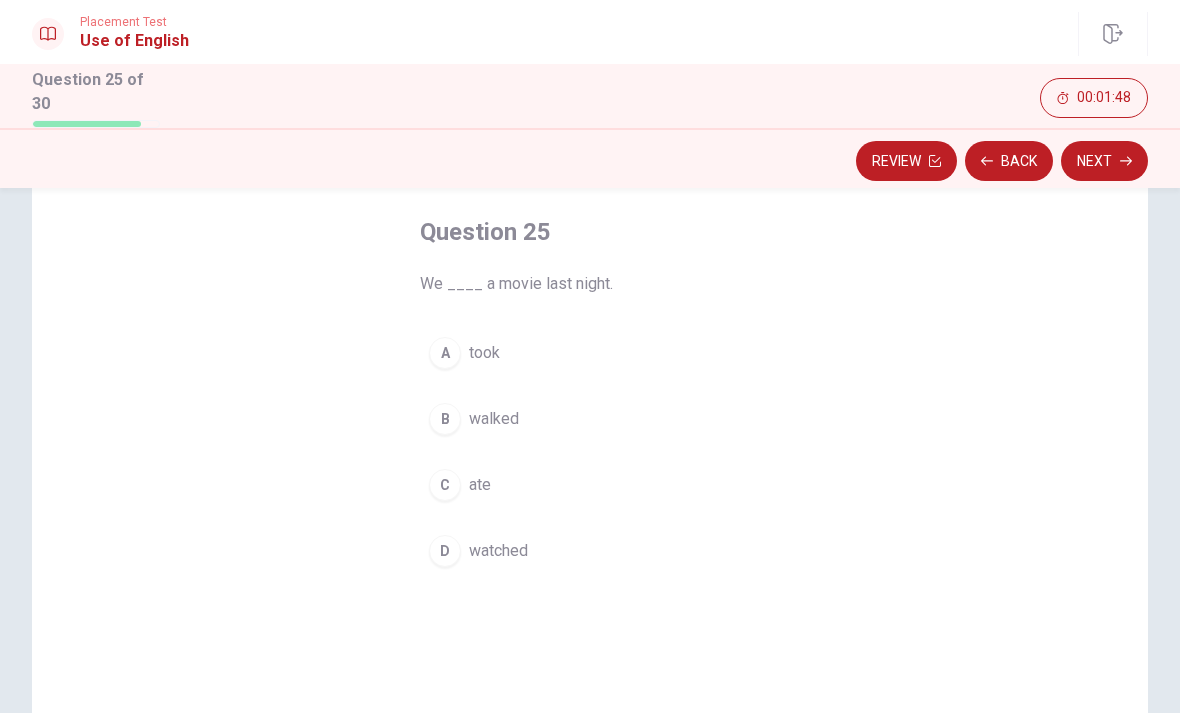 click on "watched" at bounding box center [498, 551] 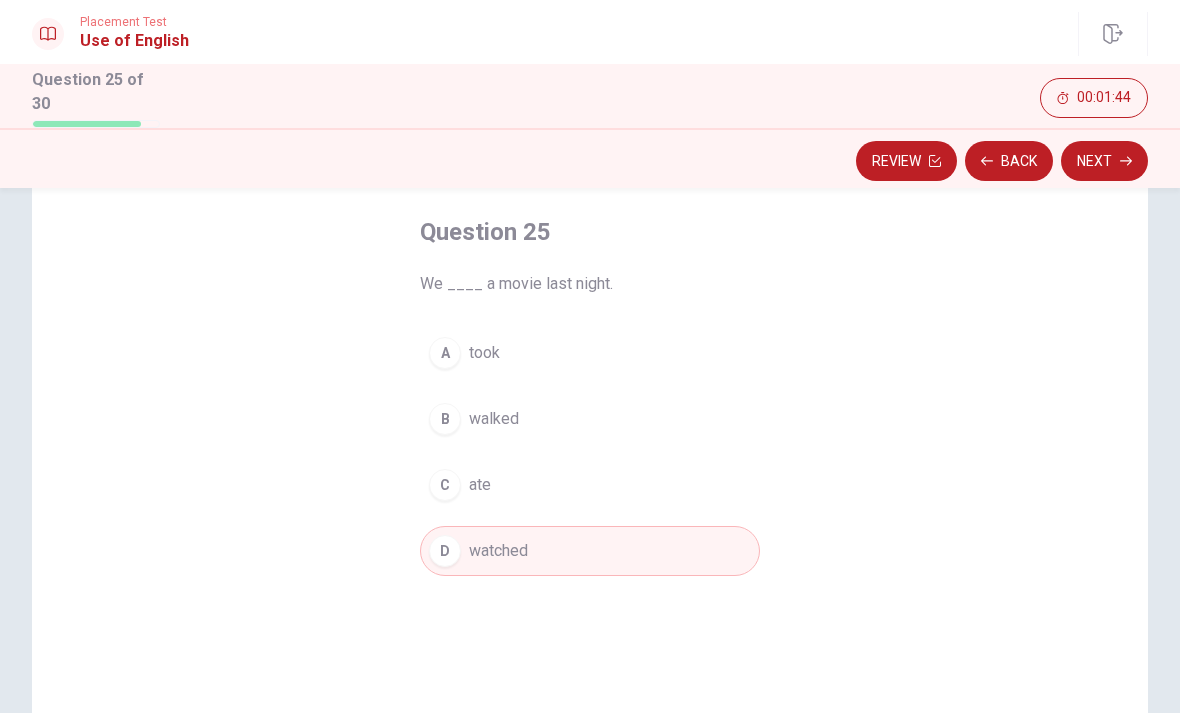 click on "Next" at bounding box center (1104, 161) 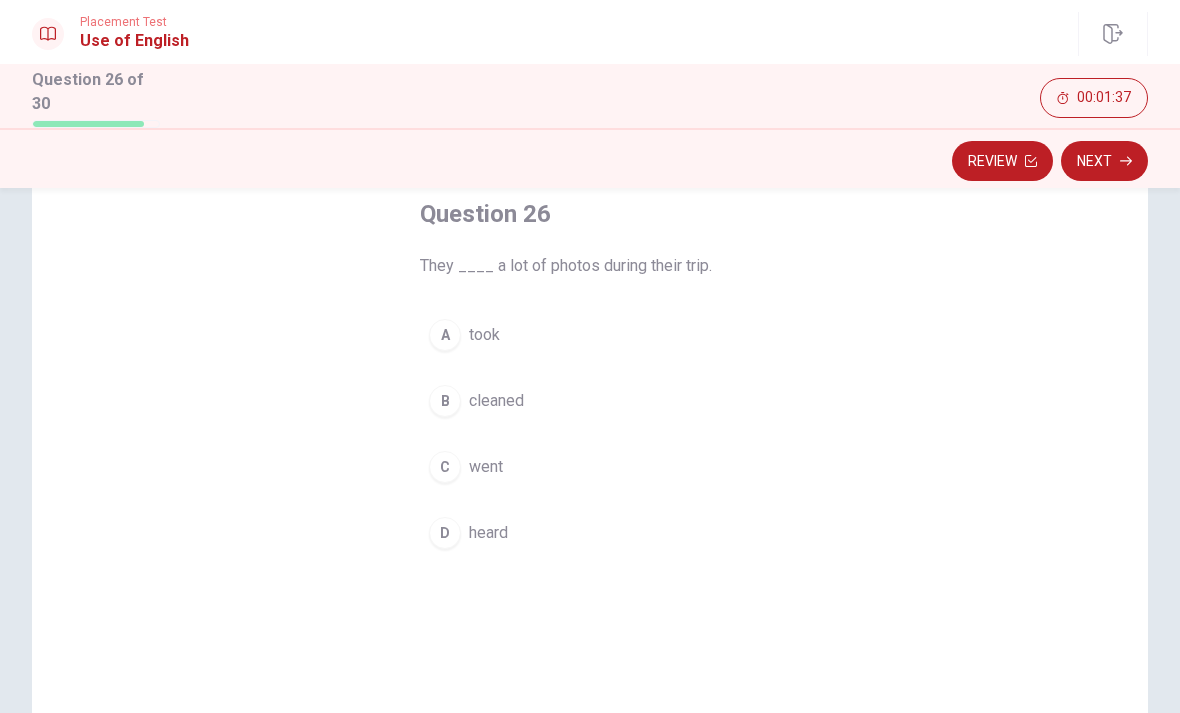 scroll, scrollTop: 136, scrollLeft: 0, axis: vertical 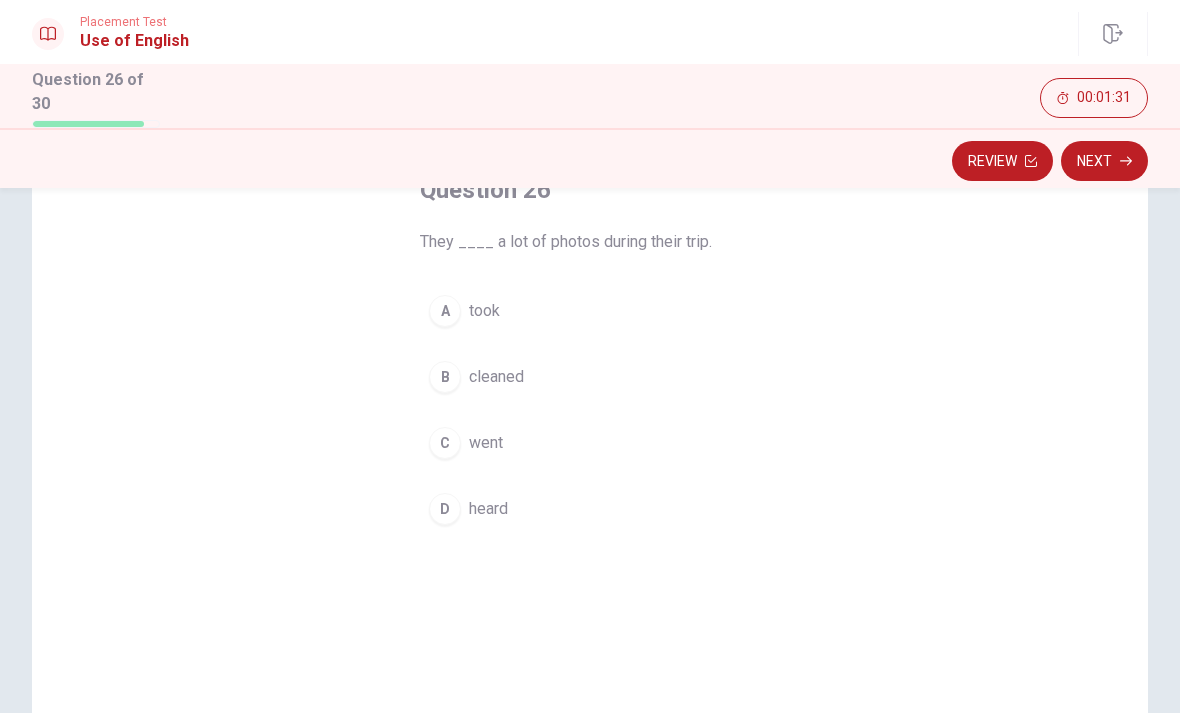 click on "took" at bounding box center [484, 311] 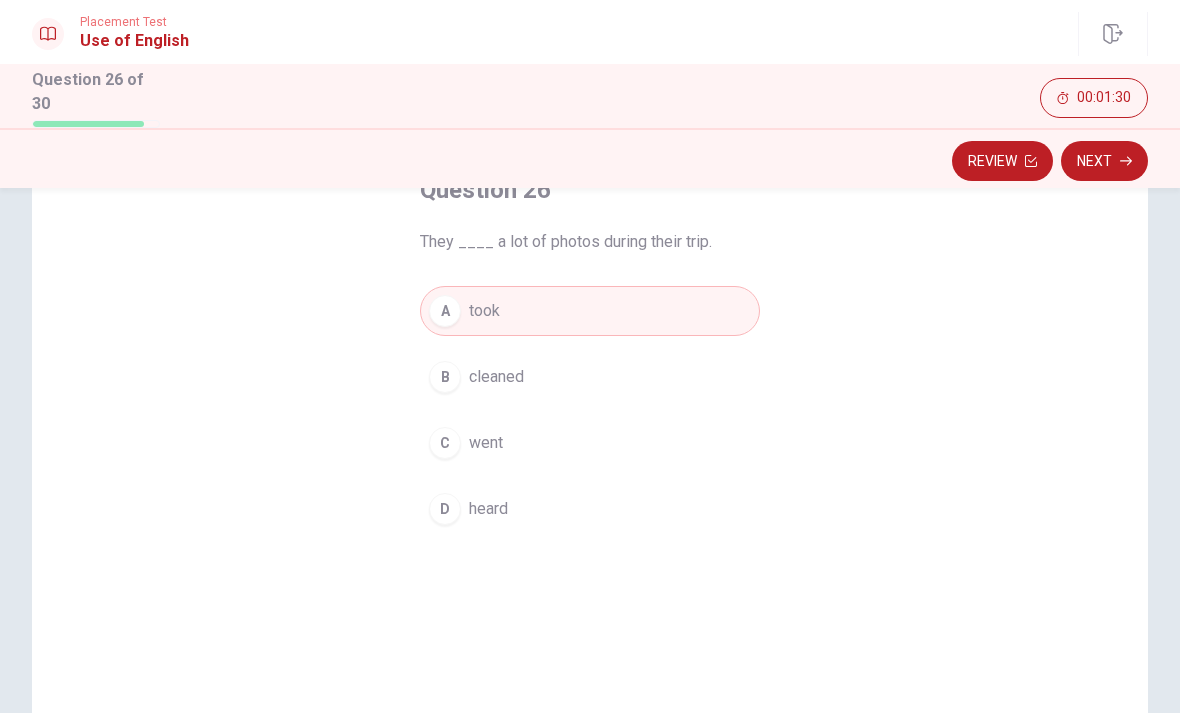 click on "Next" at bounding box center [1104, 161] 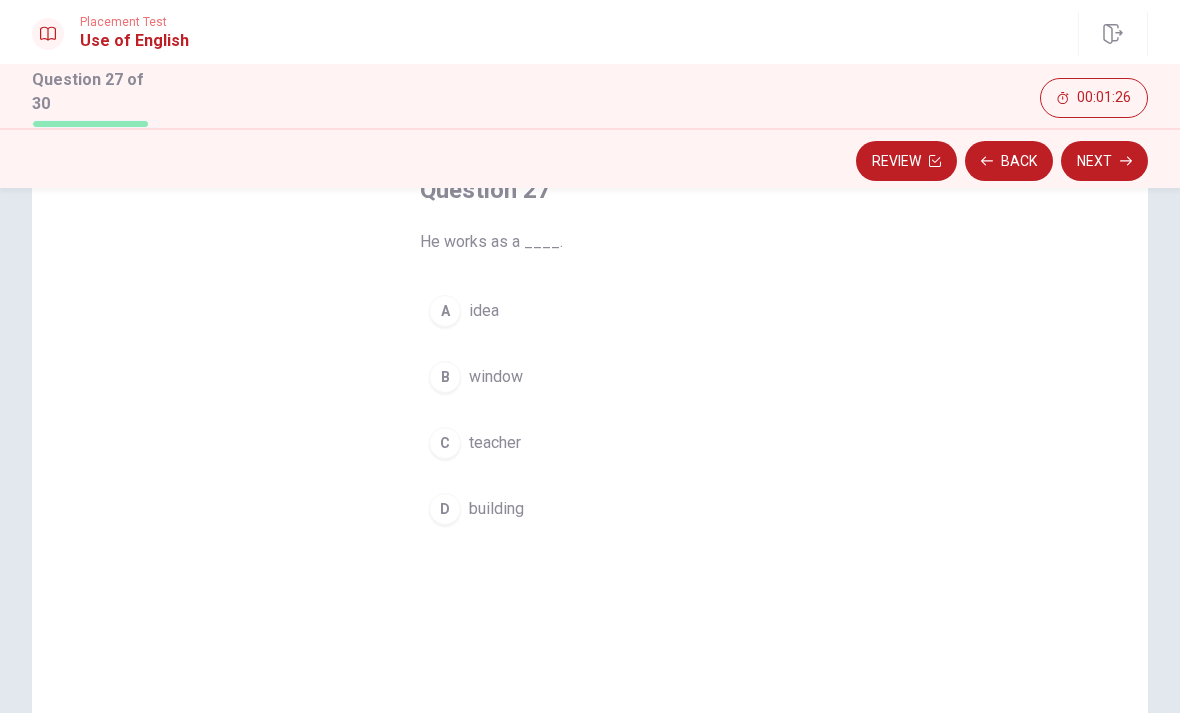 click on "C teacher" at bounding box center (590, 443) 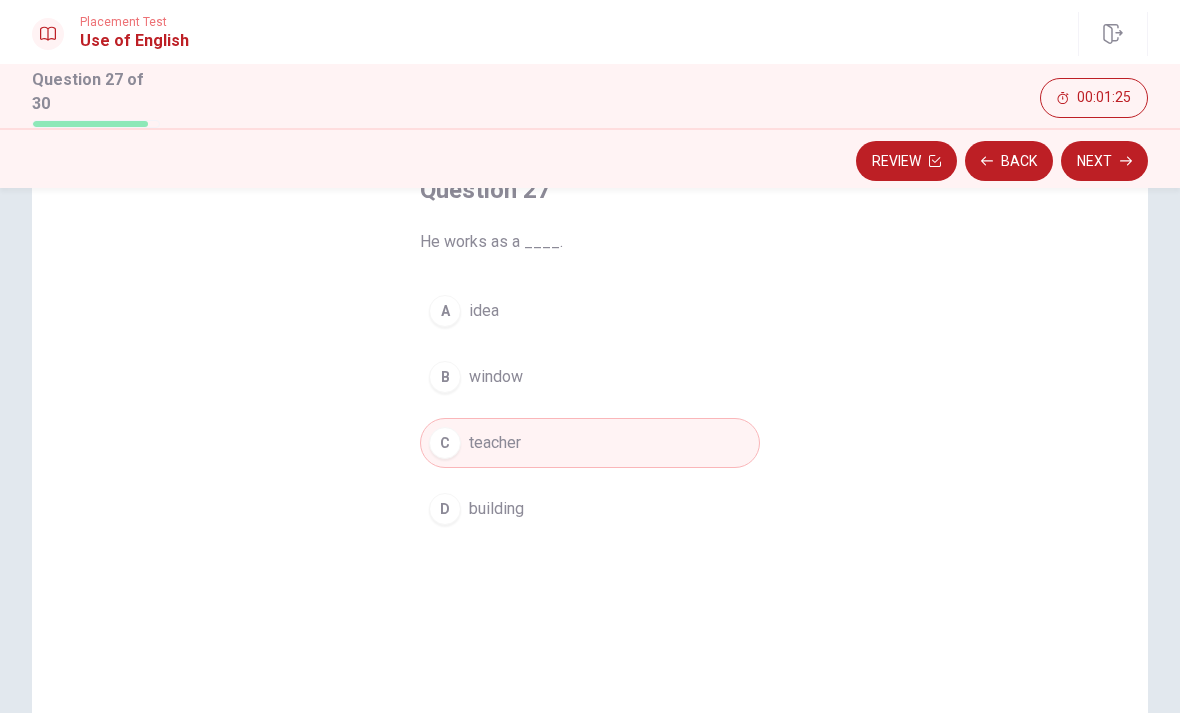 click on "Next" at bounding box center [1104, 161] 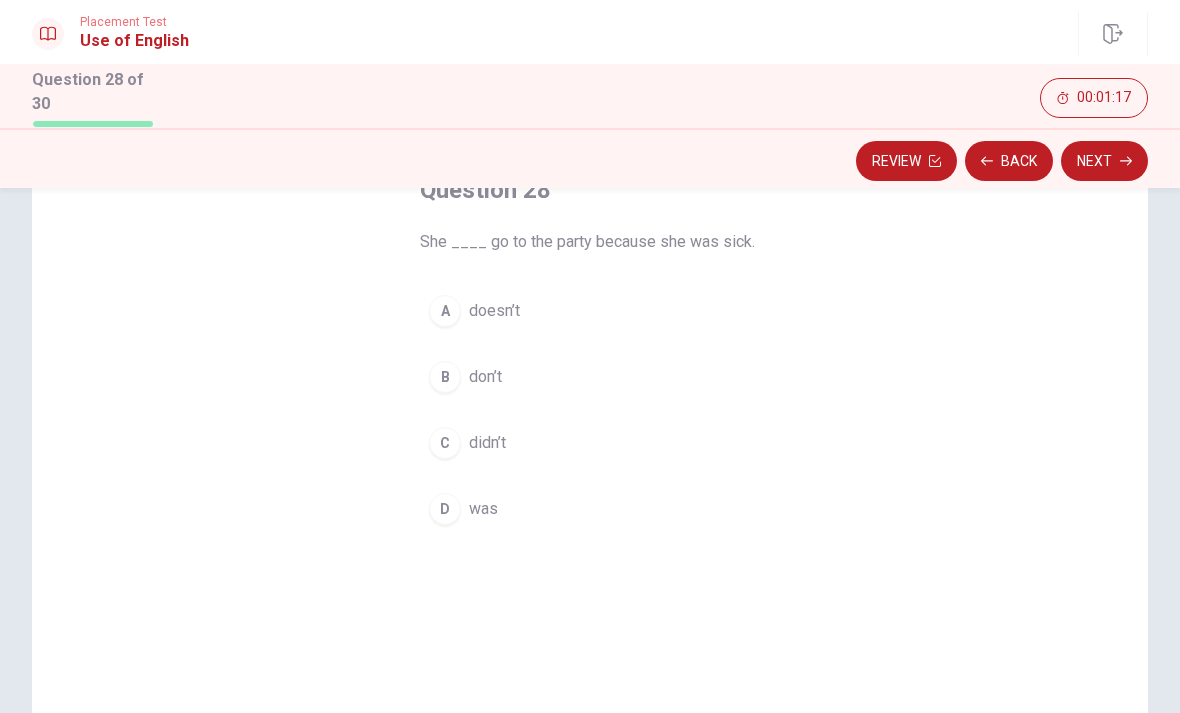 click on "B don’t" at bounding box center (590, 377) 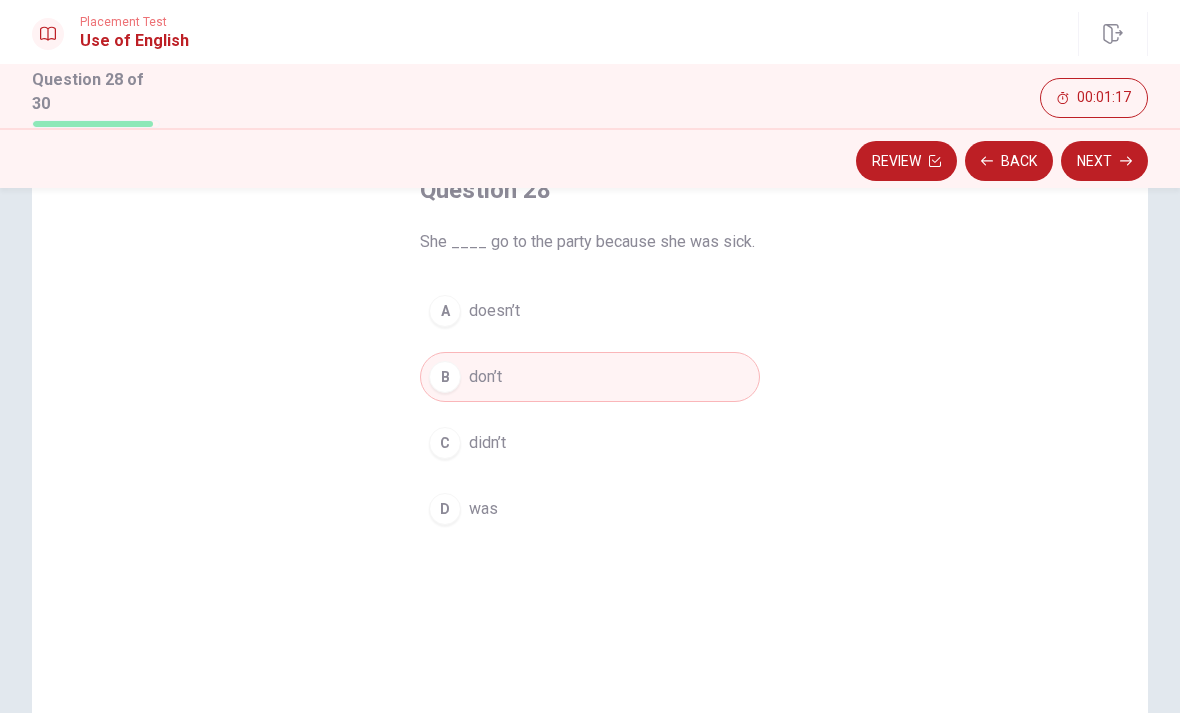 click on "doesn’t" at bounding box center (494, 311) 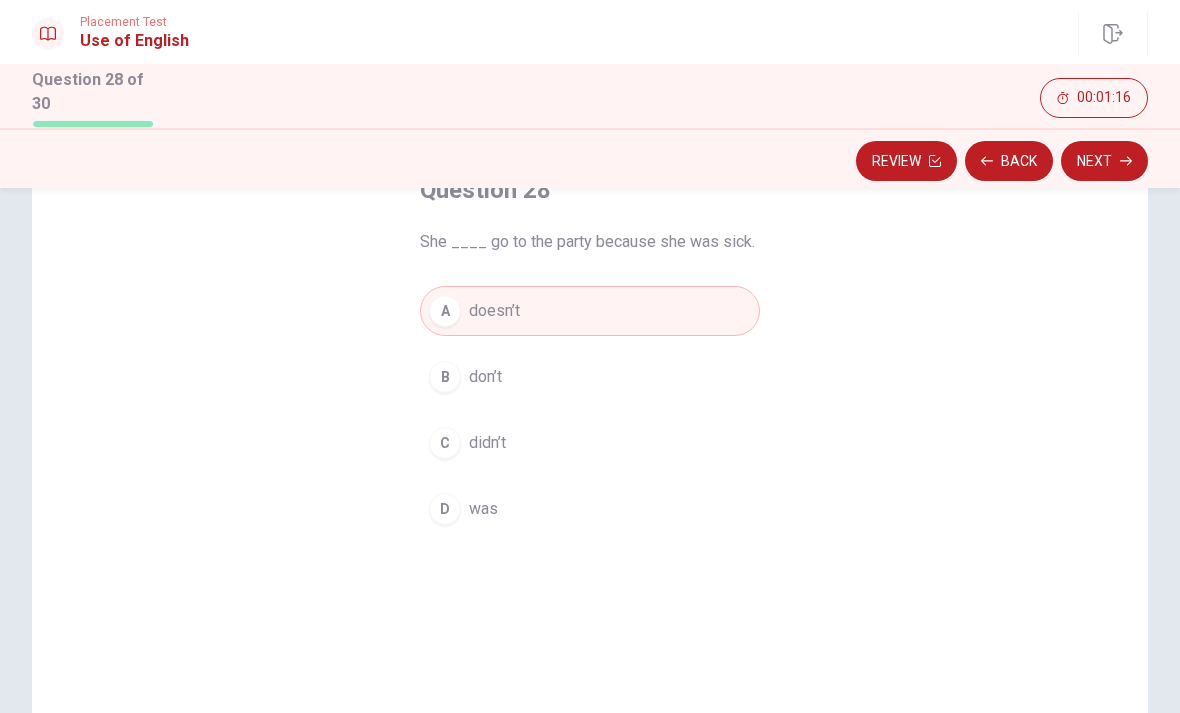click on "Next" at bounding box center [1104, 161] 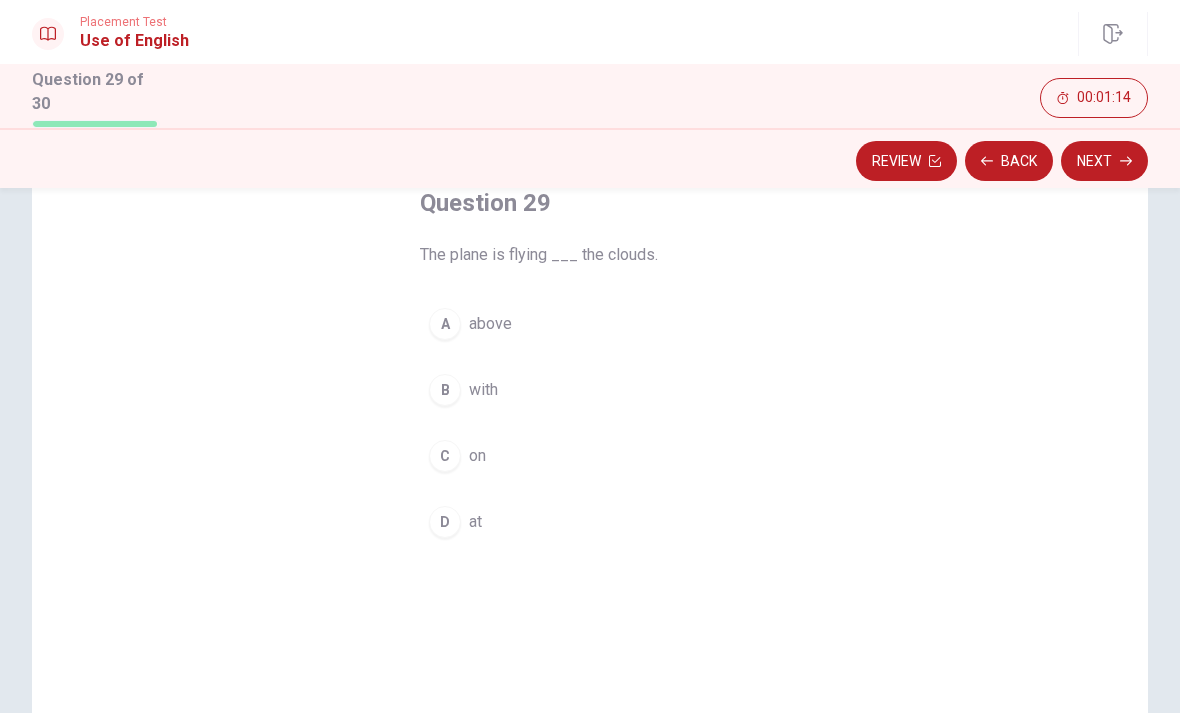 scroll, scrollTop: 113, scrollLeft: 0, axis: vertical 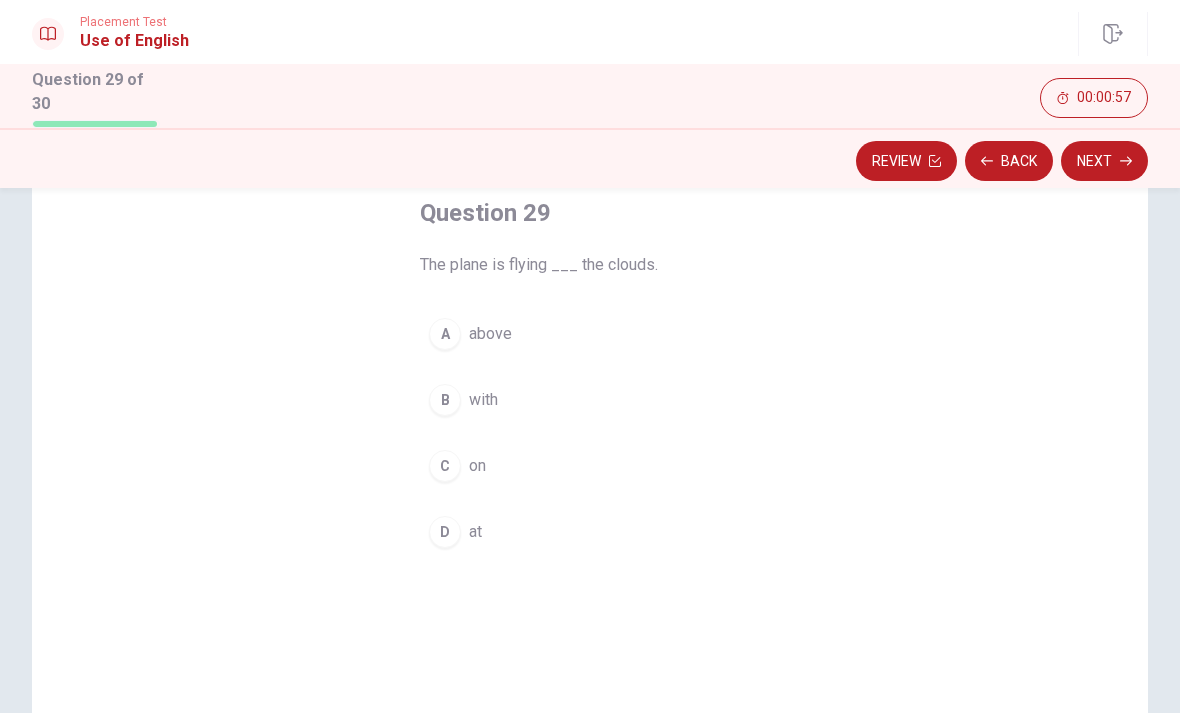 click on "above" at bounding box center [490, 334] 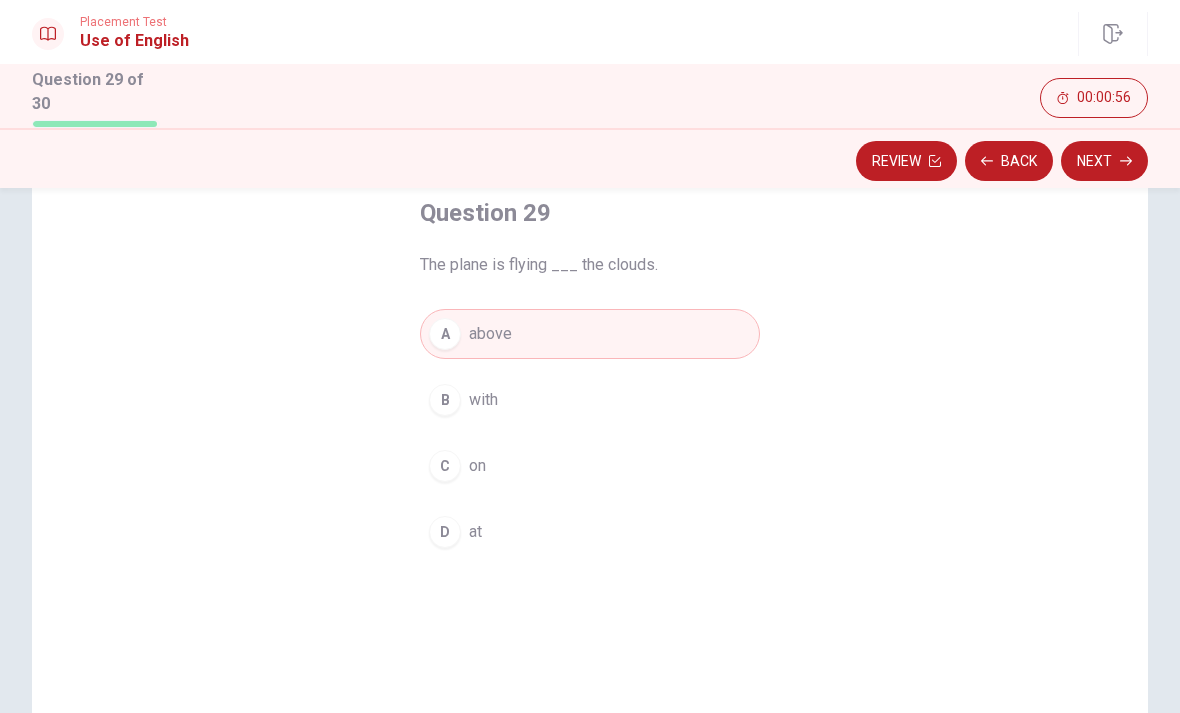 click on "Next" at bounding box center (1104, 161) 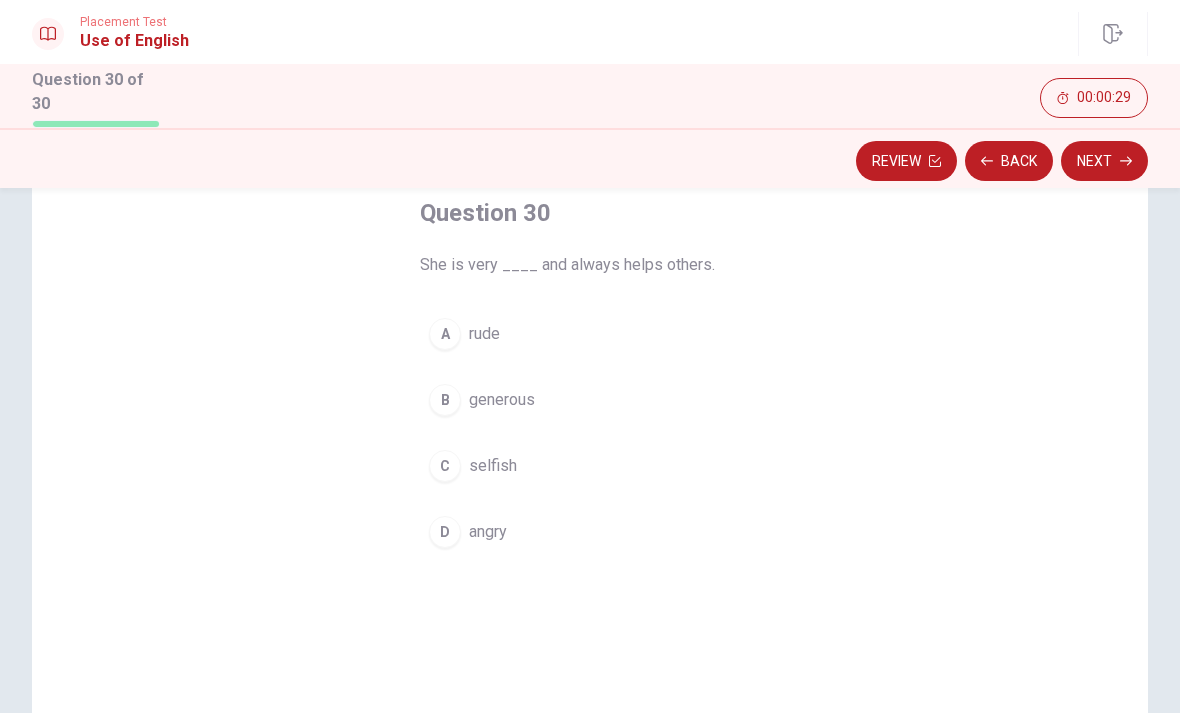 click on "B generous" at bounding box center (590, 400) 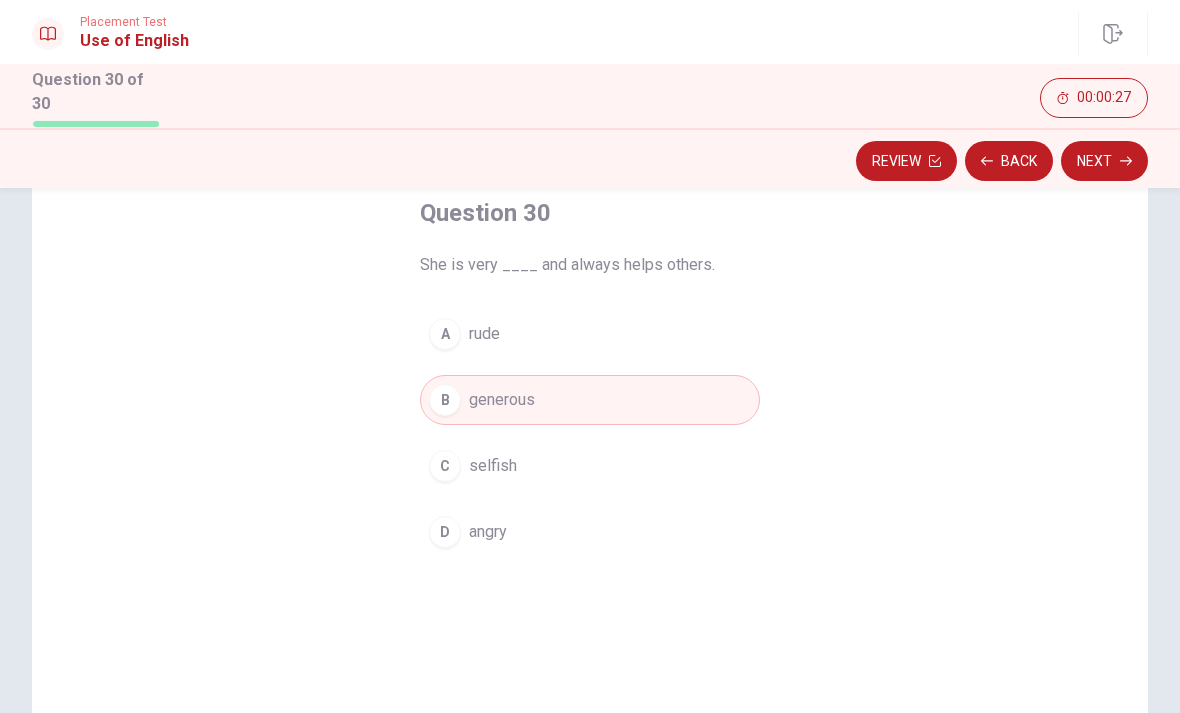 click on "Next" at bounding box center [1104, 161] 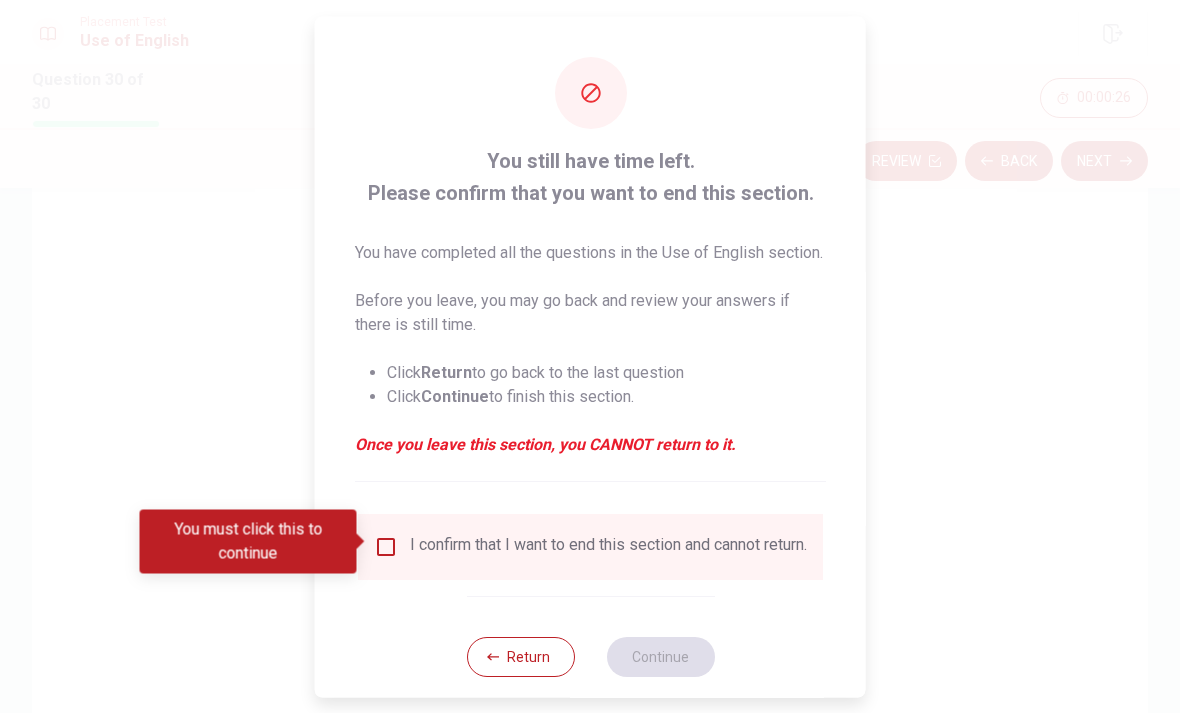 click at bounding box center [386, 546] 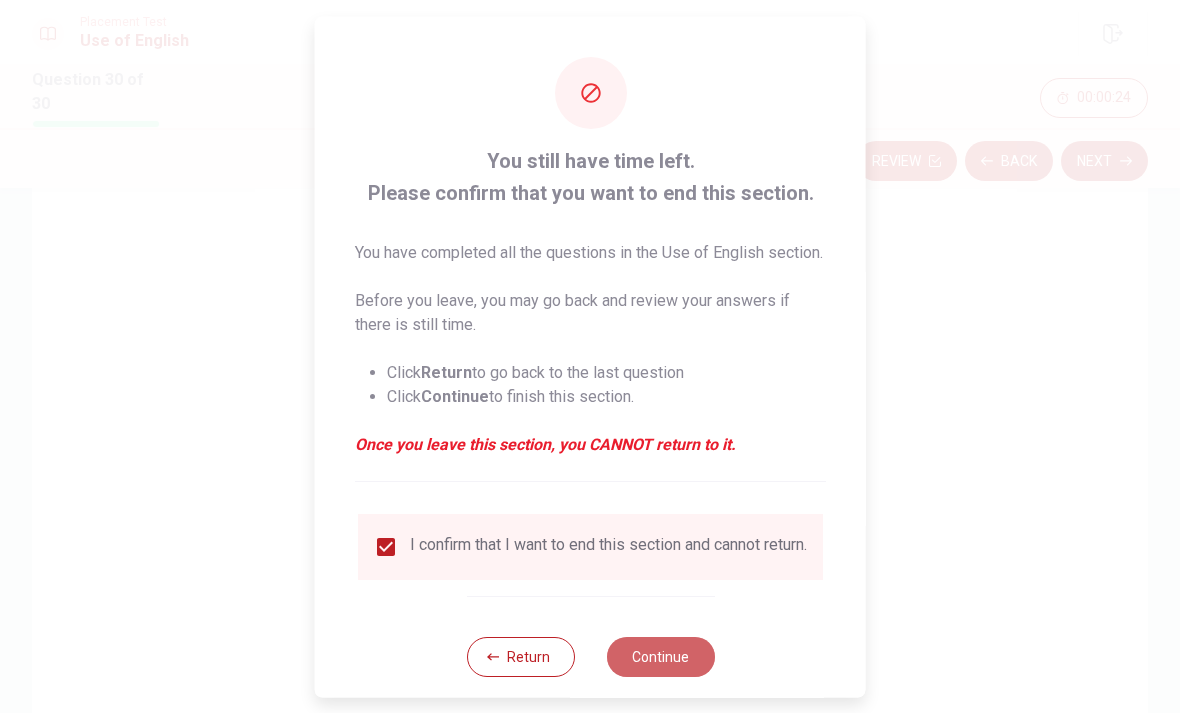 click on "Continue" at bounding box center [660, 656] 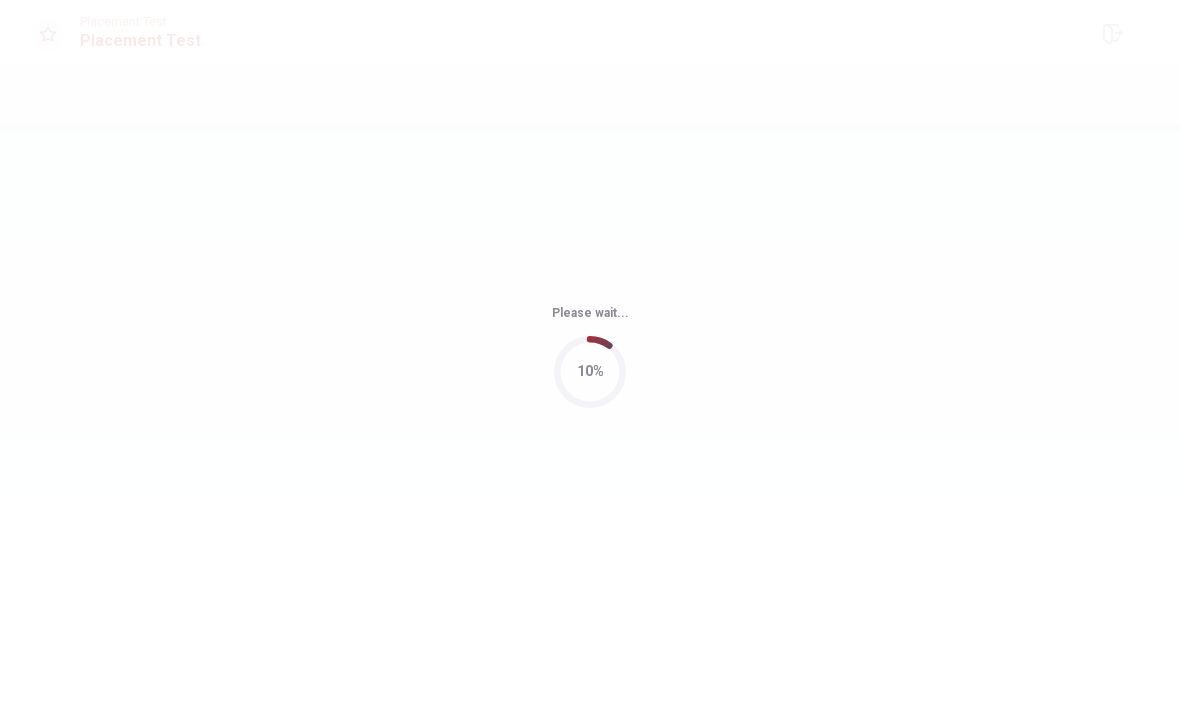 scroll, scrollTop: 0, scrollLeft: 0, axis: both 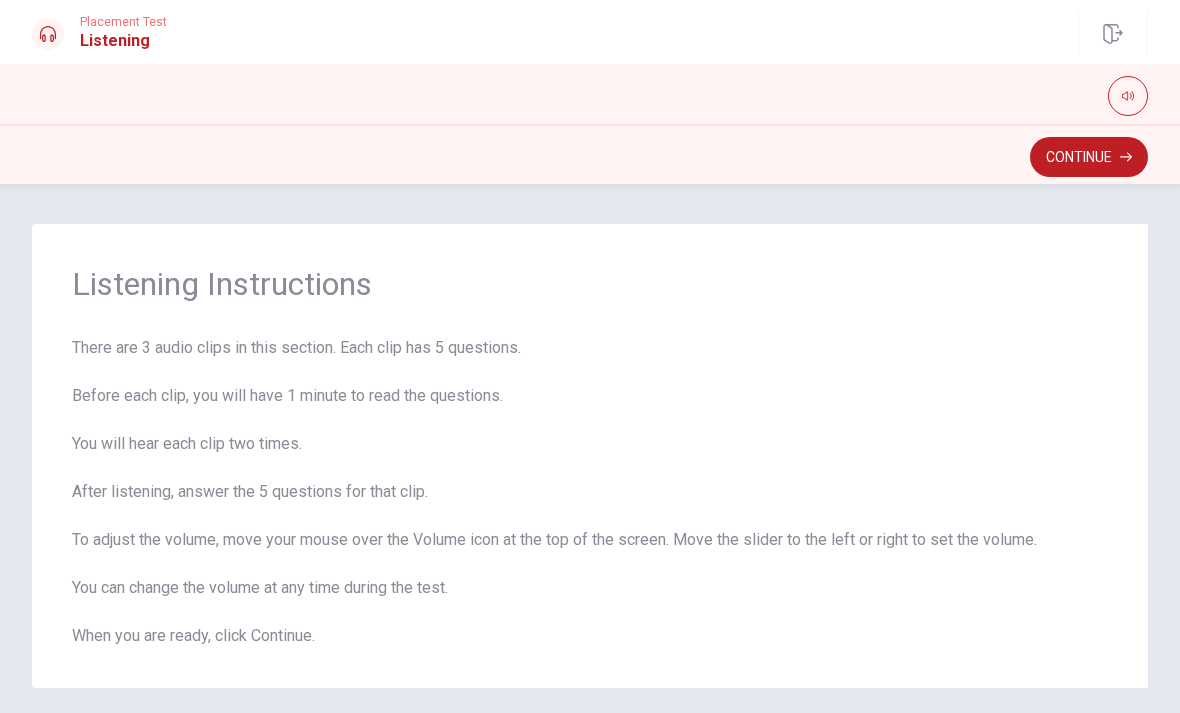 click on "Continue" at bounding box center (1089, 157) 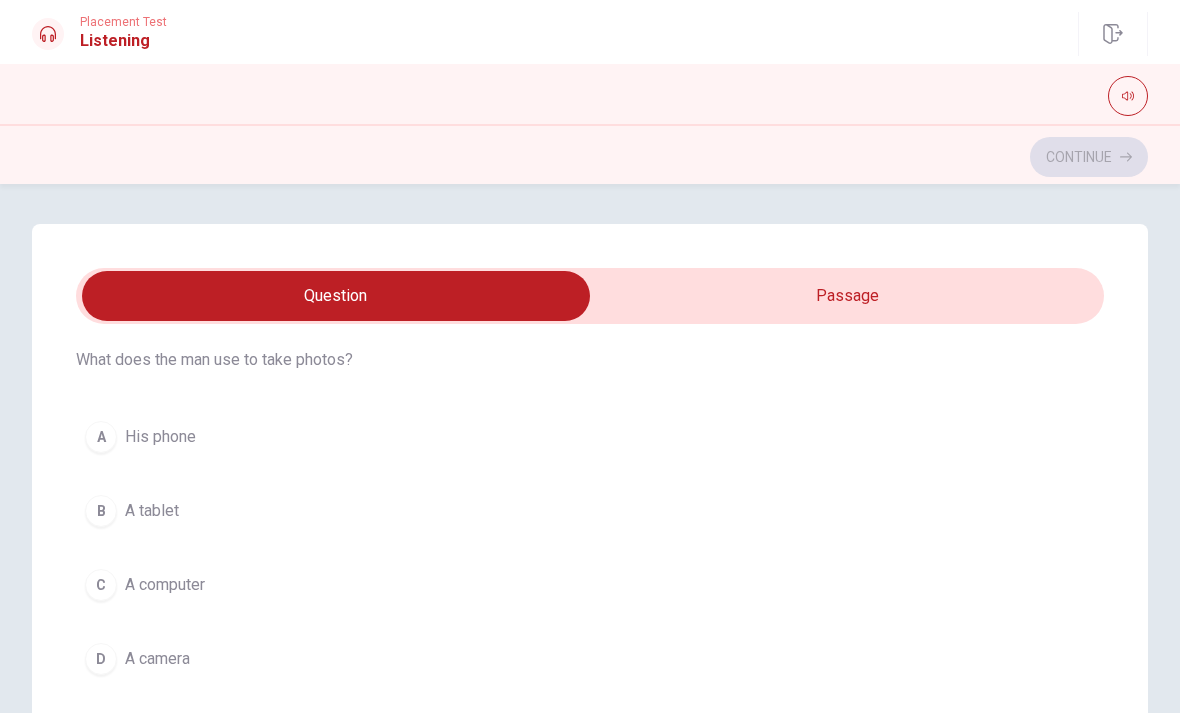 scroll, scrollTop: 63, scrollLeft: 0, axis: vertical 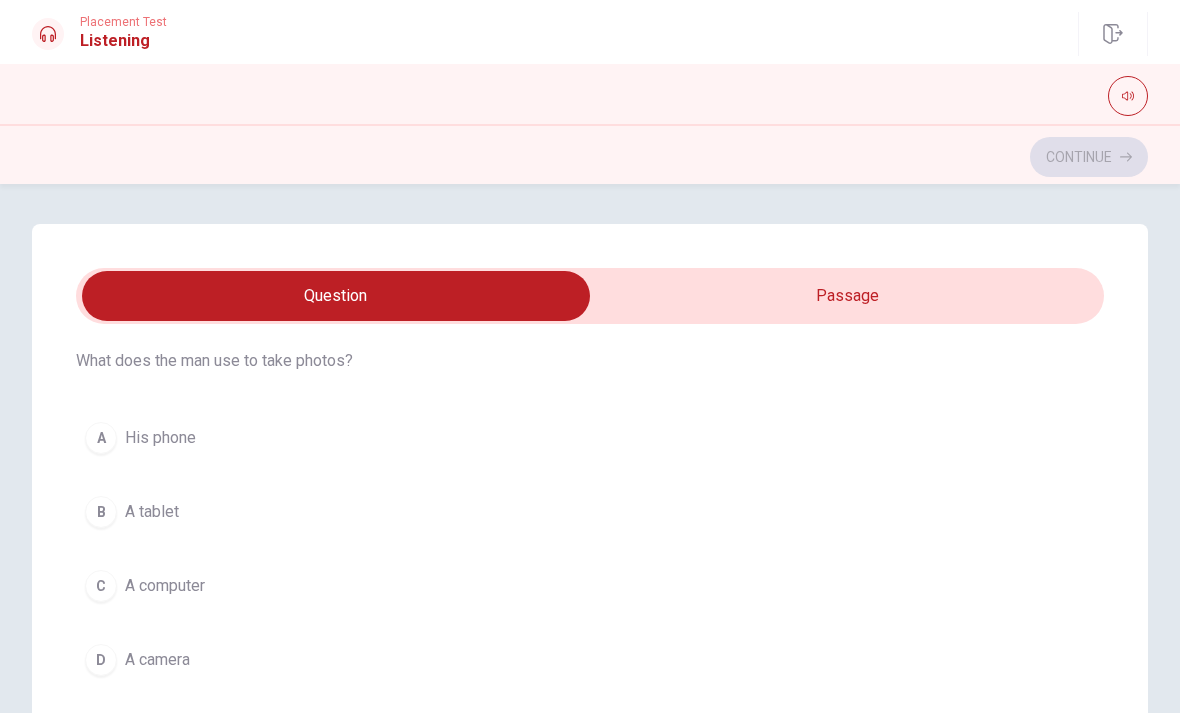 type on "7" 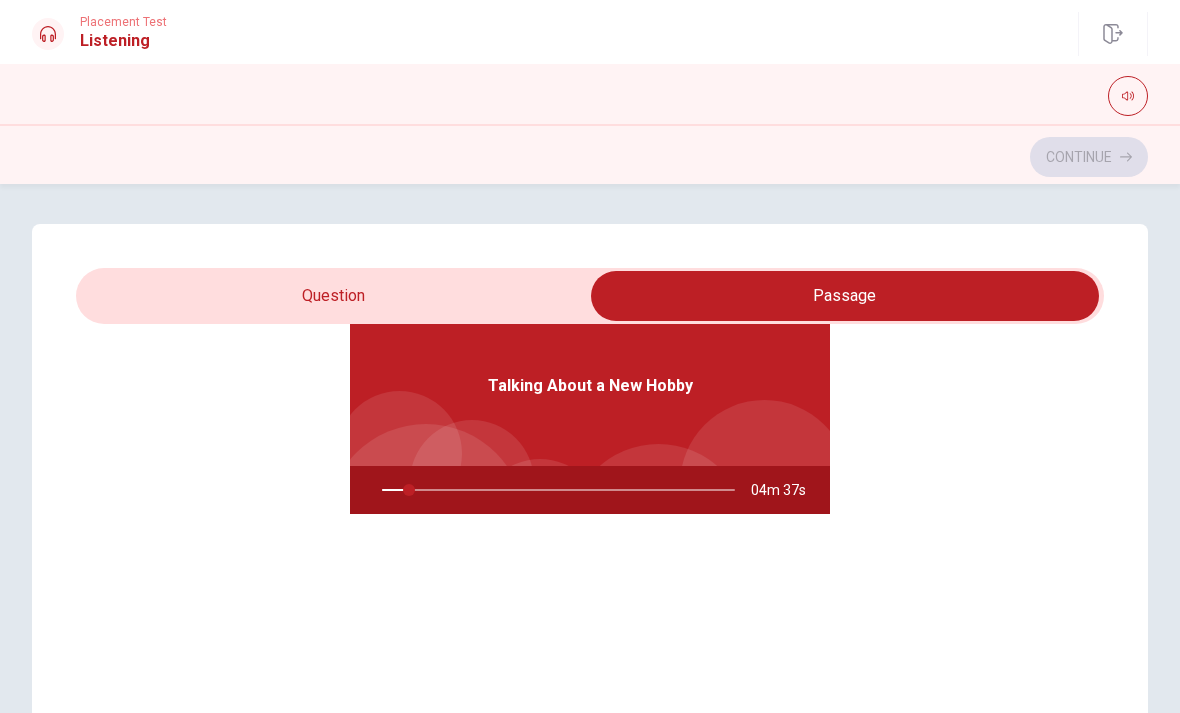 scroll, scrollTop: 112, scrollLeft: 0, axis: vertical 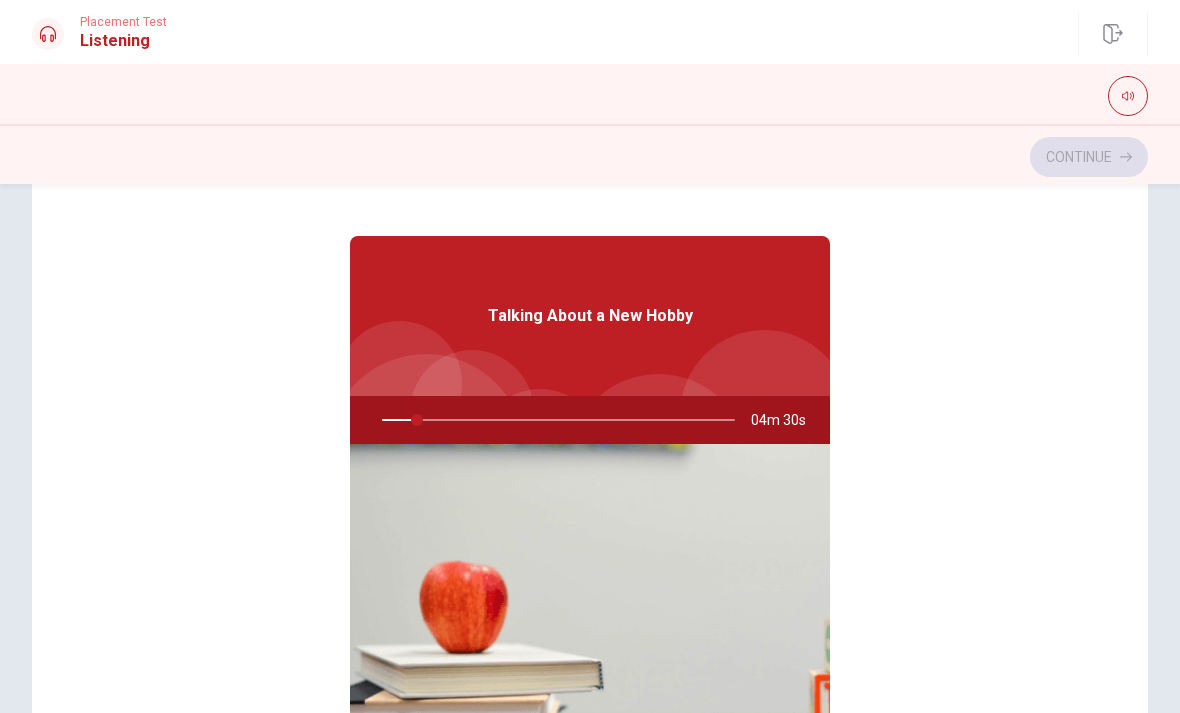 click on "Continue" at bounding box center (590, 157) 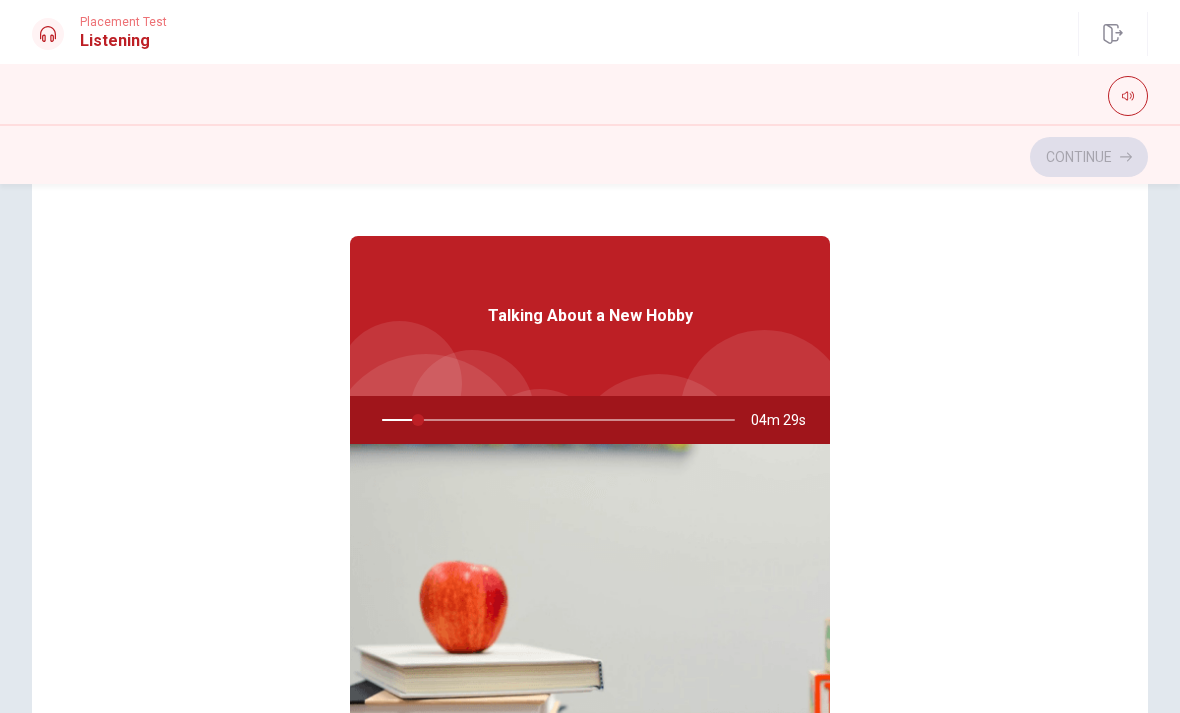 scroll, scrollTop: -1, scrollLeft: 0, axis: vertical 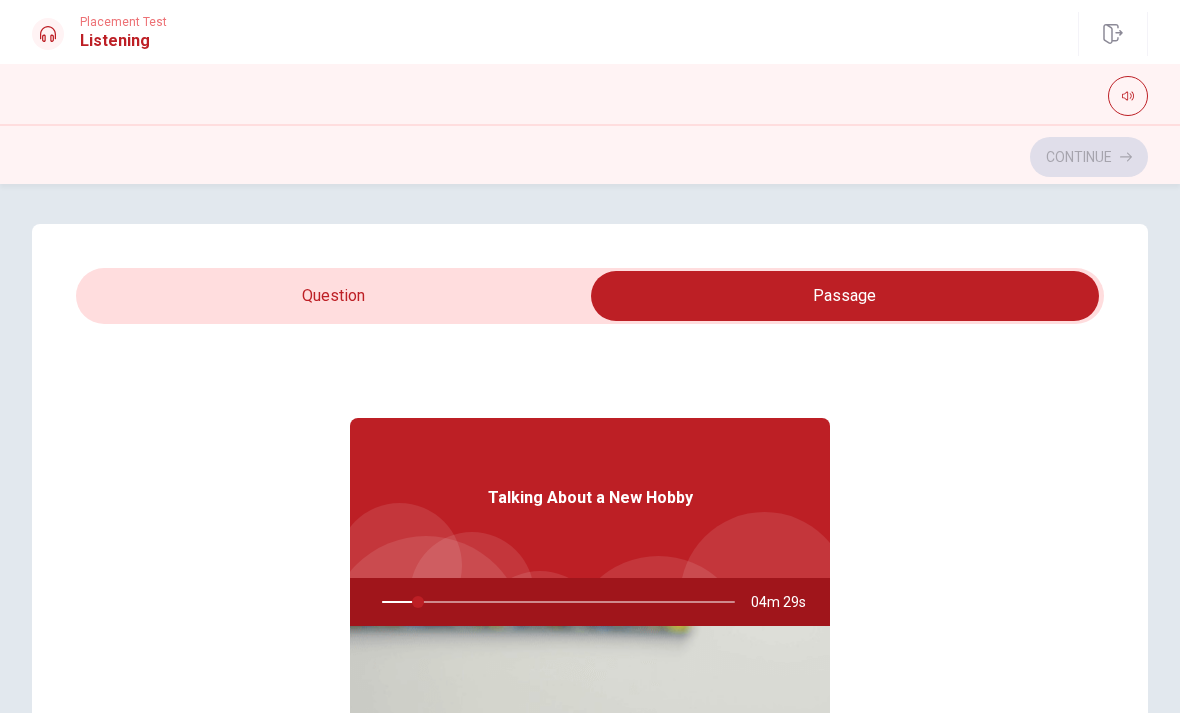 type on "11" 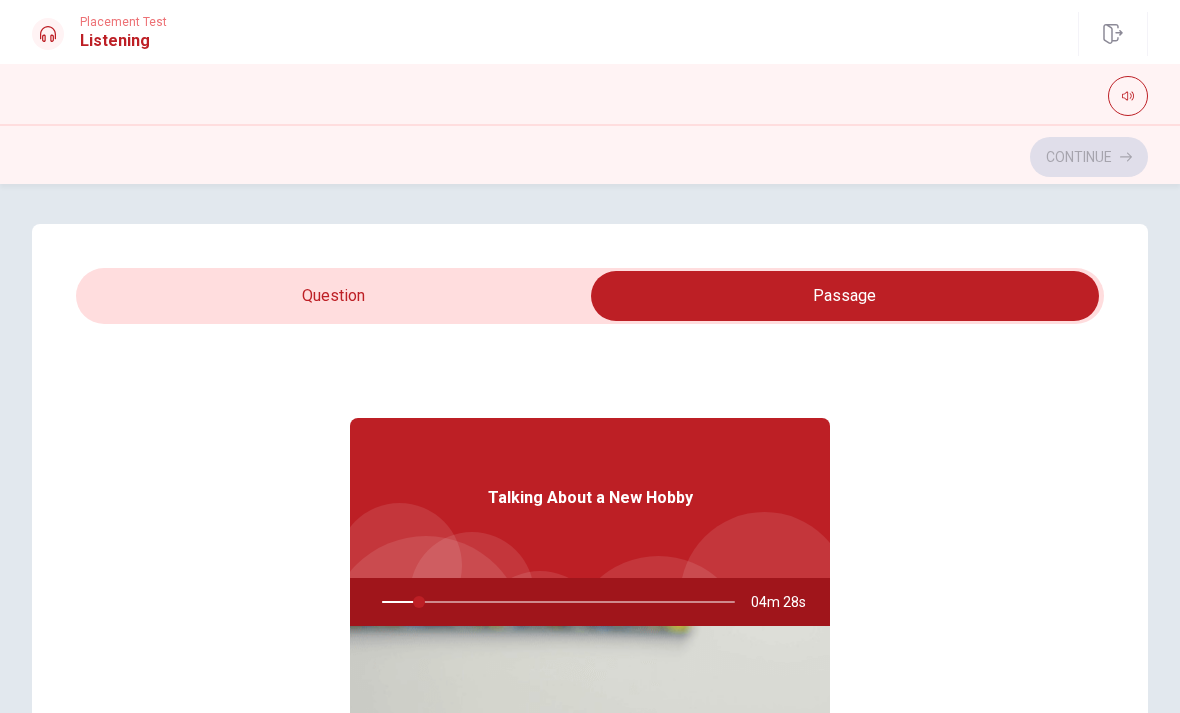 scroll, scrollTop: 0, scrollLeft: 0, axis: both 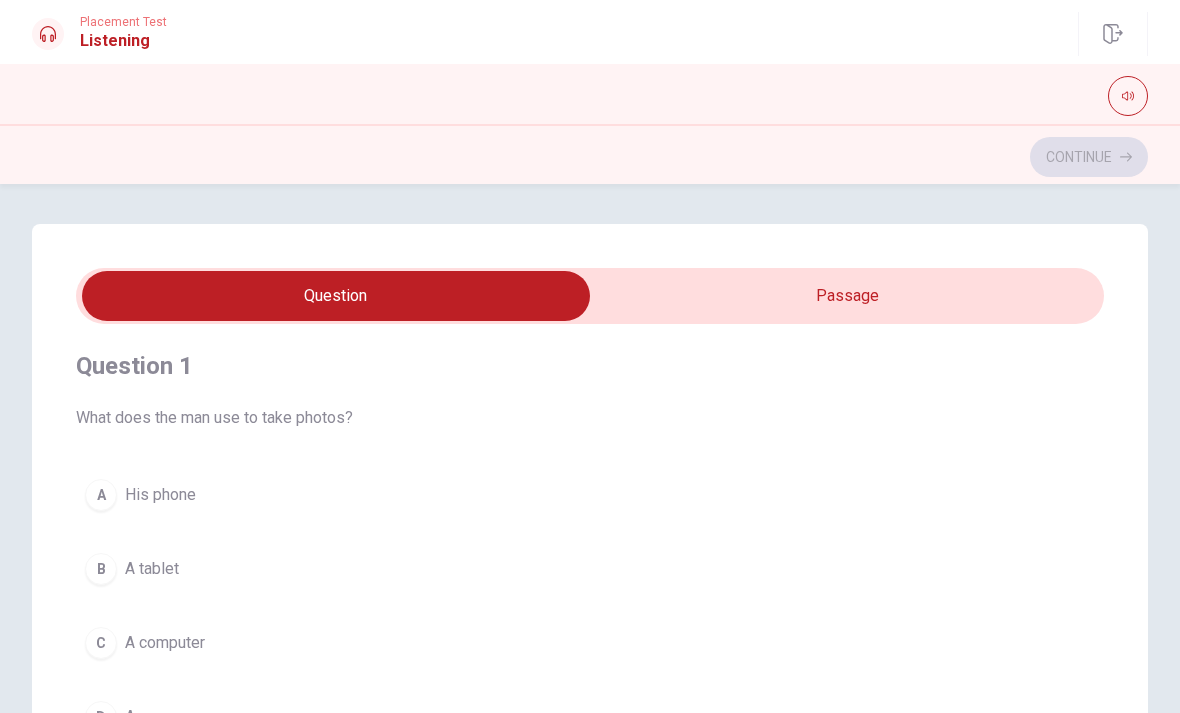 click at bounding box center [336, 296] 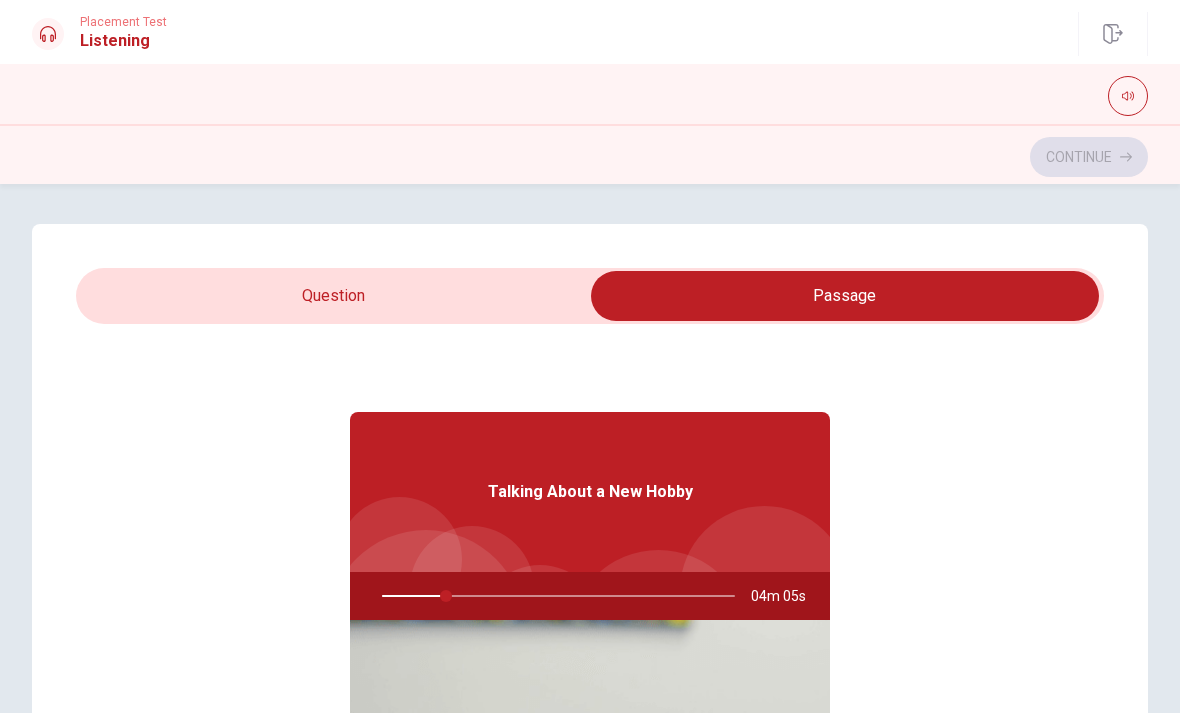type on "19" 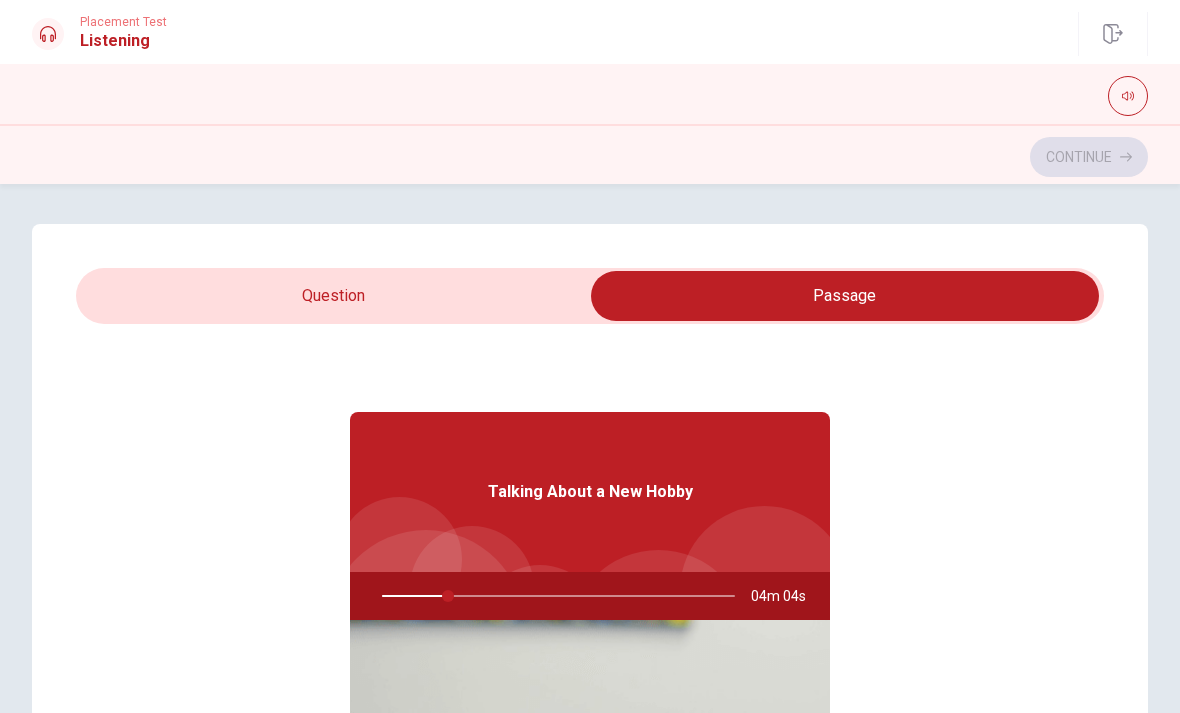 click at bounding box center (845, 296) 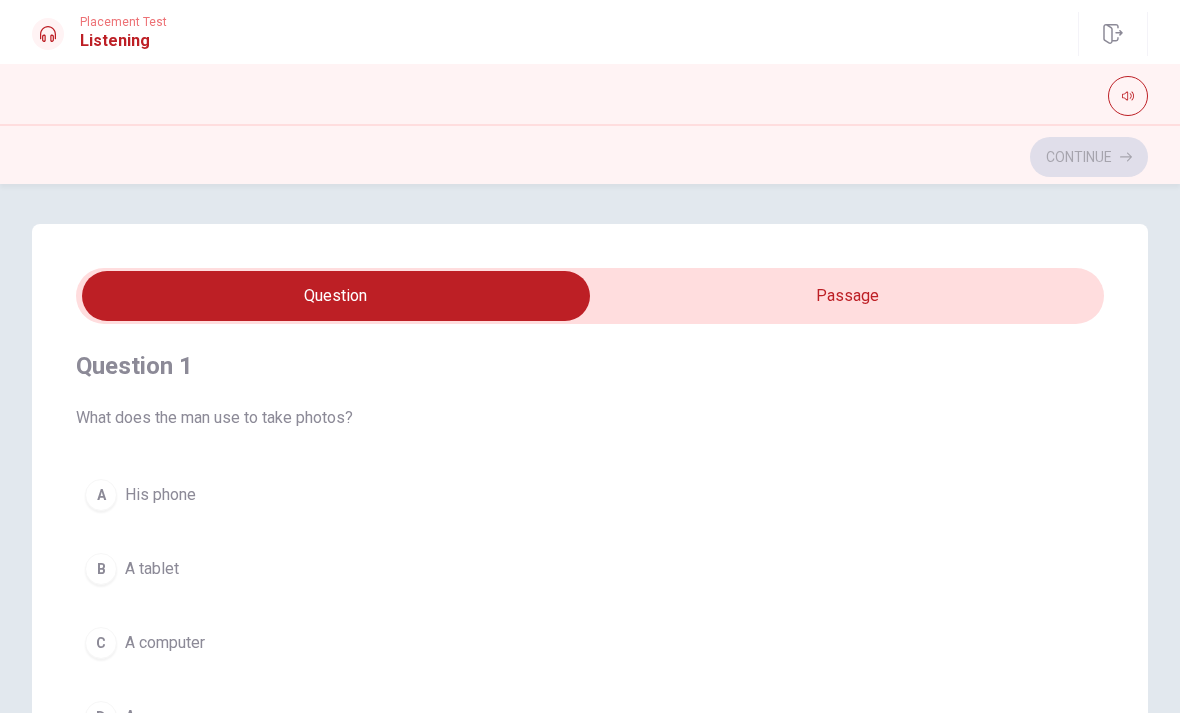 click at bounding box center [336, 296] 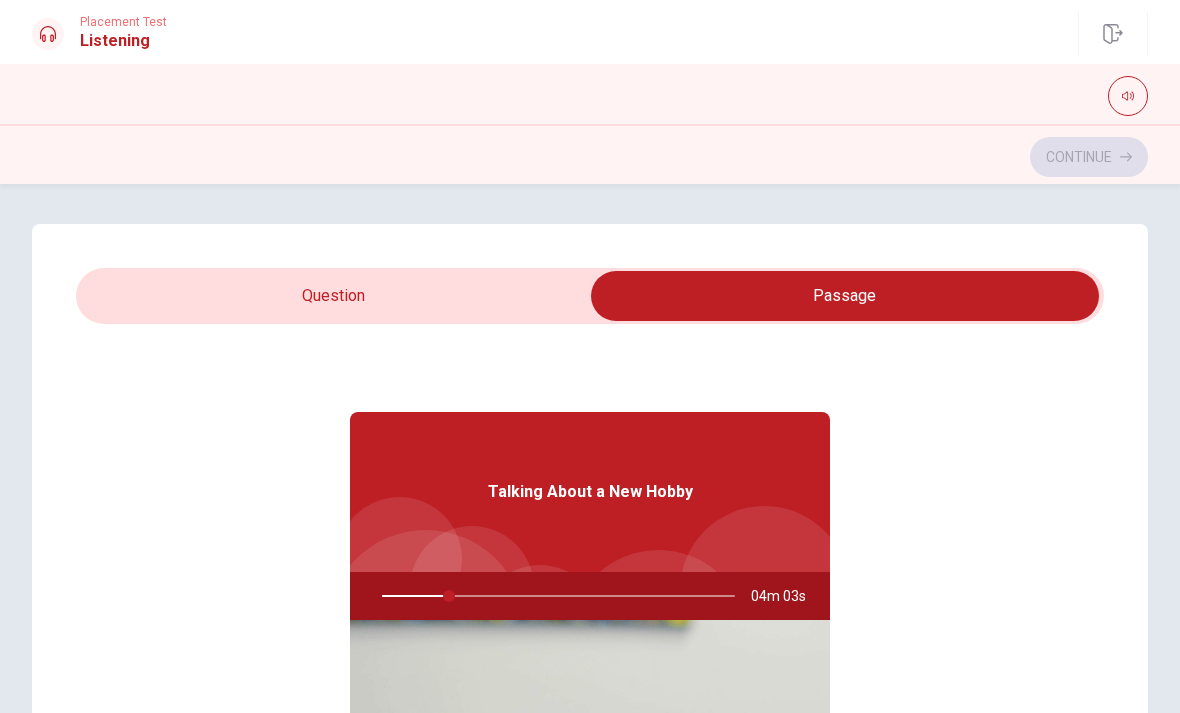 type on "19" 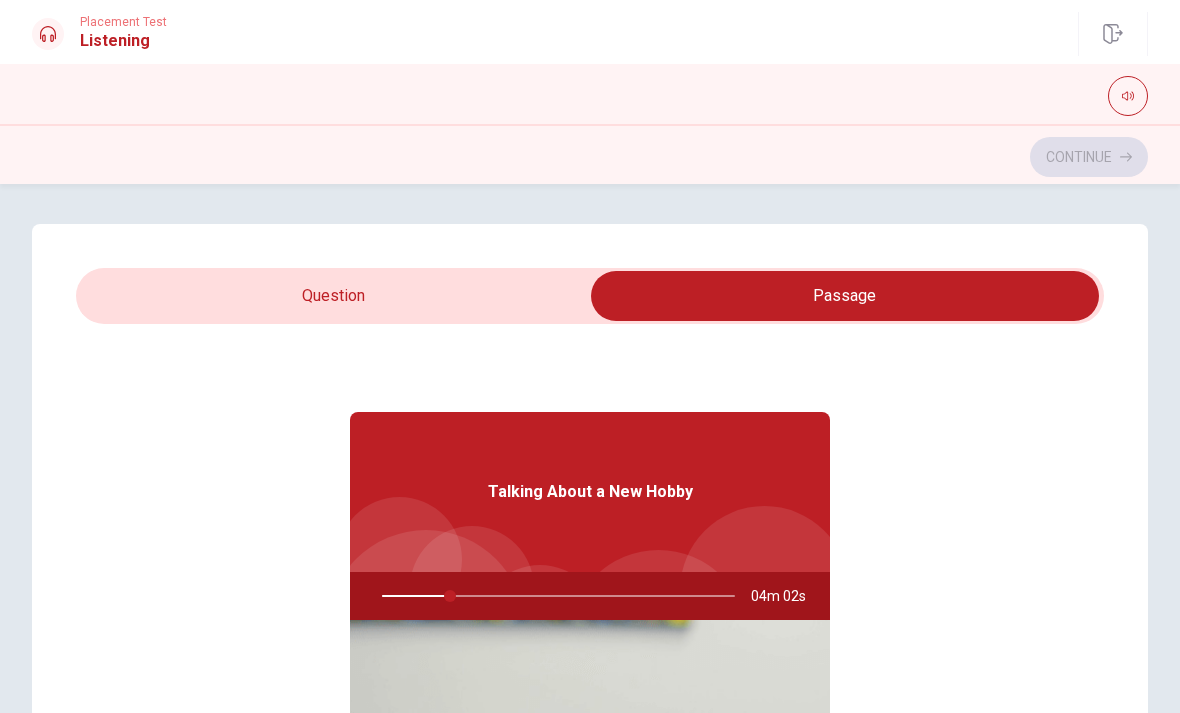 click at bounding box center (845, 296) 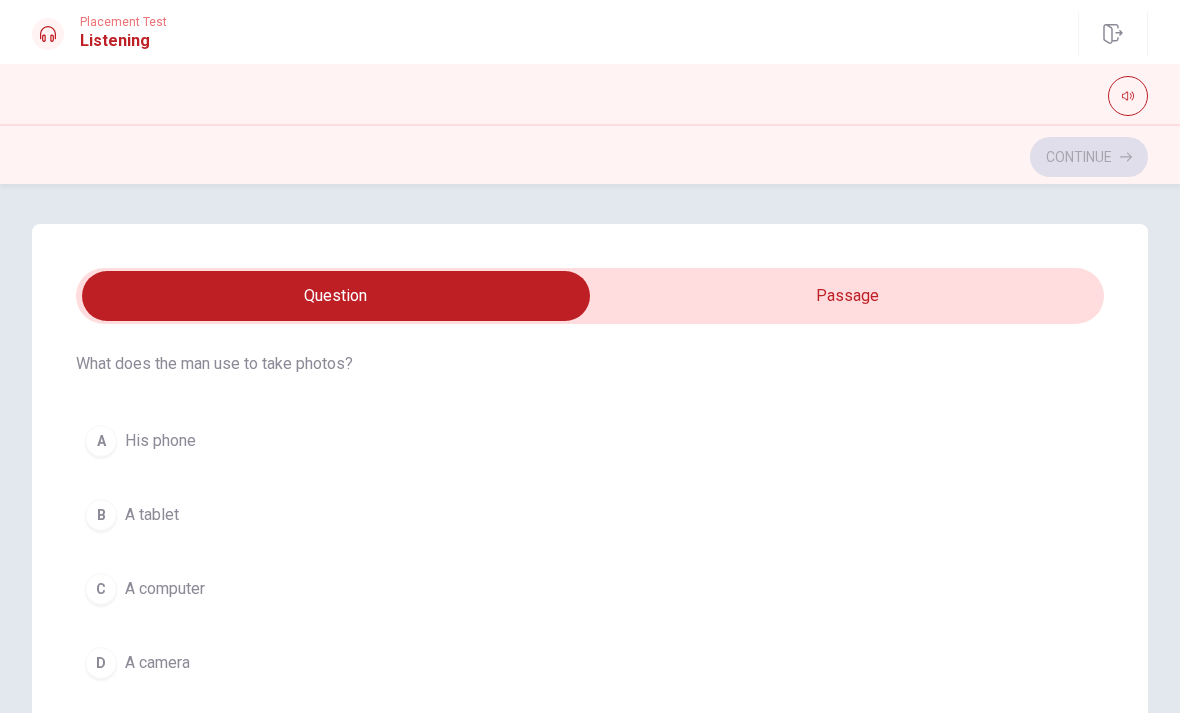 scroll, scrollTop: 62, scrollLeft: 0, axis: vertical 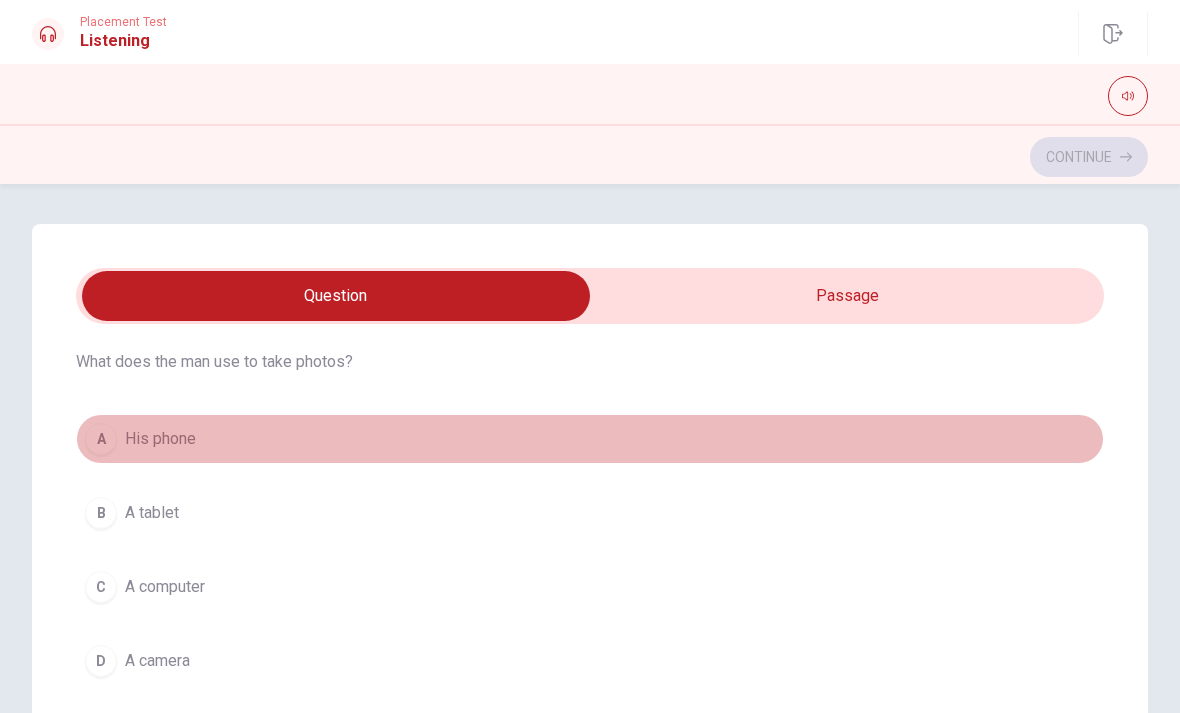 click on "A" at bounding box center (101, 439) 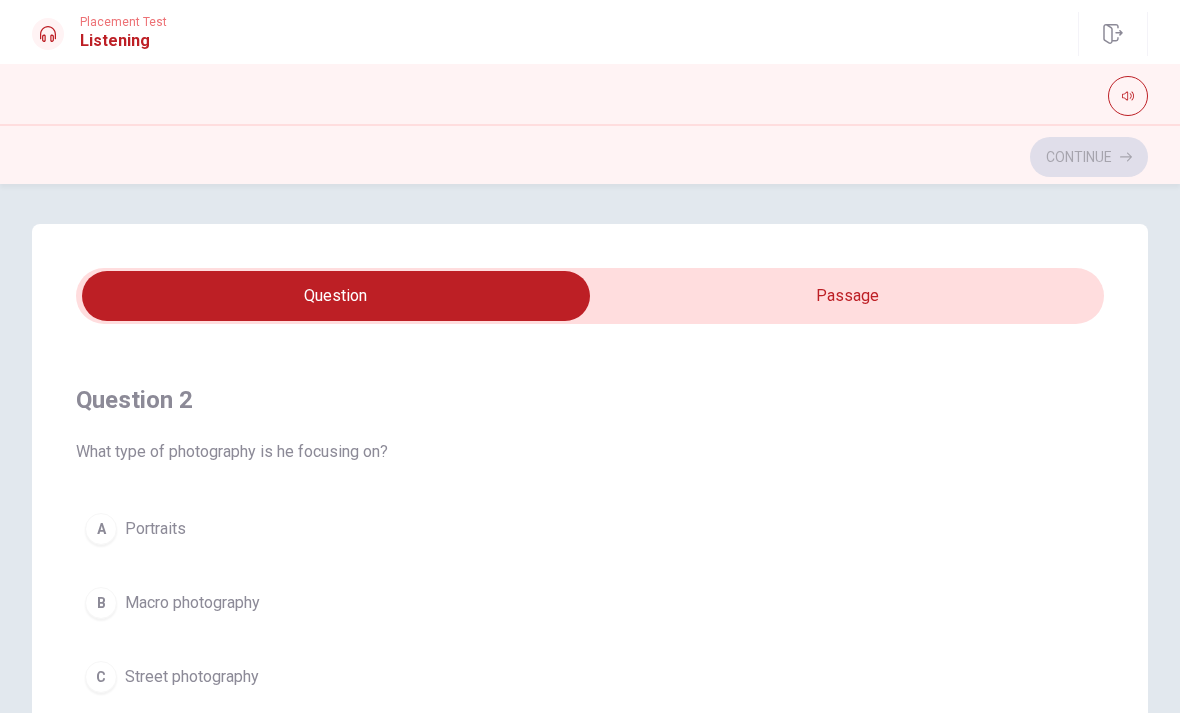 scroll, scrollTop: 431, scrollLeft: 0, axis: vertical 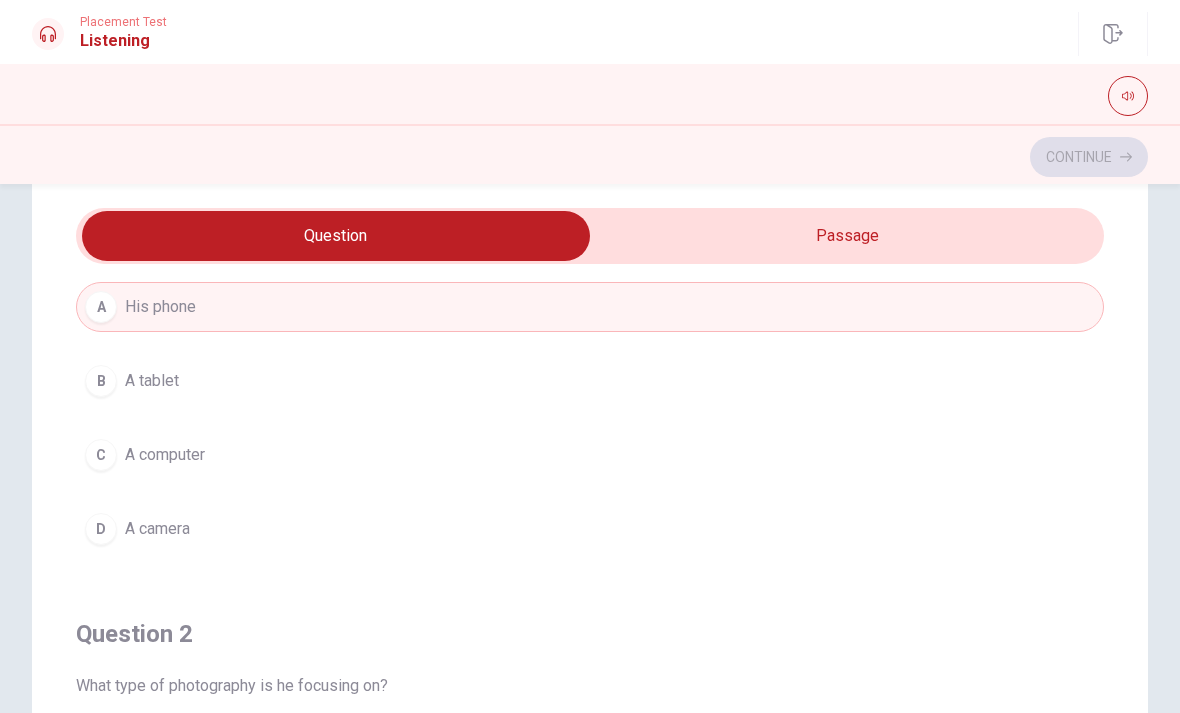 click on "D A camera" at bounding box center (590, 529) 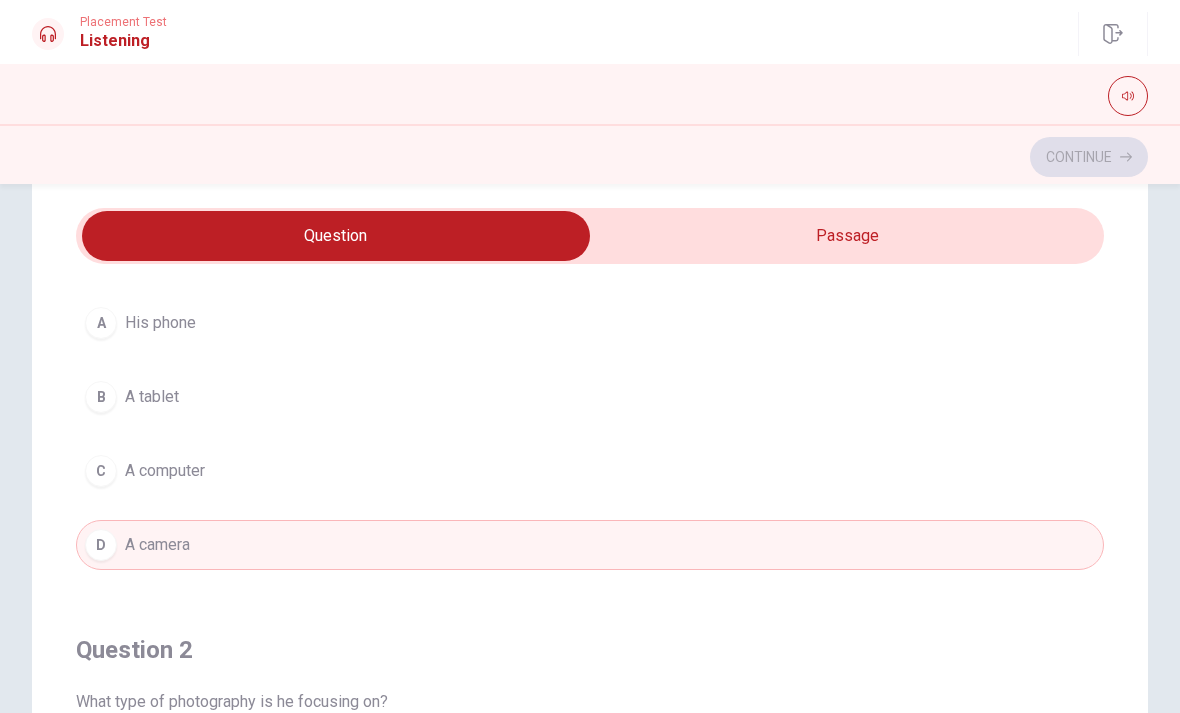 scroll, scrollTop: 67, scrollLeft: 0, axis: vertical 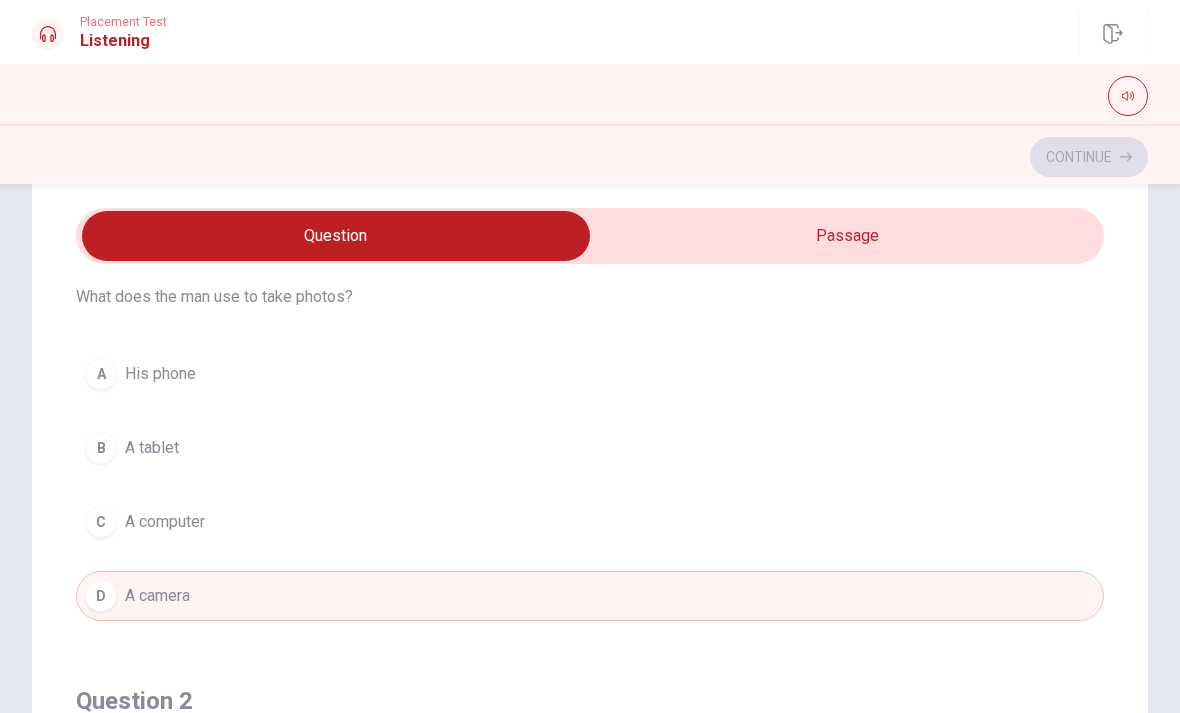 click at bounding box center [336, 236] 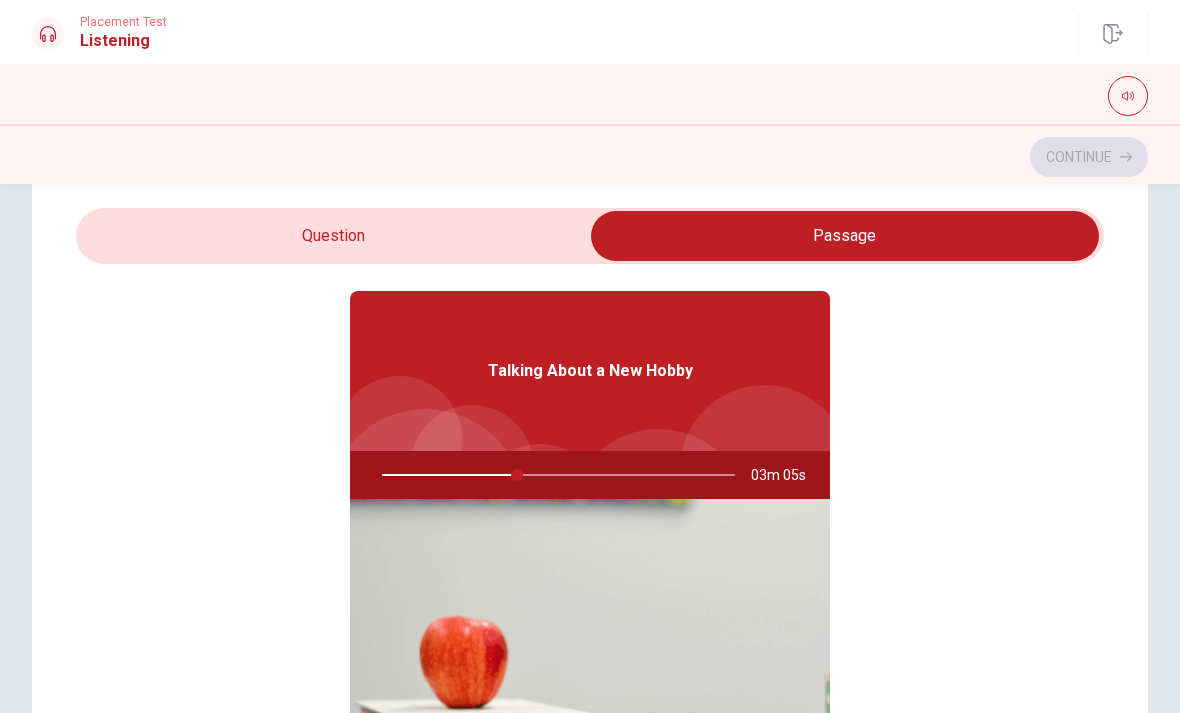 type on "39" 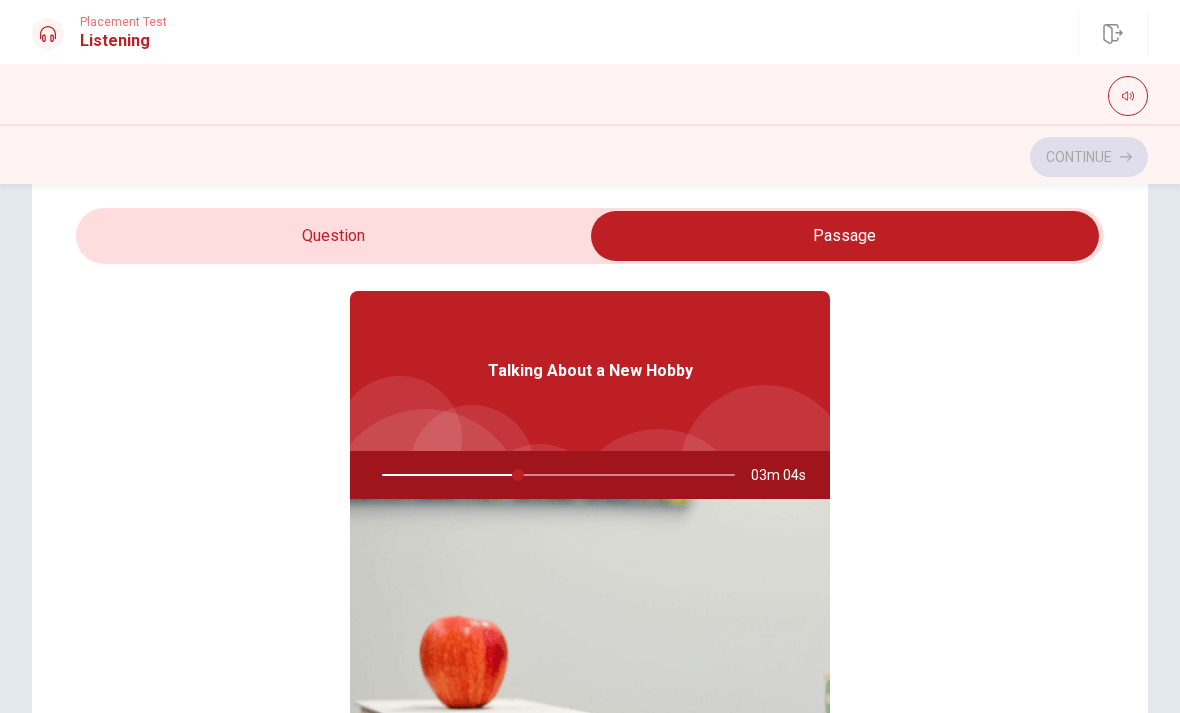 click at bounding box center (845, 236) 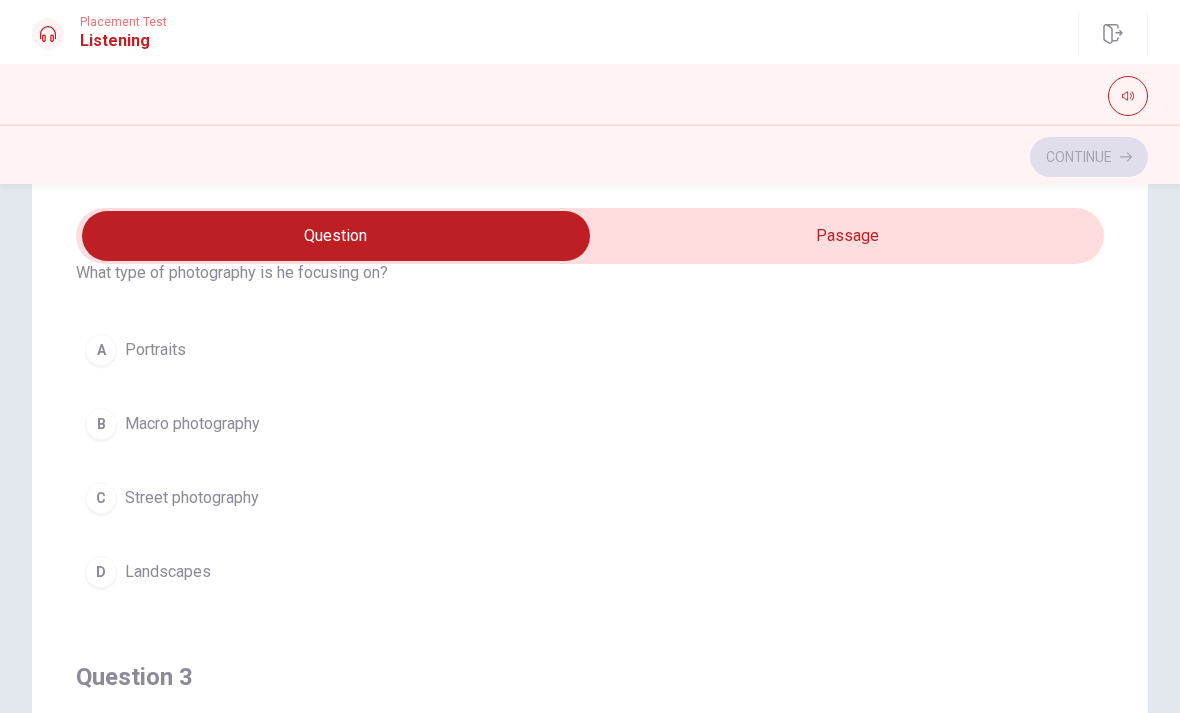 scroll, scrollTop: 552, scrollLeft: 0, axis: vertical 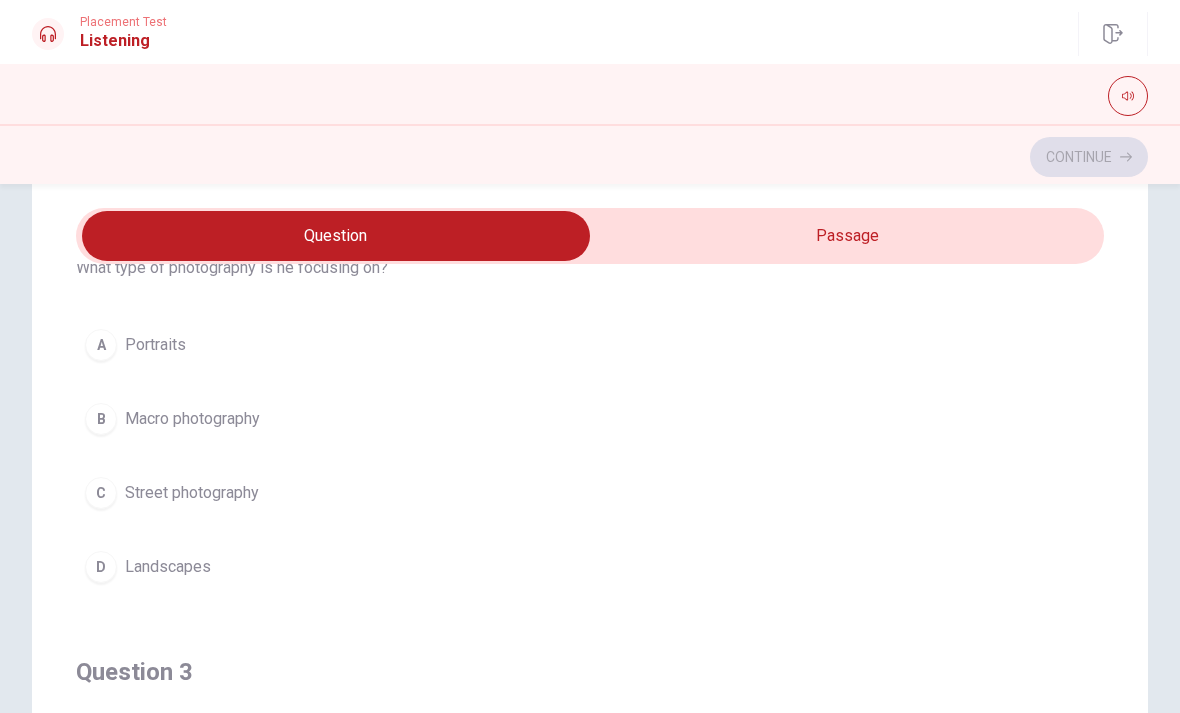 type on "49" 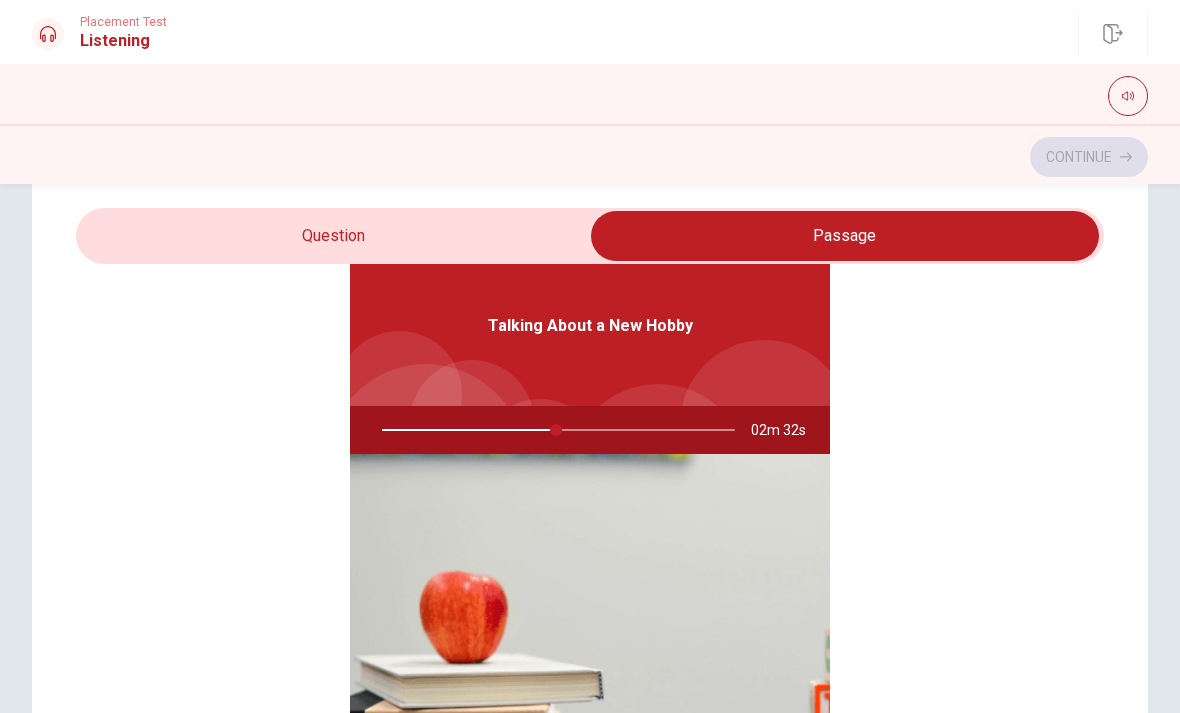 scroll, scrollTop: 112, scrollLeft: 0, axis: vertical 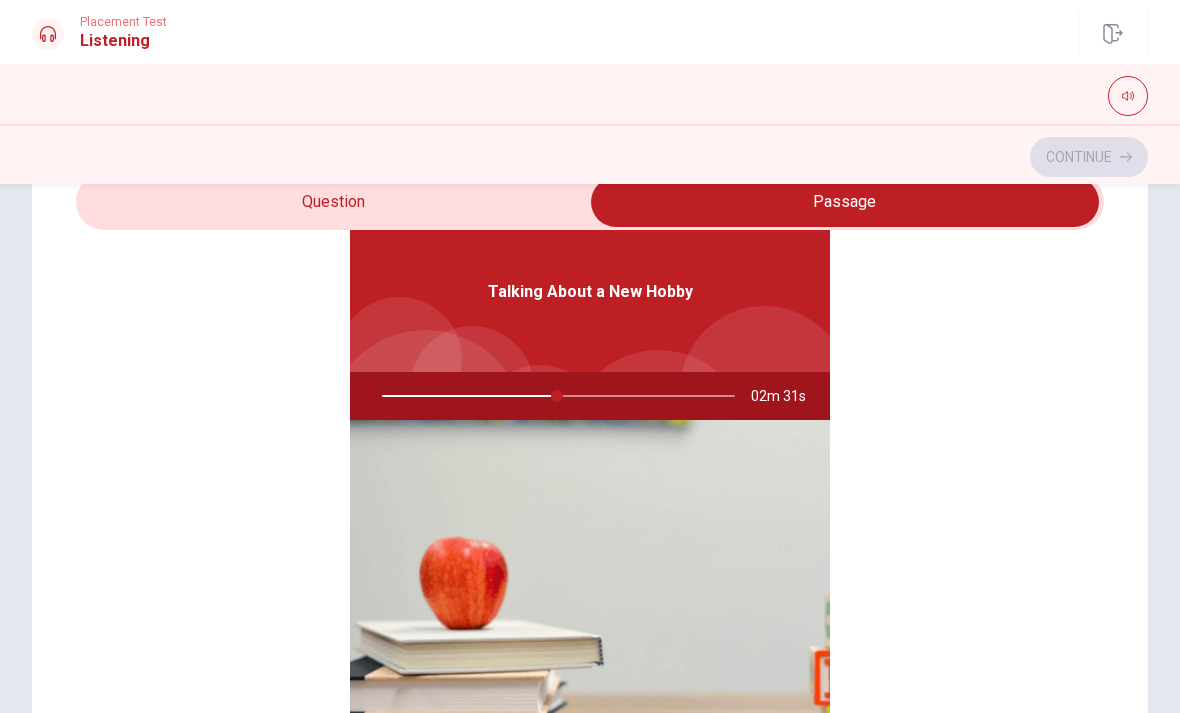 type on "50" 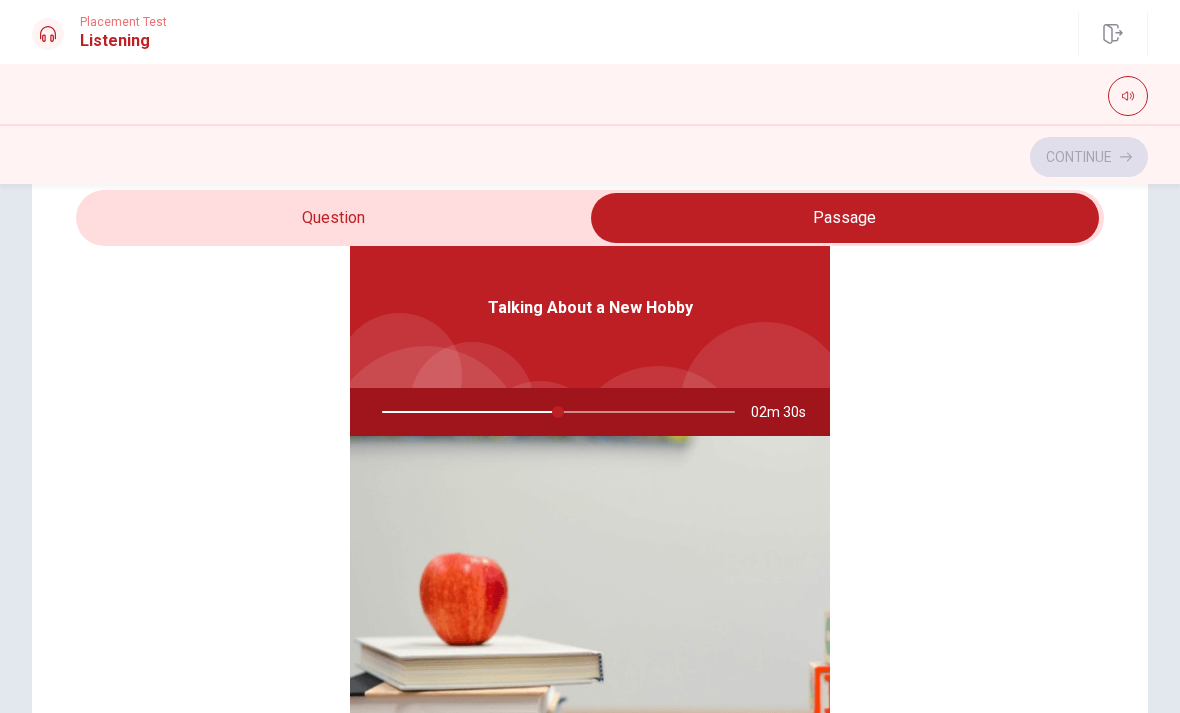 scroll, scrollTop: 54, scrollLeft: 0, axis: vertical 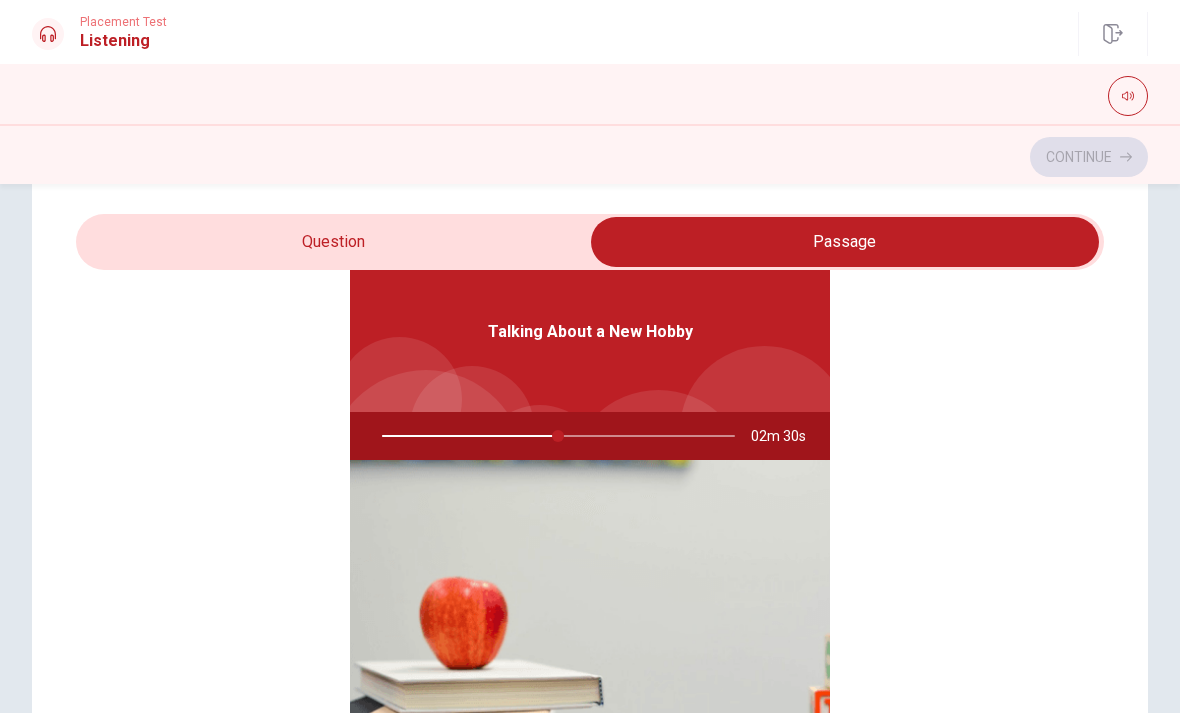 click at bounding box center [845, 242] 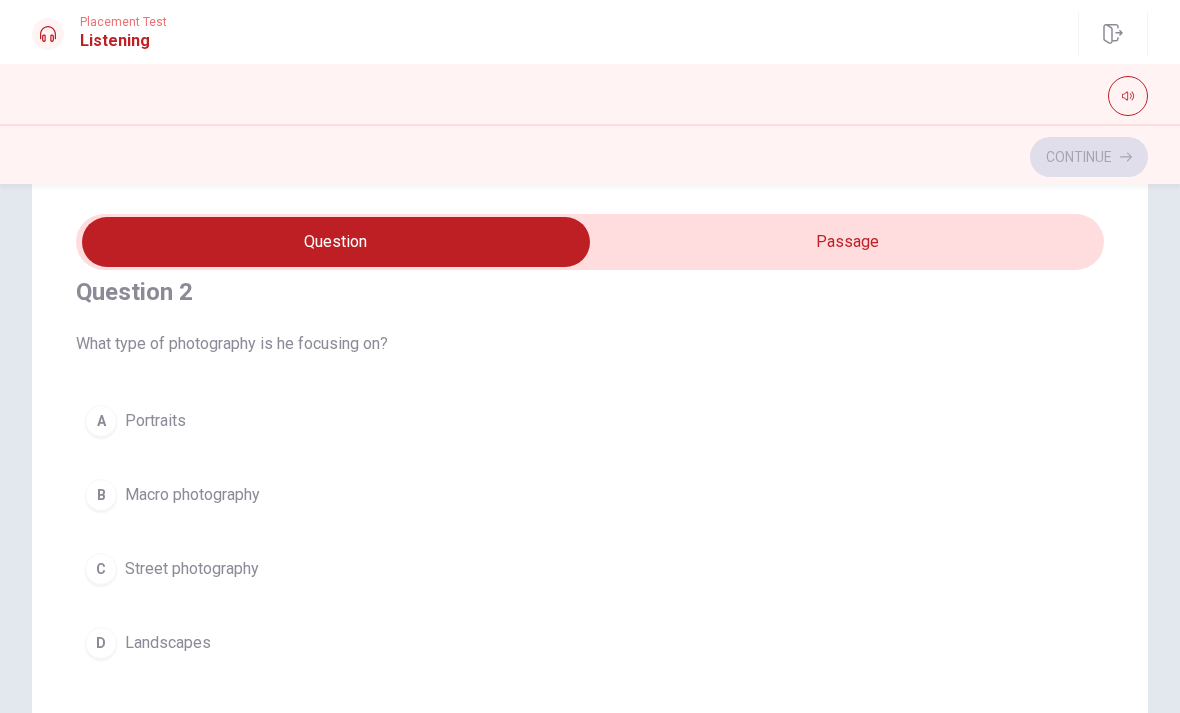 scroll, scrollTop: 481, scrollLeft: 0, axis: vertical 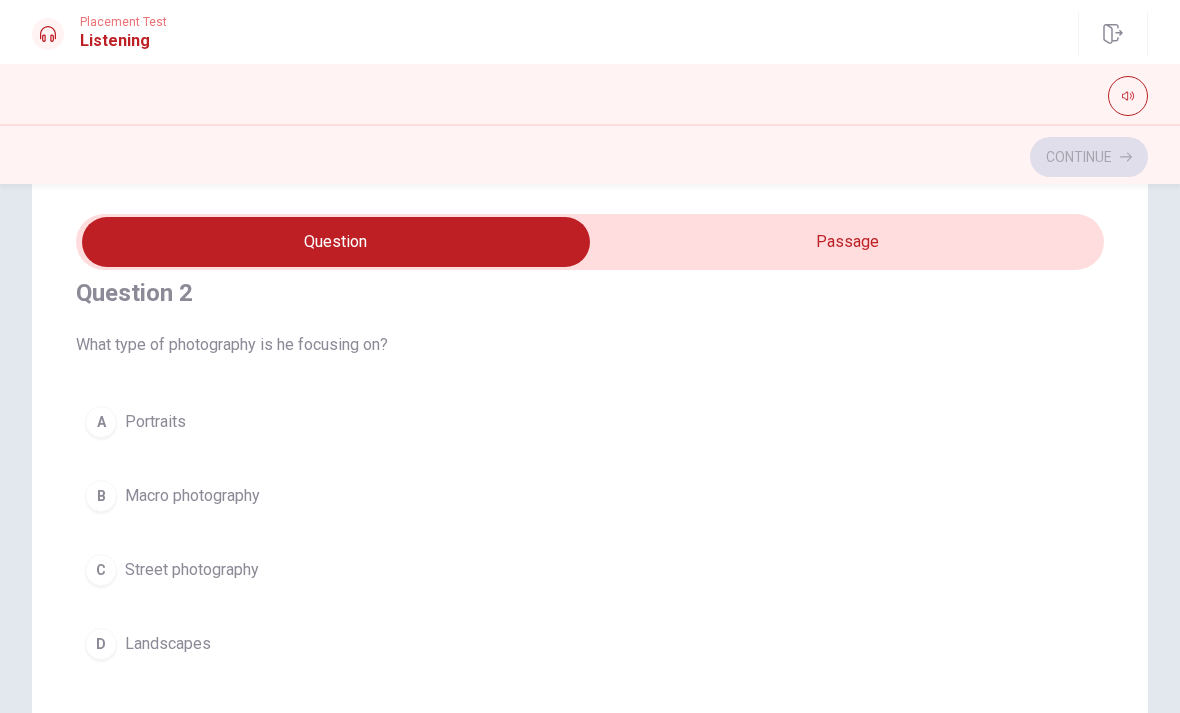 click on "Macro photography" at bounding box center [192, 496] 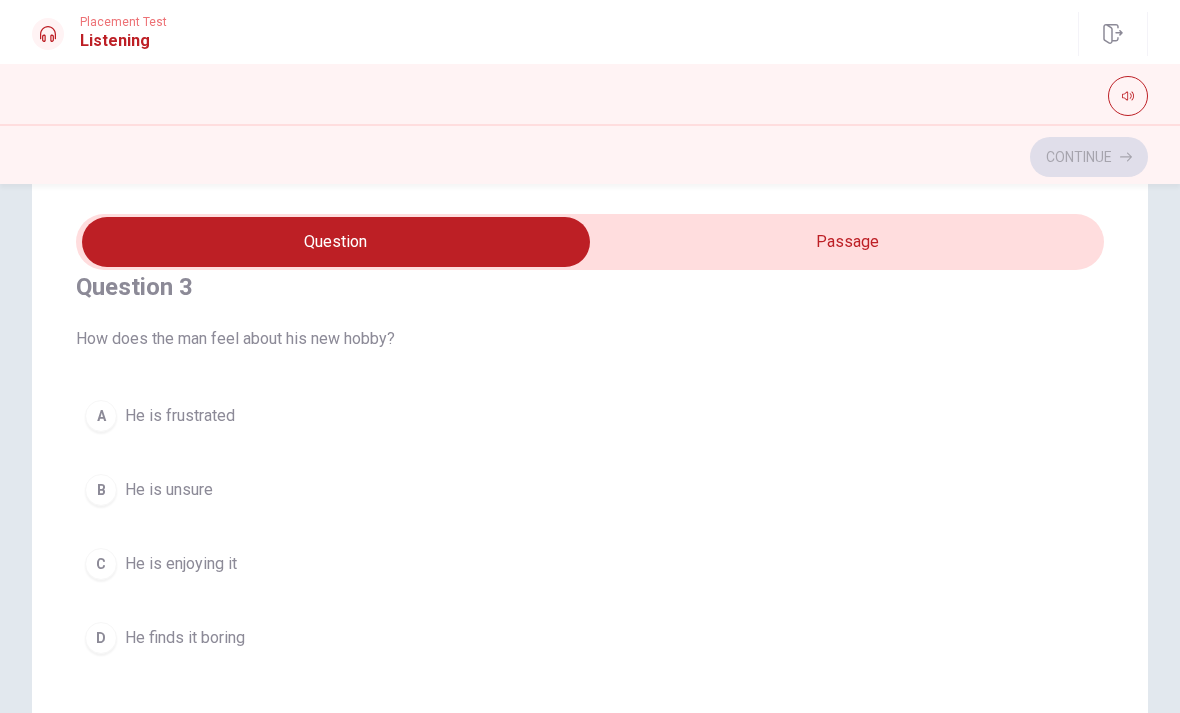 scroll, scrollTop: 950, scrollLeft: 0, axis: vertical 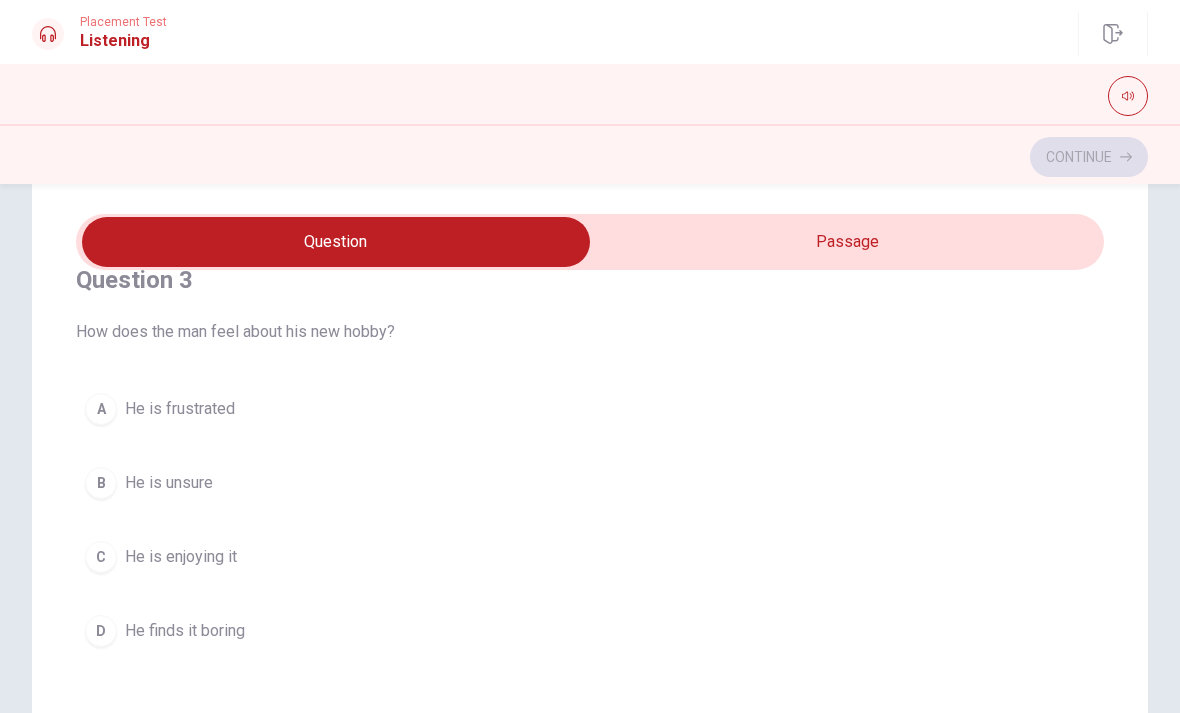 click at bounding box center [336, 242] 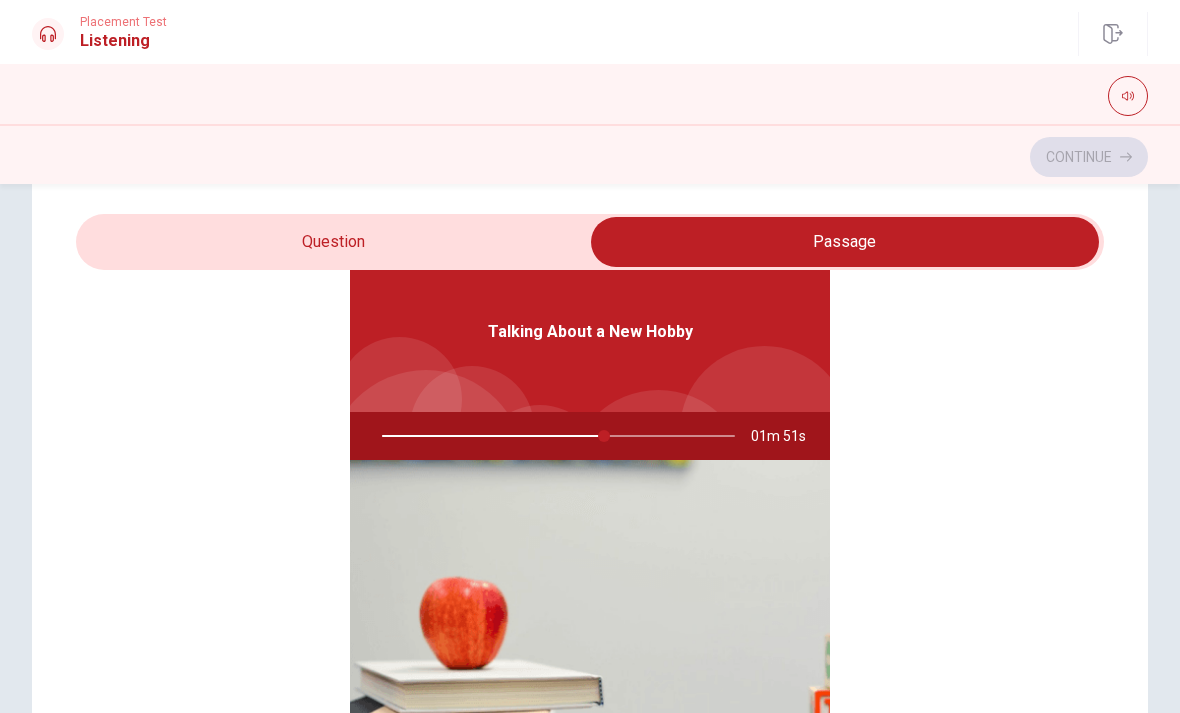 scroll, scrollTop: 112, scrollLeft: 0, axis: vertical 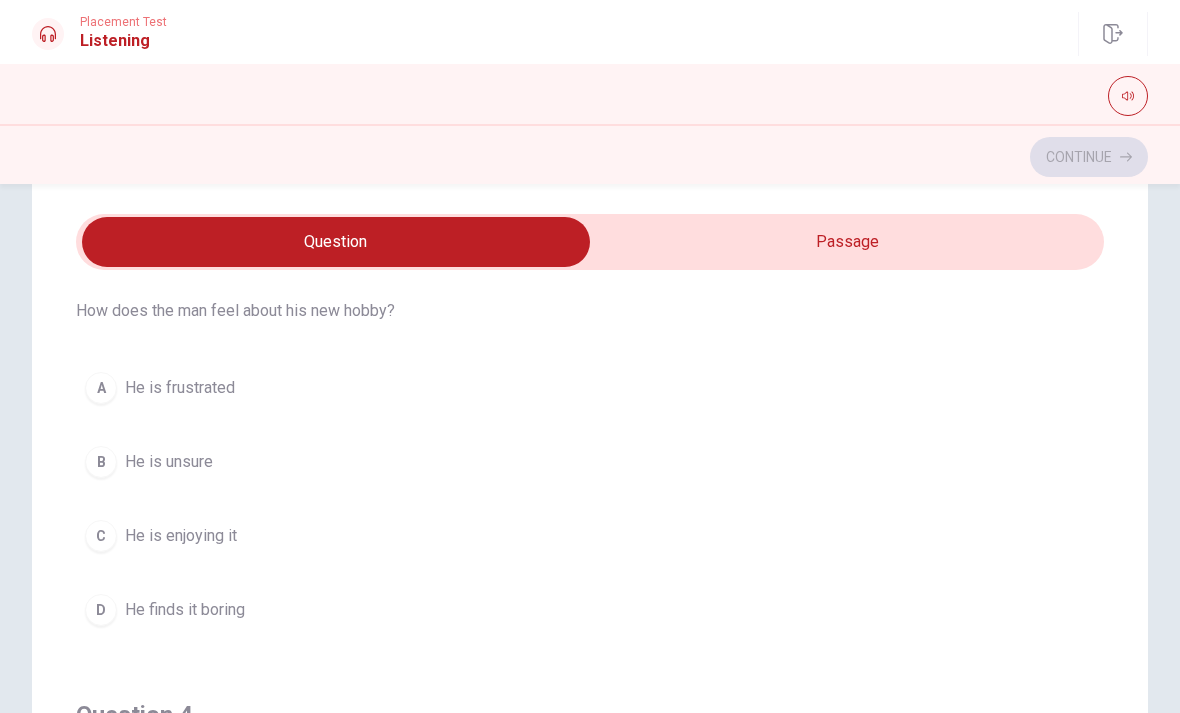 type on "80" 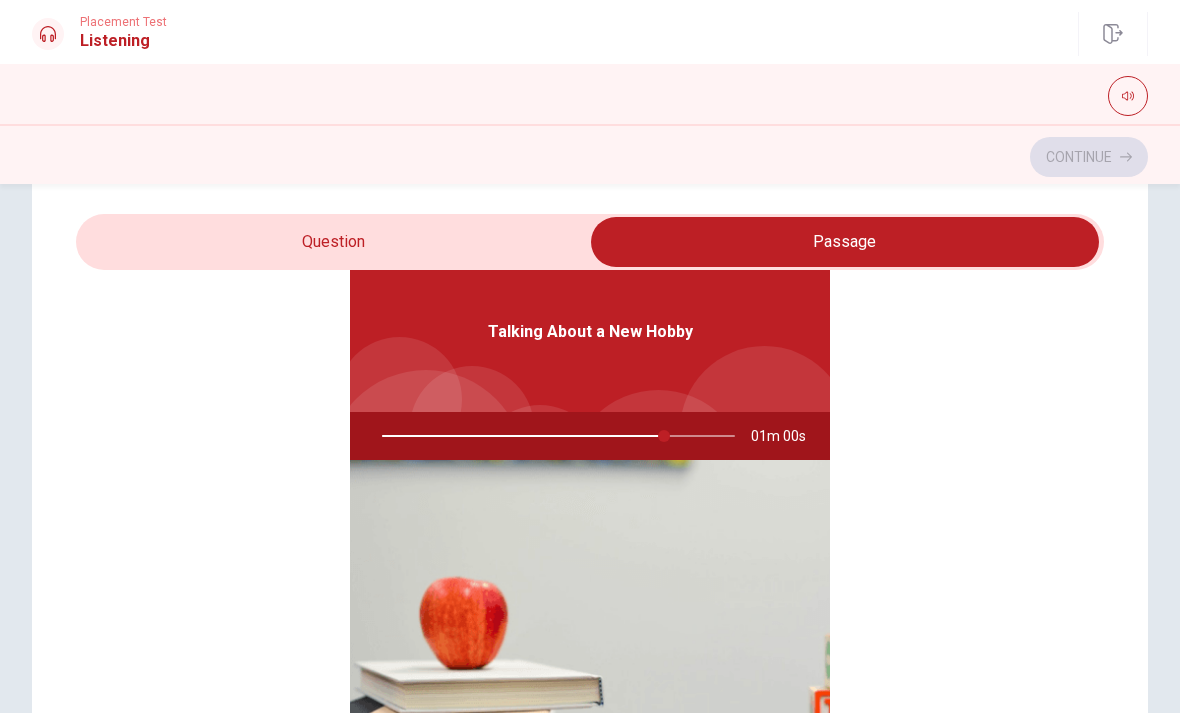click on "Talking About a New Hobby 01m 00s" at bounding box center (590, 544) 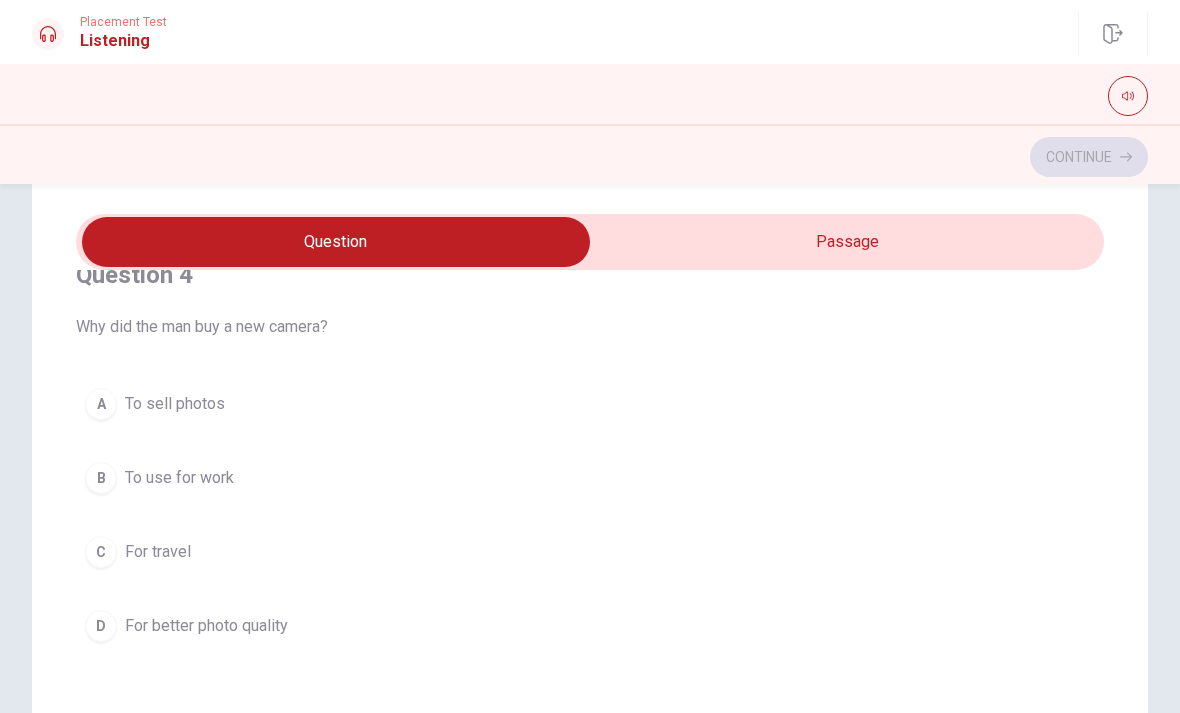 scroll, scrollTop: 1483, scrollLeft: 0, axis: vertical 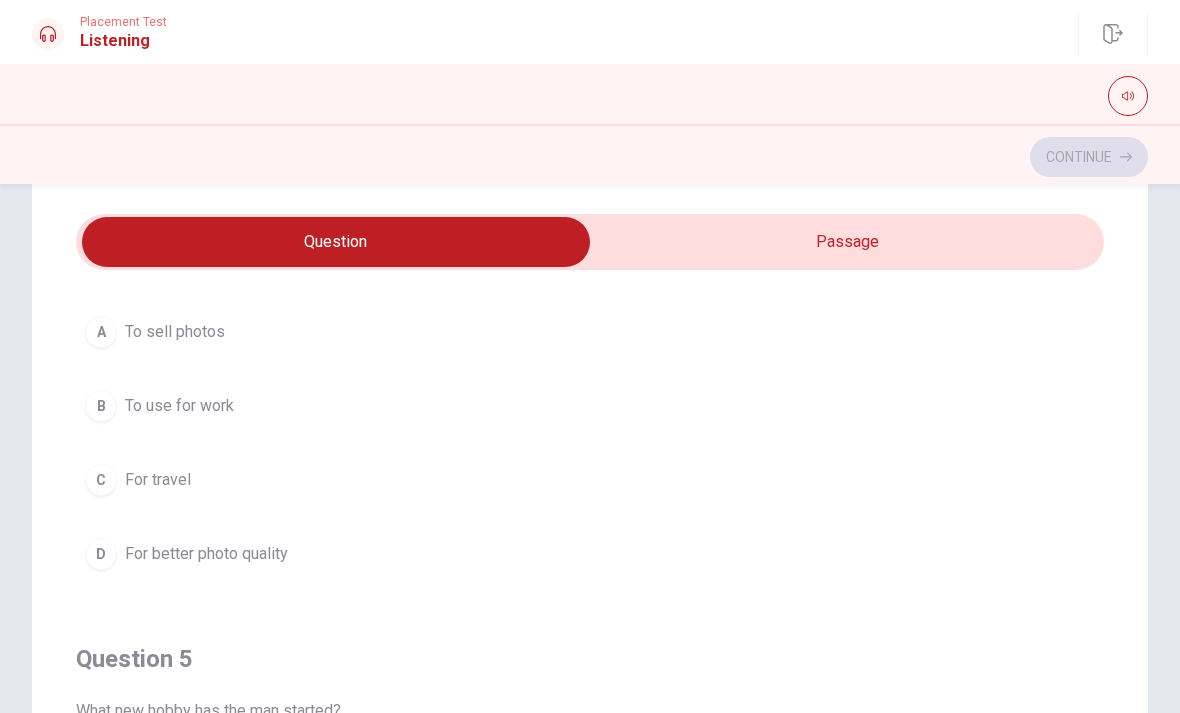 click on "D For better photo quality" at bounding box center (590, 554) 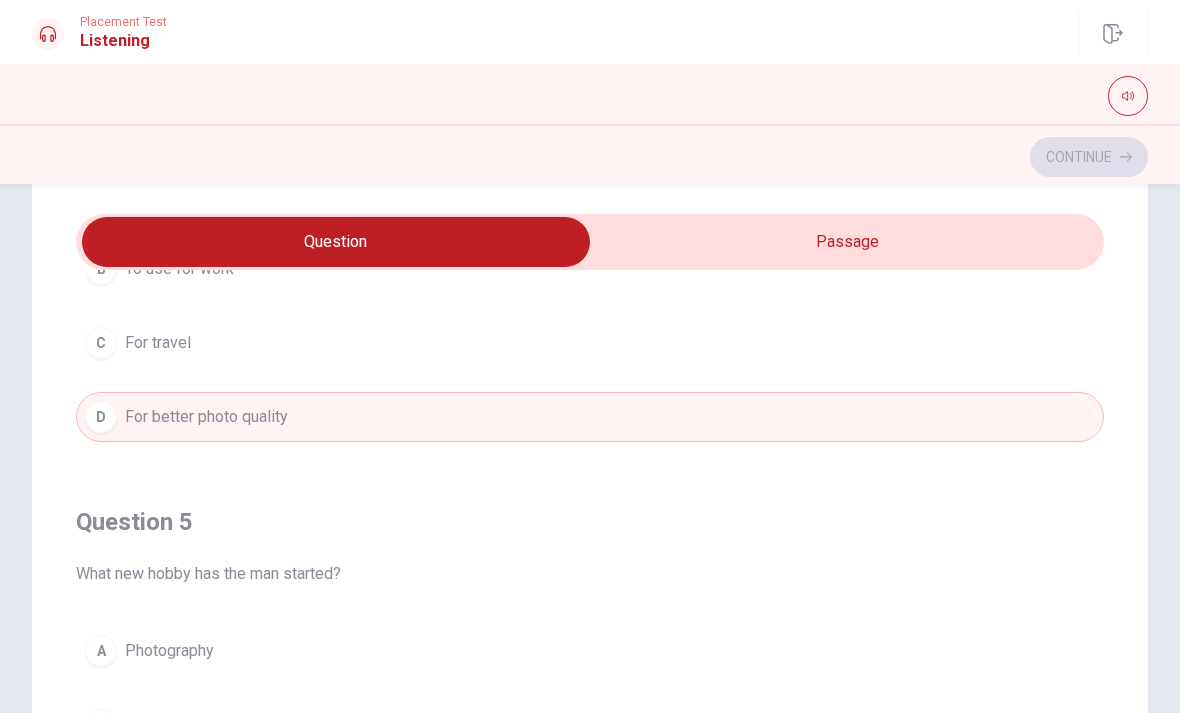 scroll, scrollTop: 1620, scrollLeft: 0, axis: vertical 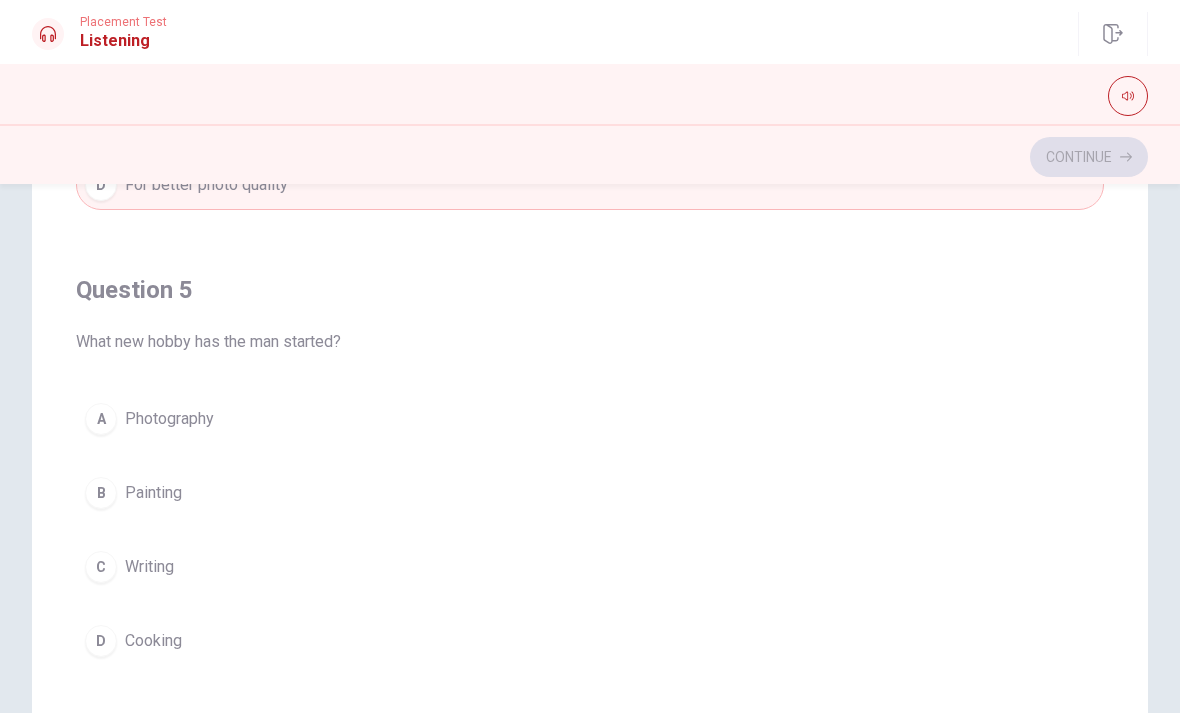 click on "A Photography" at bounding box center (590, 419) 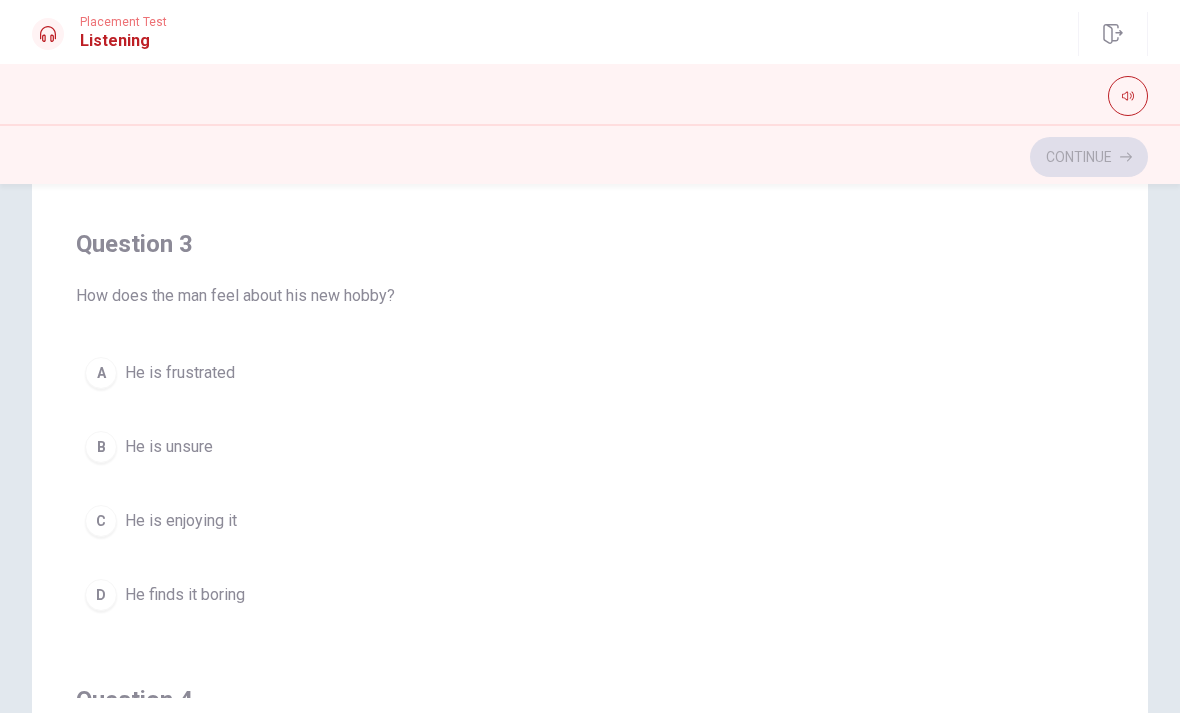 scroll, scrollTop: 751, scrollLeft: 0, axis: vertical 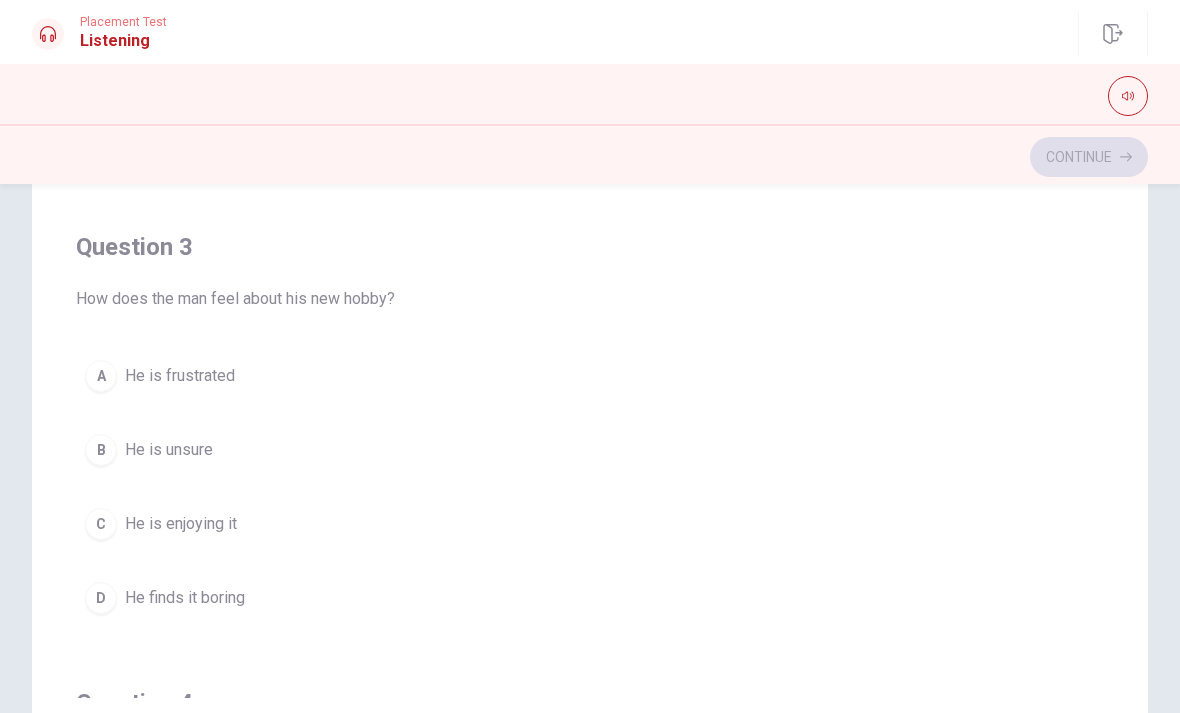 click on "A" at bounding box center [101, 376] 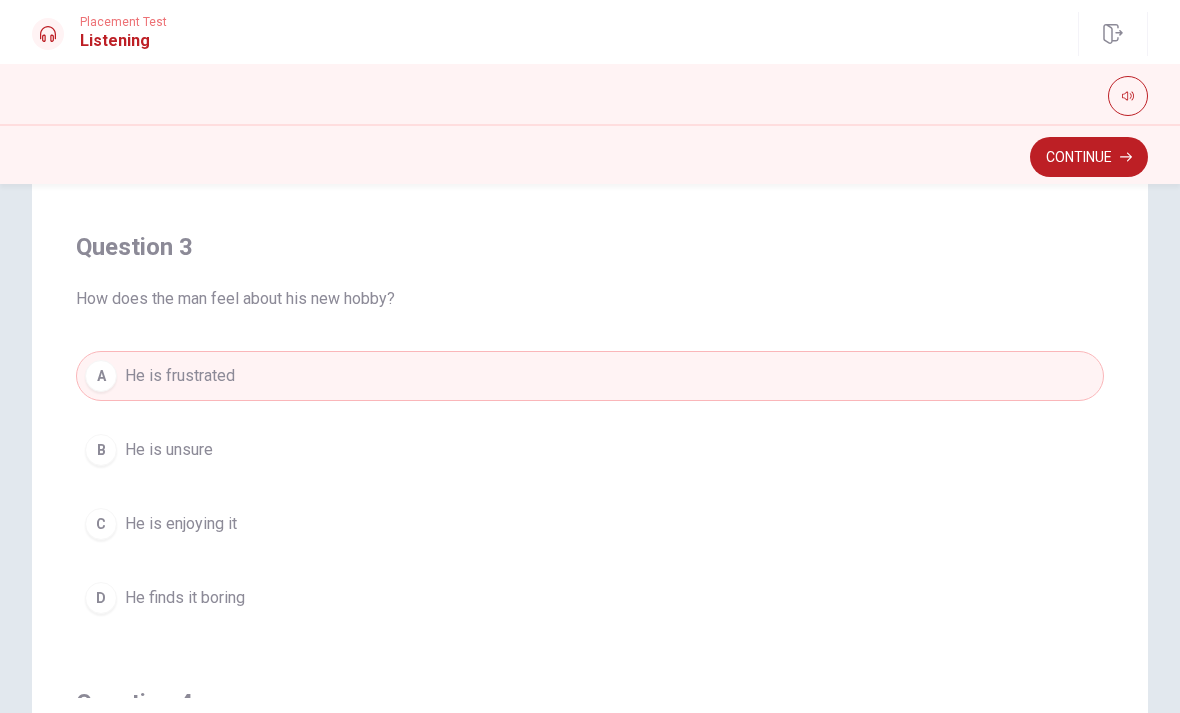 scroll, scrollTop: 771, scrollLeft: 0, axis: vertical 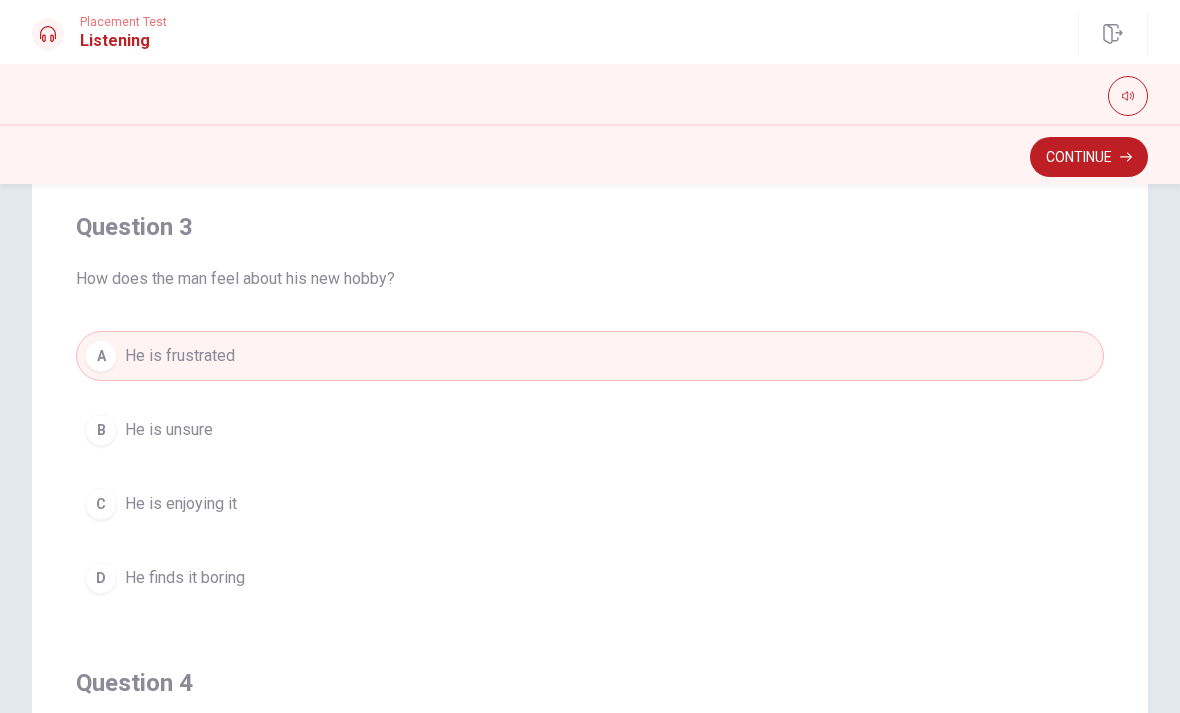 click on "C" at bounding box center [101, 504] 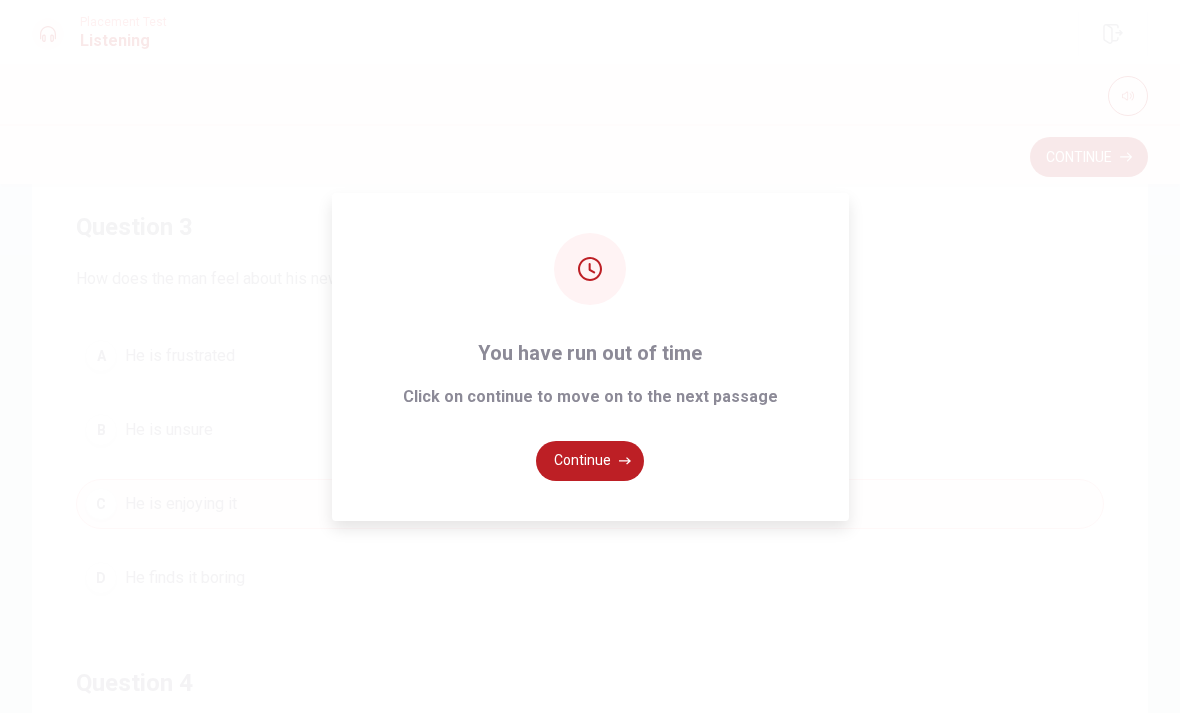click on "Continue" at bounding box center (590, 461) 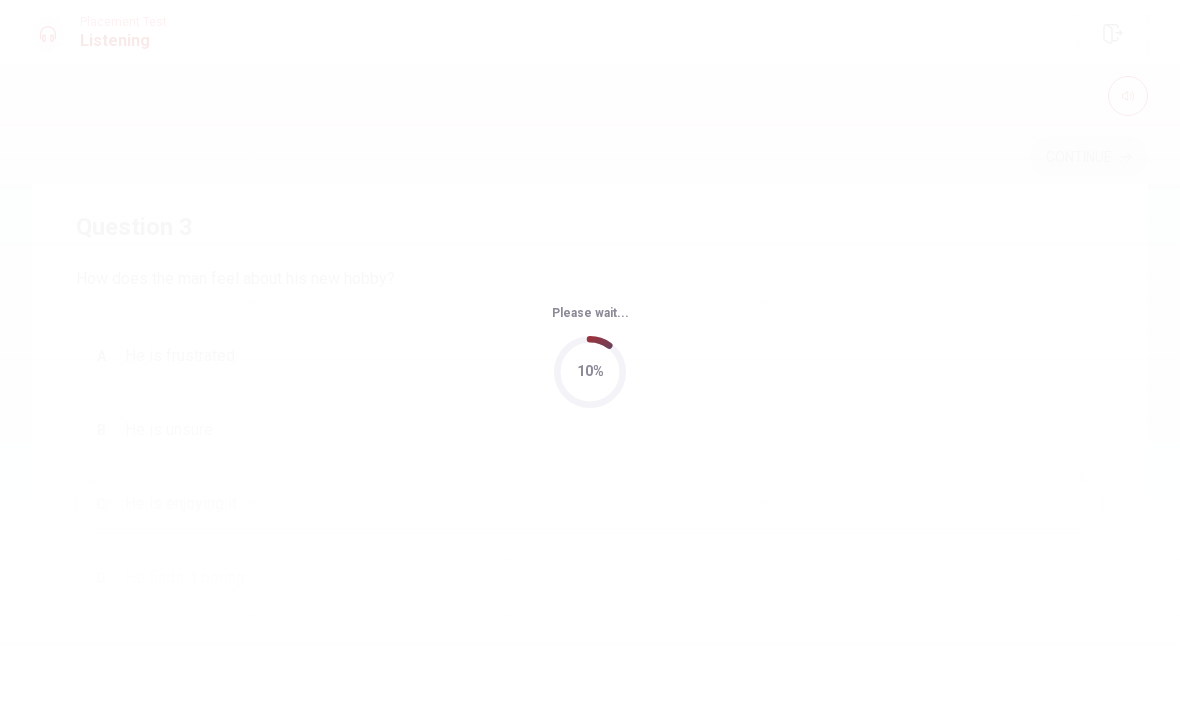 scroll, scrollTop: 0, scrollLeft: 0, axis: both 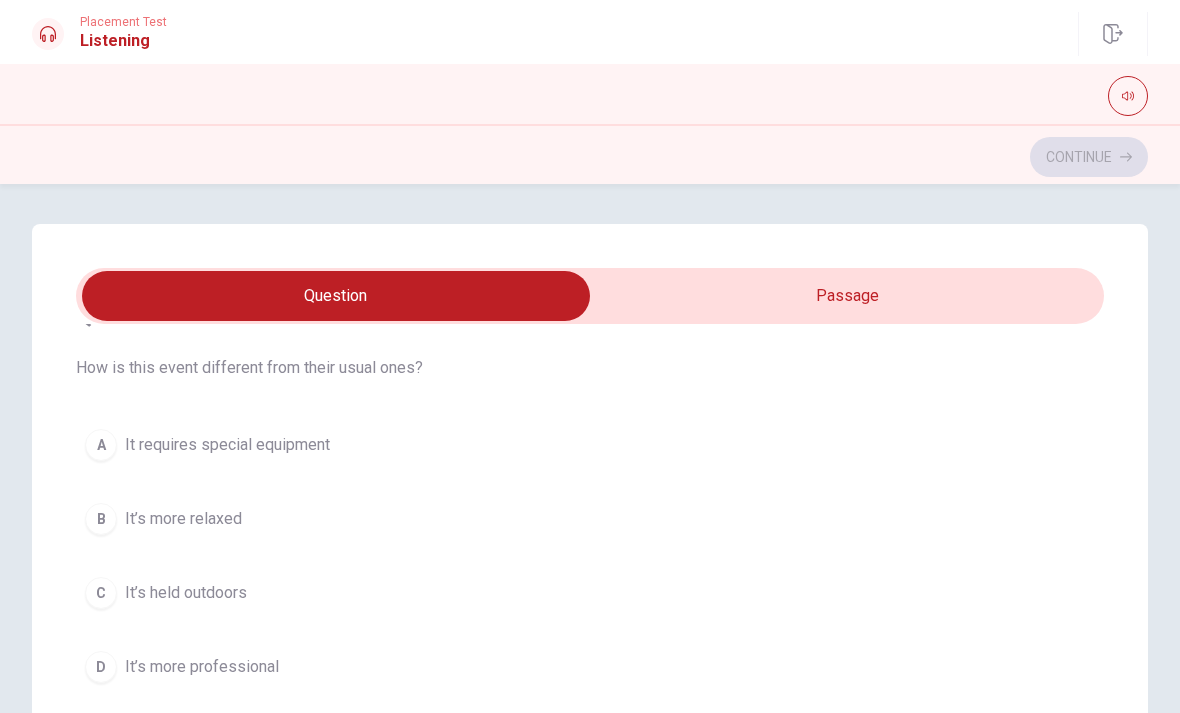 type on "1" 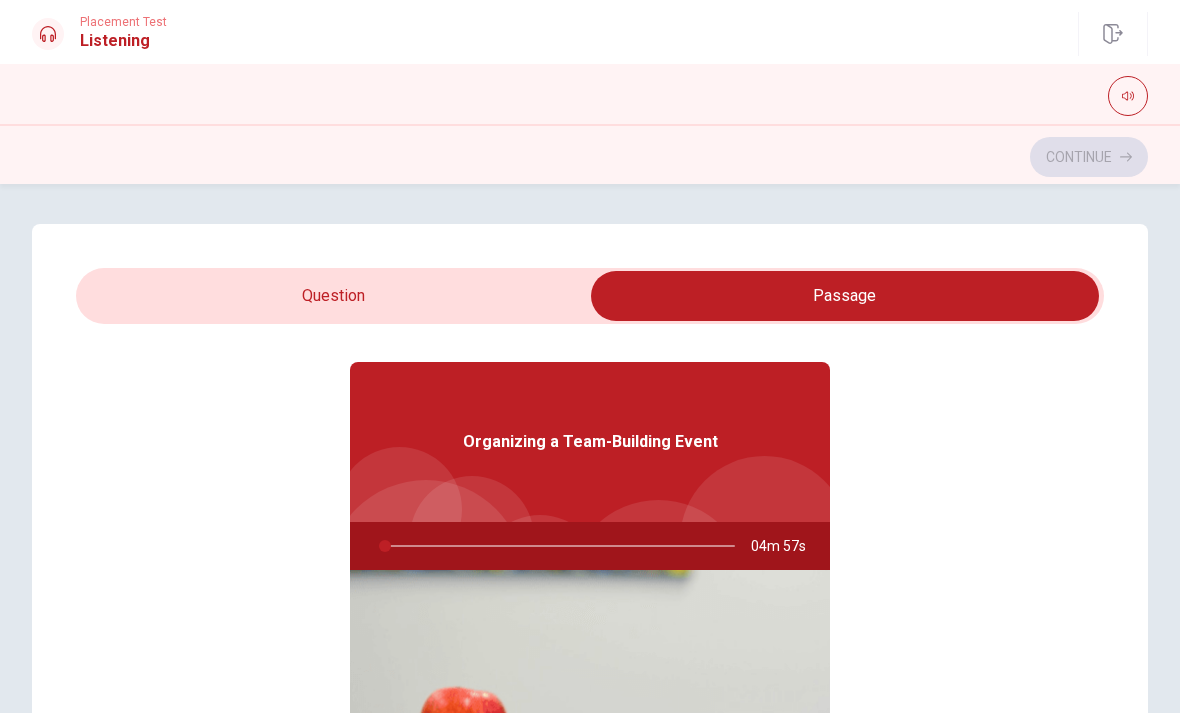 type on "1" 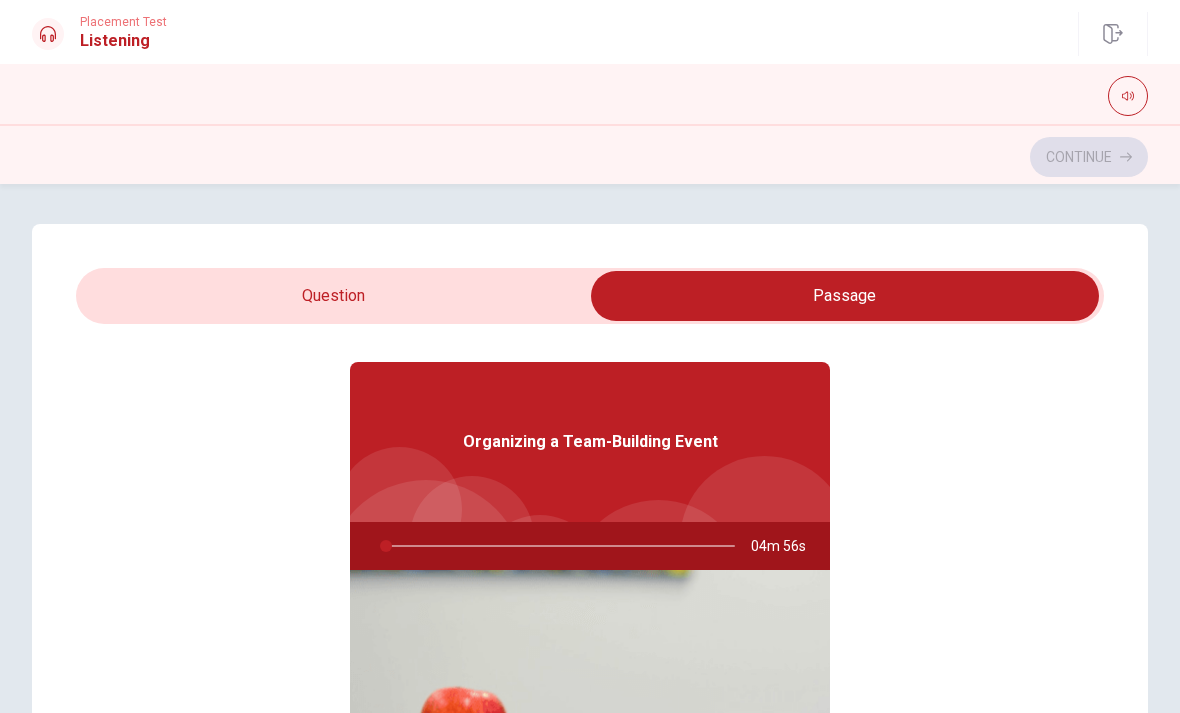 click at bounding box center (845, 296) 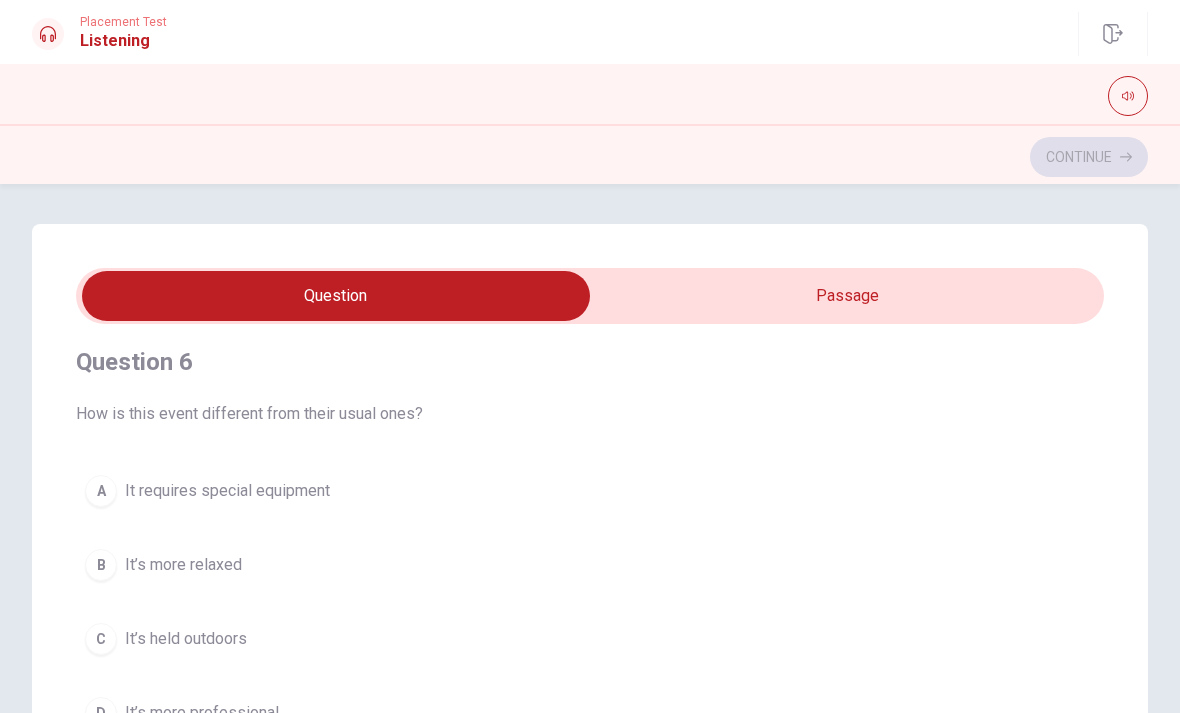scroll, scrollTop: 9, scrollLeft: 0, axis: vertical 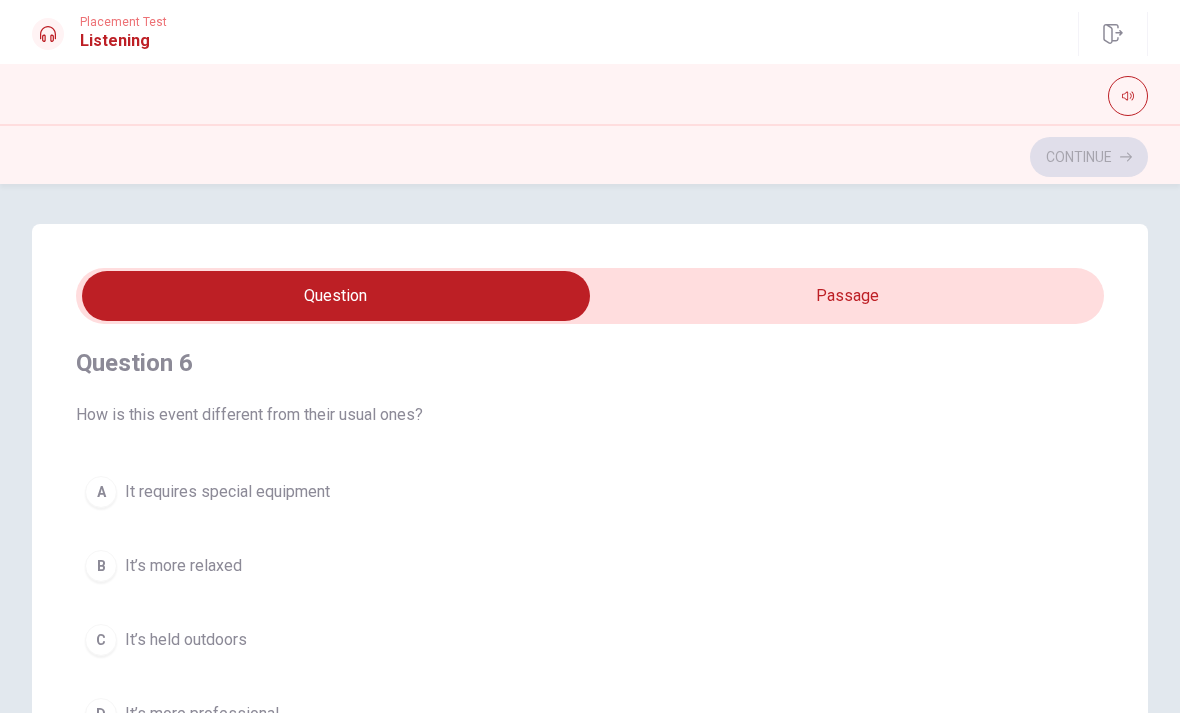 click on "It requires special equipment" at bounding box center [227, 492] 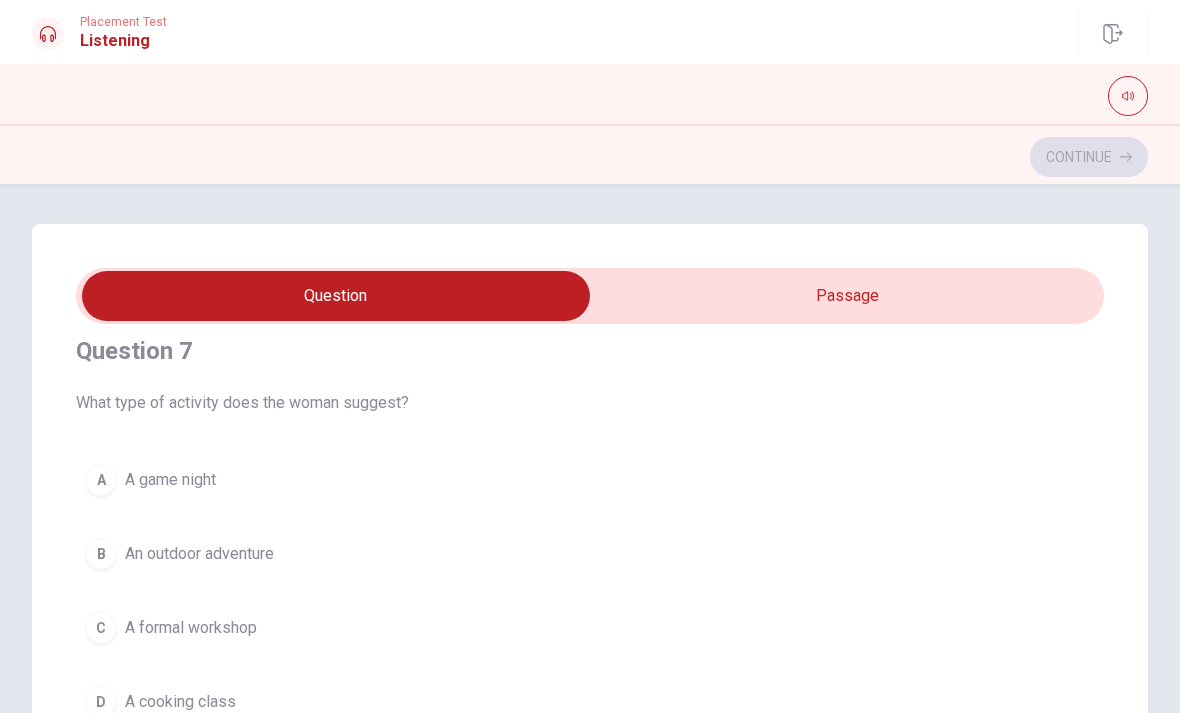 scroll, scrollTop: 482, scrollLeft: 0, axis: vertical 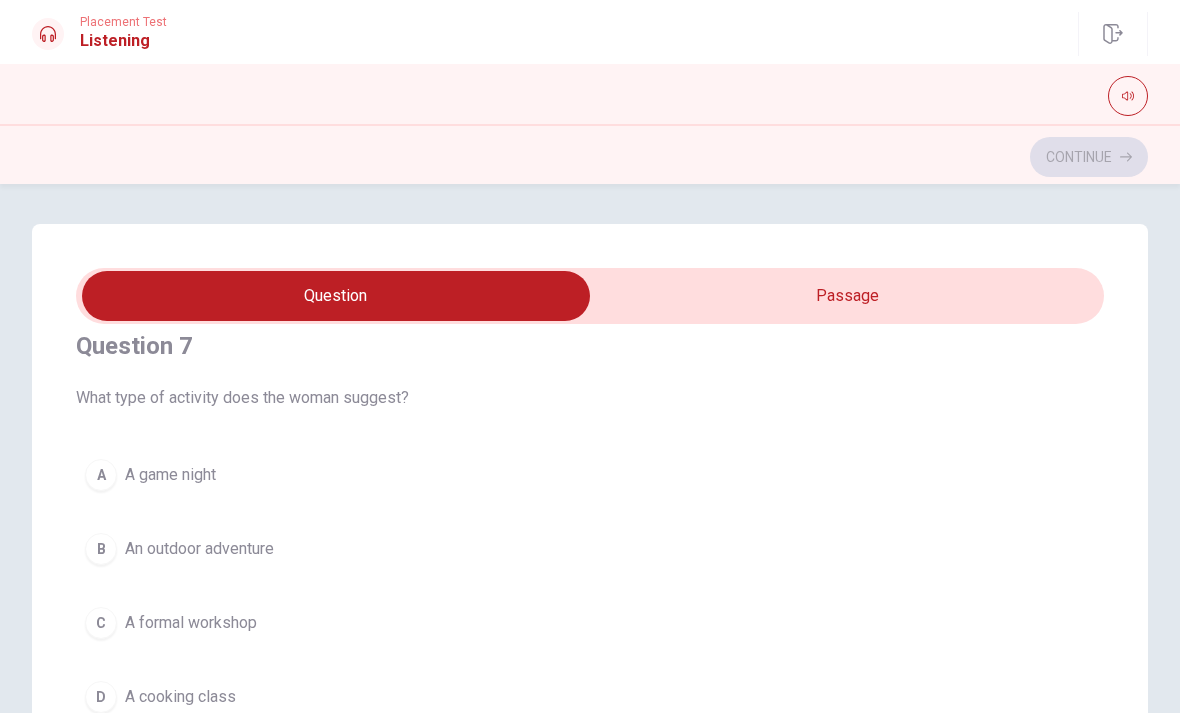 click on "B An outdoor adventure" at bounding box center [590, 549] 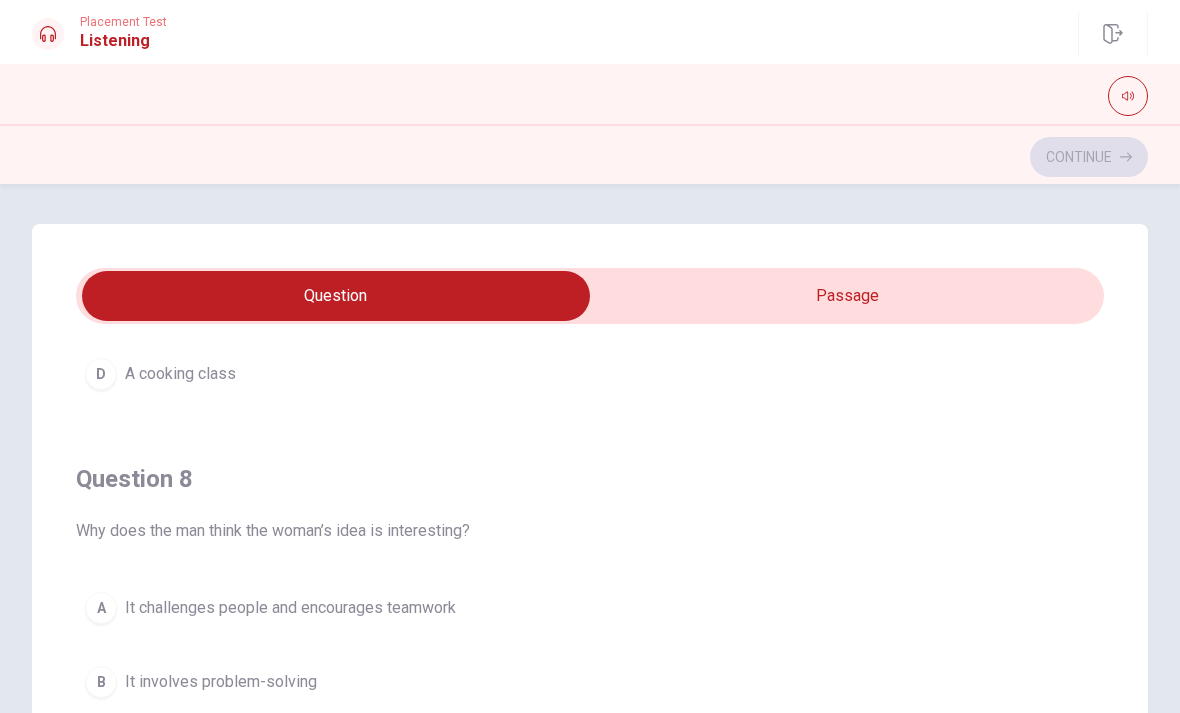 scroll, scrollTop: 820, scrollLeft: 0, axis: vertical 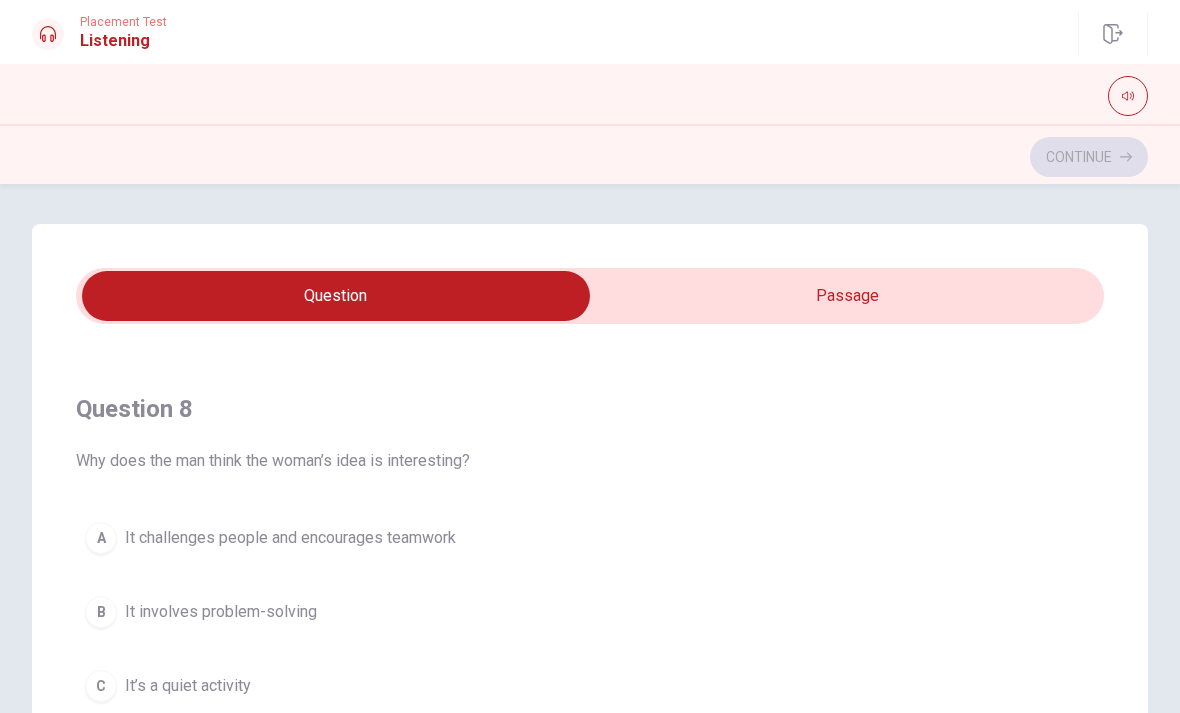 click on "A" at bounding box center [101, 538] 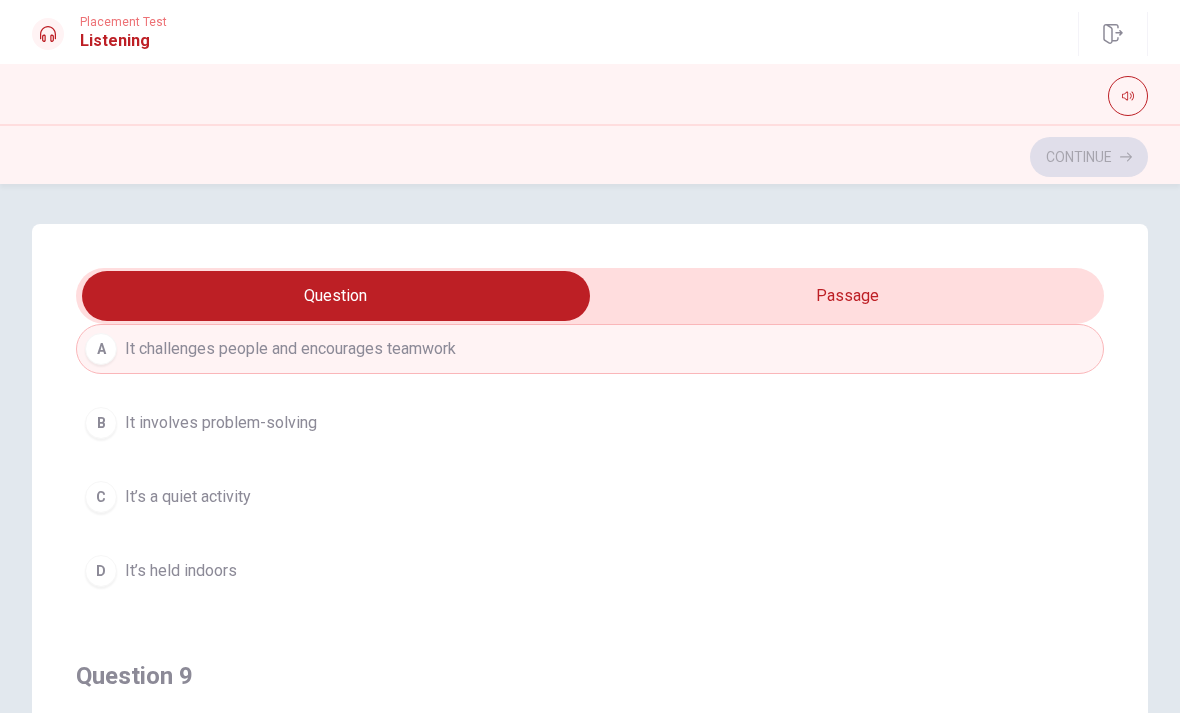 scroll, scrollTop: 1081, scrollLeft: 0, axis: vertical 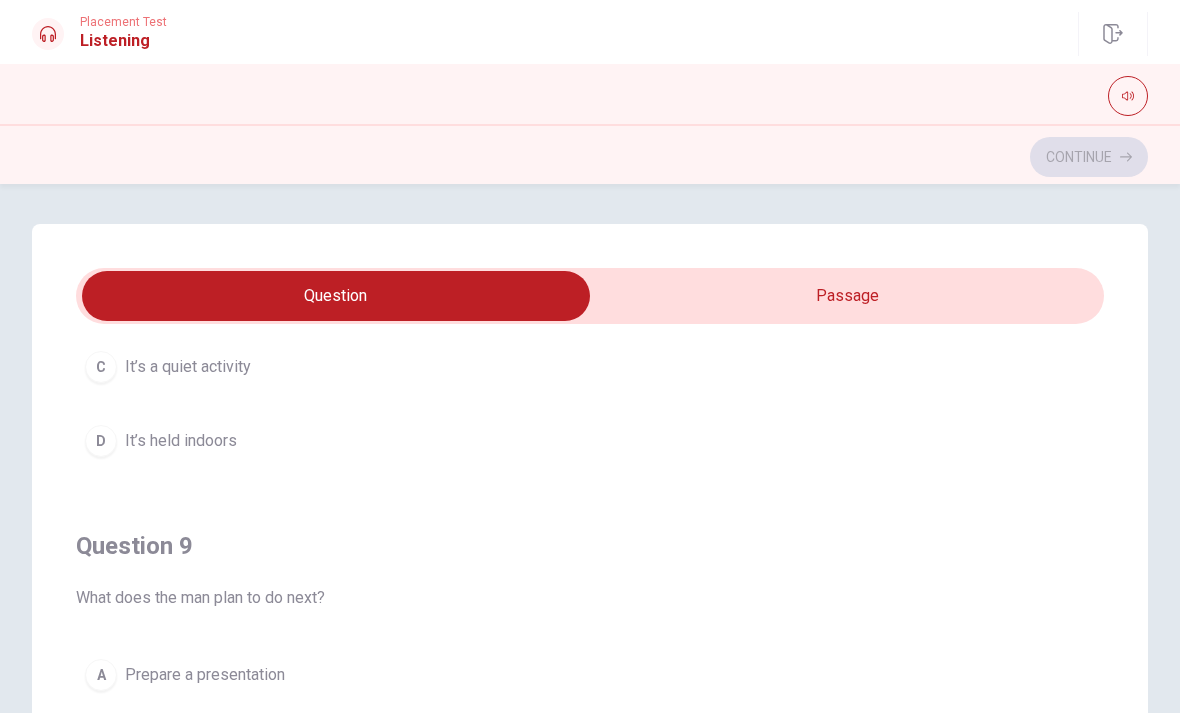 click on "D It’s held indoors" at bounding box center (590, 441) 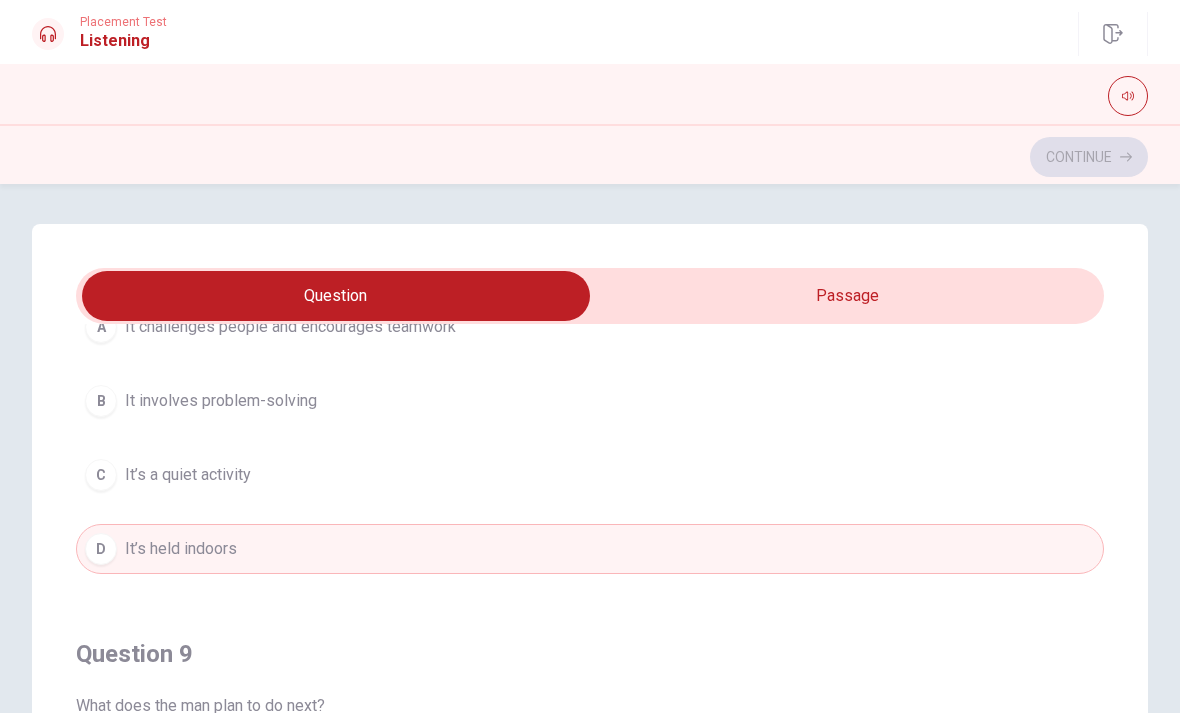 scroll, scrollTop: 1072, scrollLeft: 0, axis: vertical 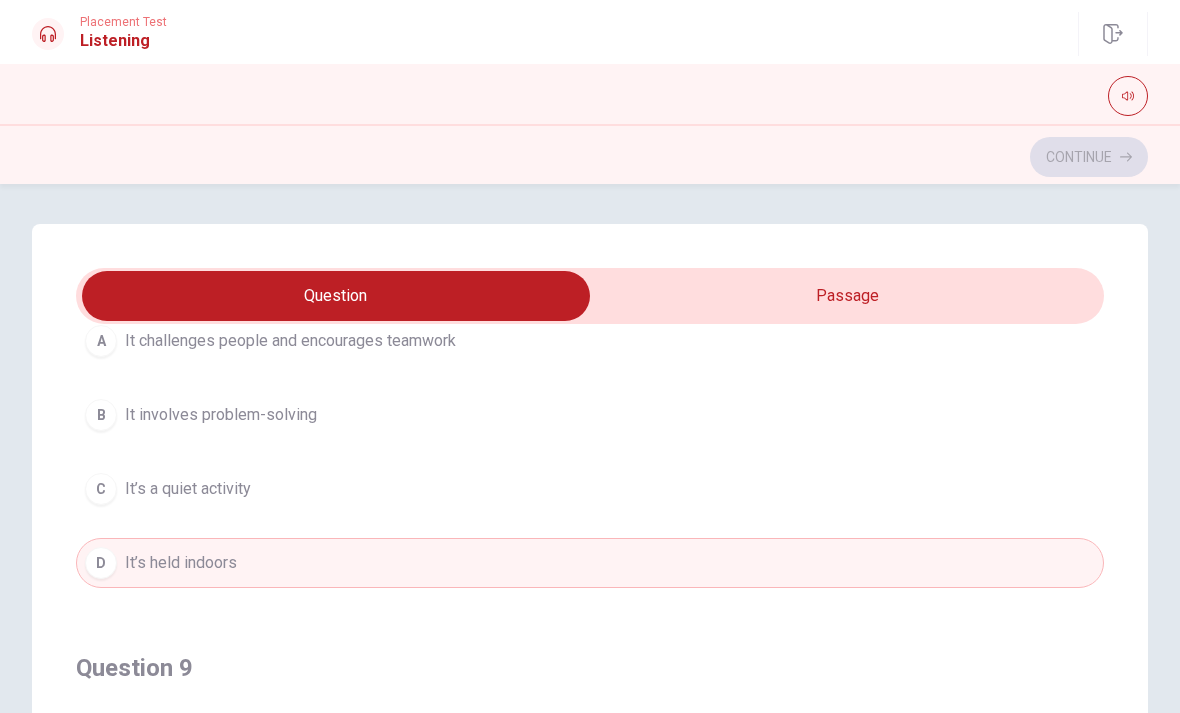click on "D It’s held indoors" at bounding box center [590, 563] 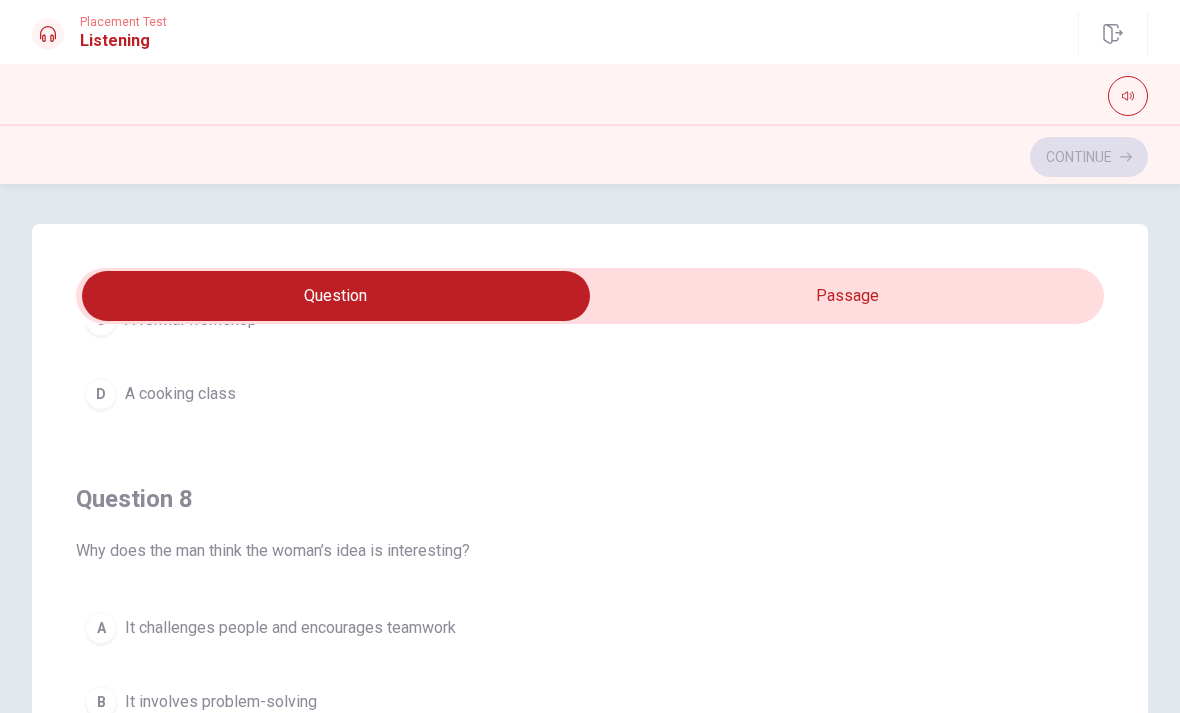 scroll, scrollTop: 920, scrollLeft: 0, axis: vertical 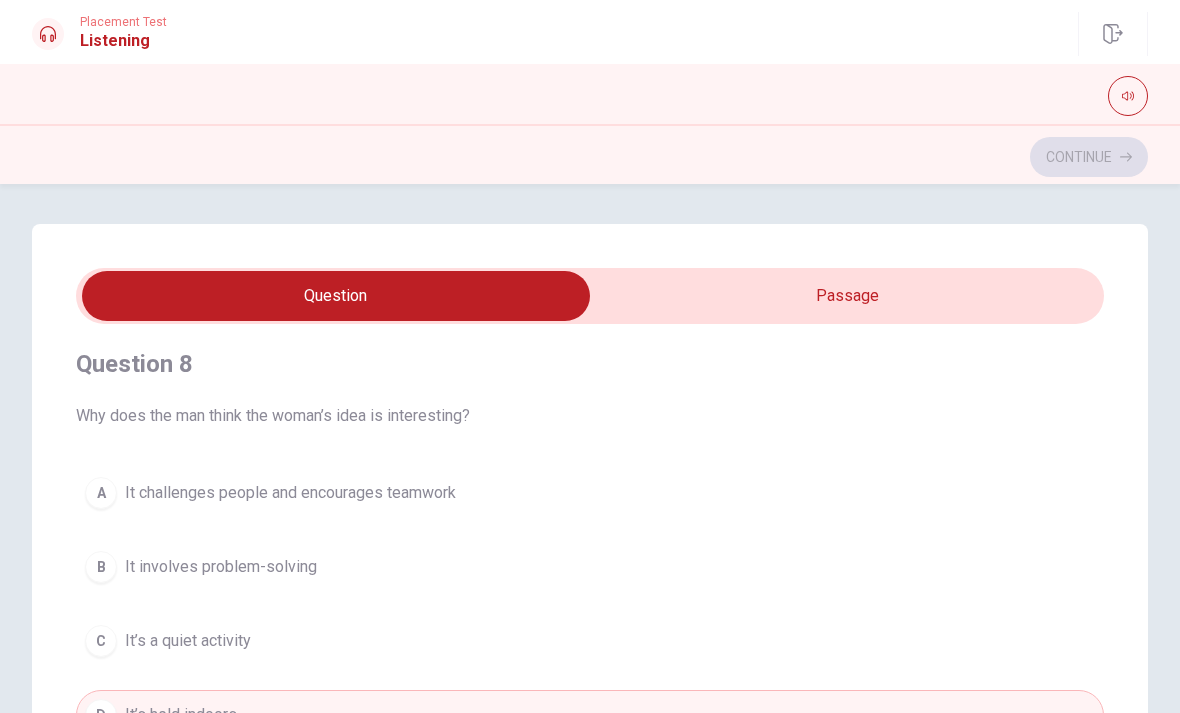 click on "It challenges people and encourages teamwork" at bounding box center [290, 493] 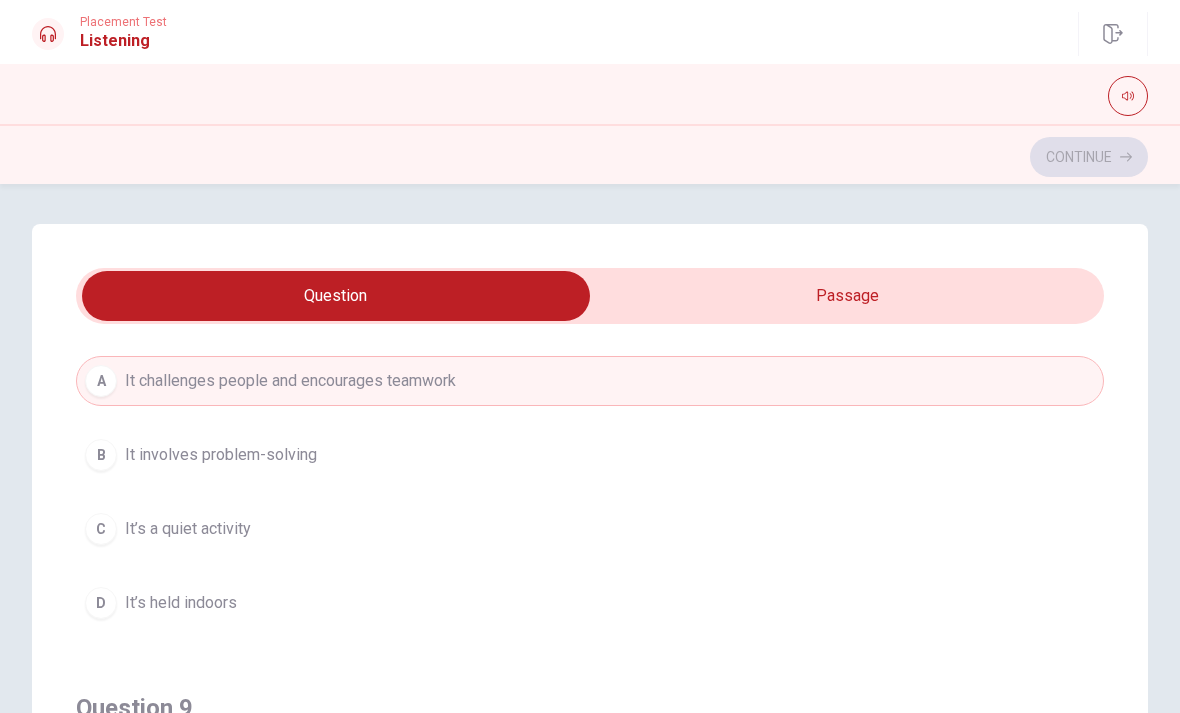 scroll, scrollTop: 1038, scrollLeft: 0, axis: vertical 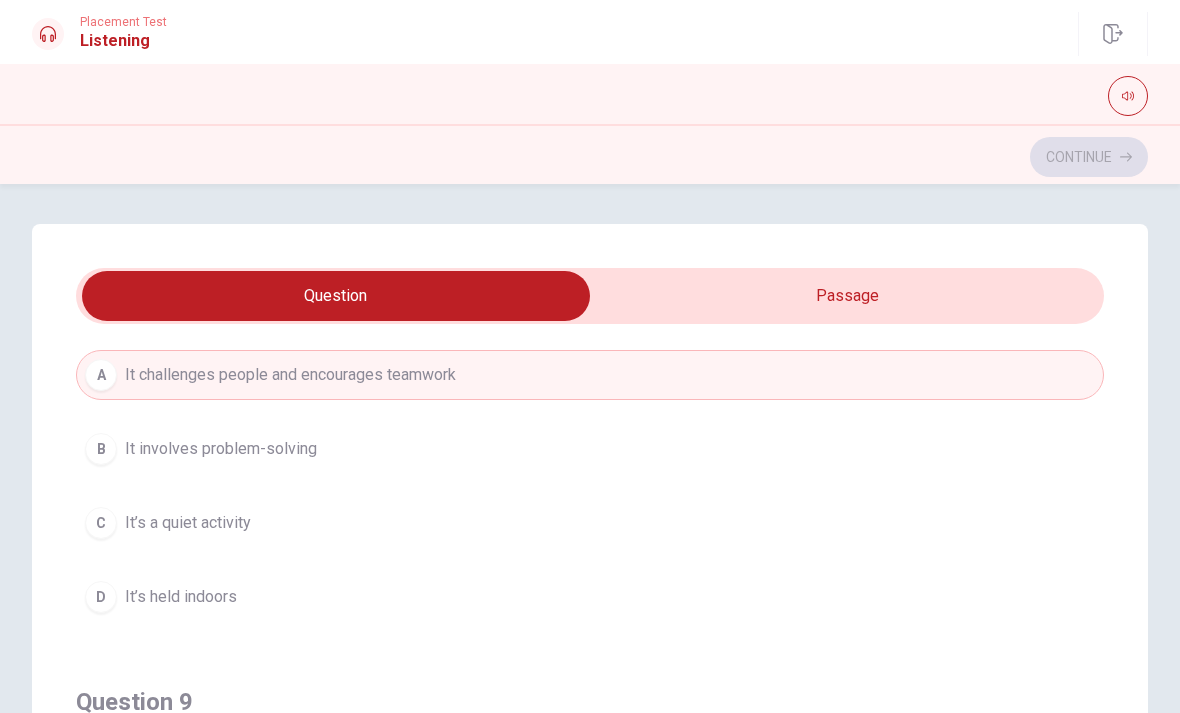 click on "D It’s held indoors" at bounding box center [590, 597] 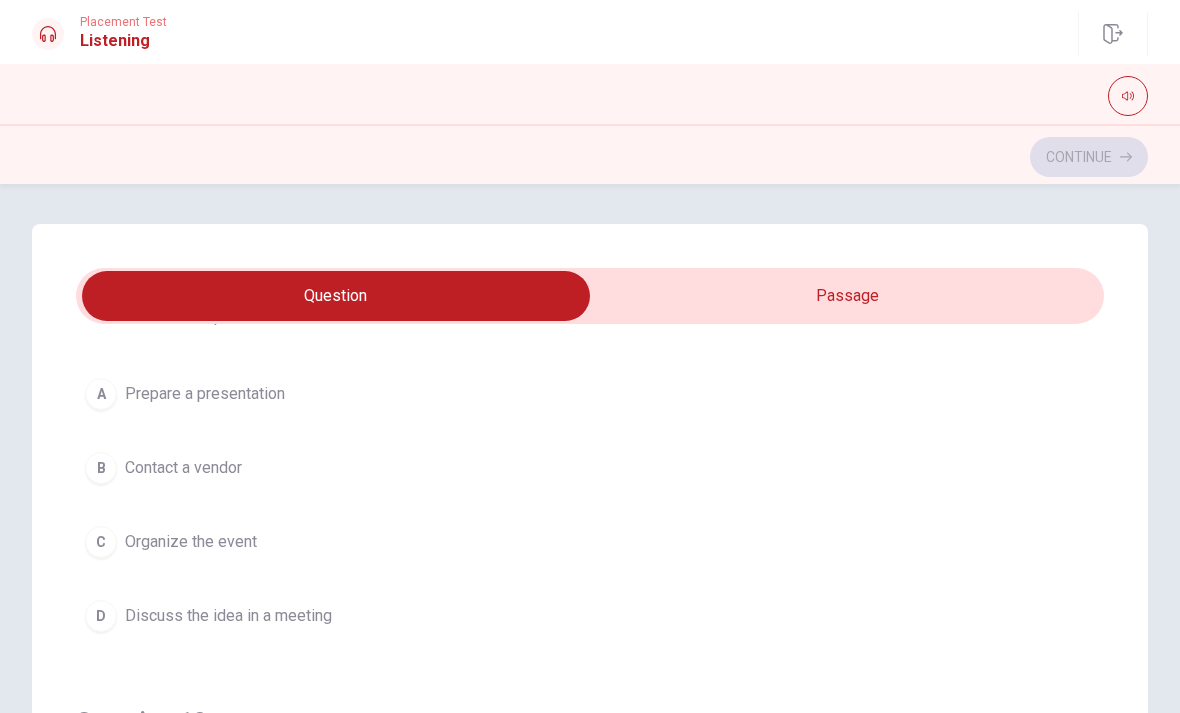 scroll, scrollTop: 1477, scrollLeft: 0, axis: vertical 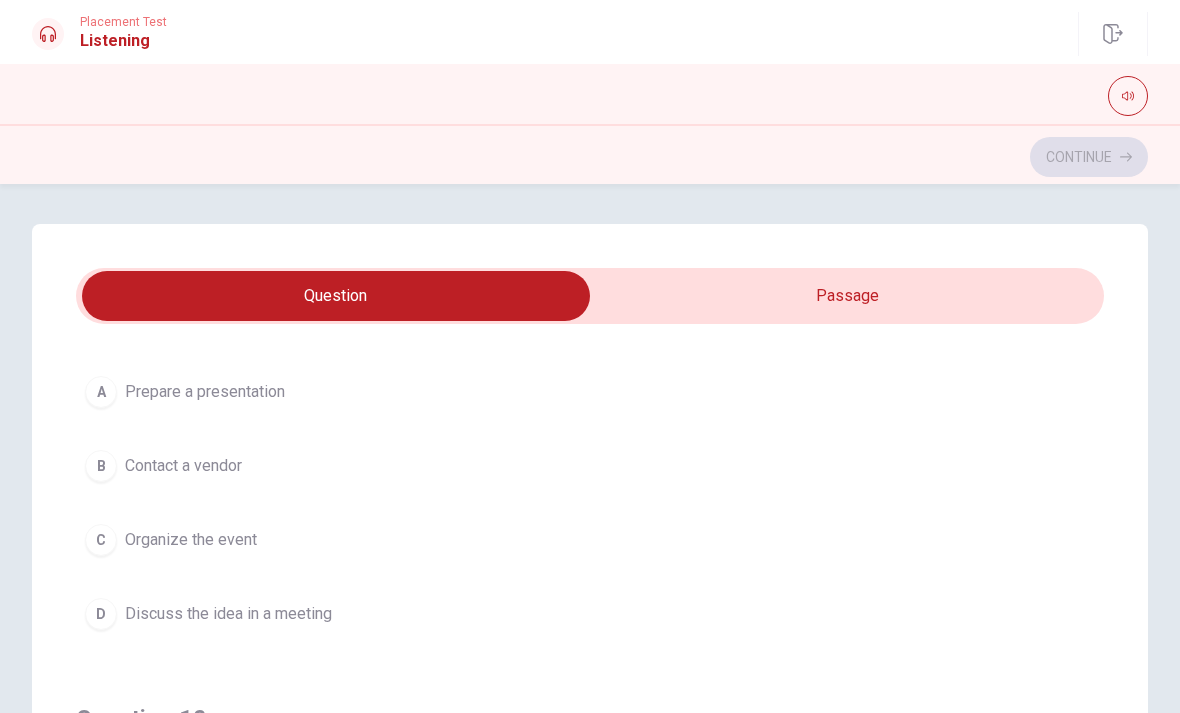 click on "A Prepare a presentation B Contact a vendor C Organize the event D Discuss the idea in a meeting" at bounding box center (590, 503) 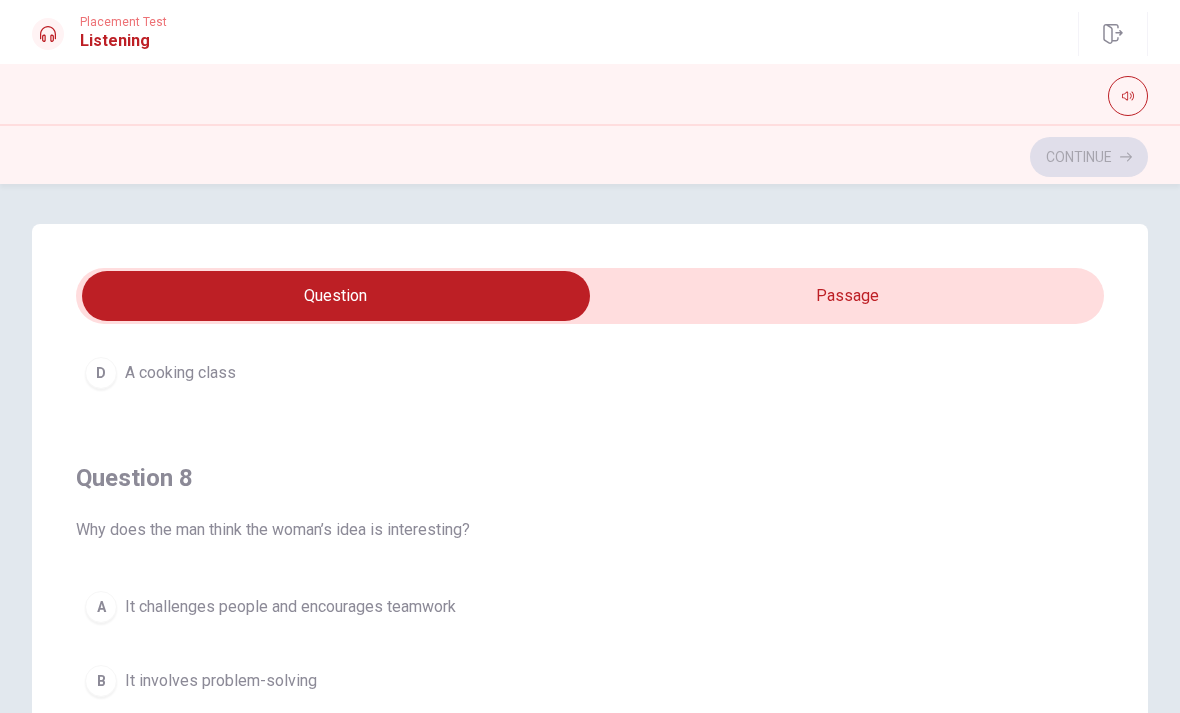 scroll, scrollTop: 813, scrollLeft: 0, axis: vertical 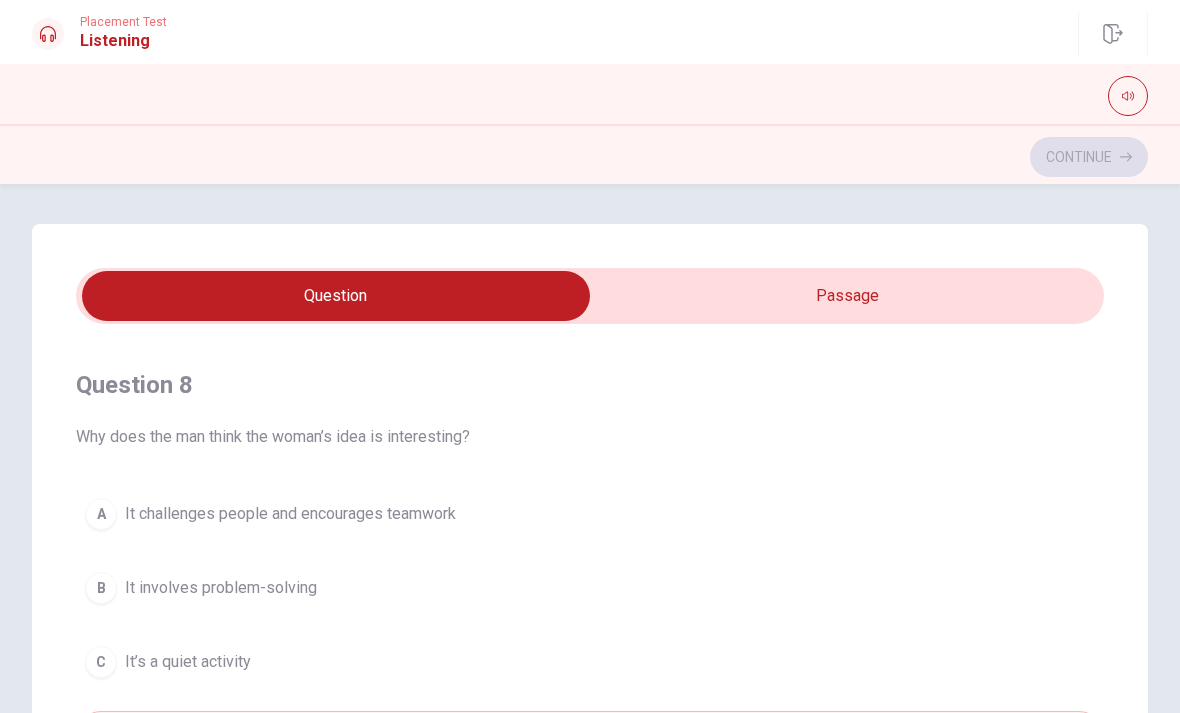click on "A" at bounding box center (101, 514) 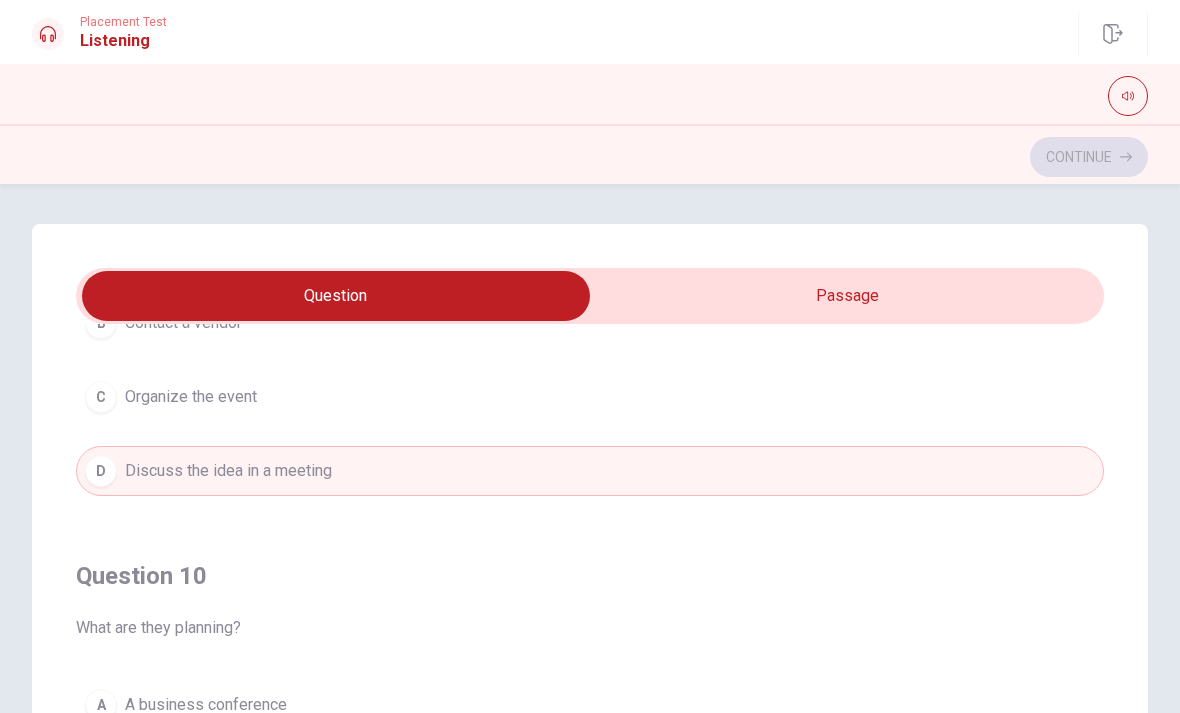 scroll, scrollTop: 1622, scrollLeft: 0, axis: vertical 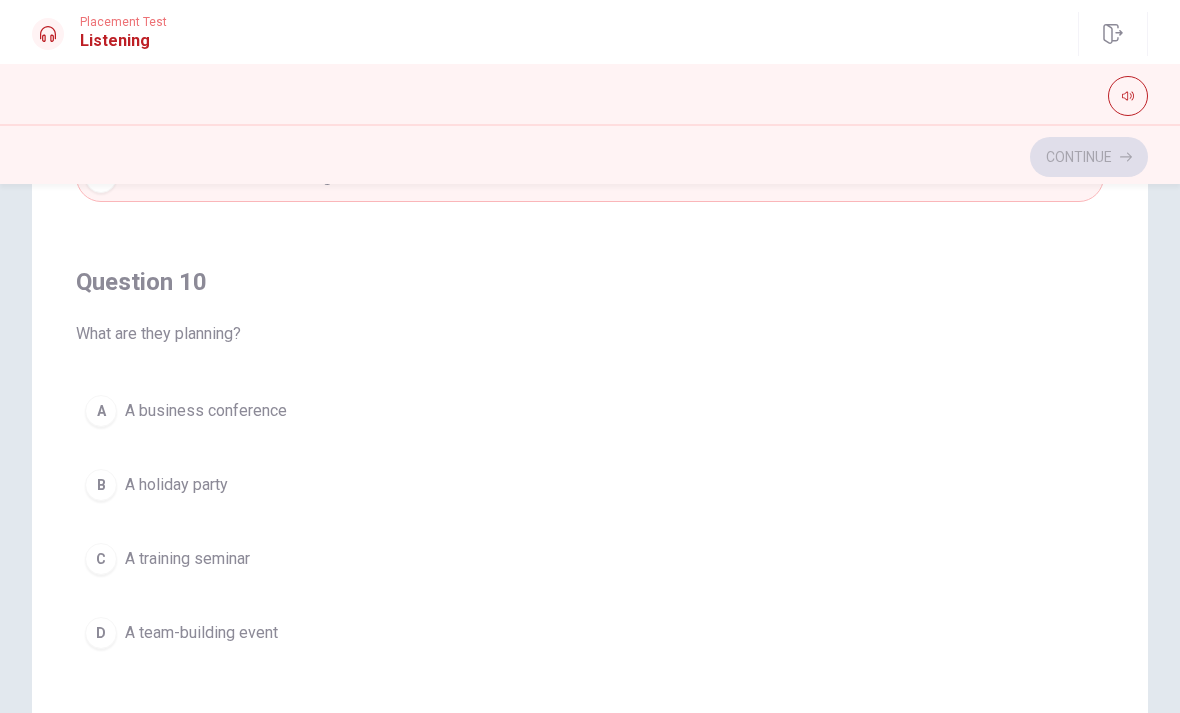 click on "D A team-building event" at bounding box center (590, 633) 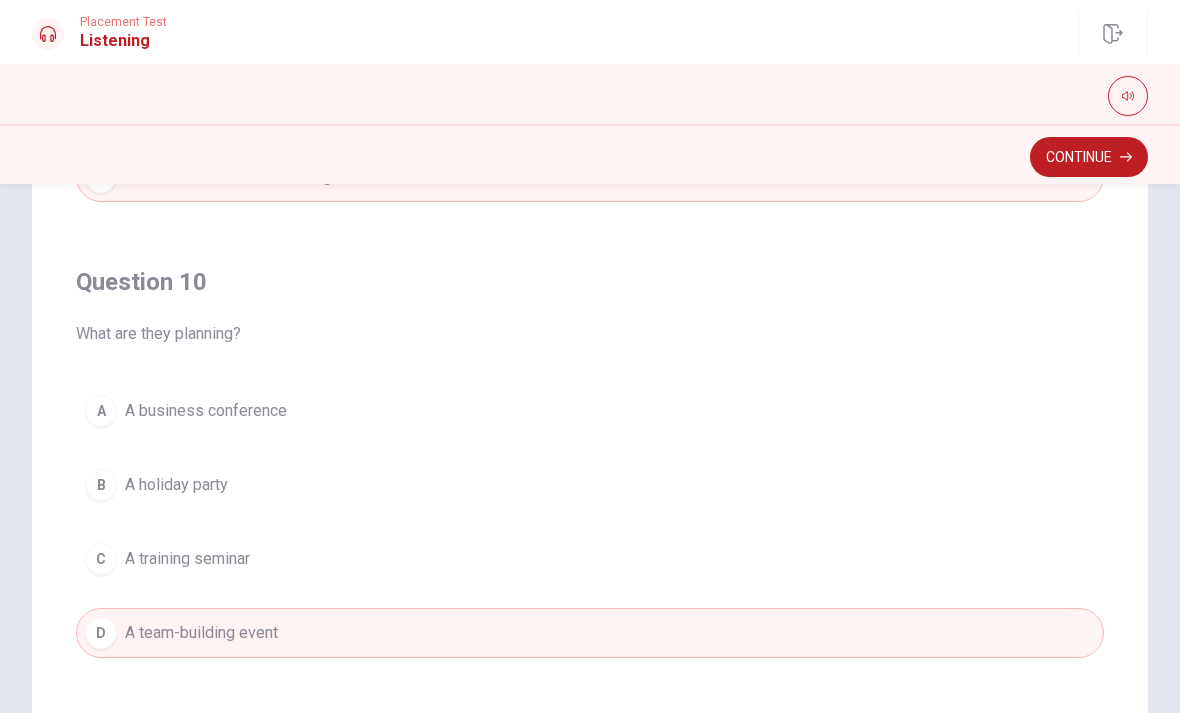 click on "Continue" at bounding box center (1089, 157) 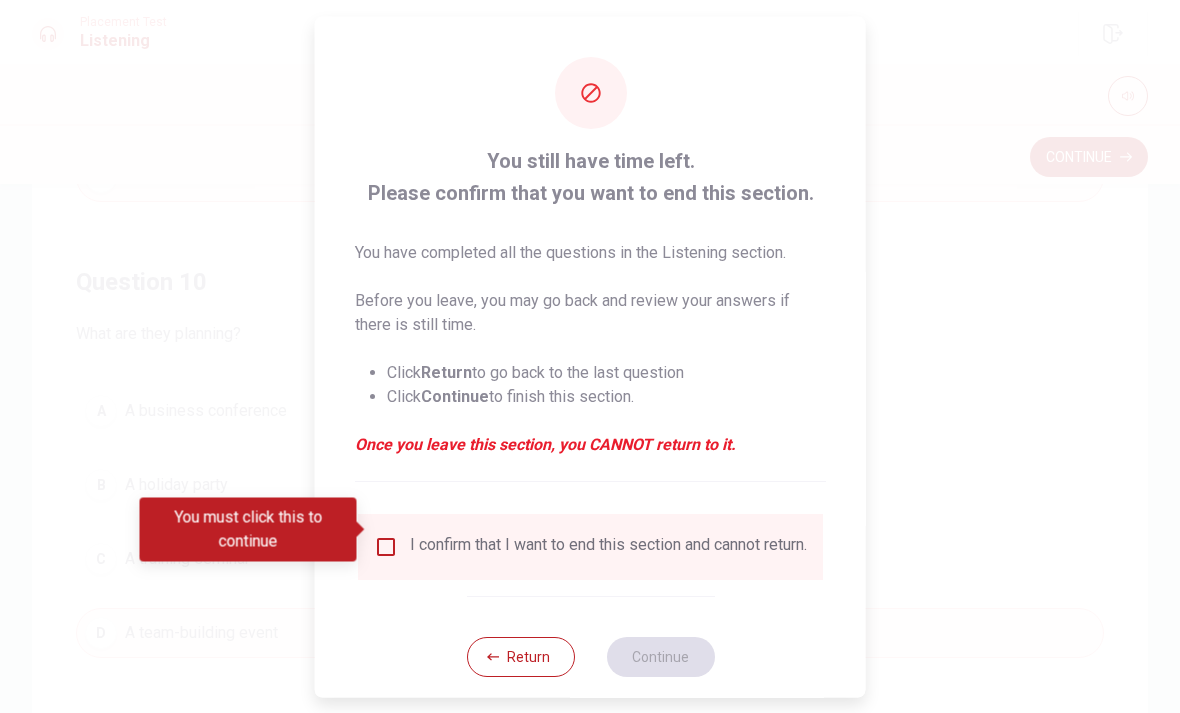 click at bounding box center (386, 546) 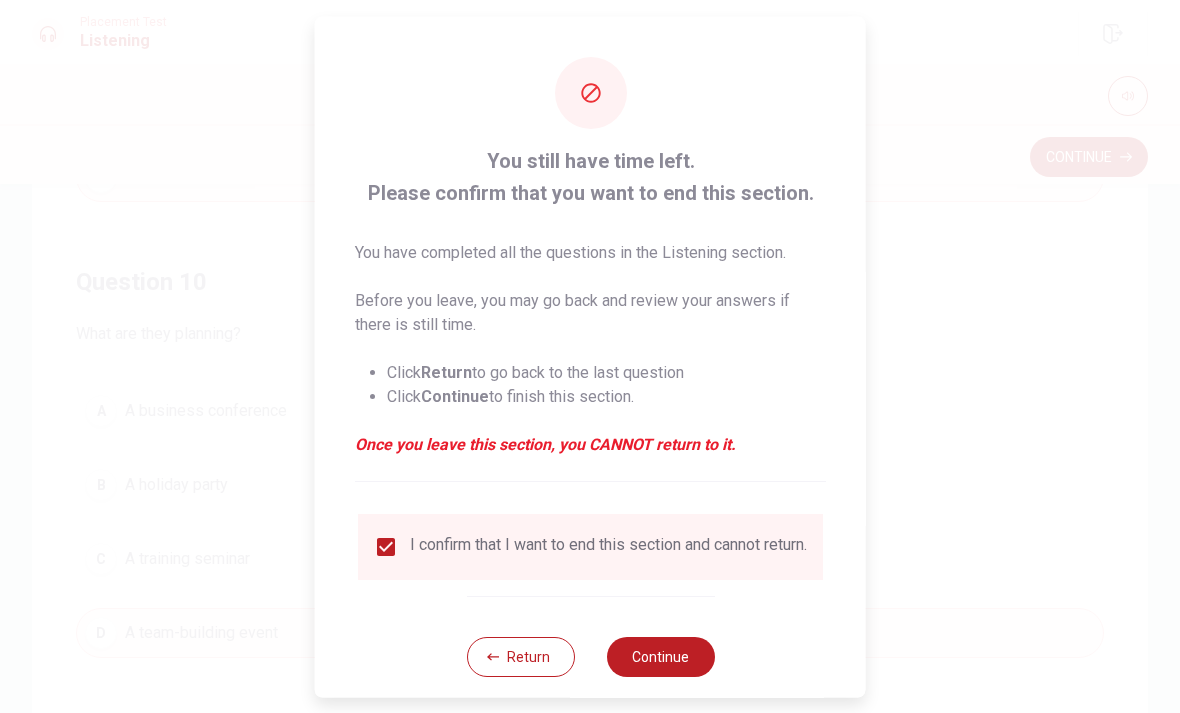 click on "Continue" at bounding box center [660, 656] 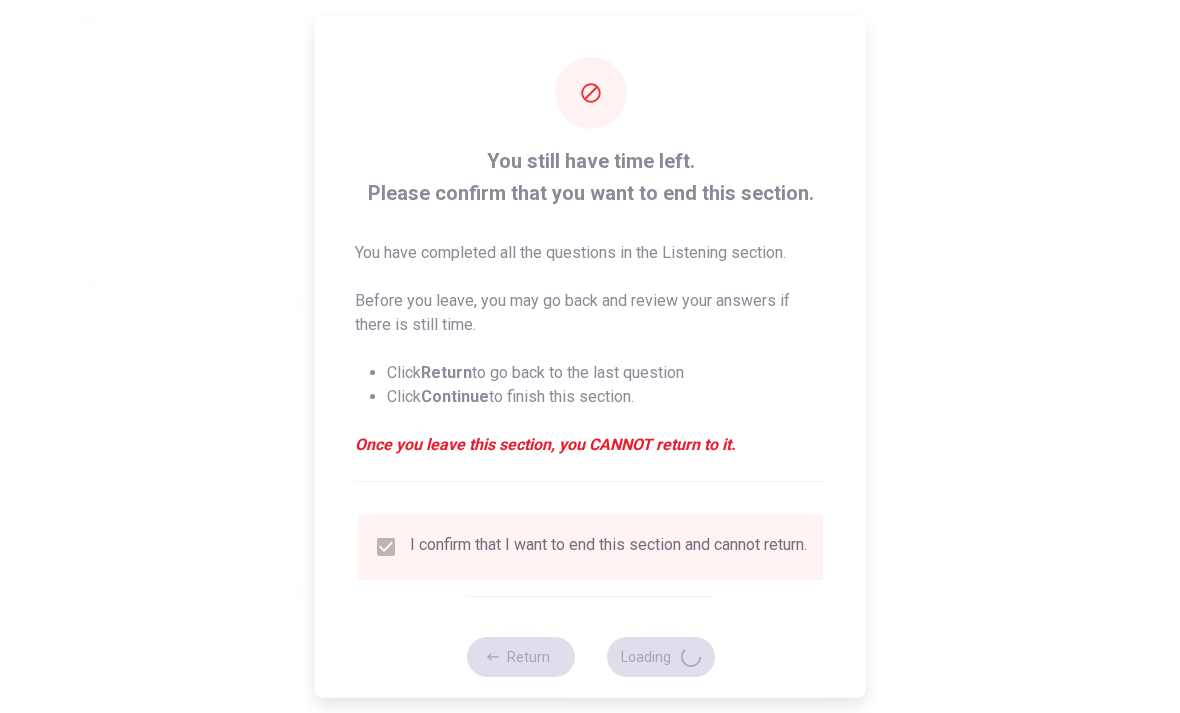 scroll, scrollTop: 0, scrollLeft: 0, axis: both 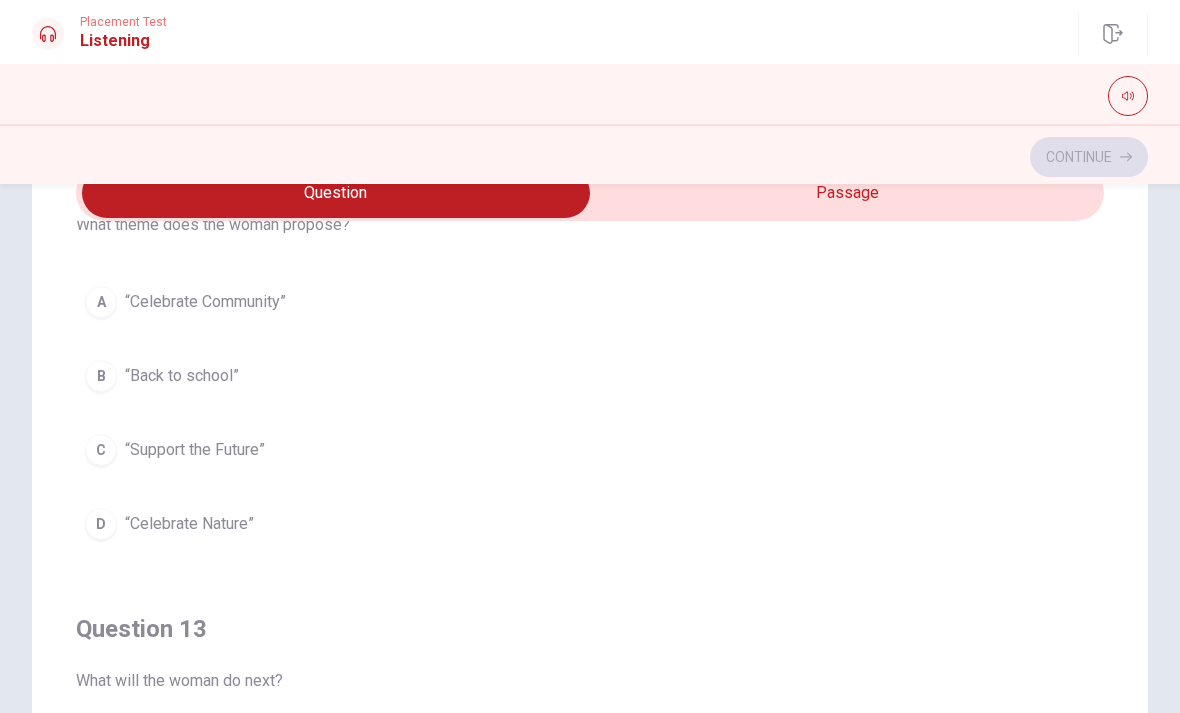 click on "A “Celebrate Community”" at bounding box center (590, 302) 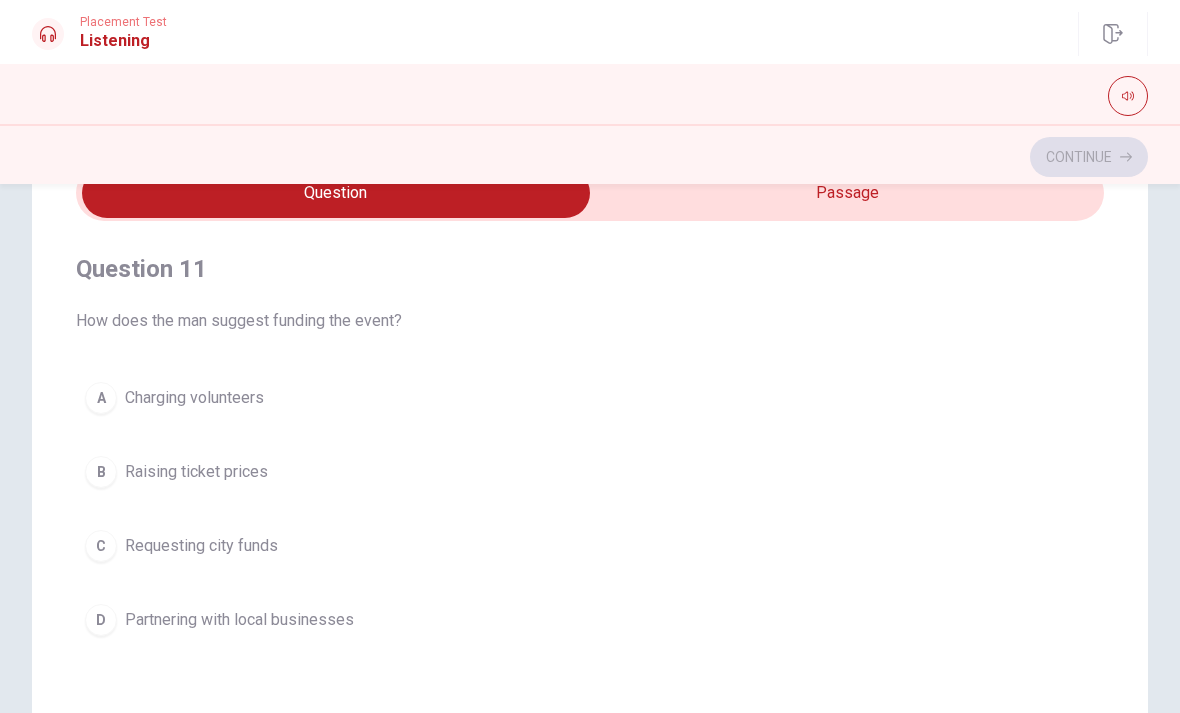 scroll, scrollTop: 0, scrollLeft: 0, axis: both 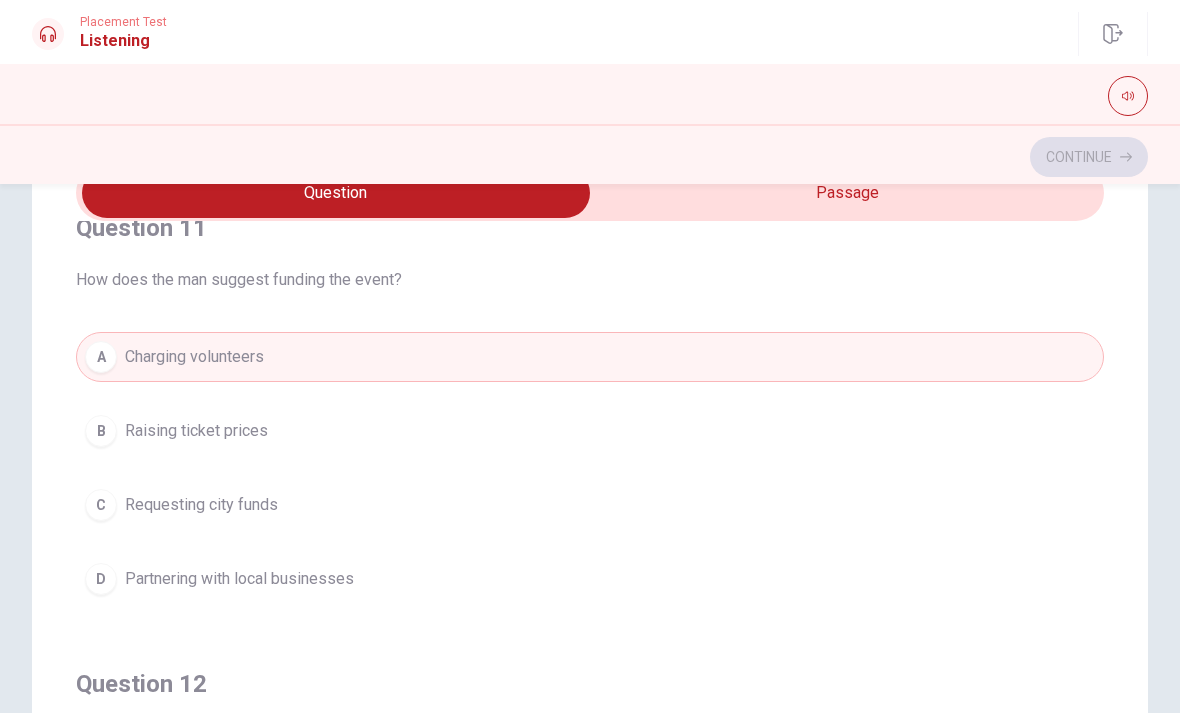 click on "Partnering with local businesses" at bounding box center [239, 579] 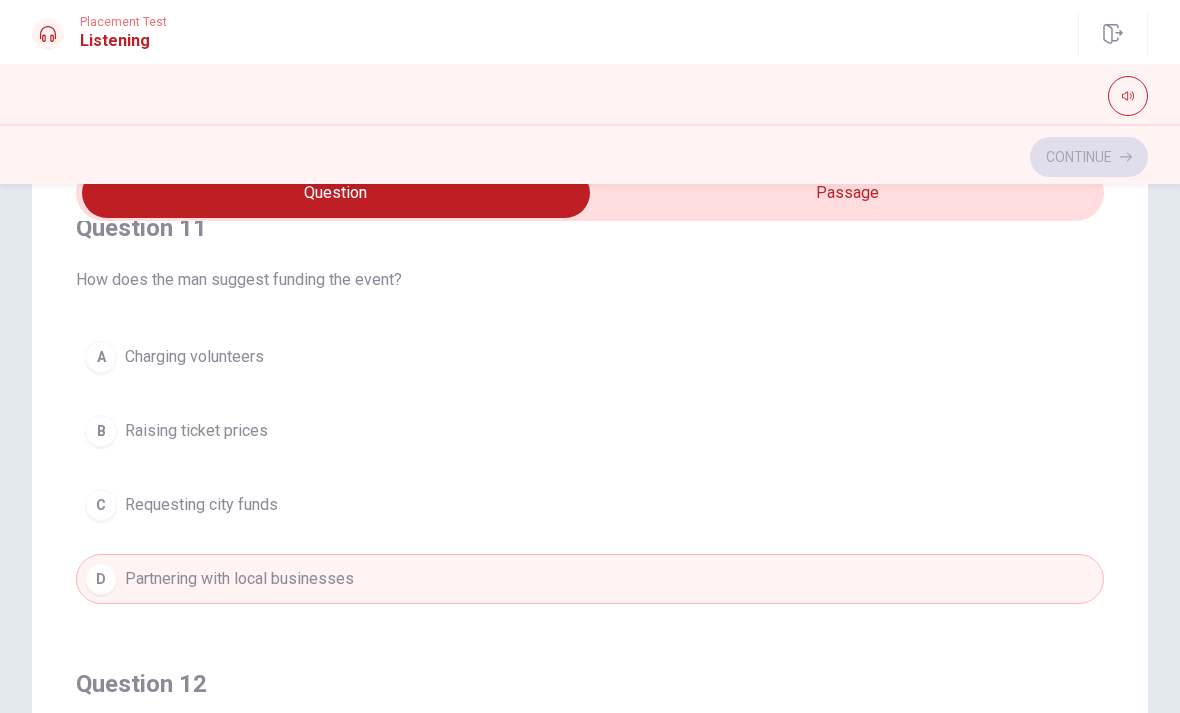 click on "C Requesting city funds" at bounding box center (590, 505) 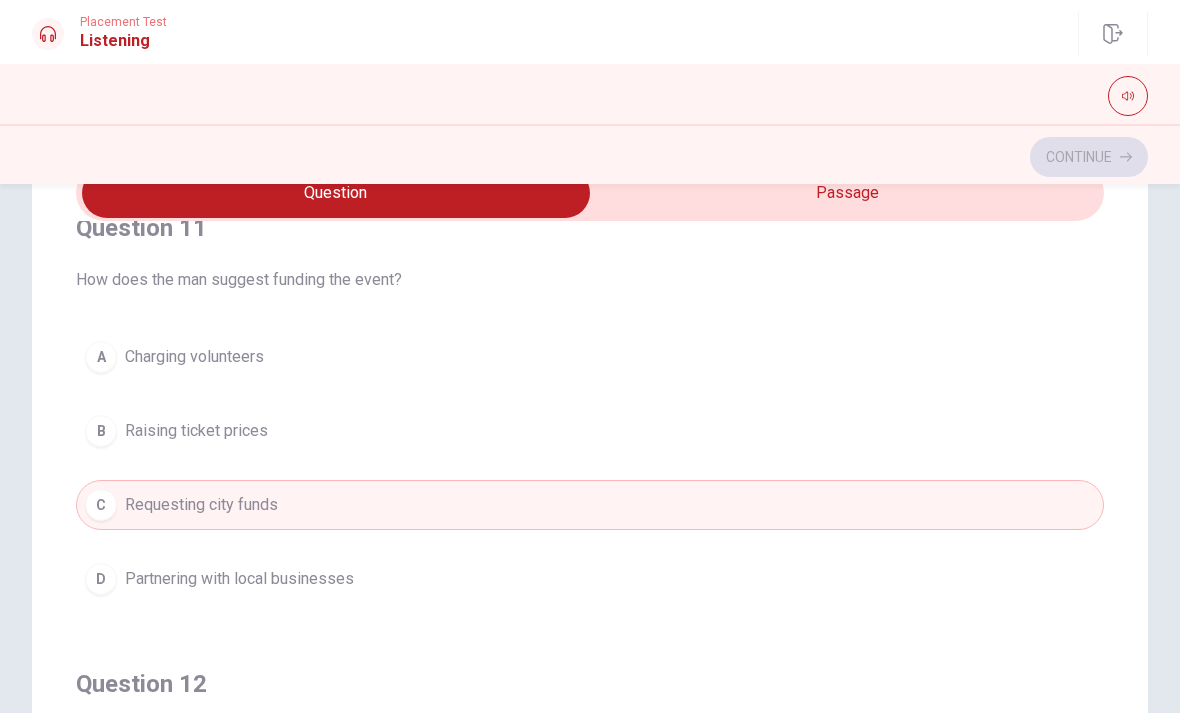 click on "Partnering with local businesses" at bounding box center [239, 579] 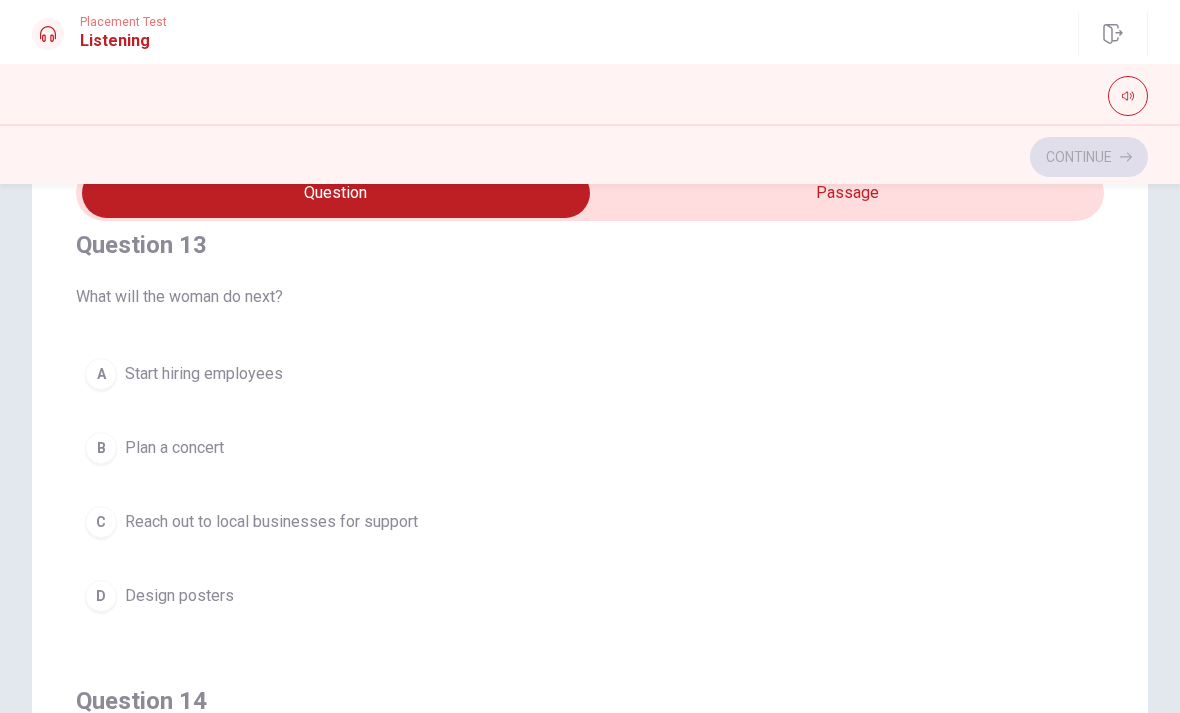 scroll, scrollTop: 937, scrollLeft: 0, axis: vertical 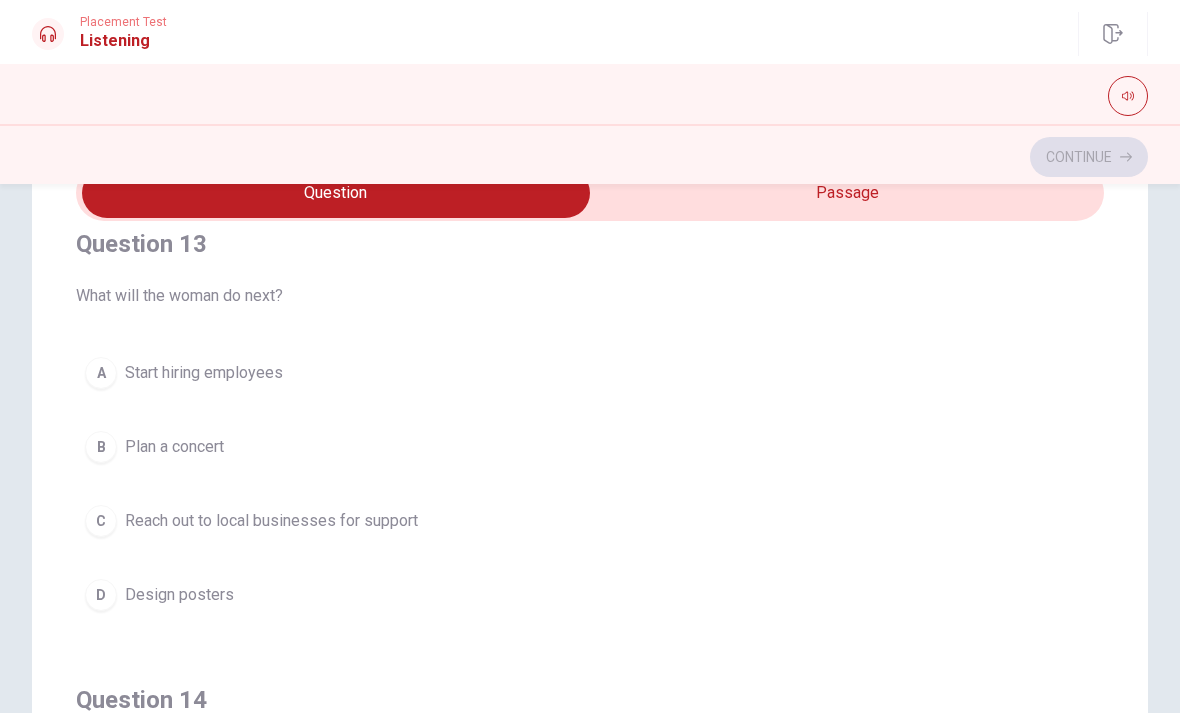 click on "Reach out to local businesses for support" at bounding box center [271, 521] 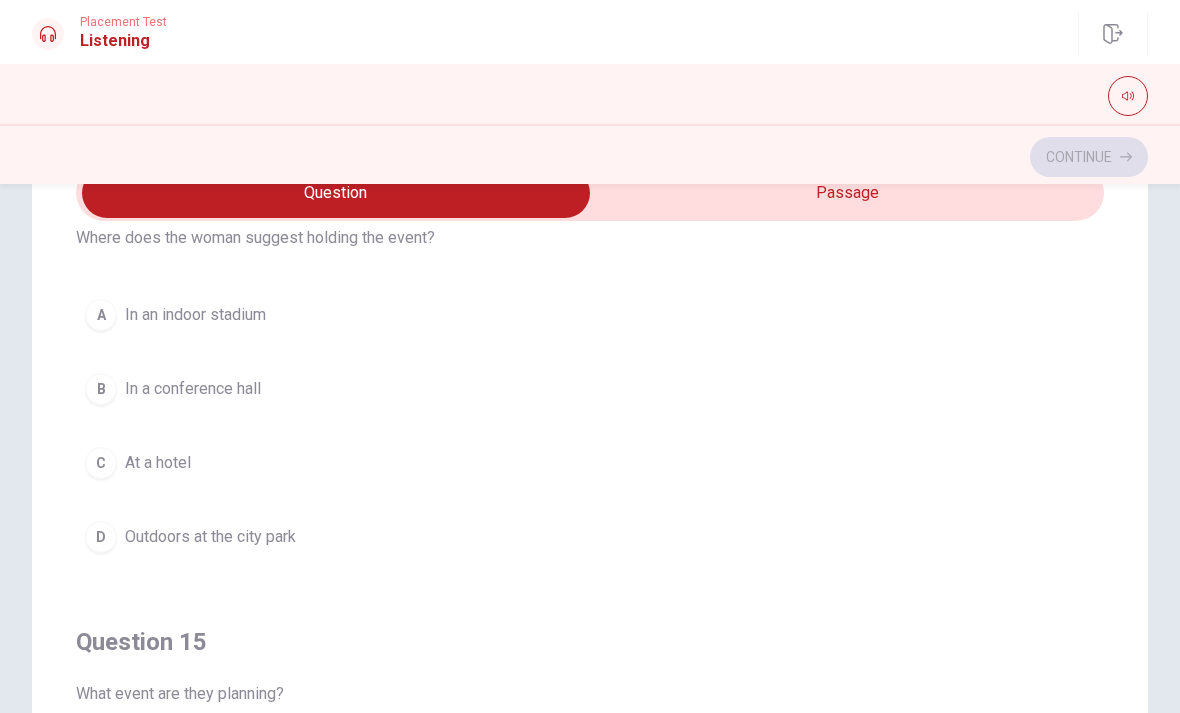 scroll, scrollTop: 1443, scrollLeft: 0, axis: vertical 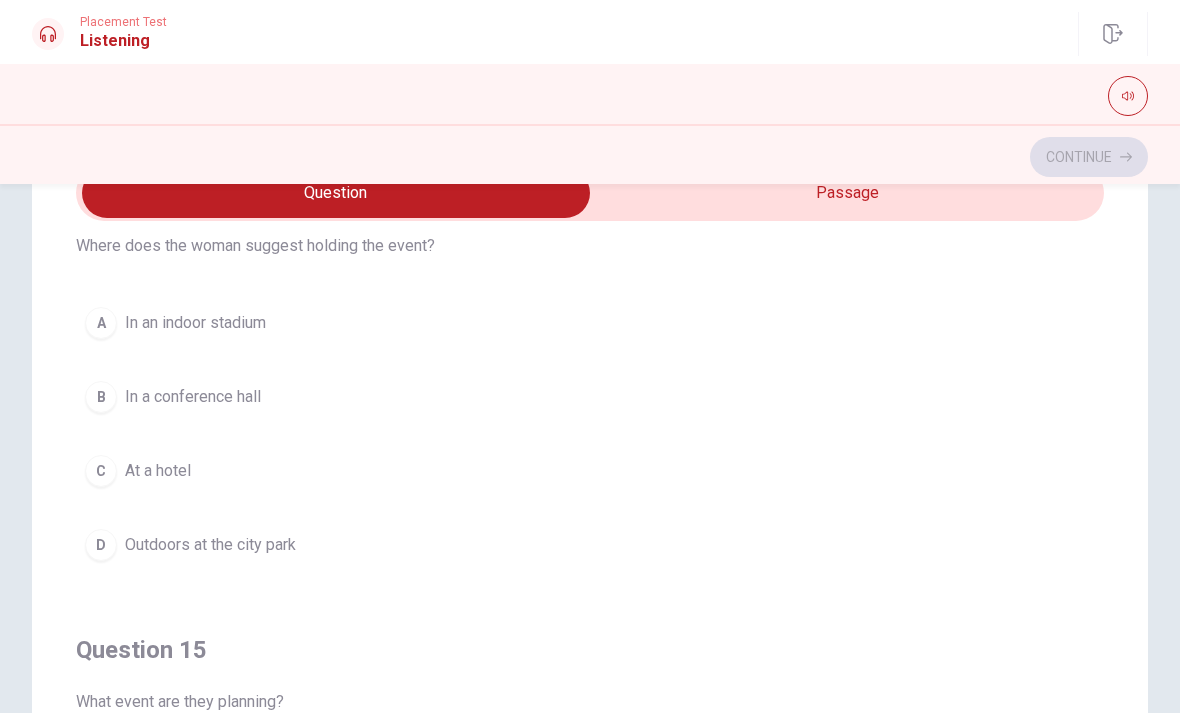 click on "C" at bounding box center (101, 471) 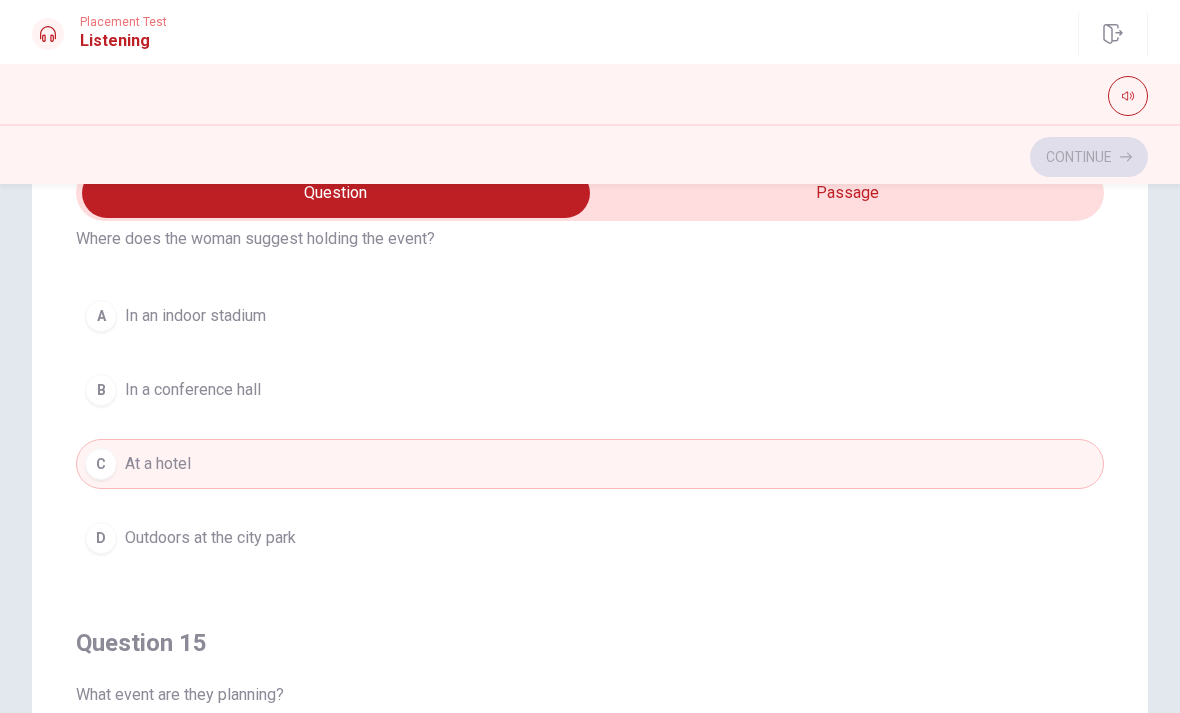 scroll, scrollTop: 1441, scrollLeft: 0, axis: vertical 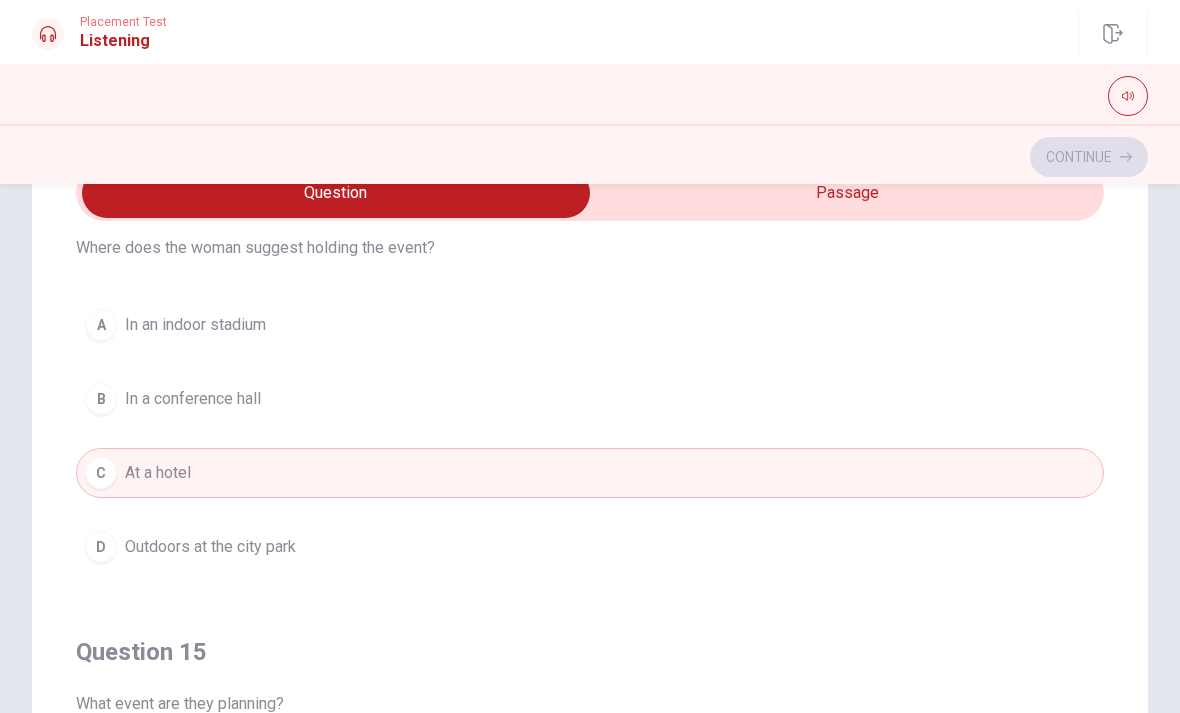 click on "A In an indoor stadium" at bounding box center [590, 325] 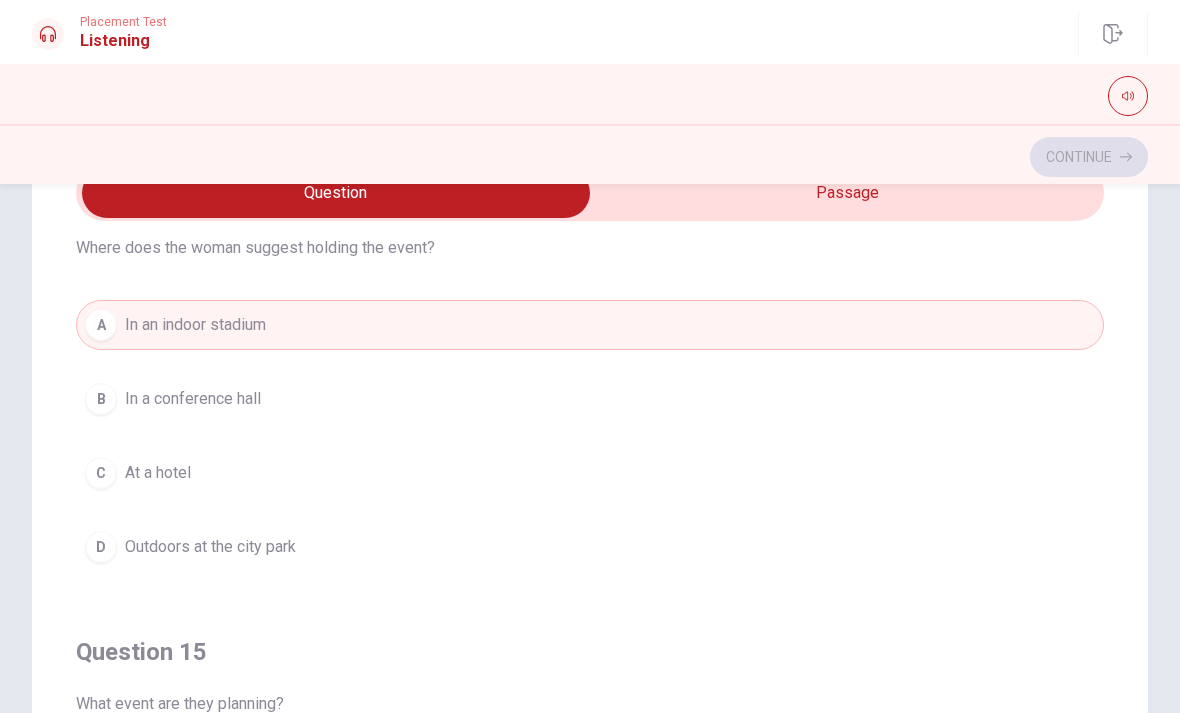 click on "Outdoors at the city park" at bounding box center (210, 547) 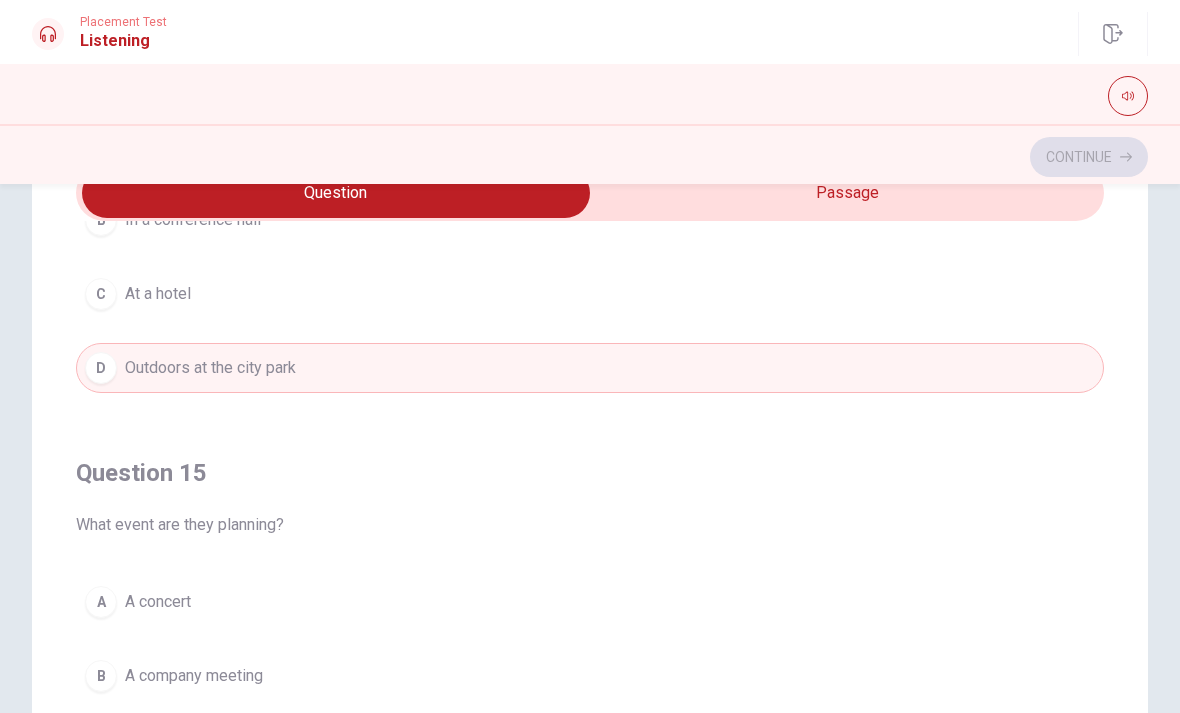 scroll, scrollTop: 1625, scrollLeft: 0, axis: vertical 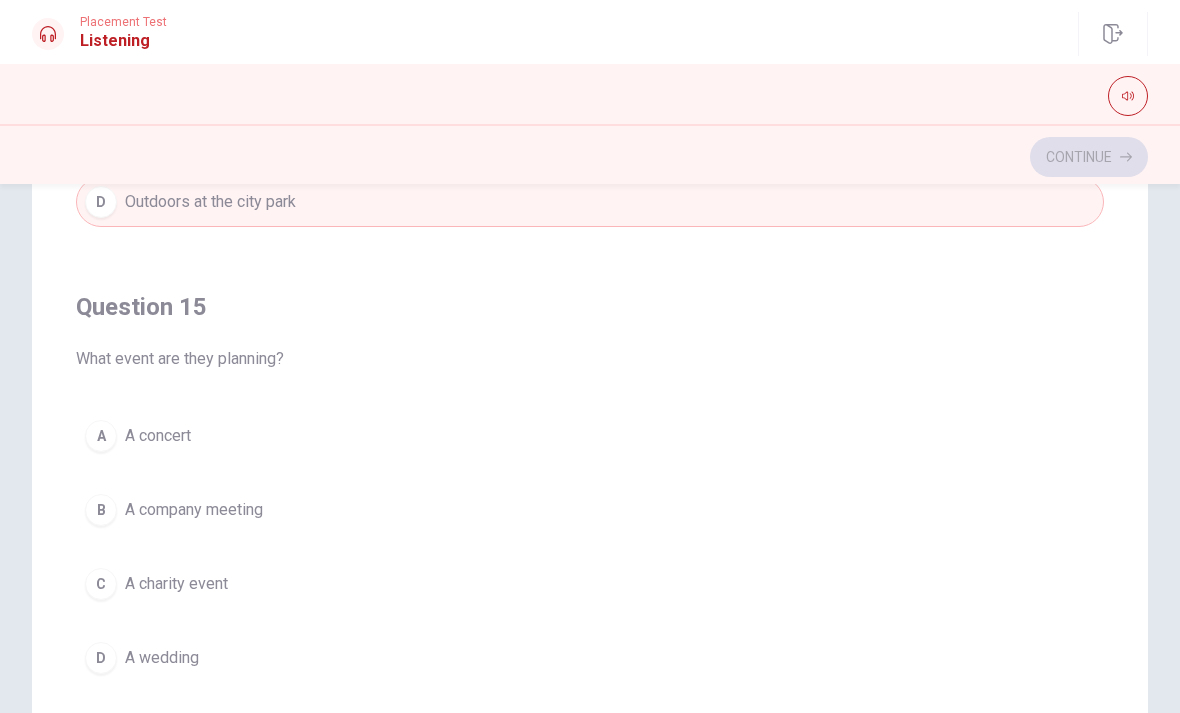 click on "B A company meeting" at bounding box center (590, 510) 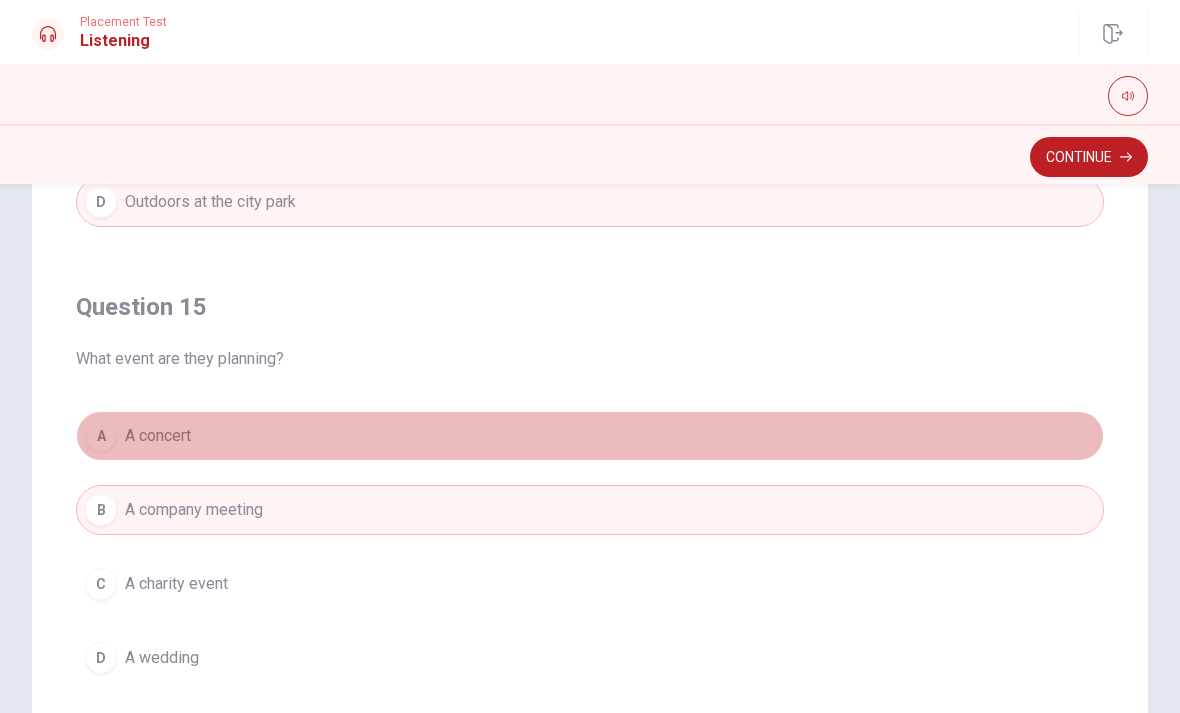 click on "A" at bounding box center [101, 436] 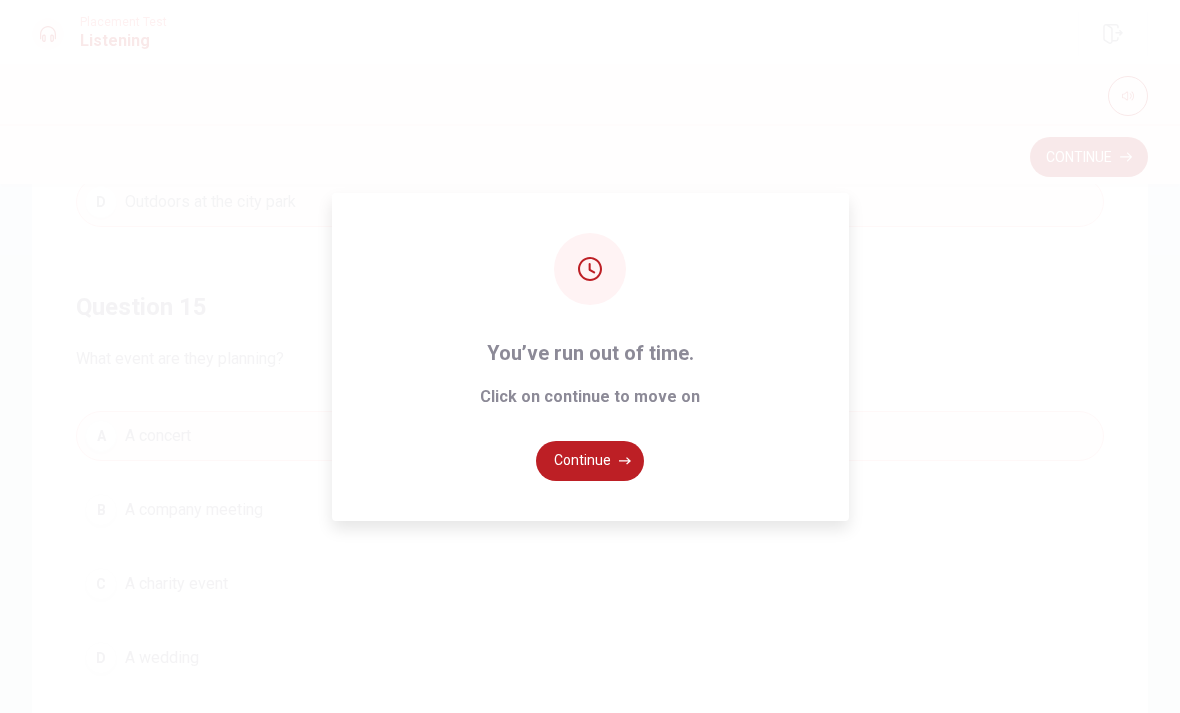 click on "Continue" at bounding box center (590, 461) 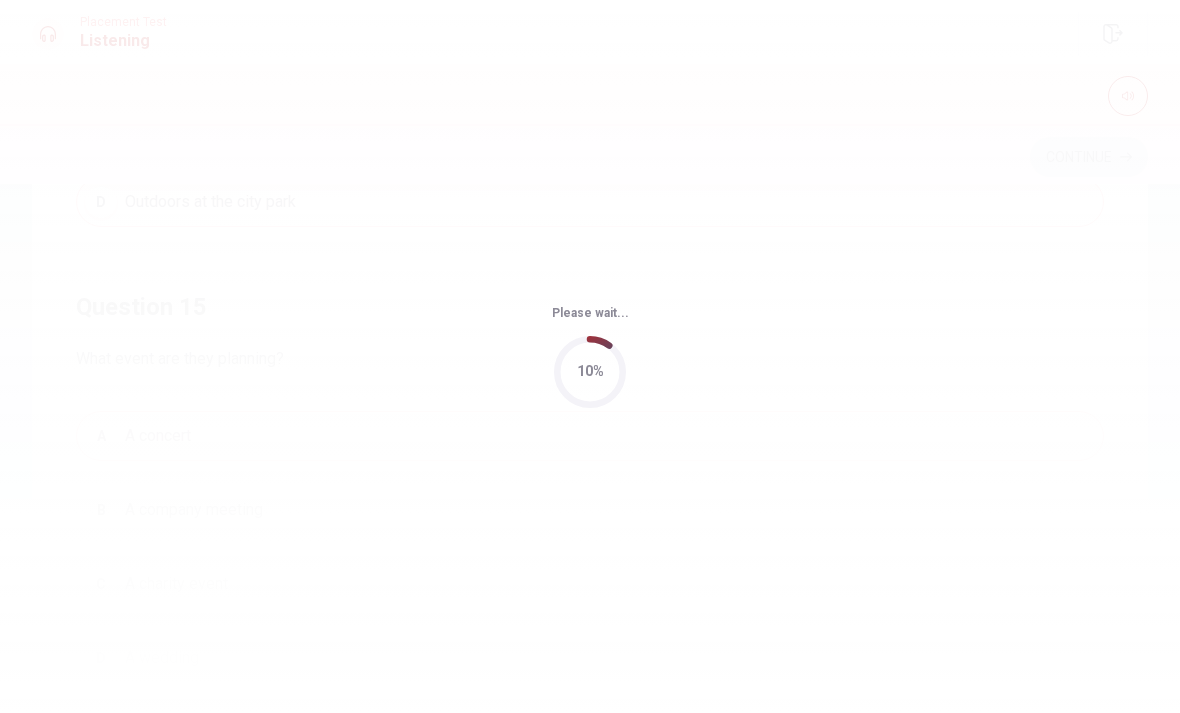 scroll, scrollTop: 0, scrollLeft: 0, axis: both 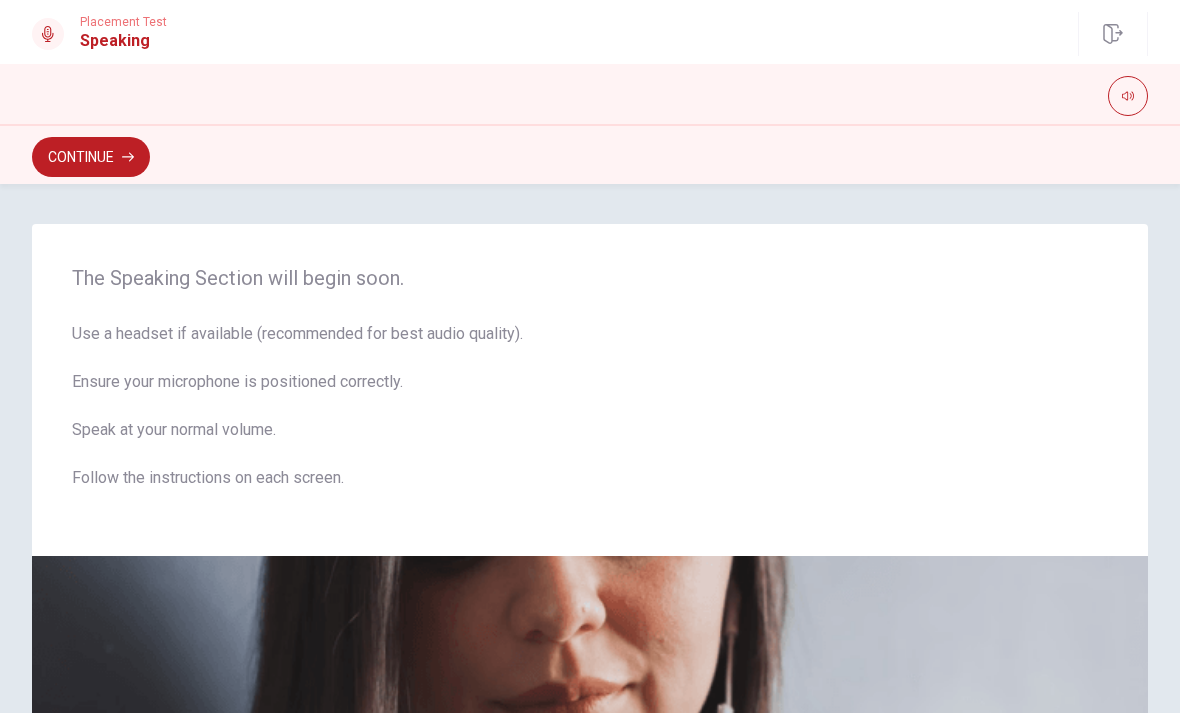 click on "Continue" at bounding box center (91, 157) 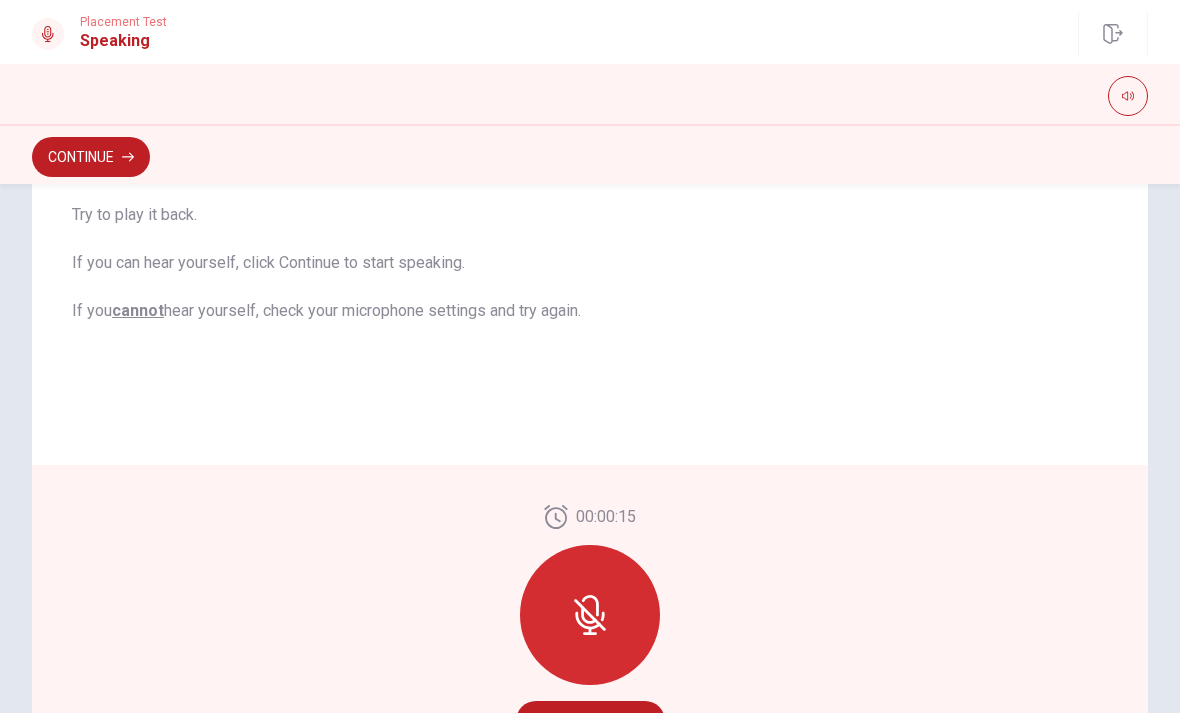 scroll, scrollTop: 307, scrollLeft: 0, axis: vertical 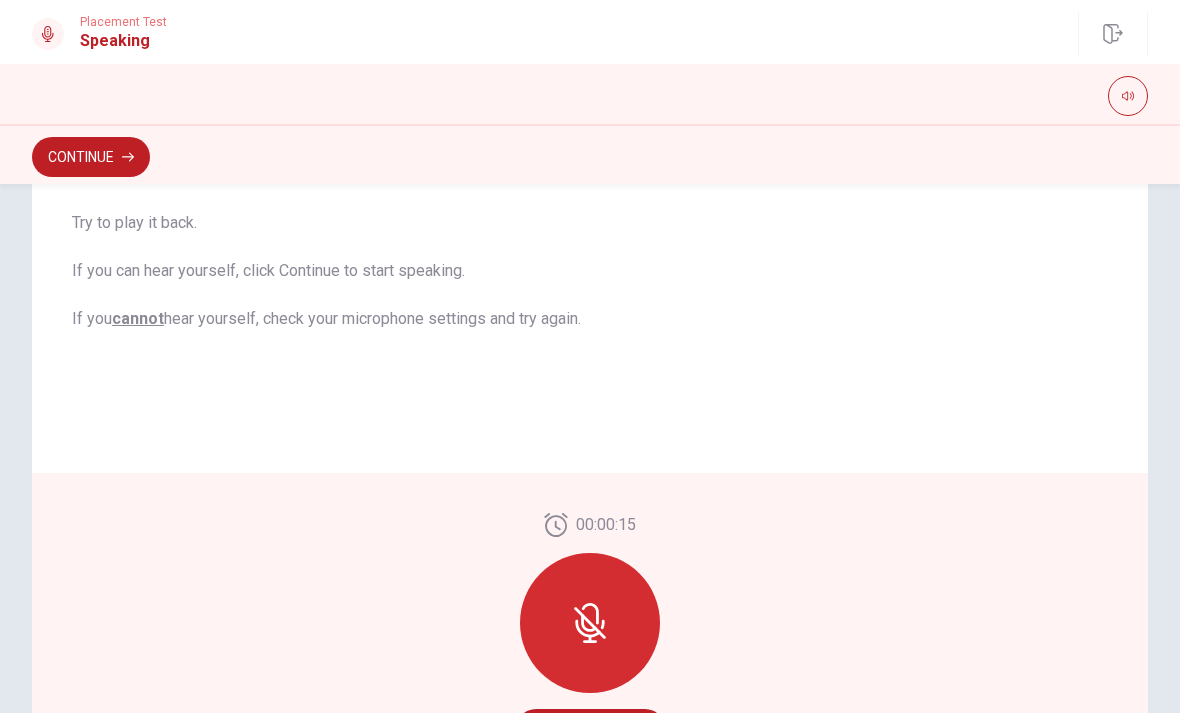 click at bounding box center (590, 623) 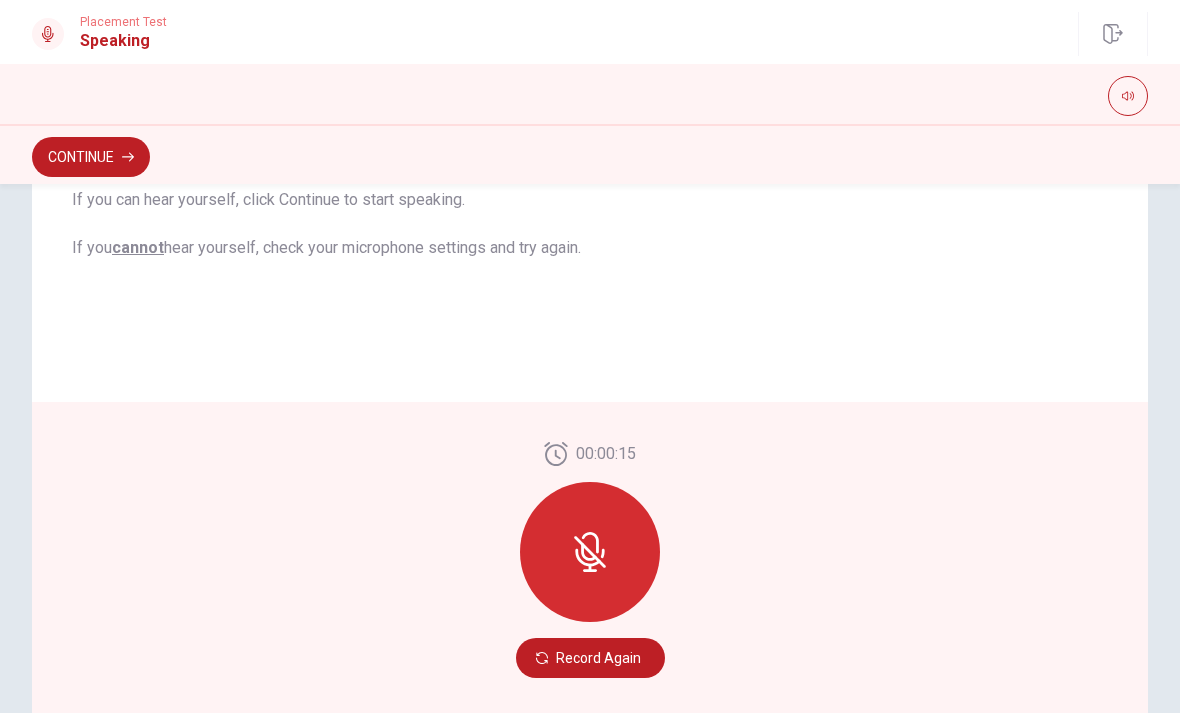 scroll, scrollTop: 383, scrollLeft: 0, axis: vertical 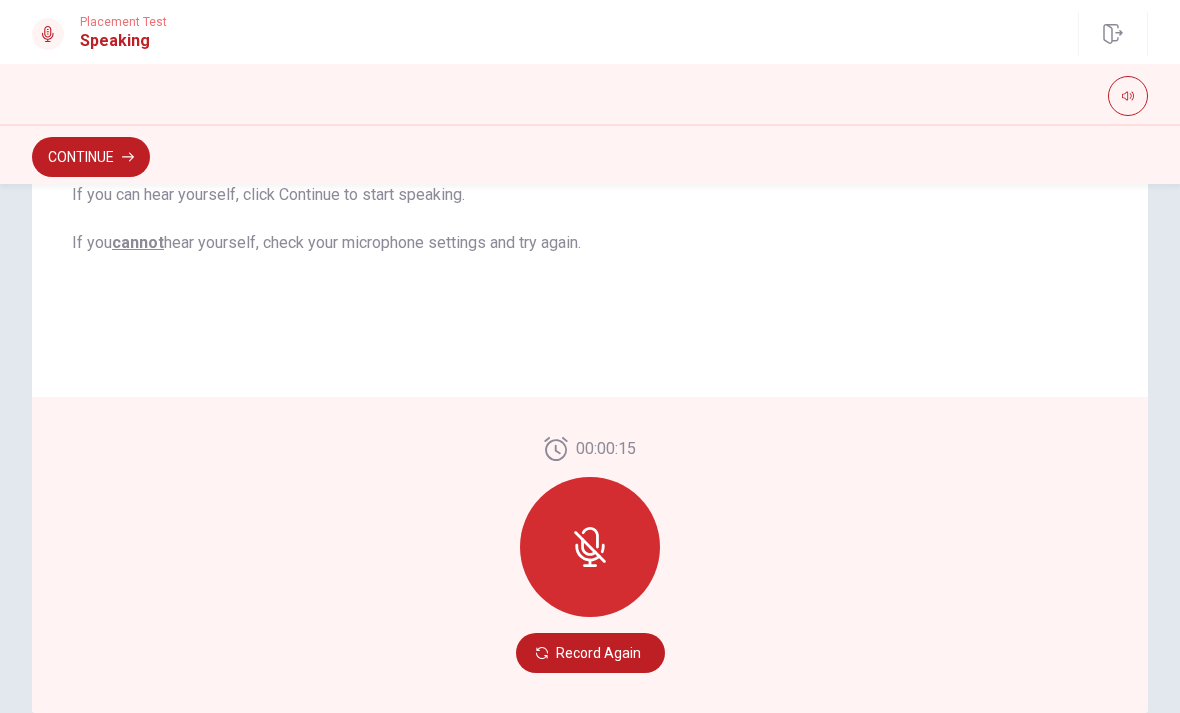 click on "Record Again" at bounding box center (590, 653) 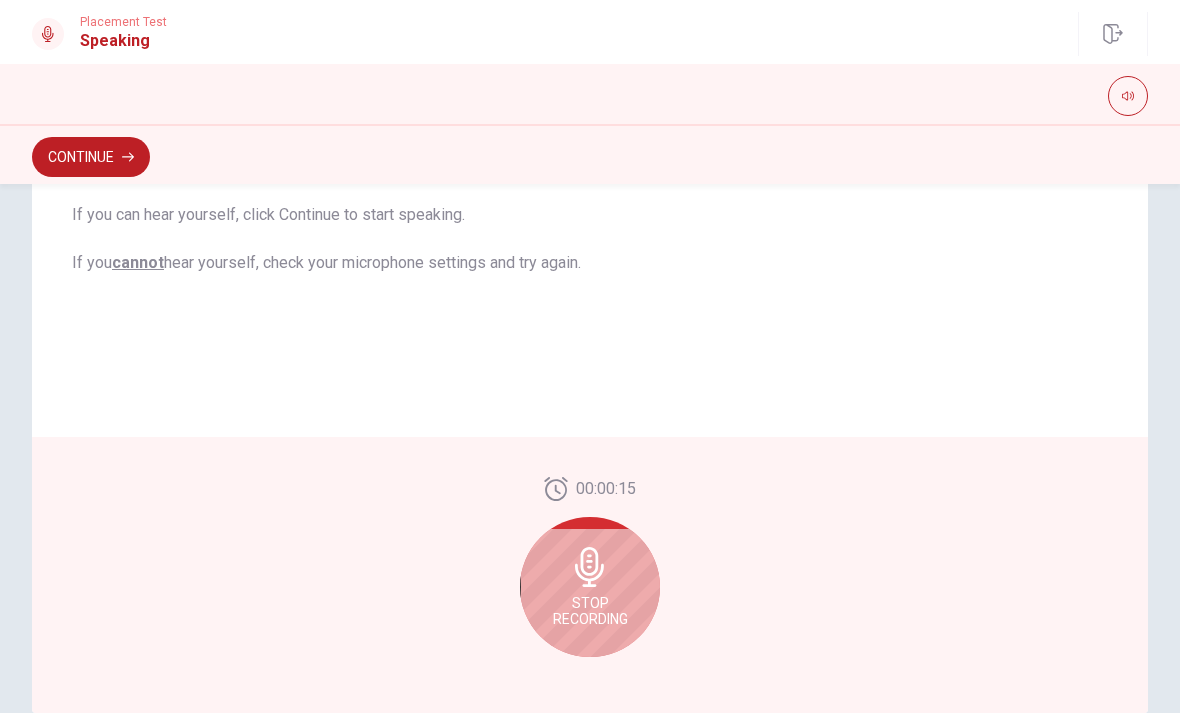 click on "Stop   Recording" at bounding box center (590, 587) 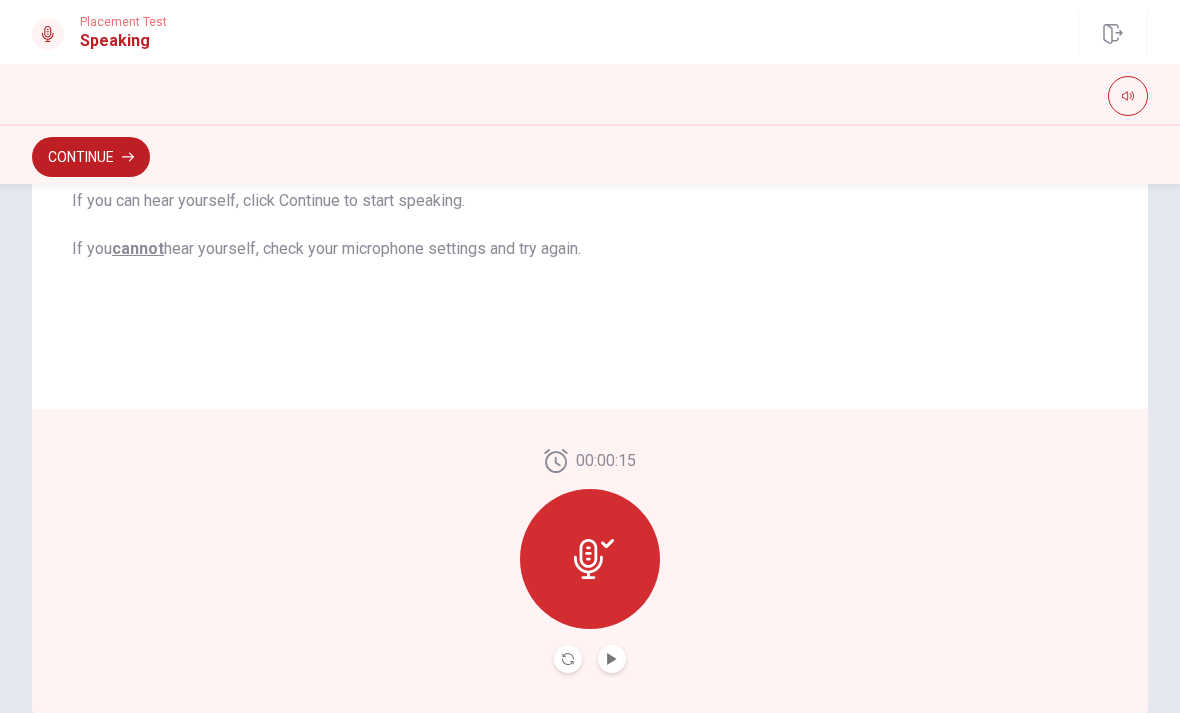click at bounding box center (590, 559) 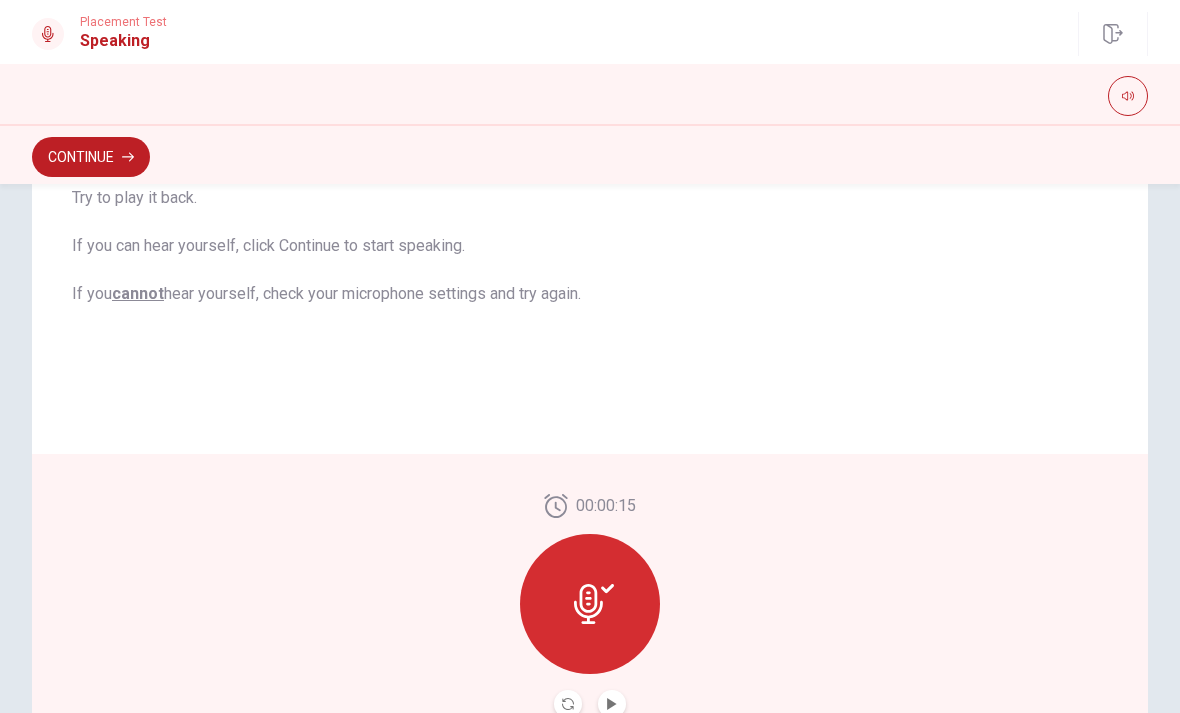 scroll, scrollTop: 331, scrollLeft: 0, axis: vertical 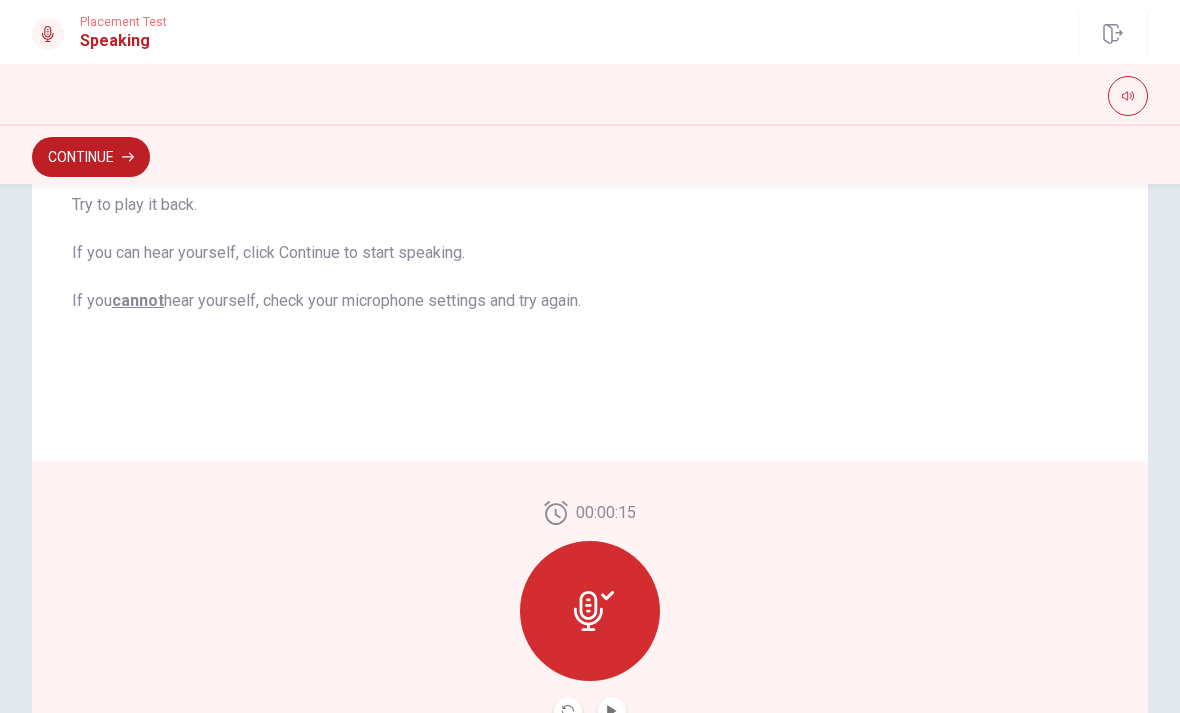click on "Continue" at bounding box center (91, 157) 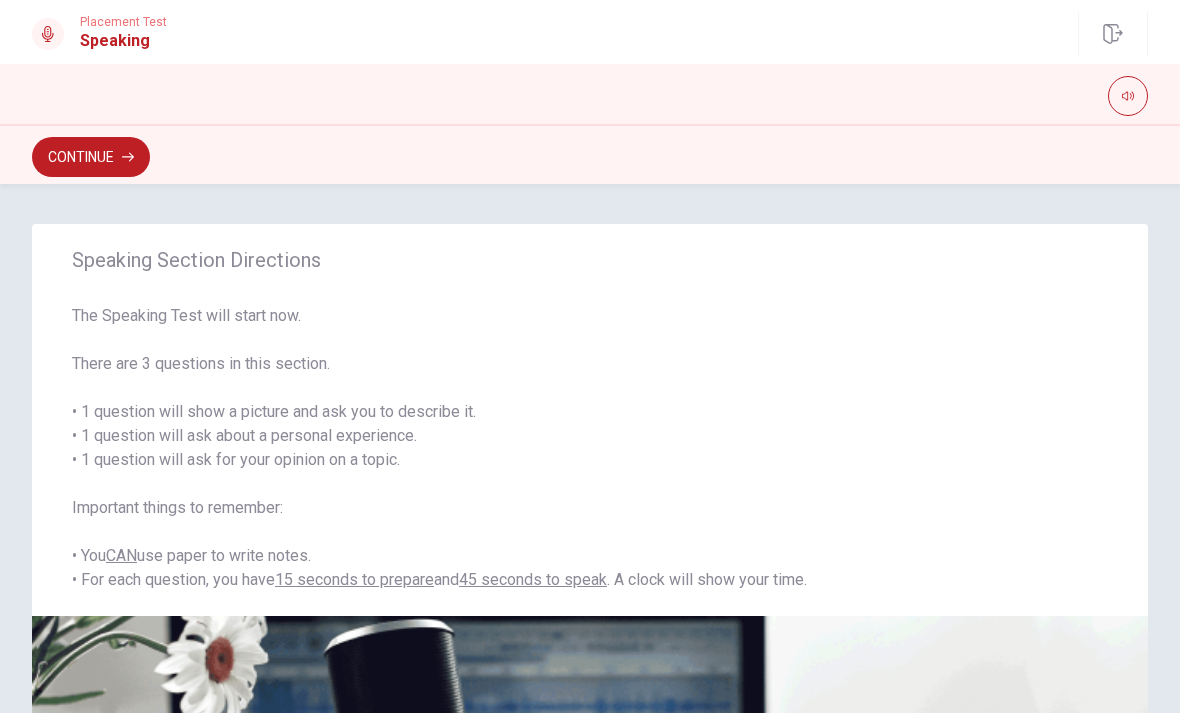 click on "Continue" at bounding box center [91, 157] 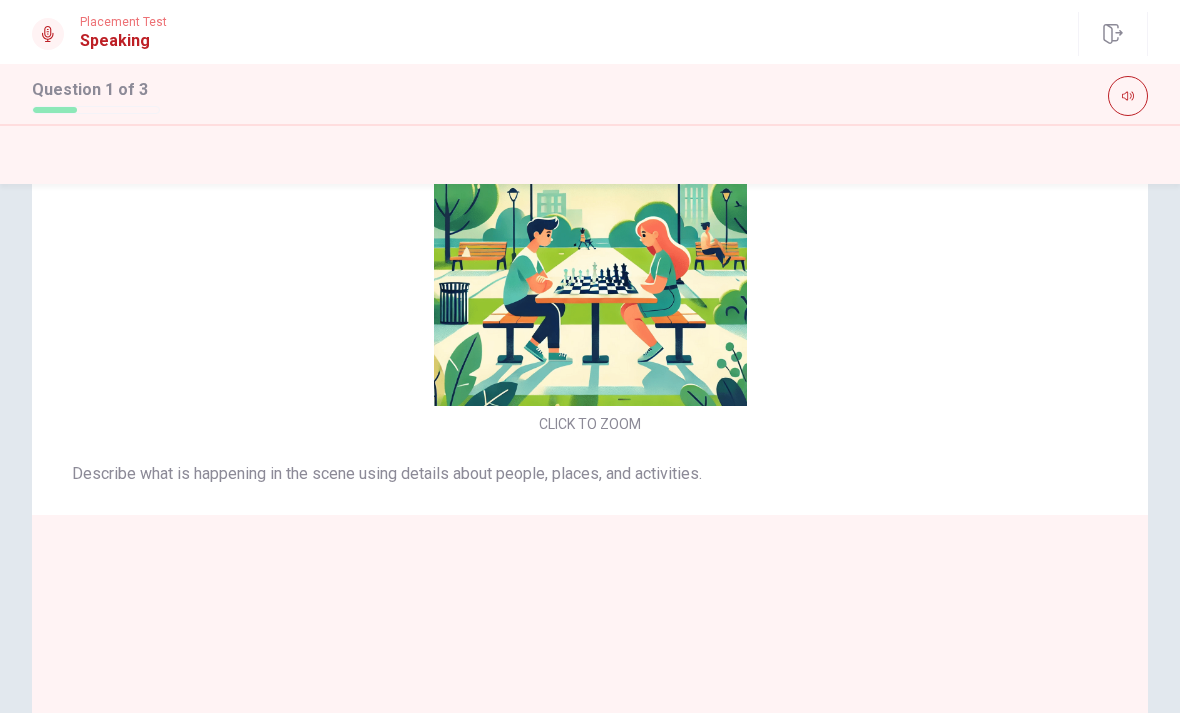 scroll, scrollTop: 104, scrollLeft: 0, axis: vertical 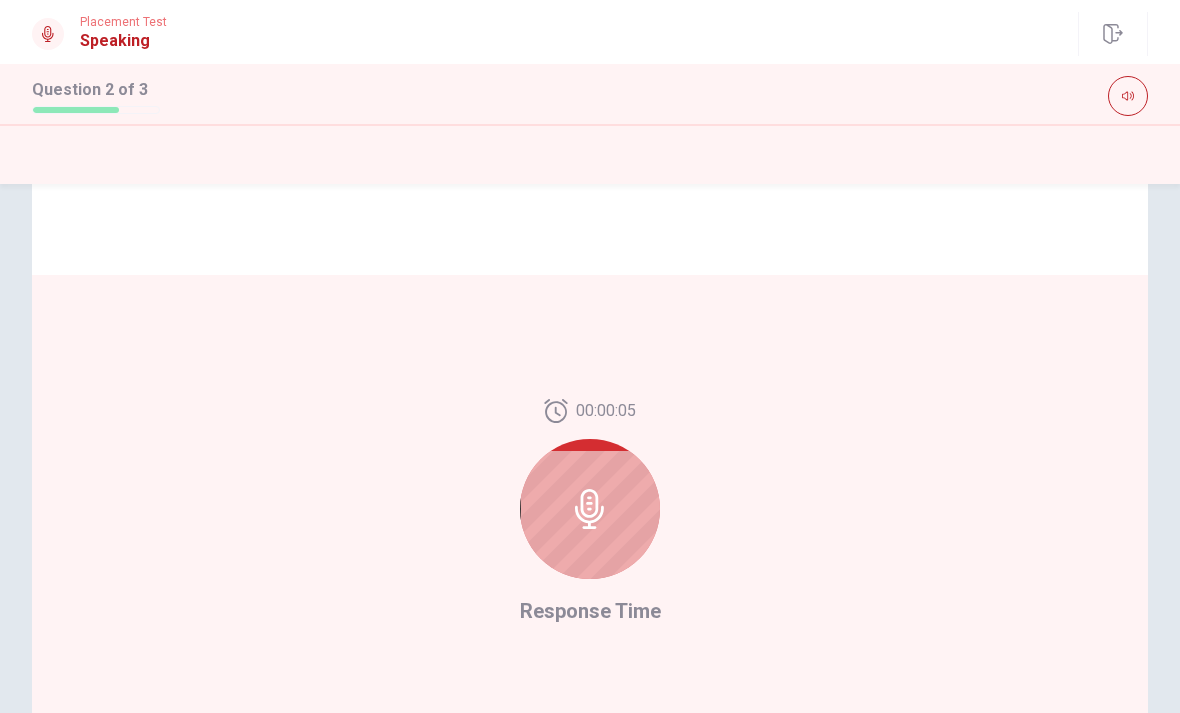 click 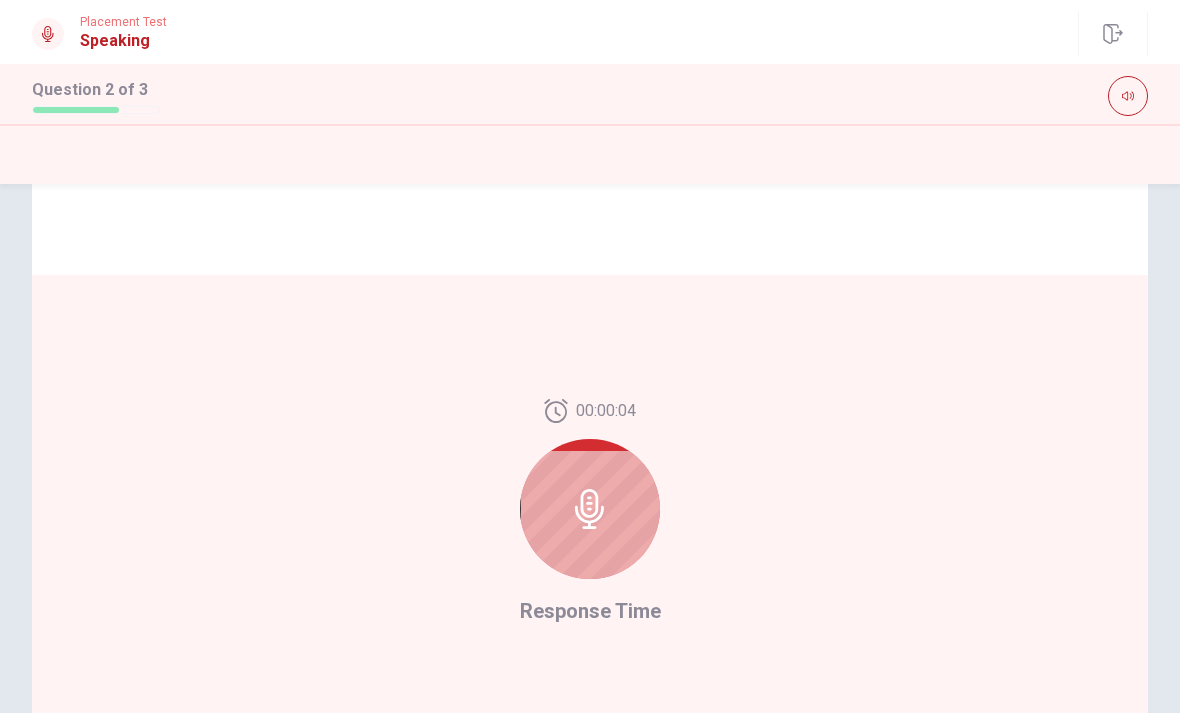 click 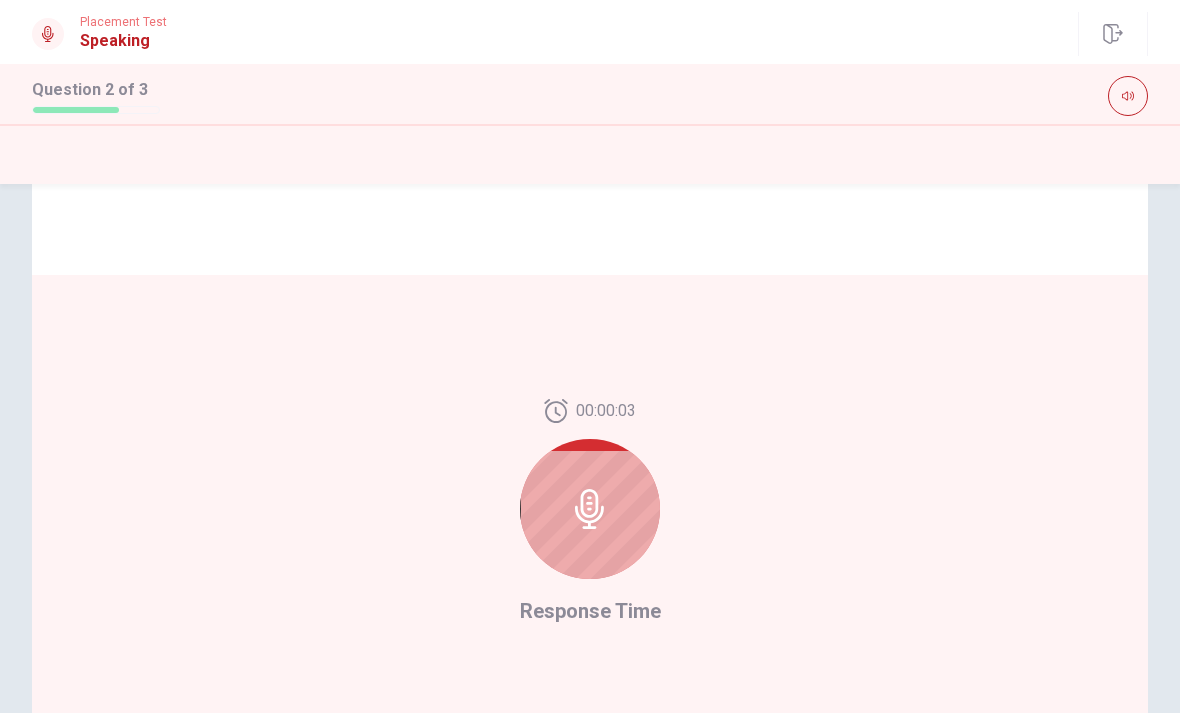 click at bounding box center (590, 509) 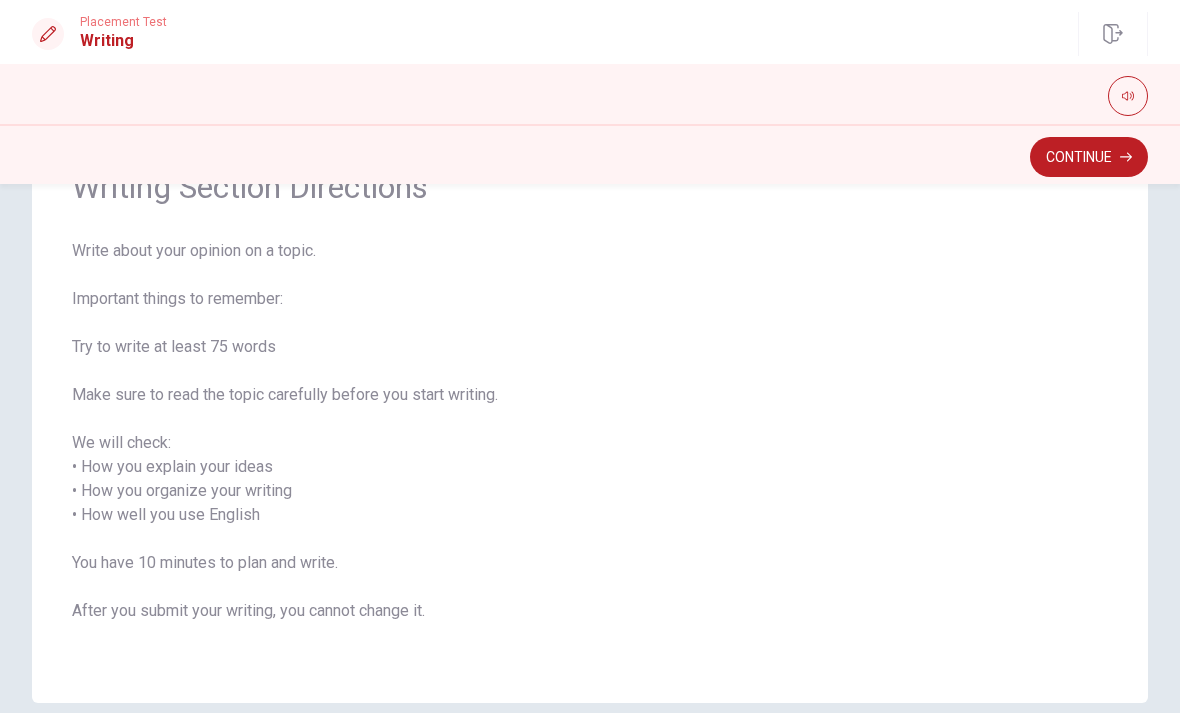 scroll, scrollTop: 169, scrollLeft: 0, axis: vertical 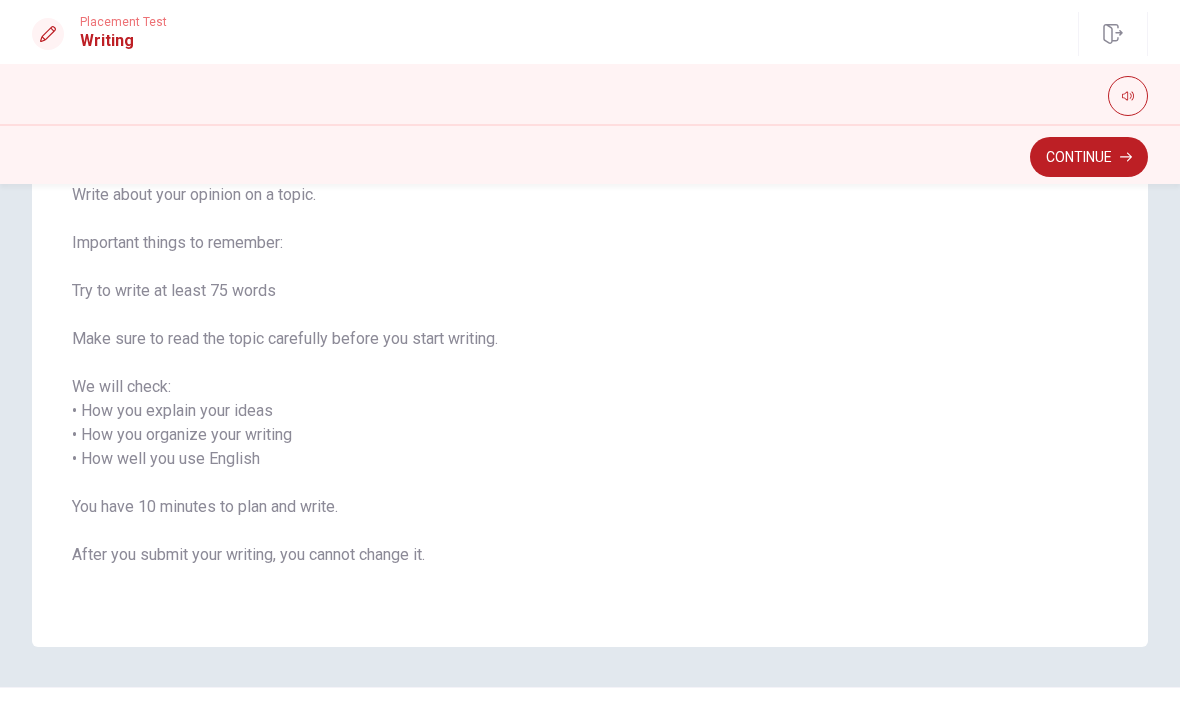 click on "Continue" at bounding box center [1089, 157] 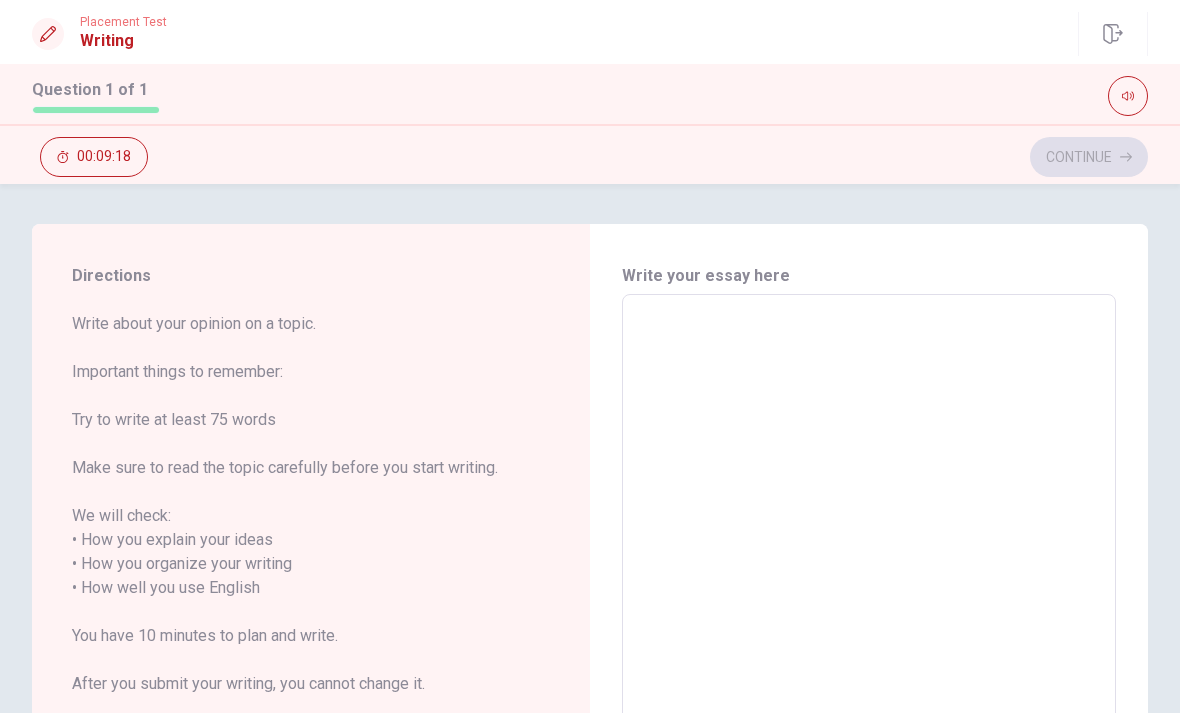 scroll, scrollTop: 0, scrollLeft: 0, axis: both 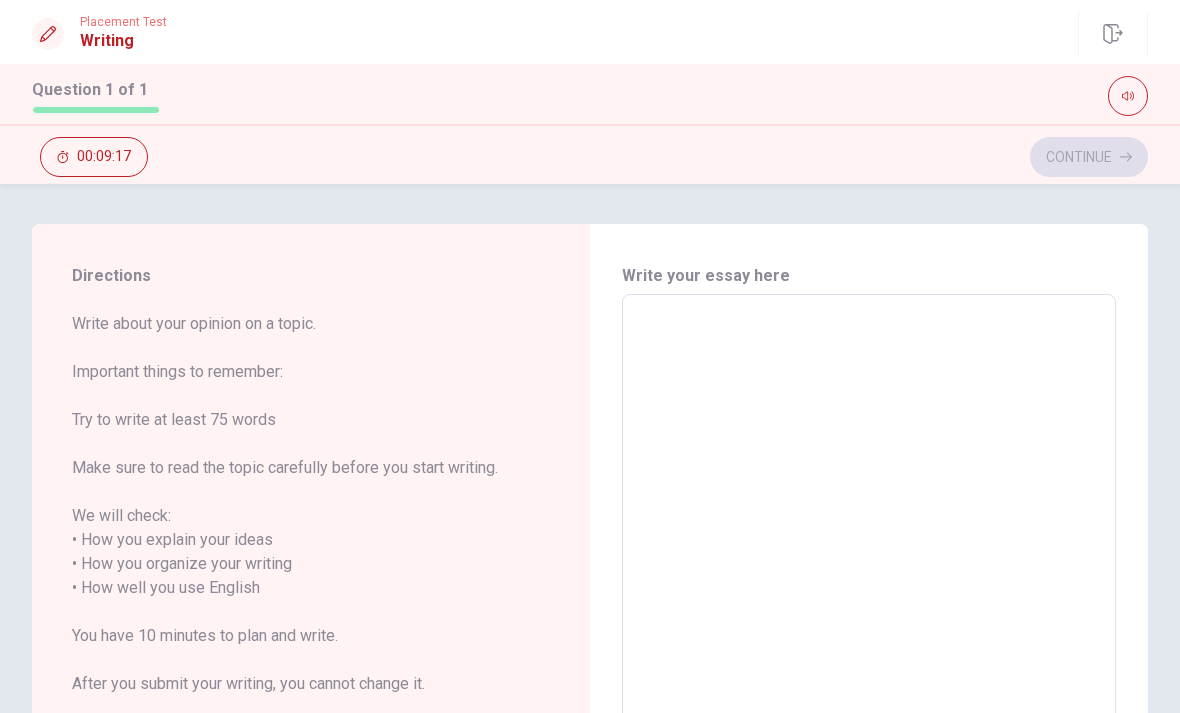 click at bounding box center (869, 588) 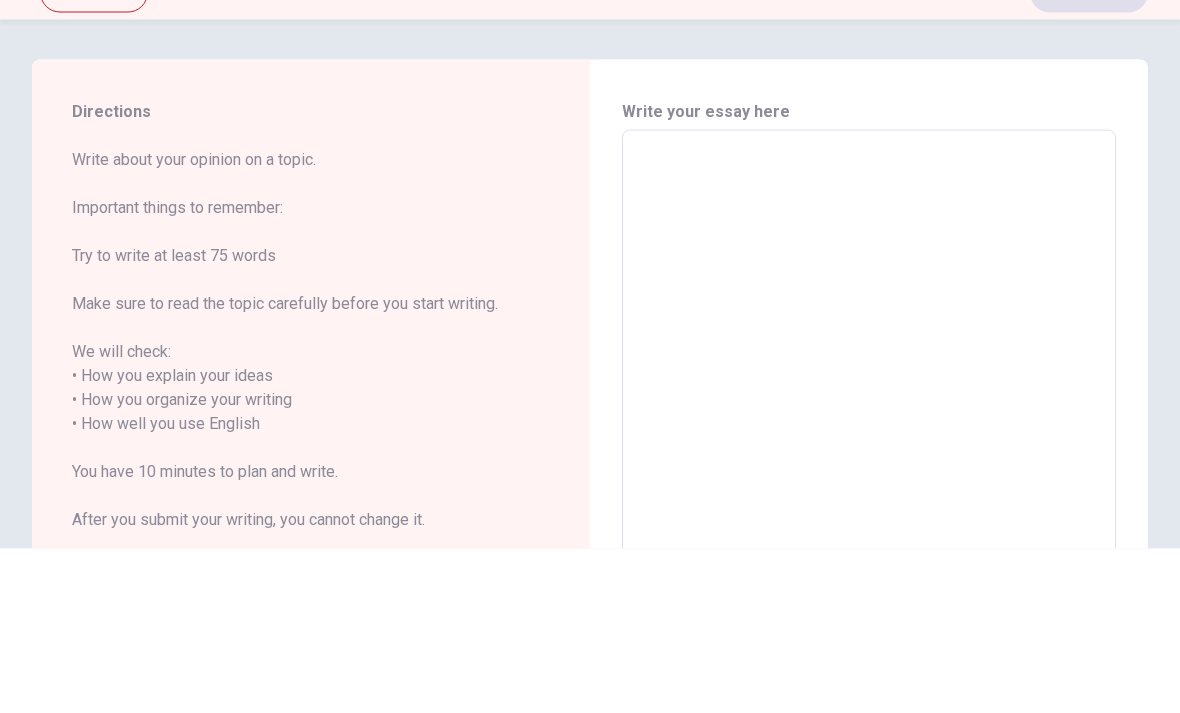 type on "i" 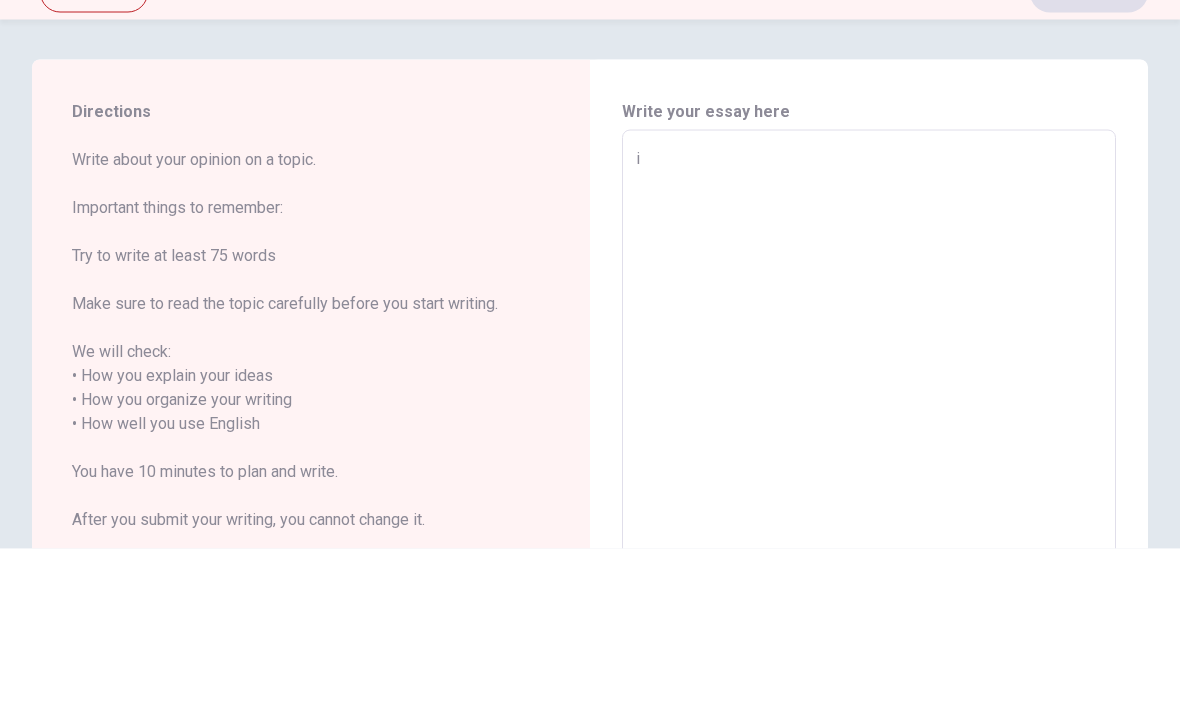 type on "x" 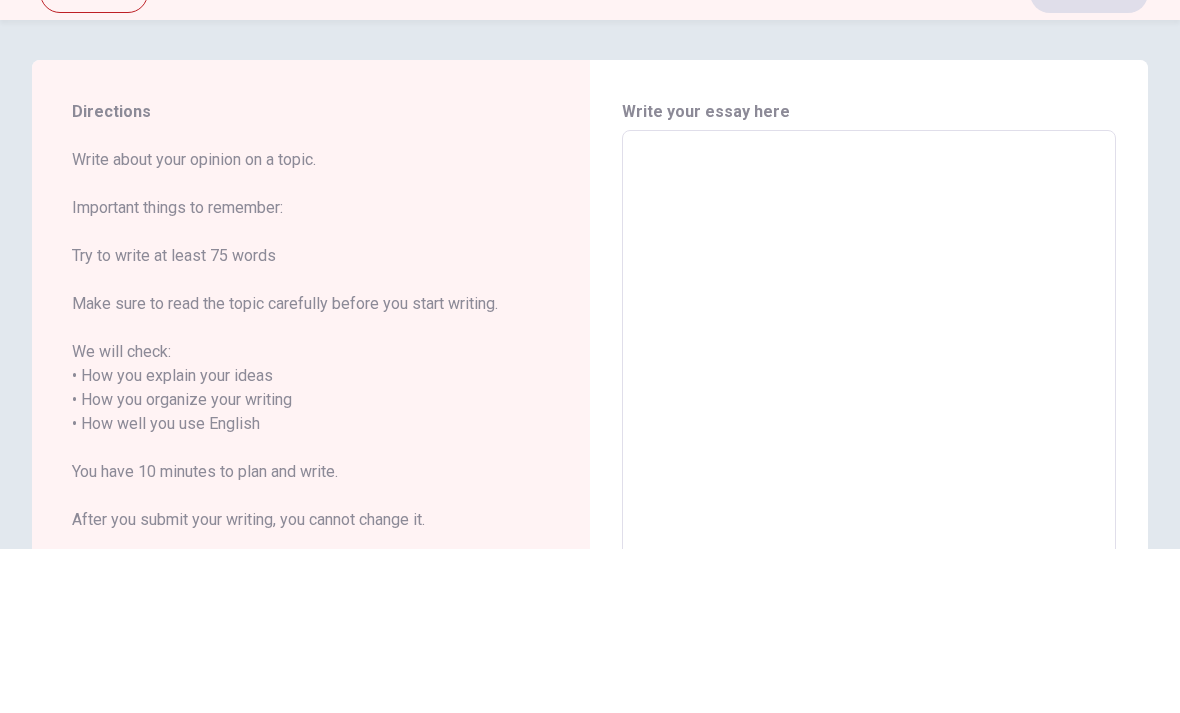 type on "I" 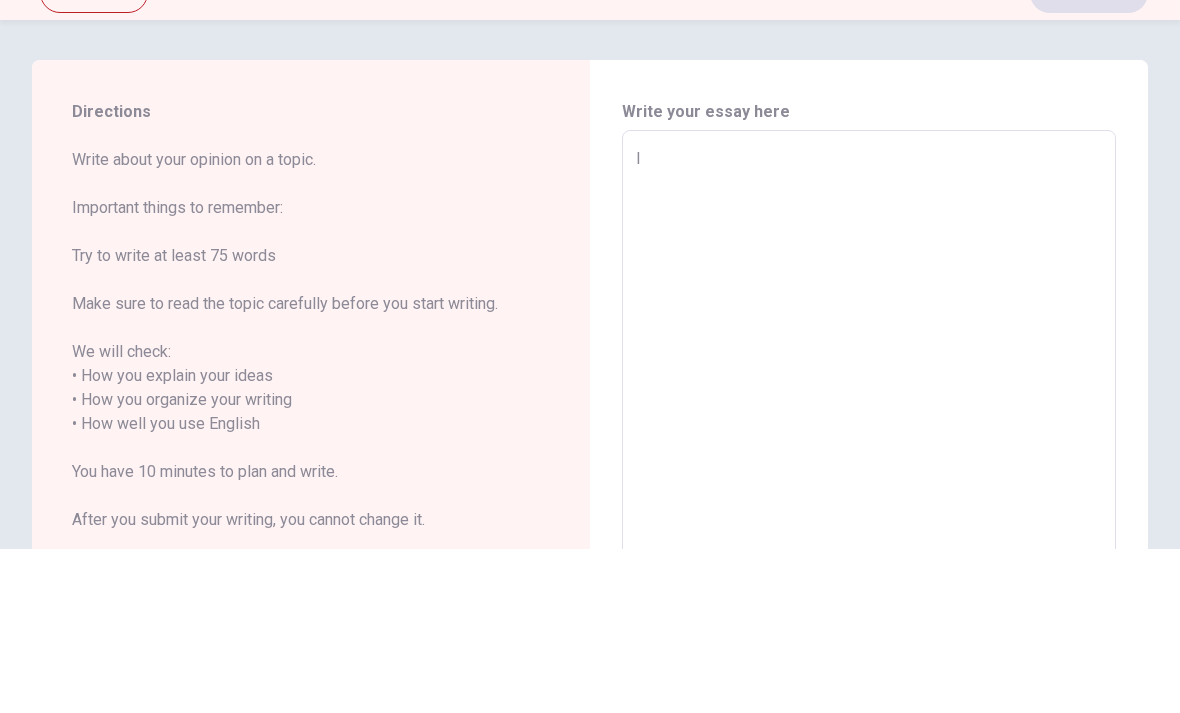 type on "x" 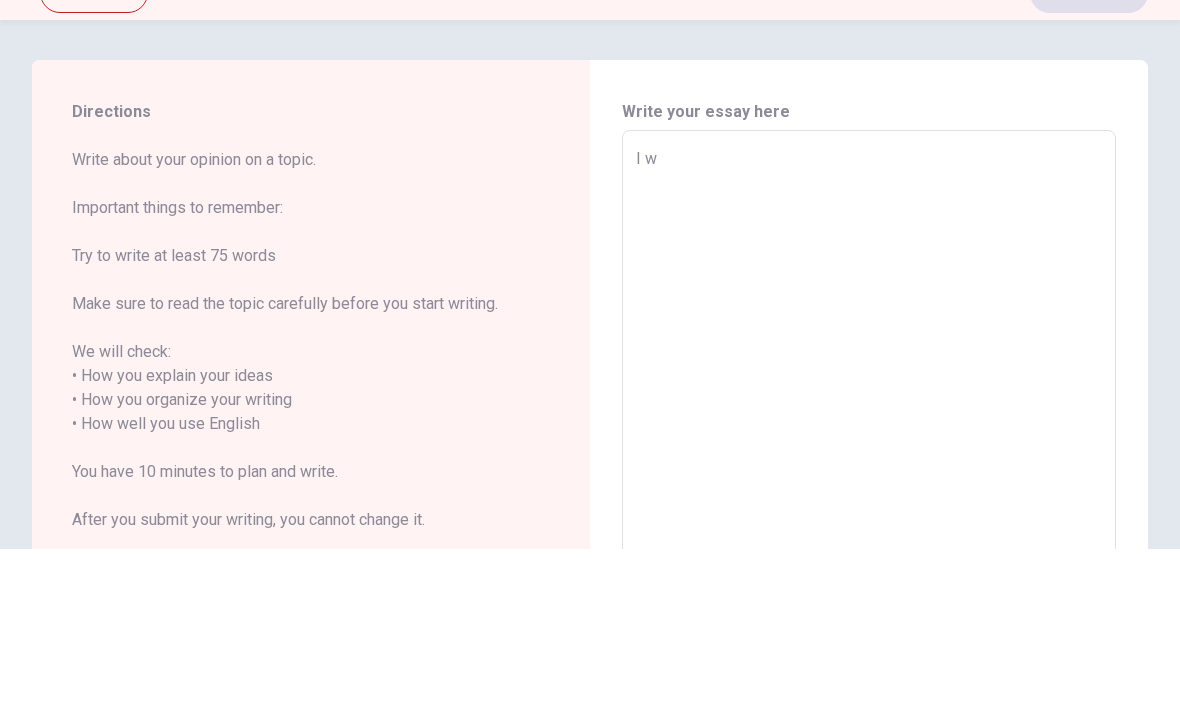 type on "x" 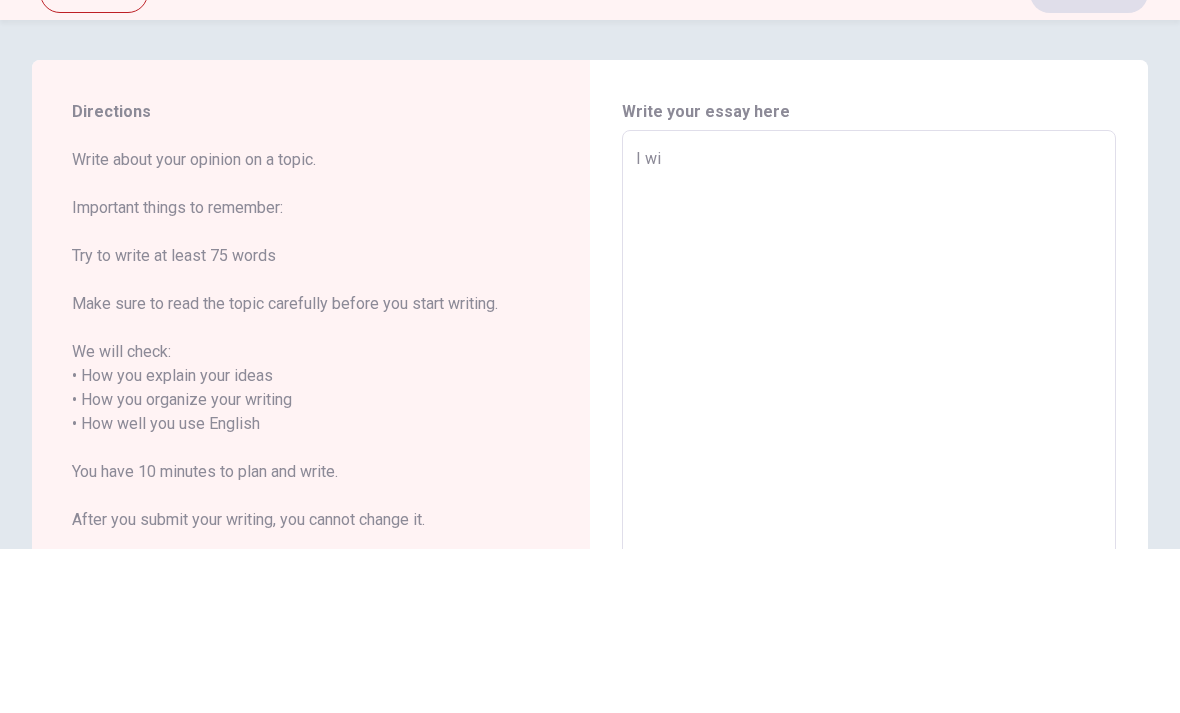type on "x" 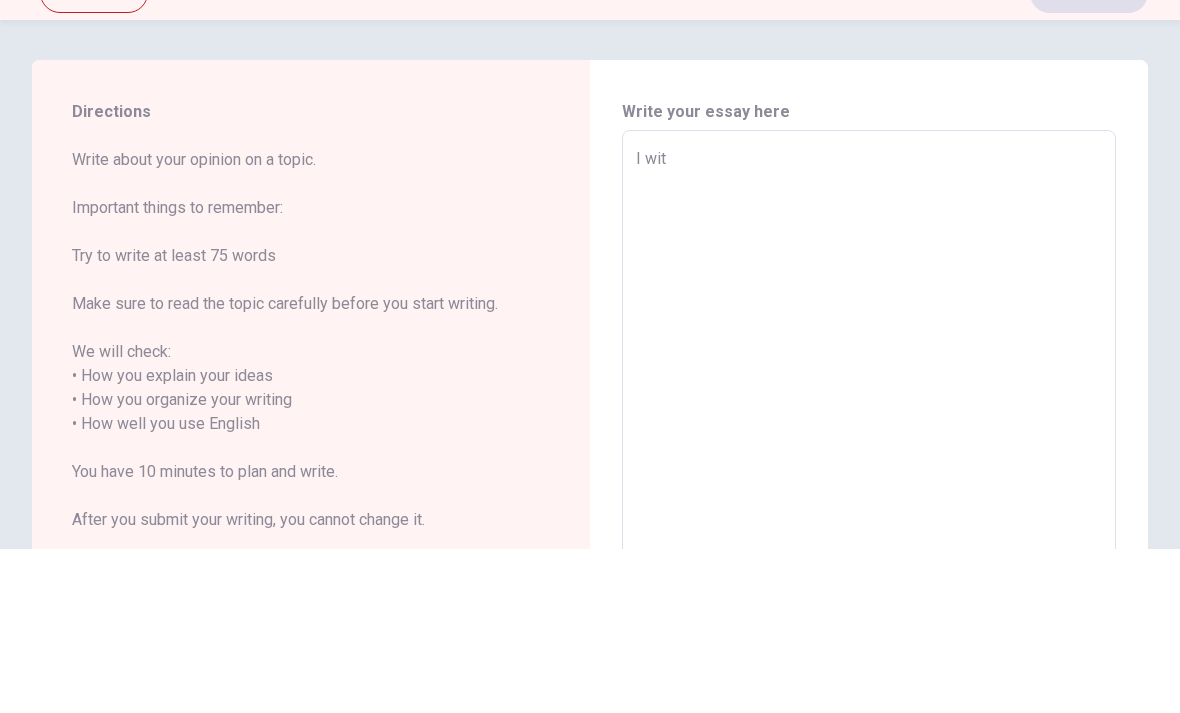 type on "x" 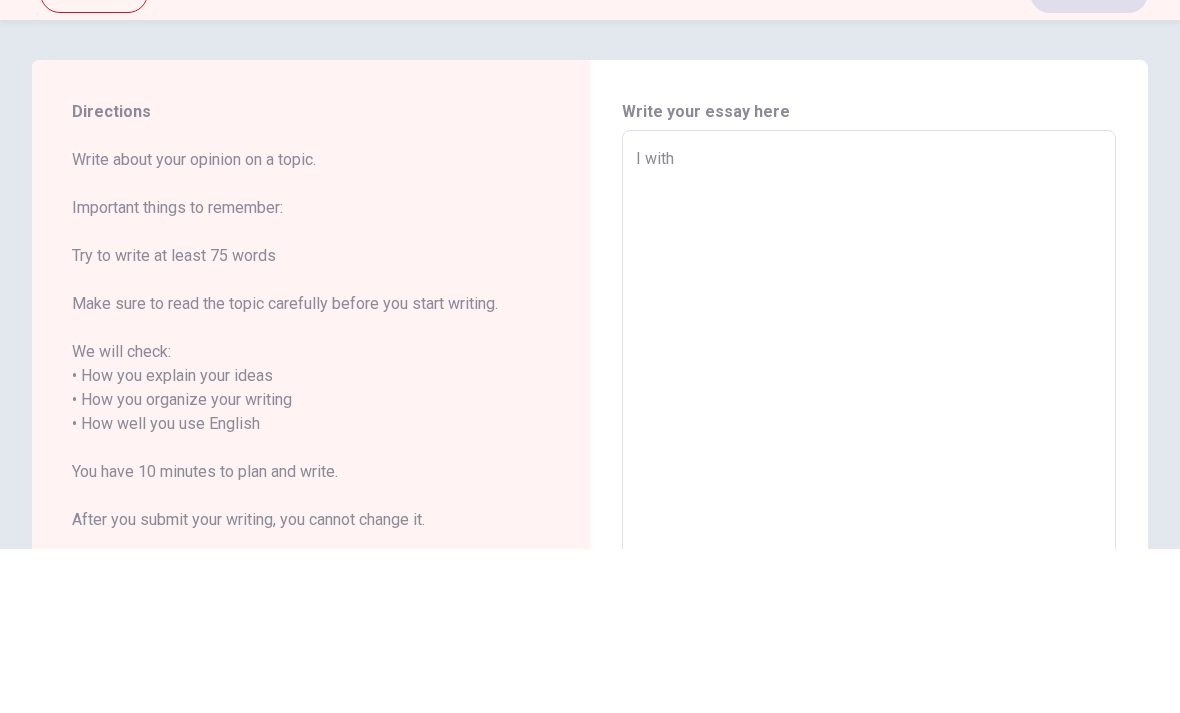 type on "x" 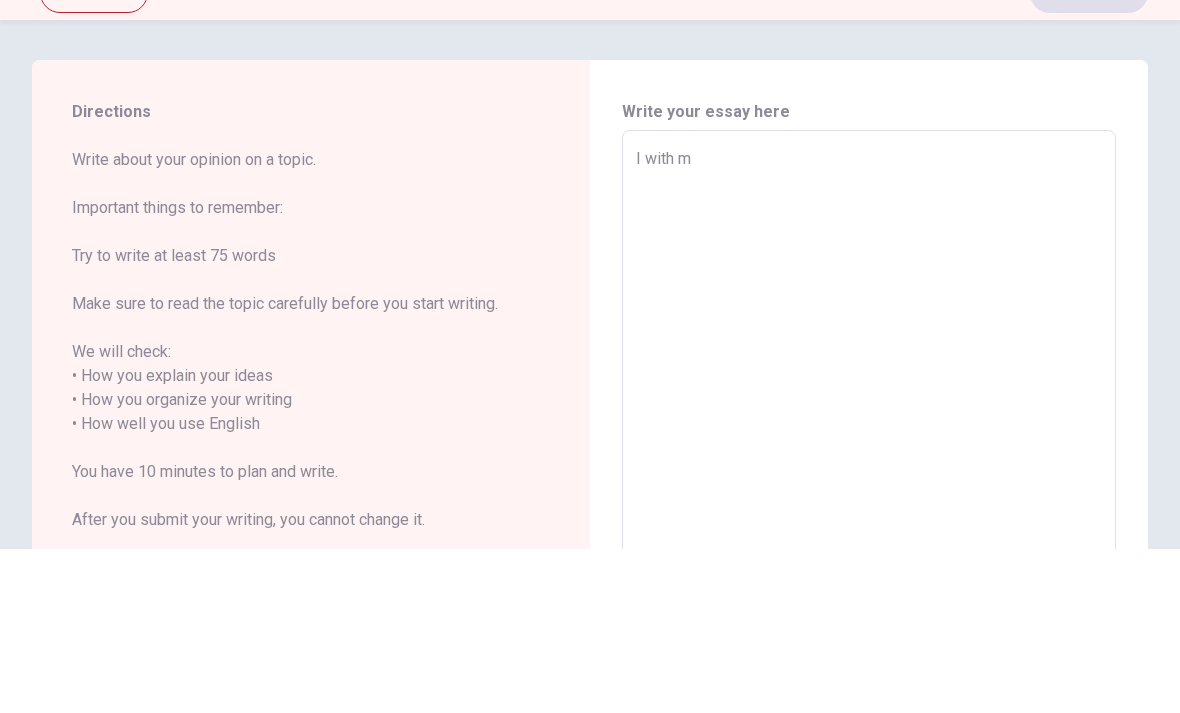 type on "x" 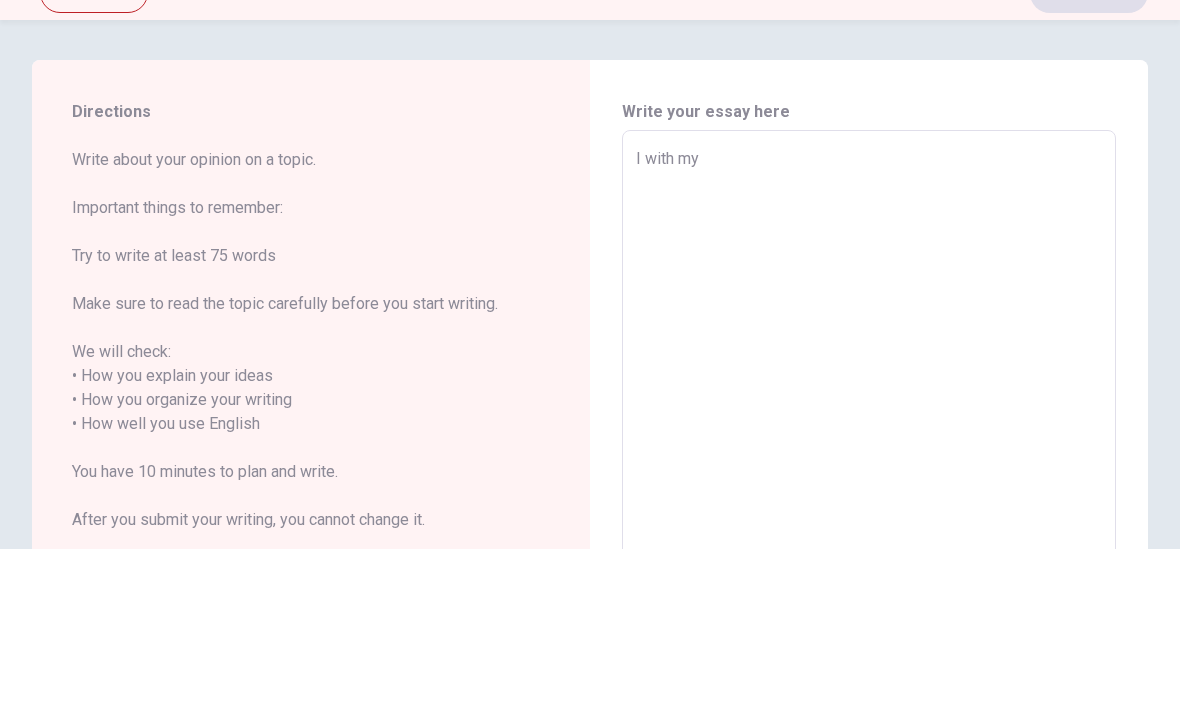 type on "x" 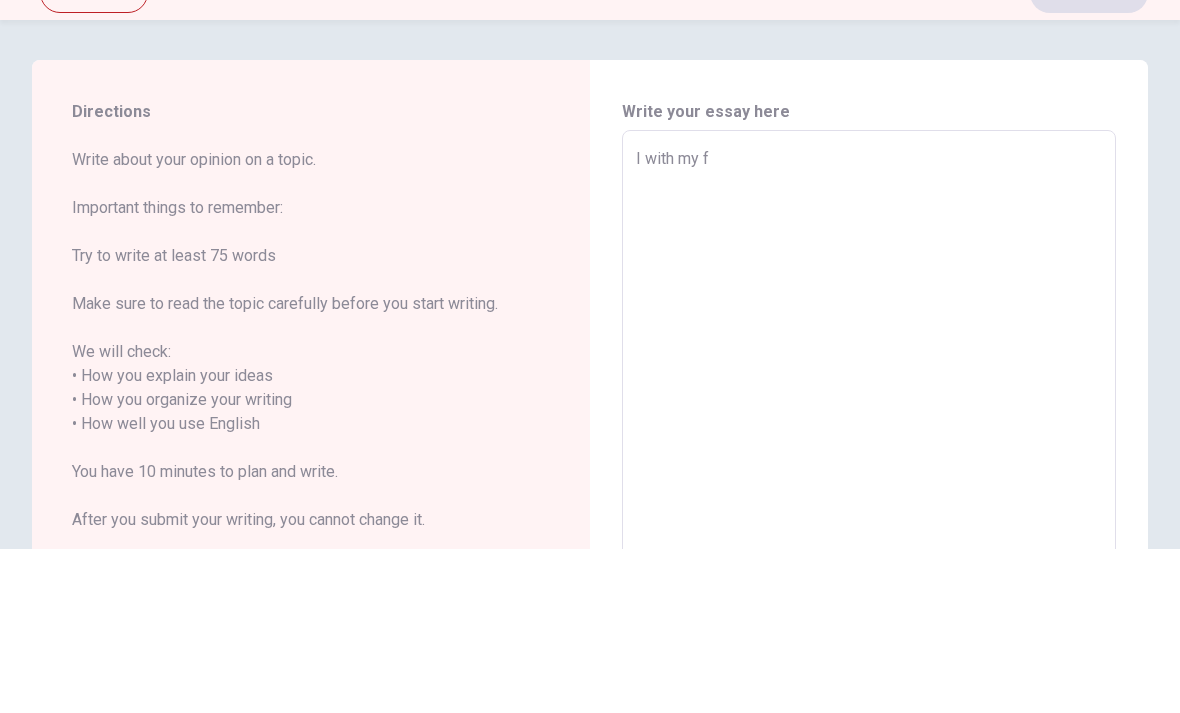 type on "x" 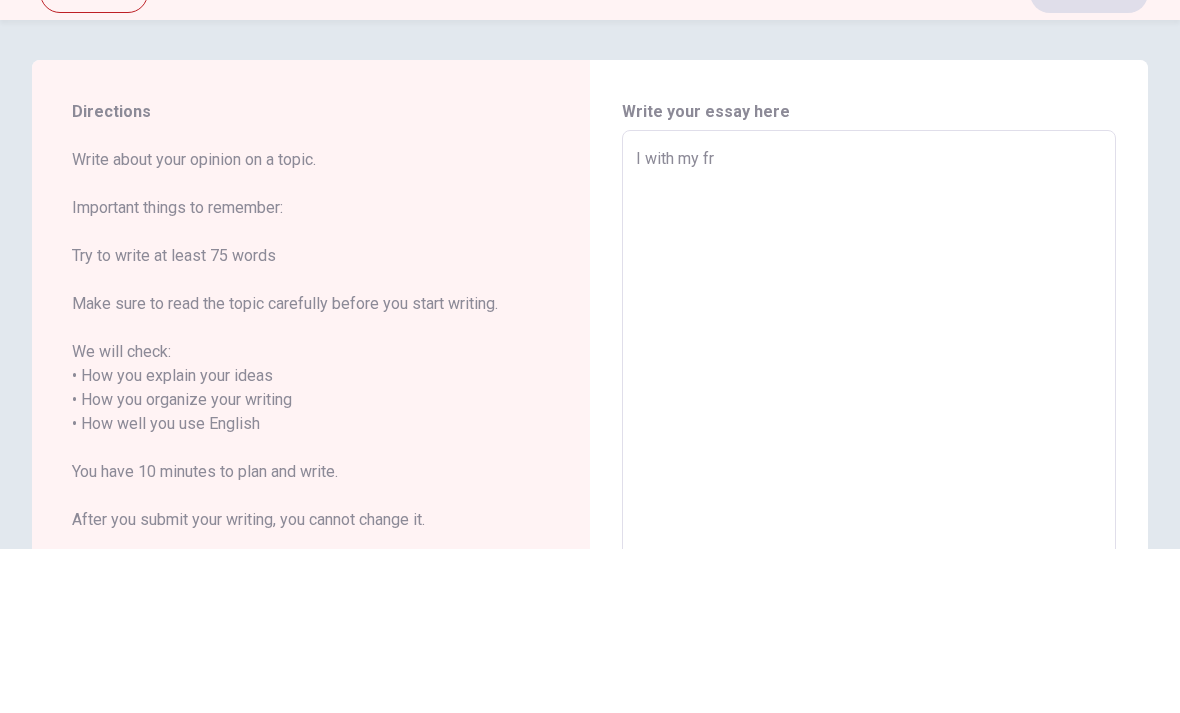 type on "x" 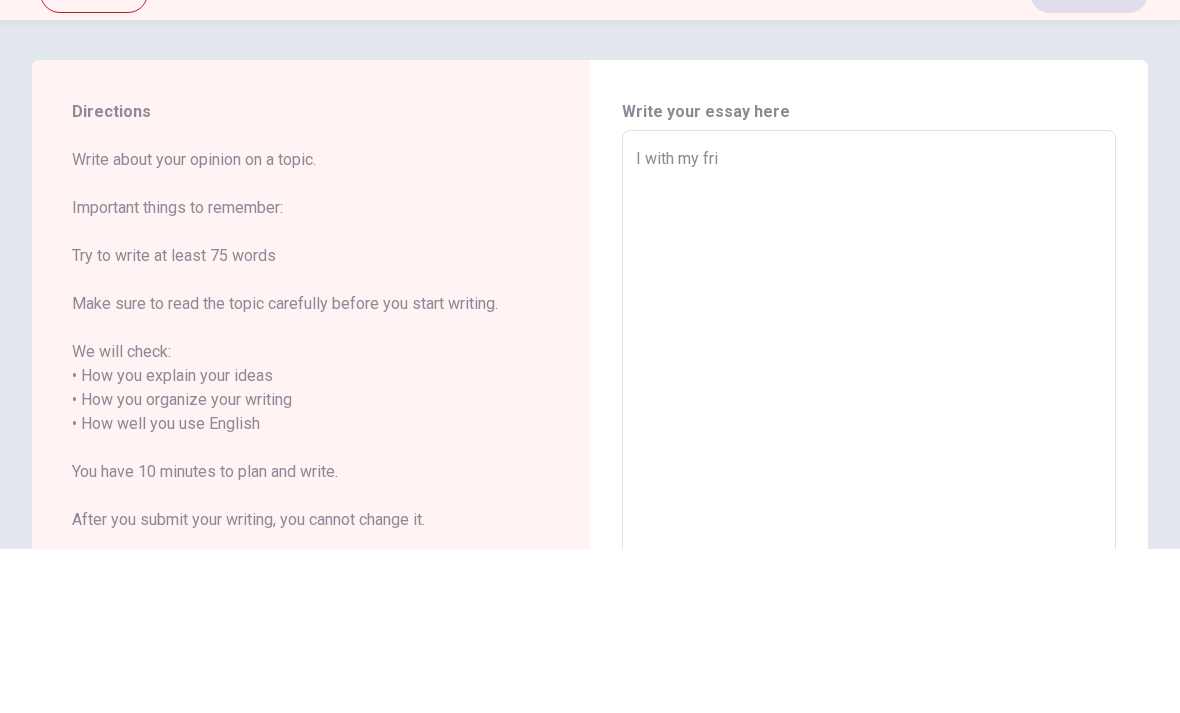 type on "x" 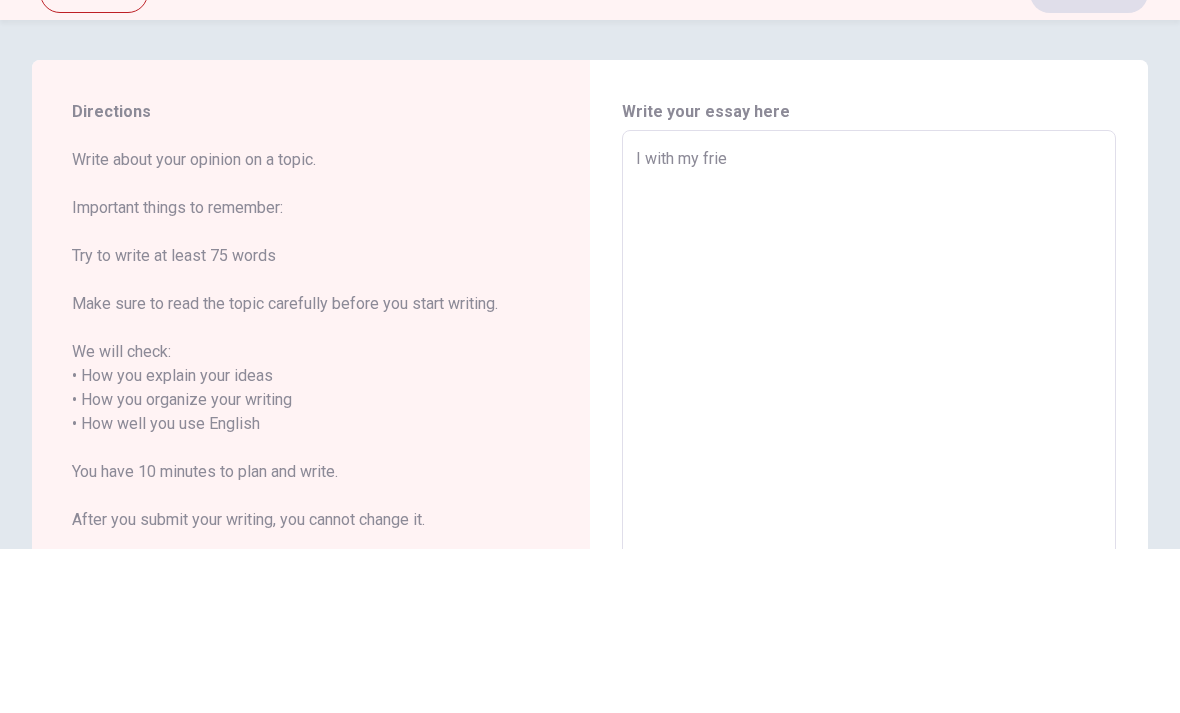 type on "x" 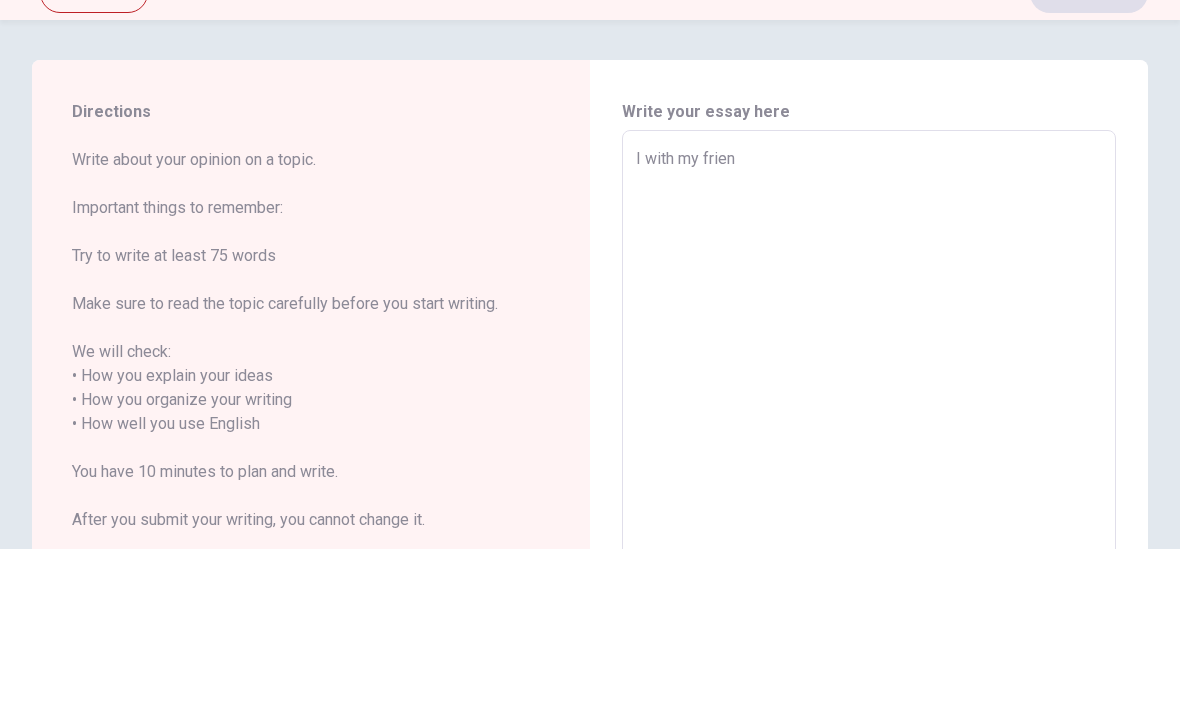 type on "x" 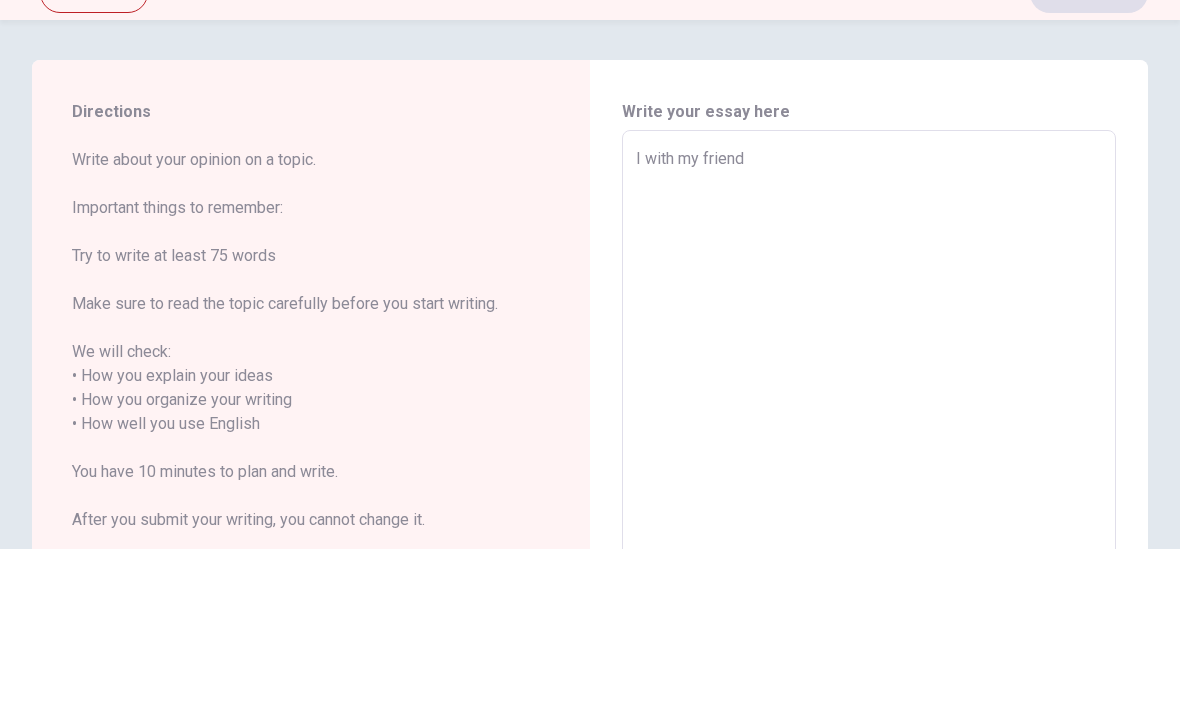 type on "x" 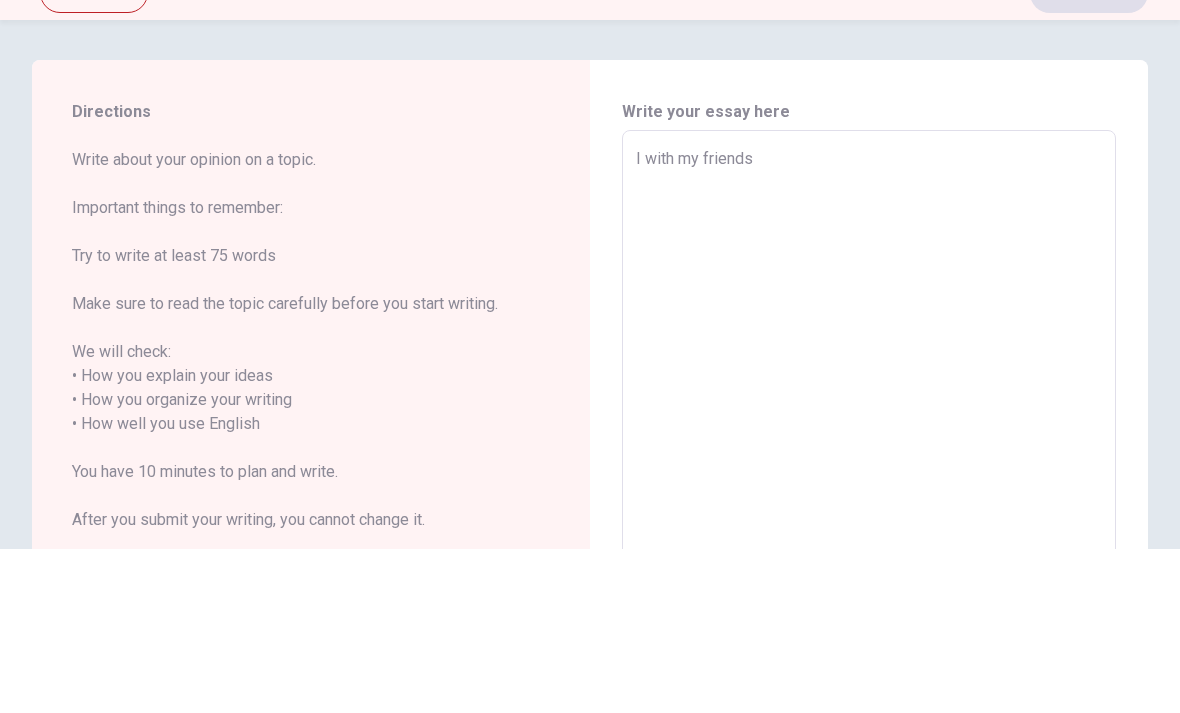 type on "x" 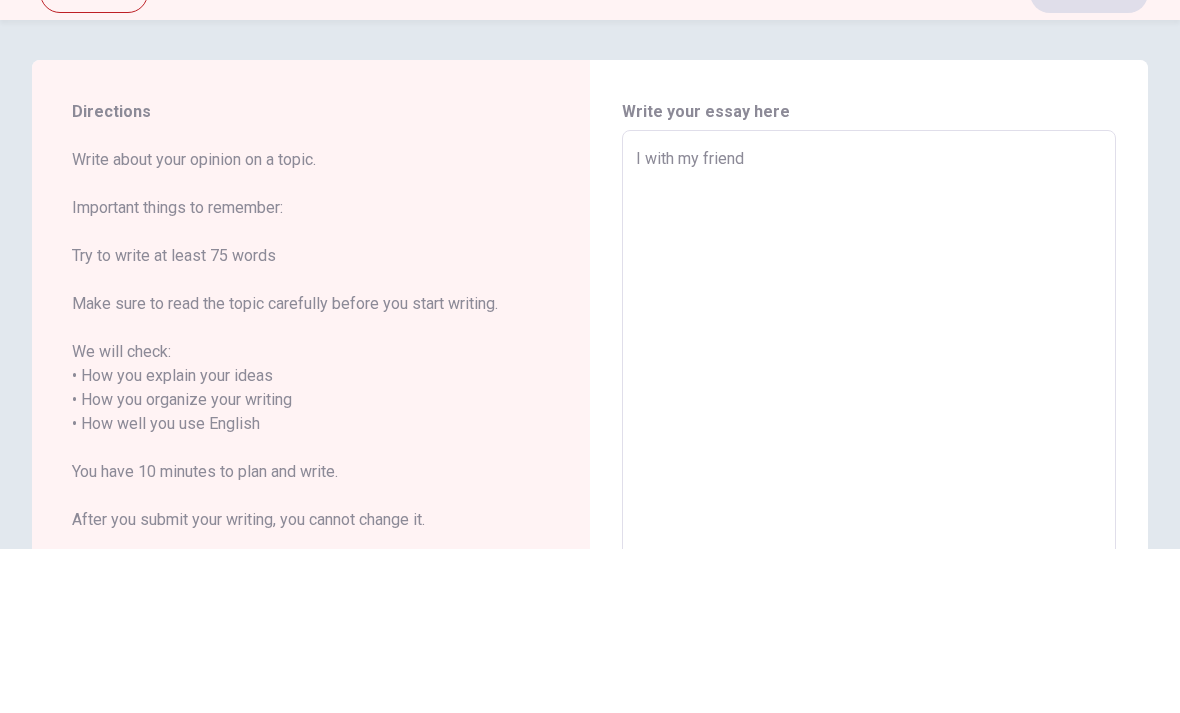 type on "x" 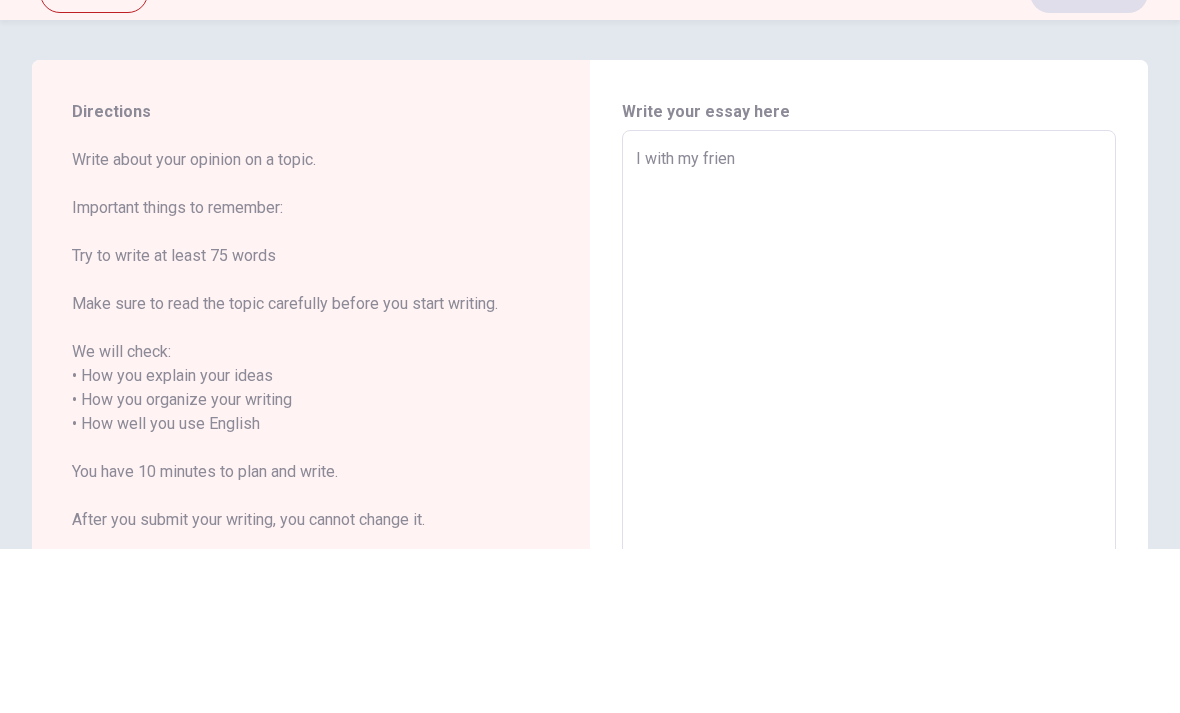 type on "x" 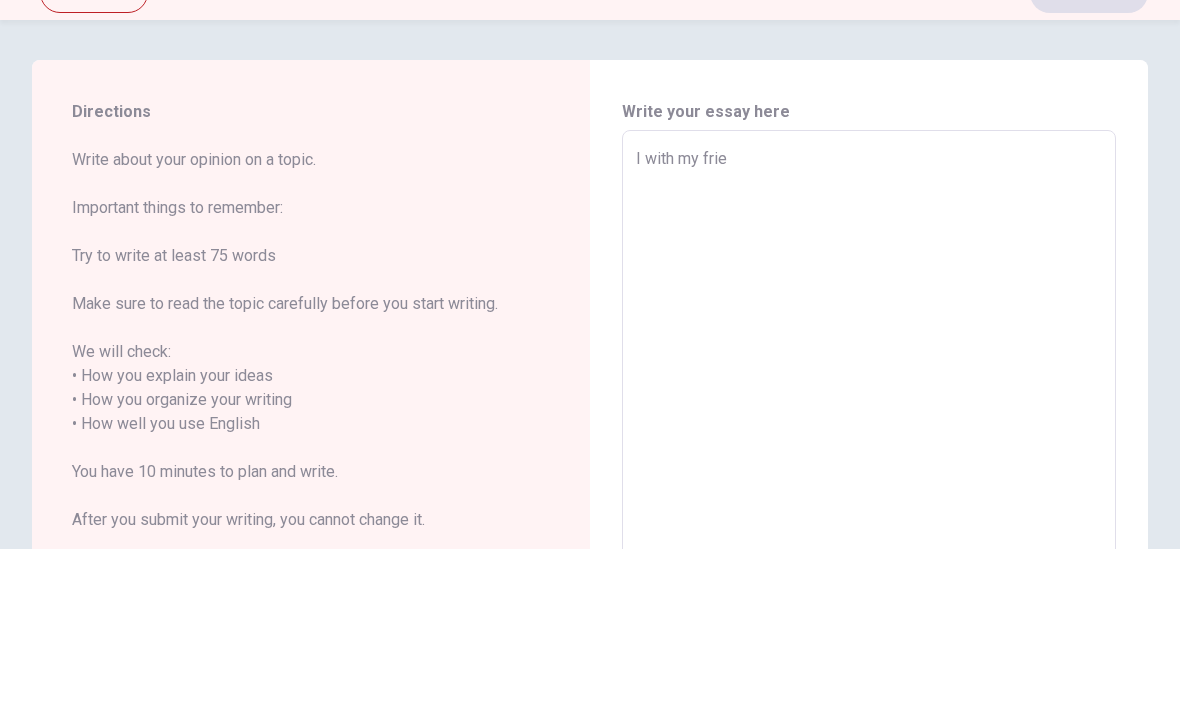 type on "x" 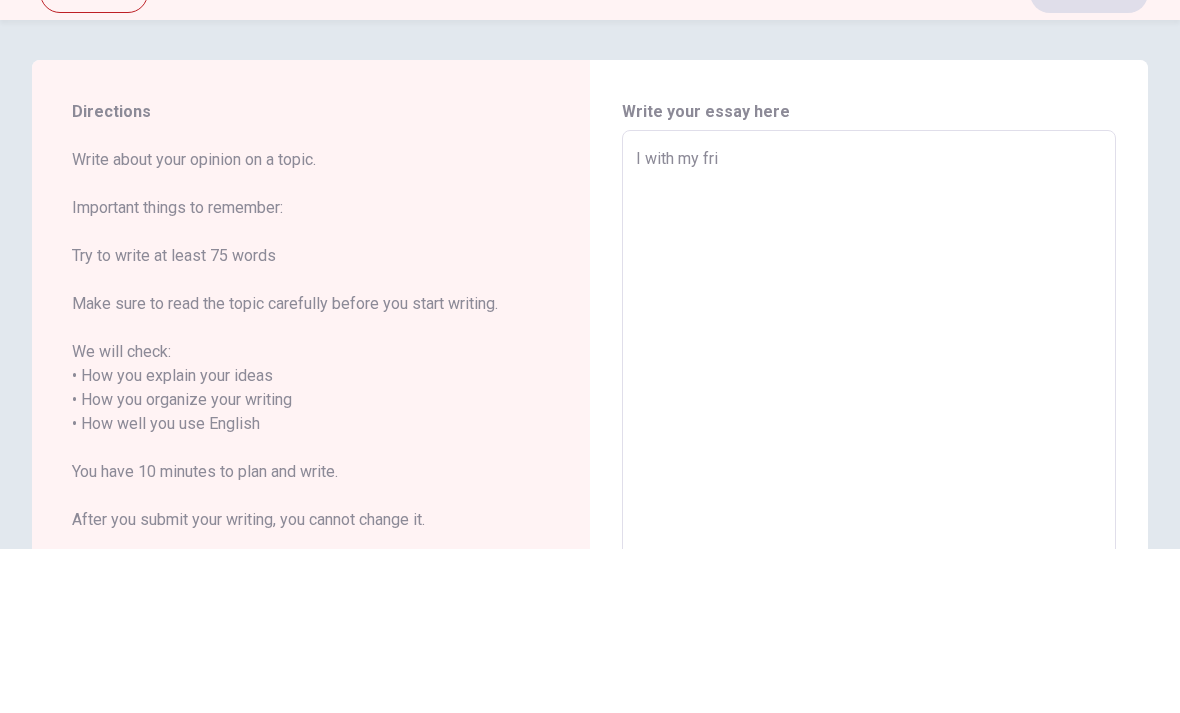 type on "x" 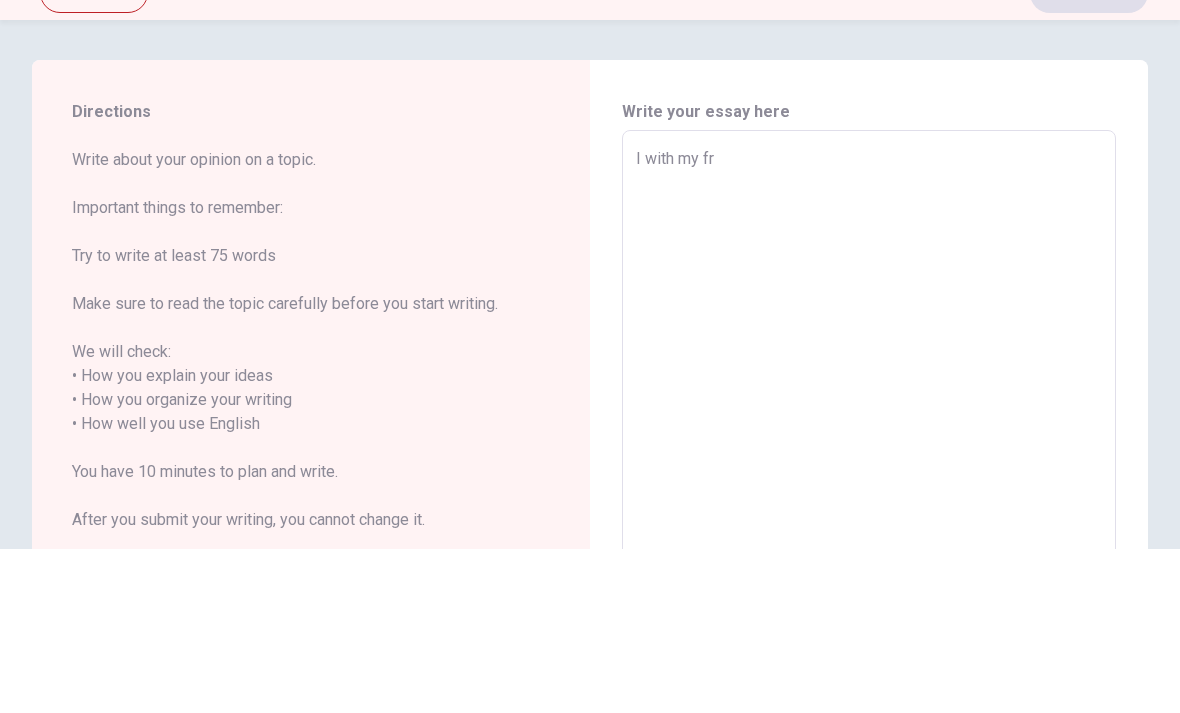 type on "x" 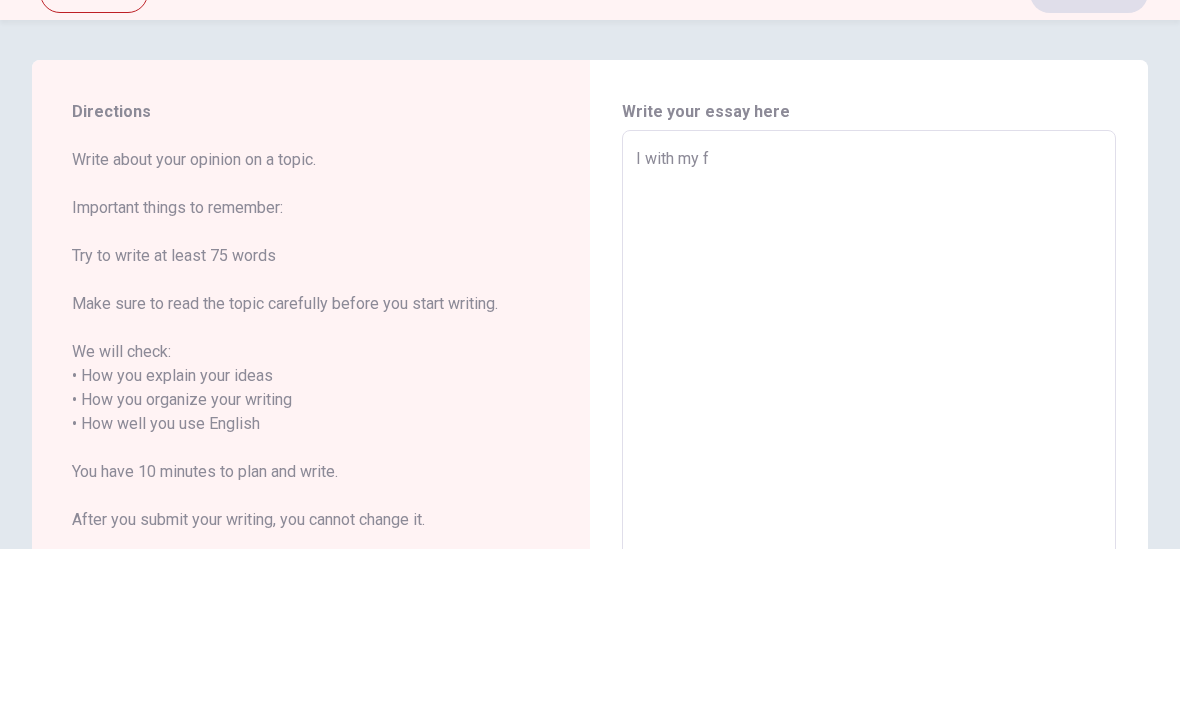 type on "x" 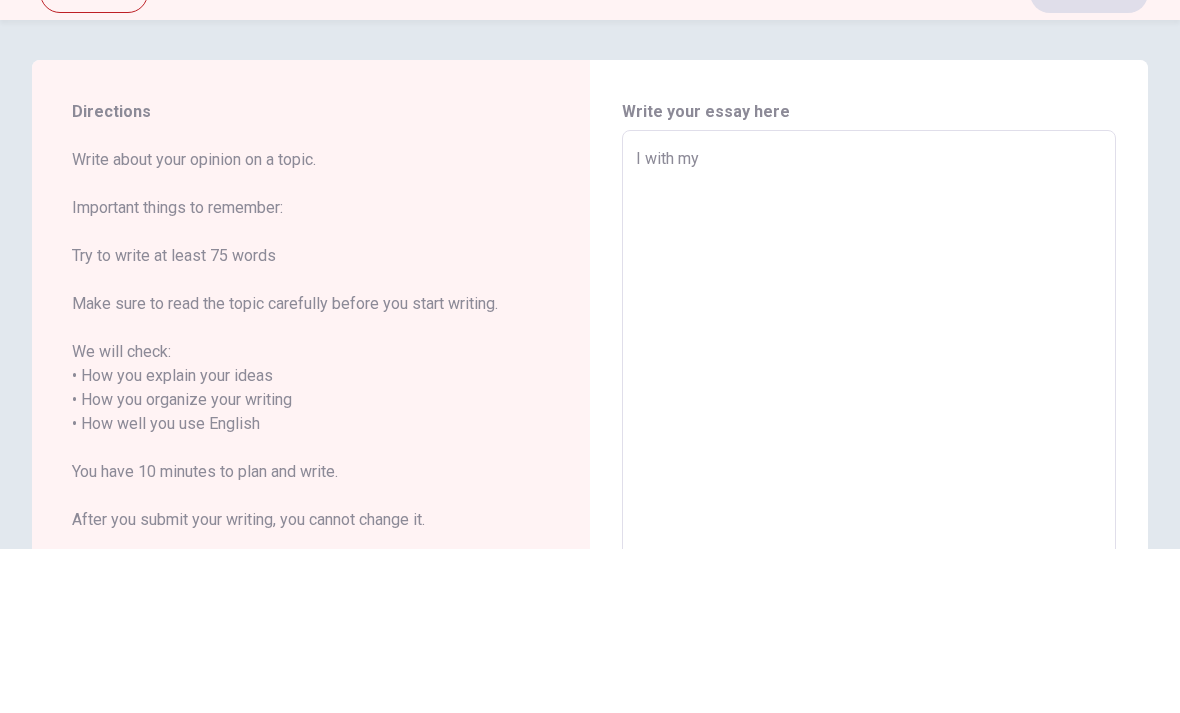 type on "x" 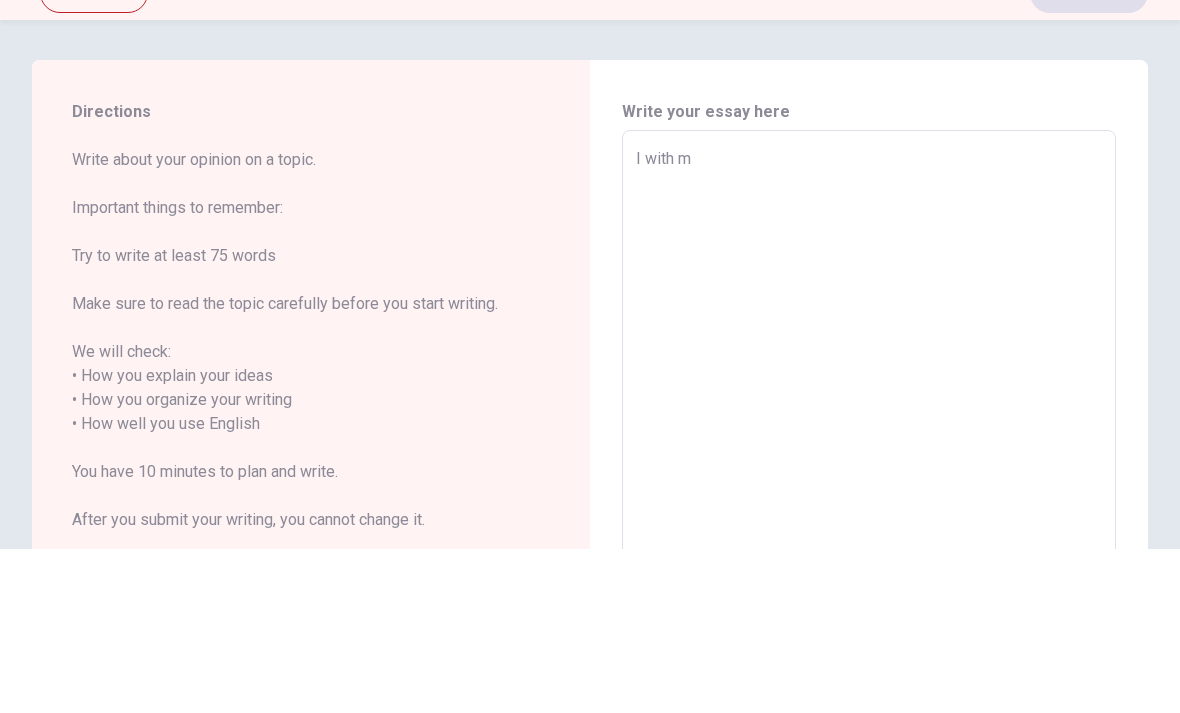 type on "x" 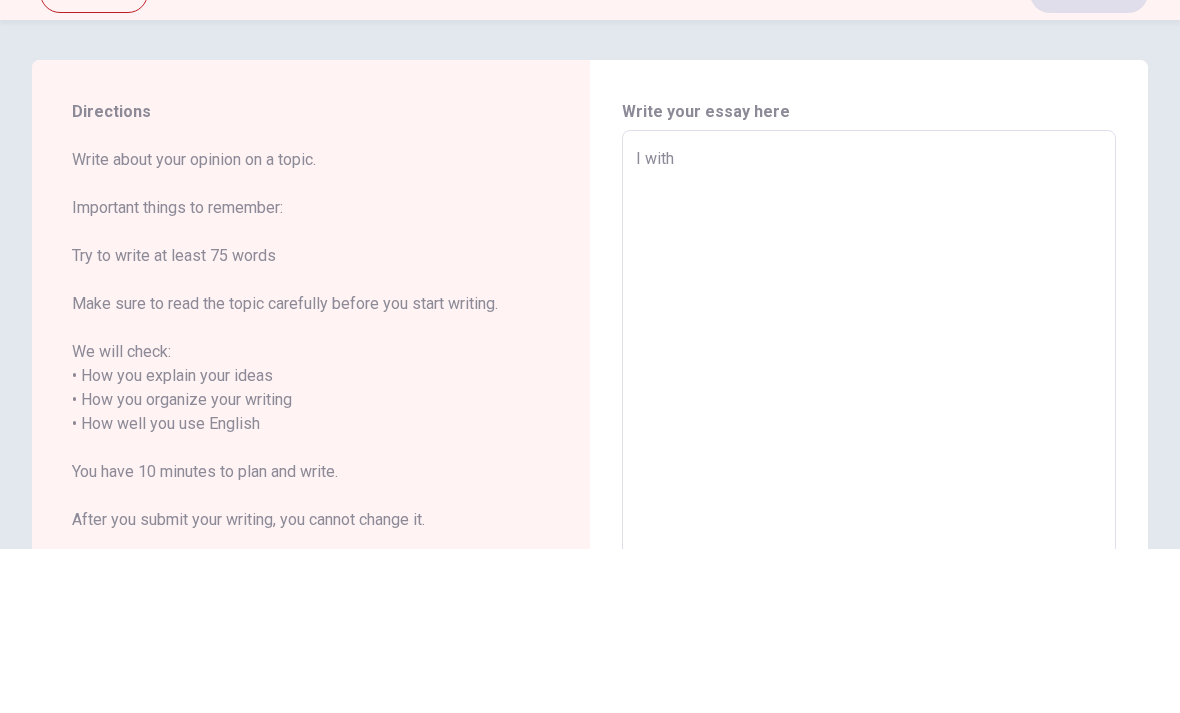 type on "x" 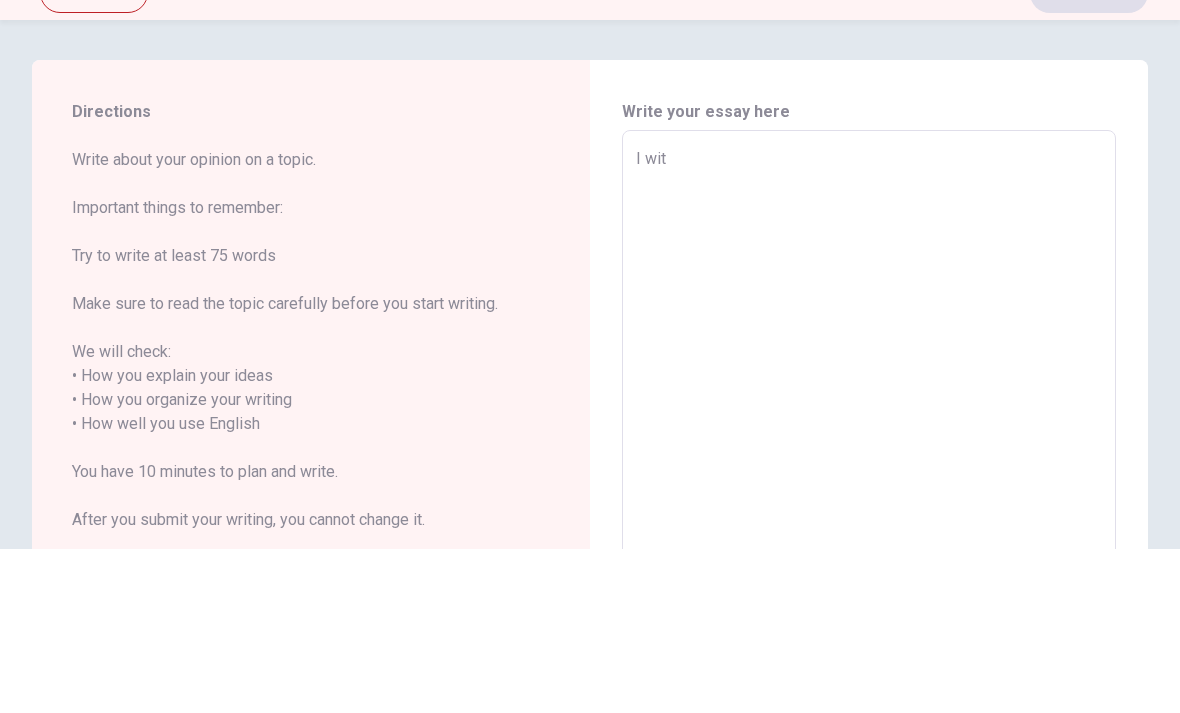 type on "x" 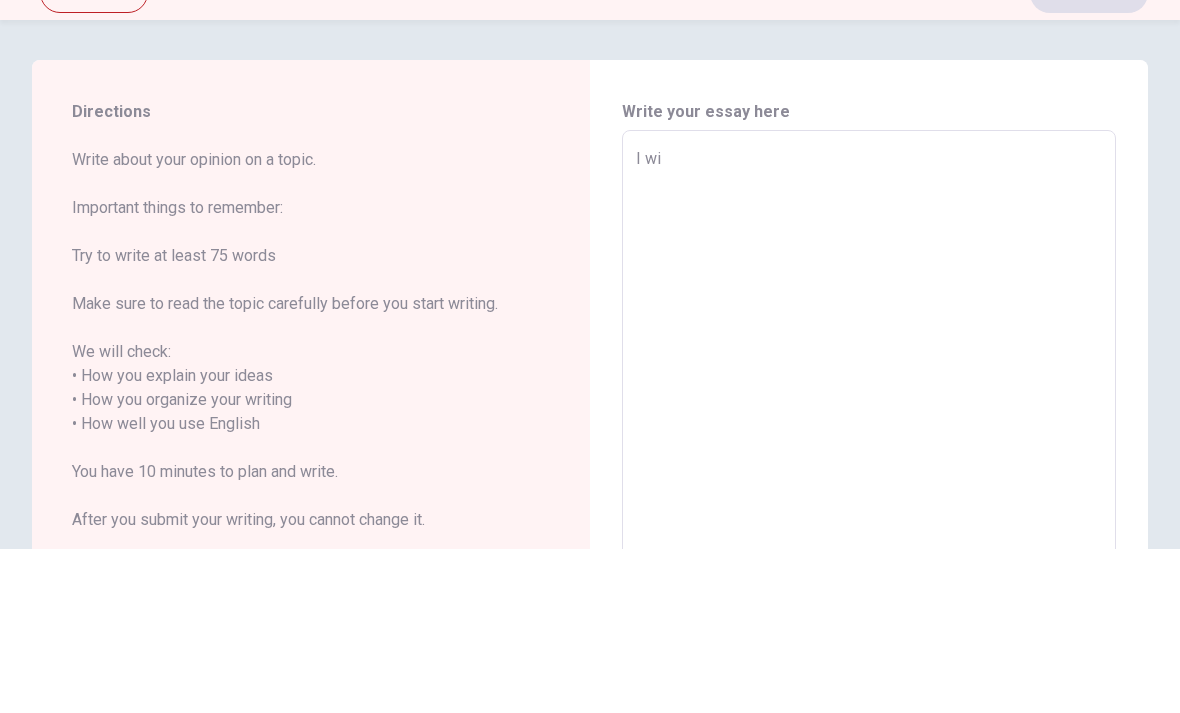 type on "x" 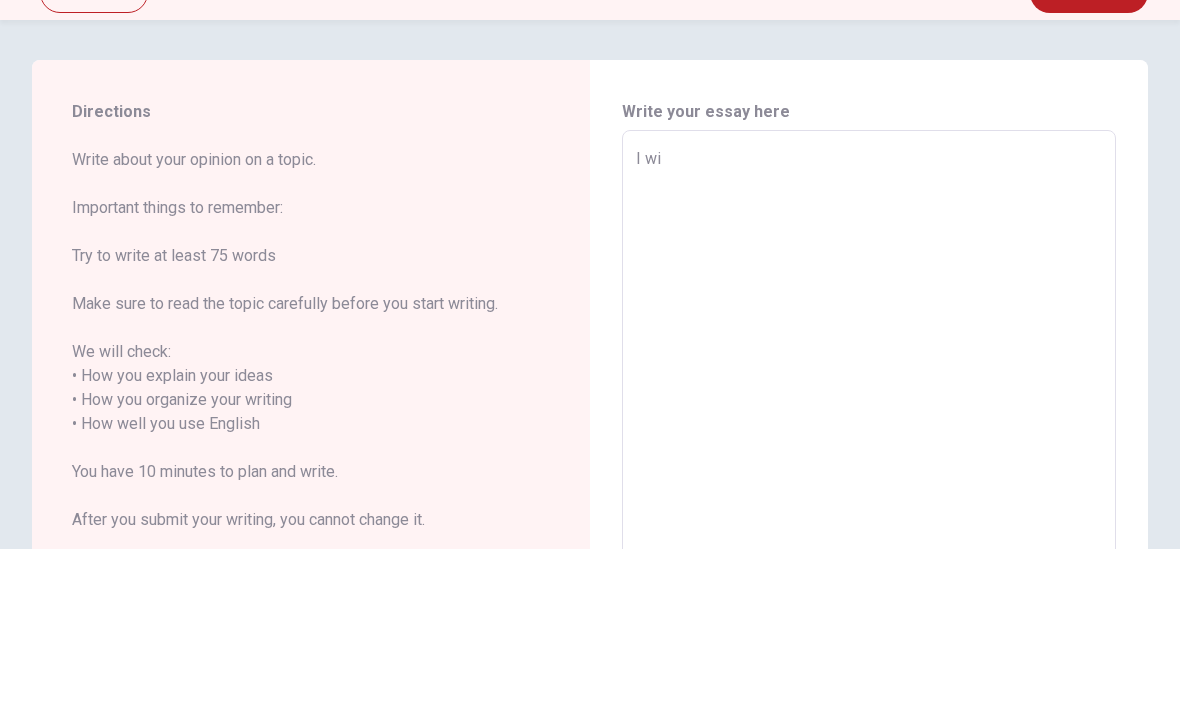type on "I w" 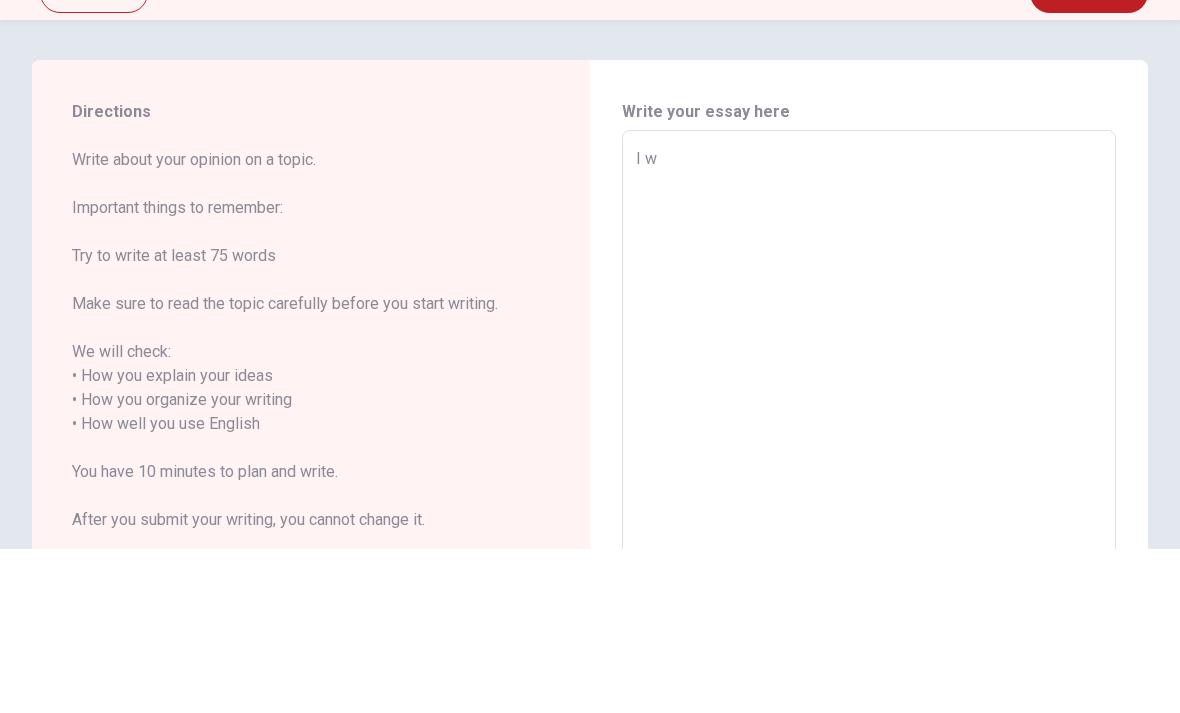 type on "x" 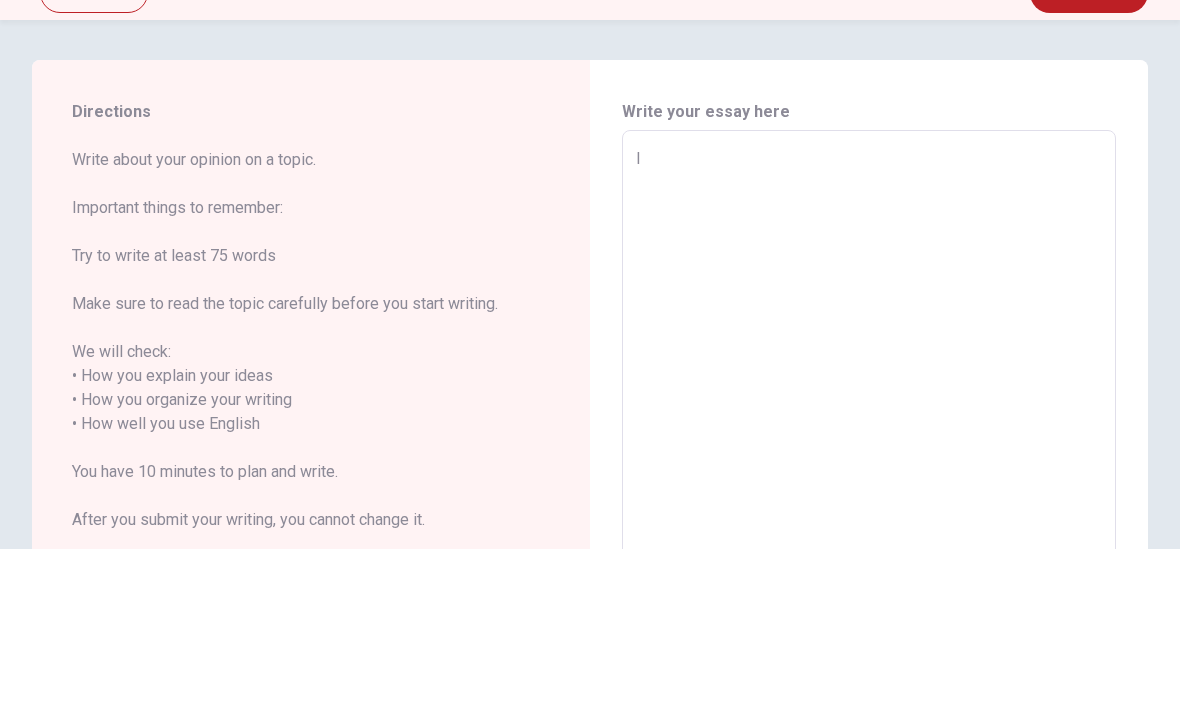 type on "x" 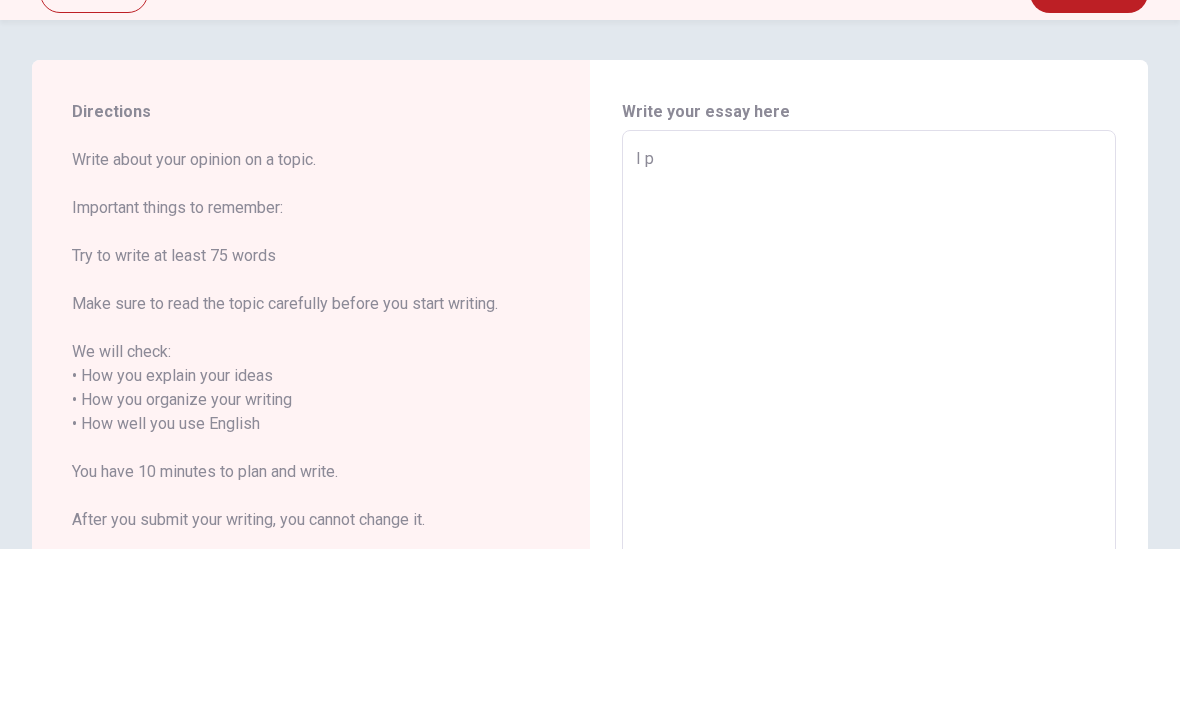 type on "x" 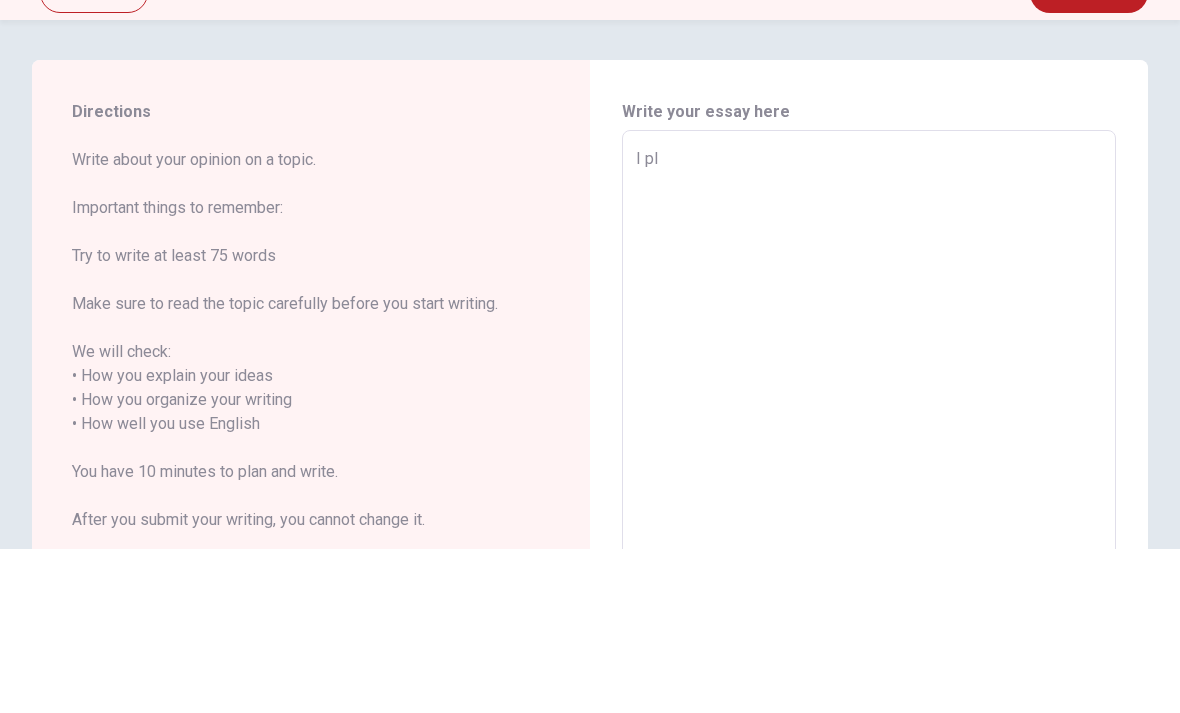 type on "x" 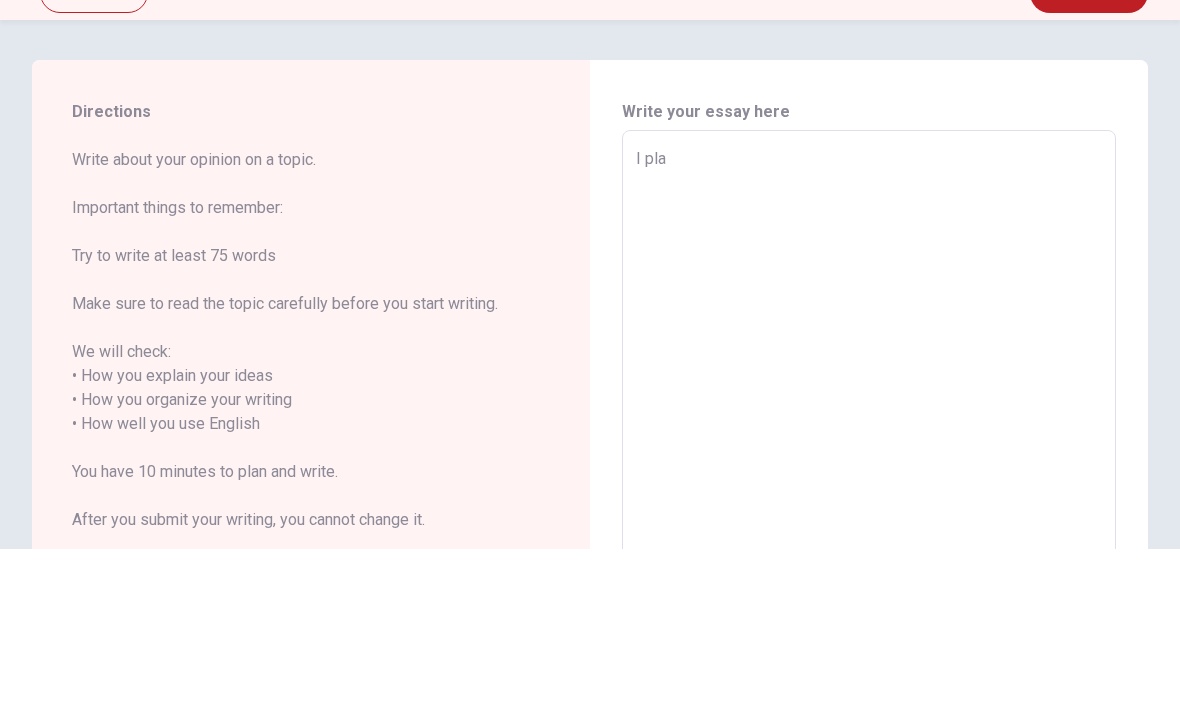 type on "x" 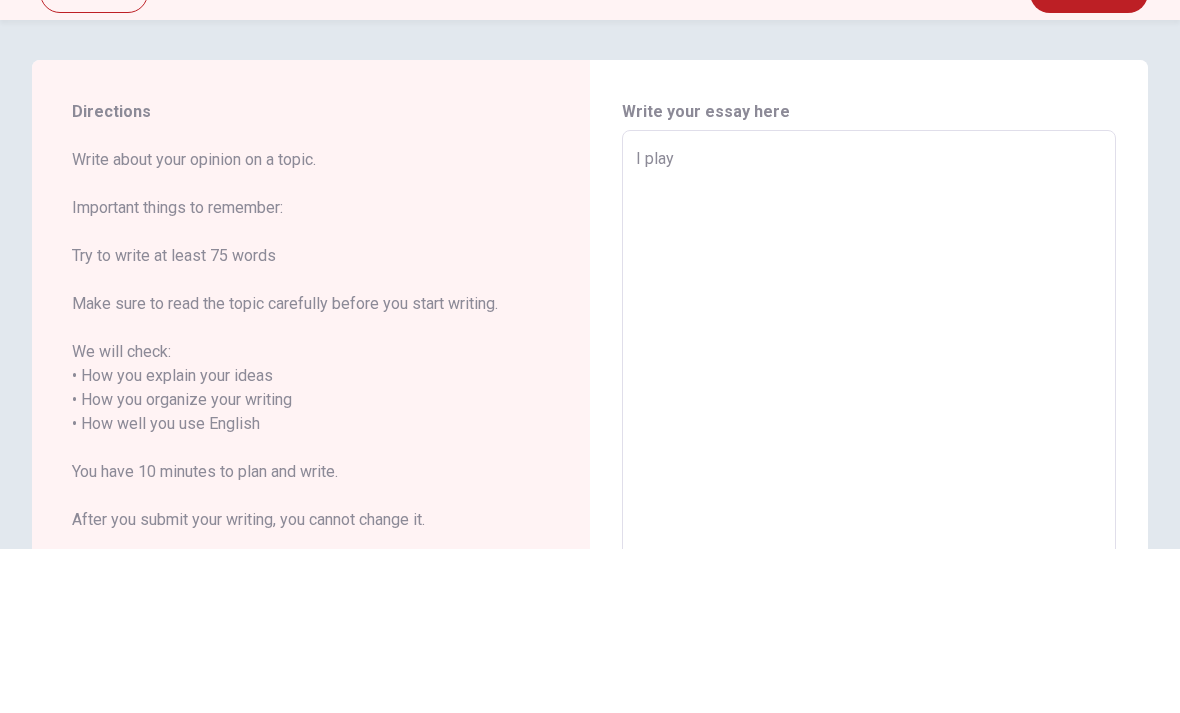 type on "x" 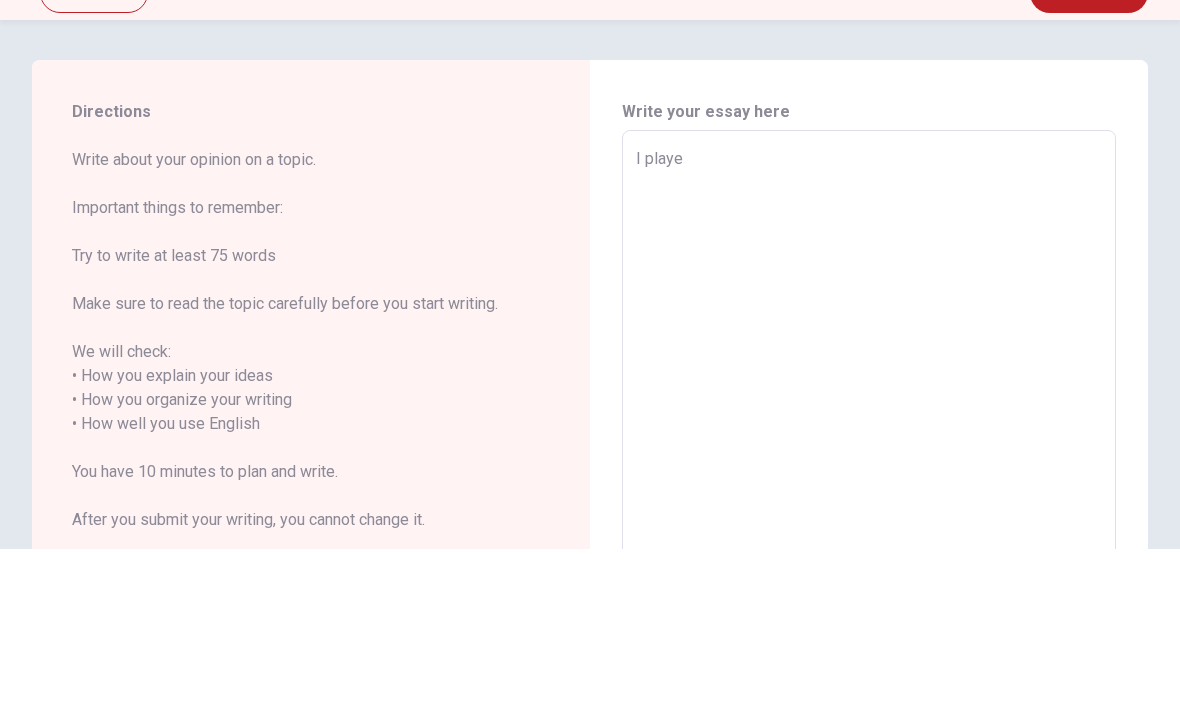 type on "x" 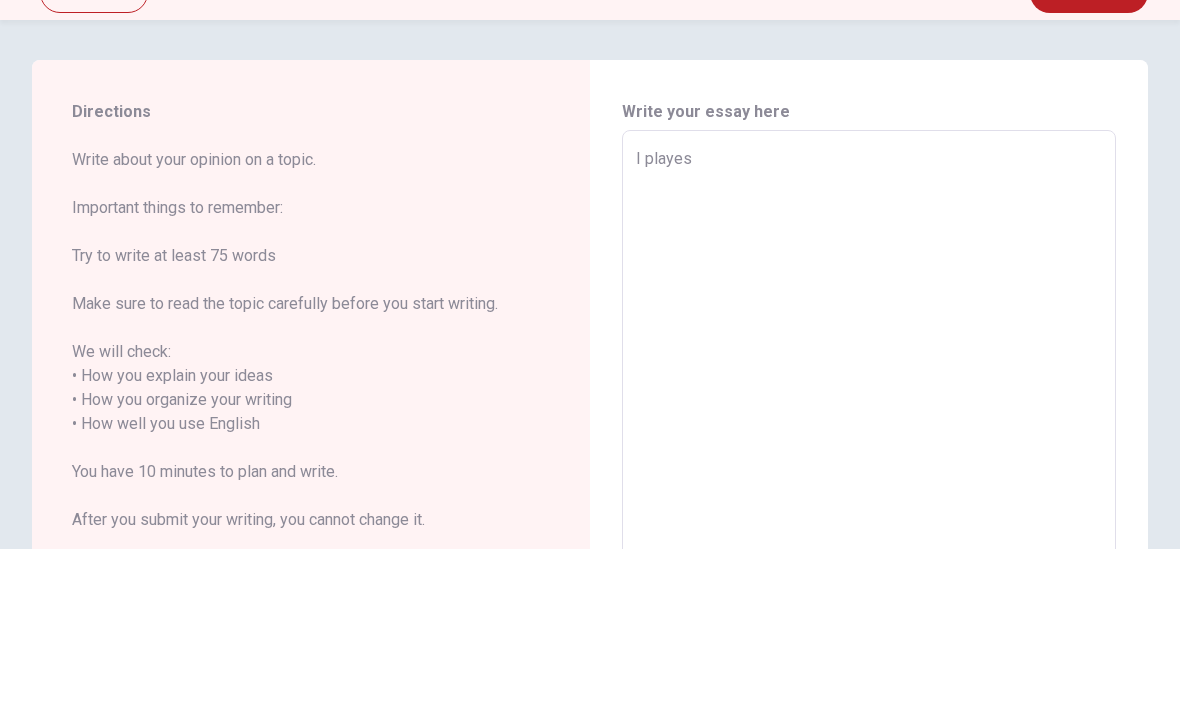type on "x" 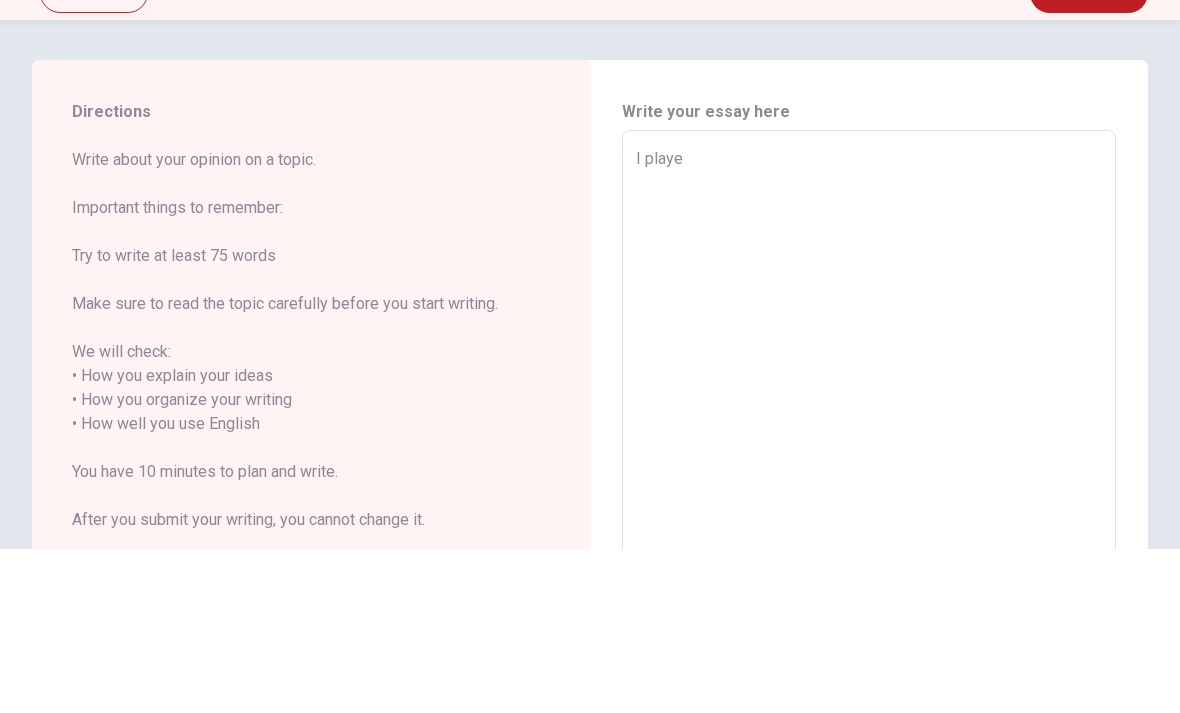 type on "x" 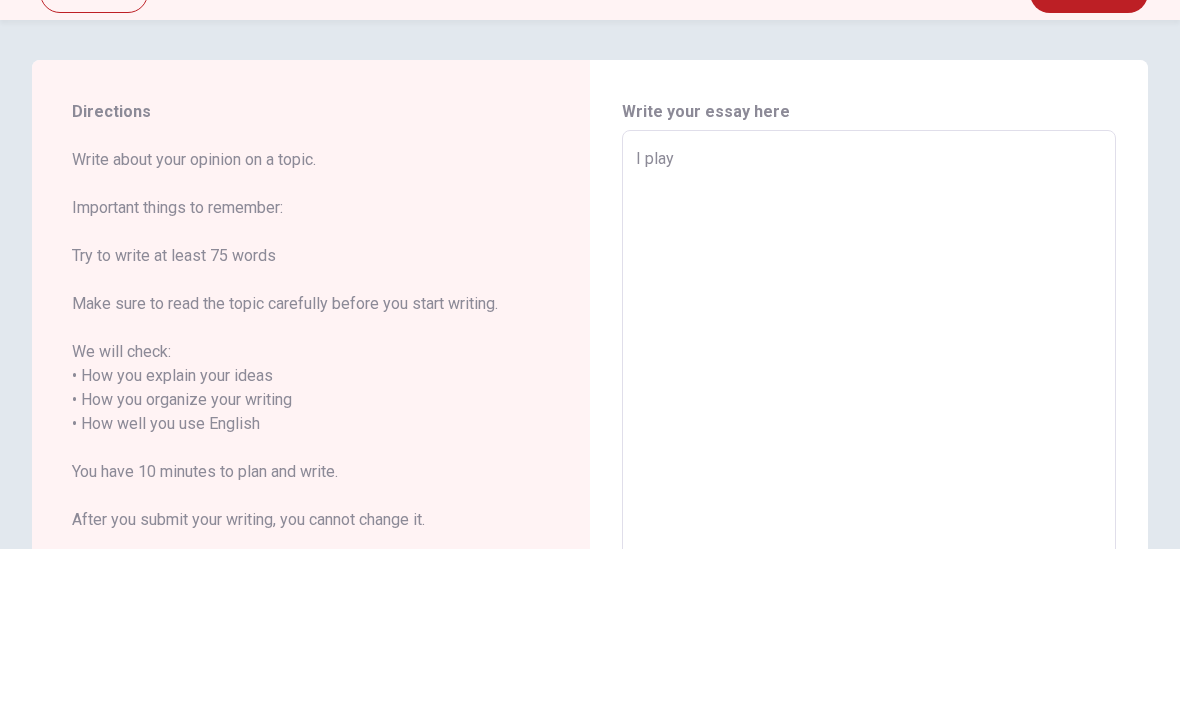 type on "x" 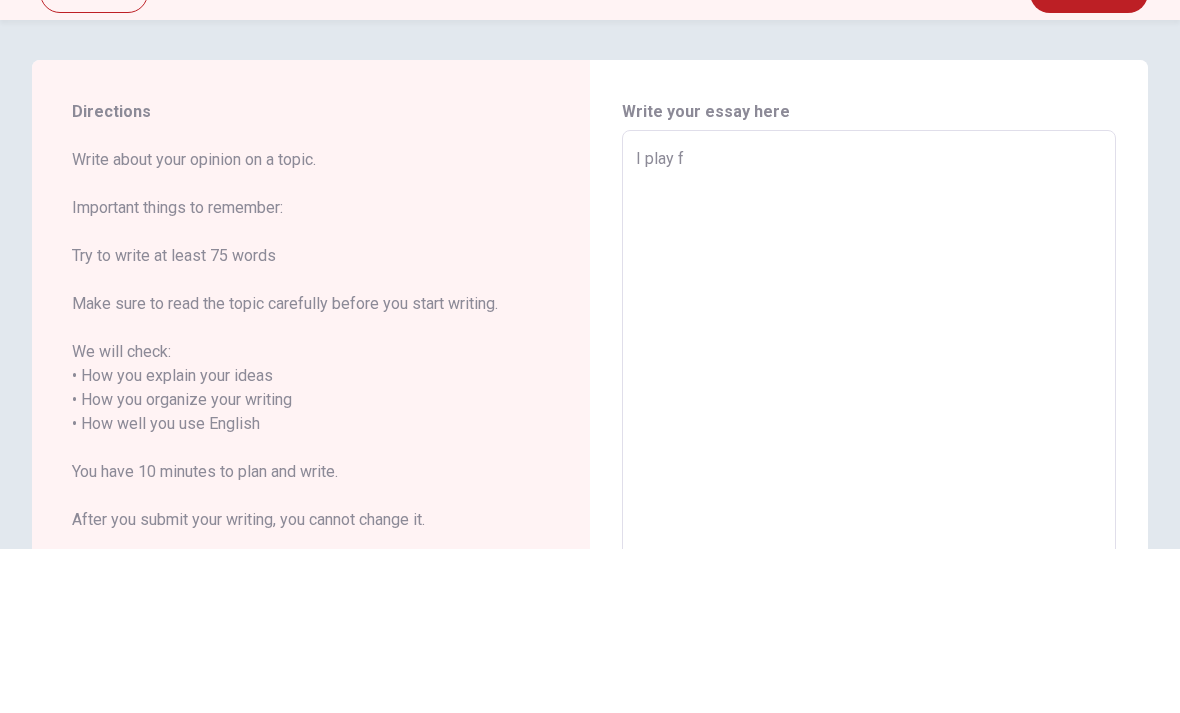 type on "x" 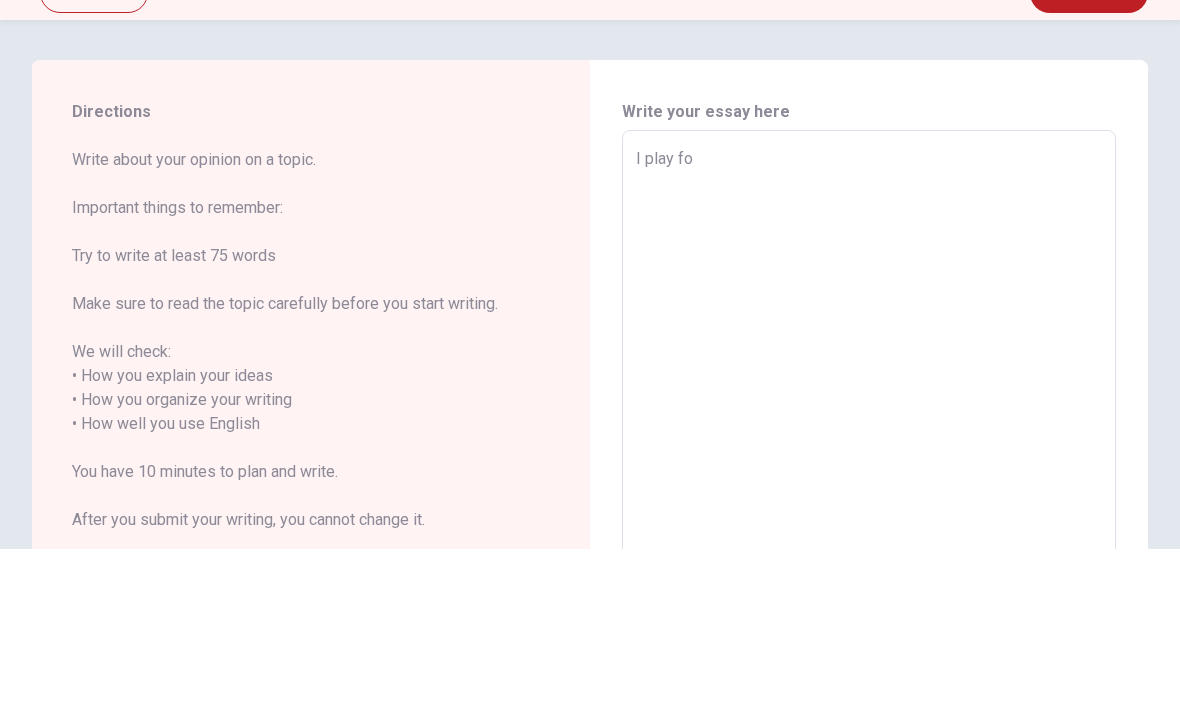 type on "x" 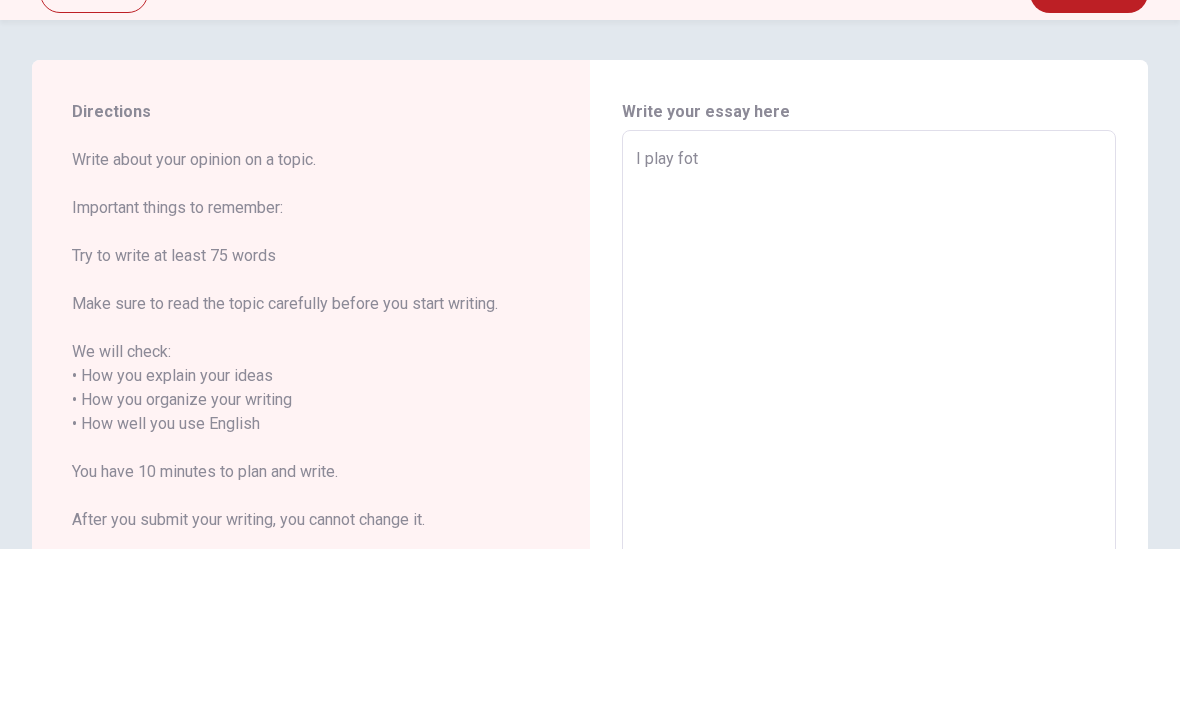 type on "x" 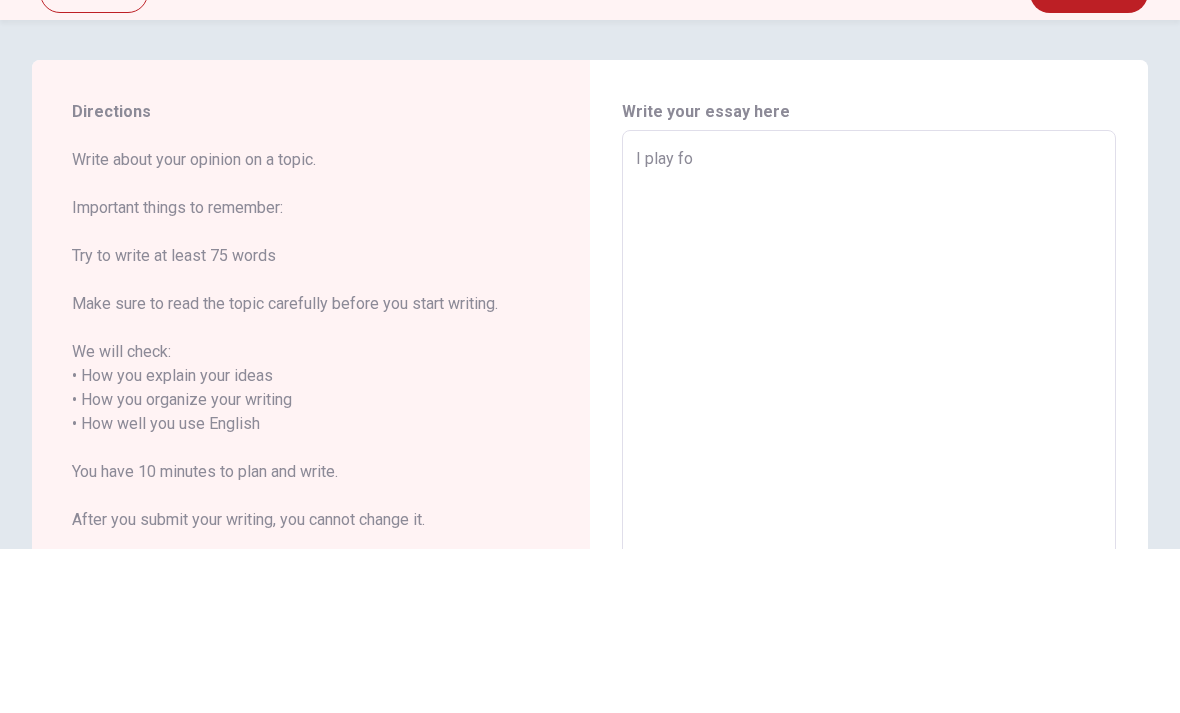 type on "x" 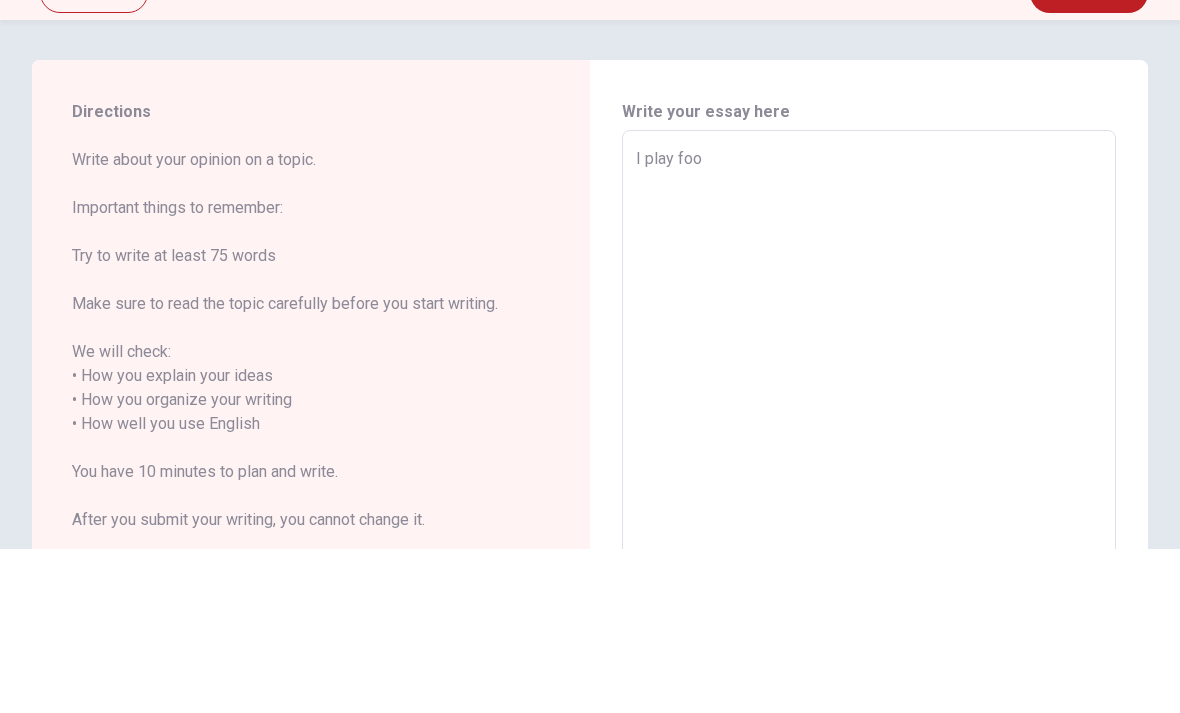 type on "x" 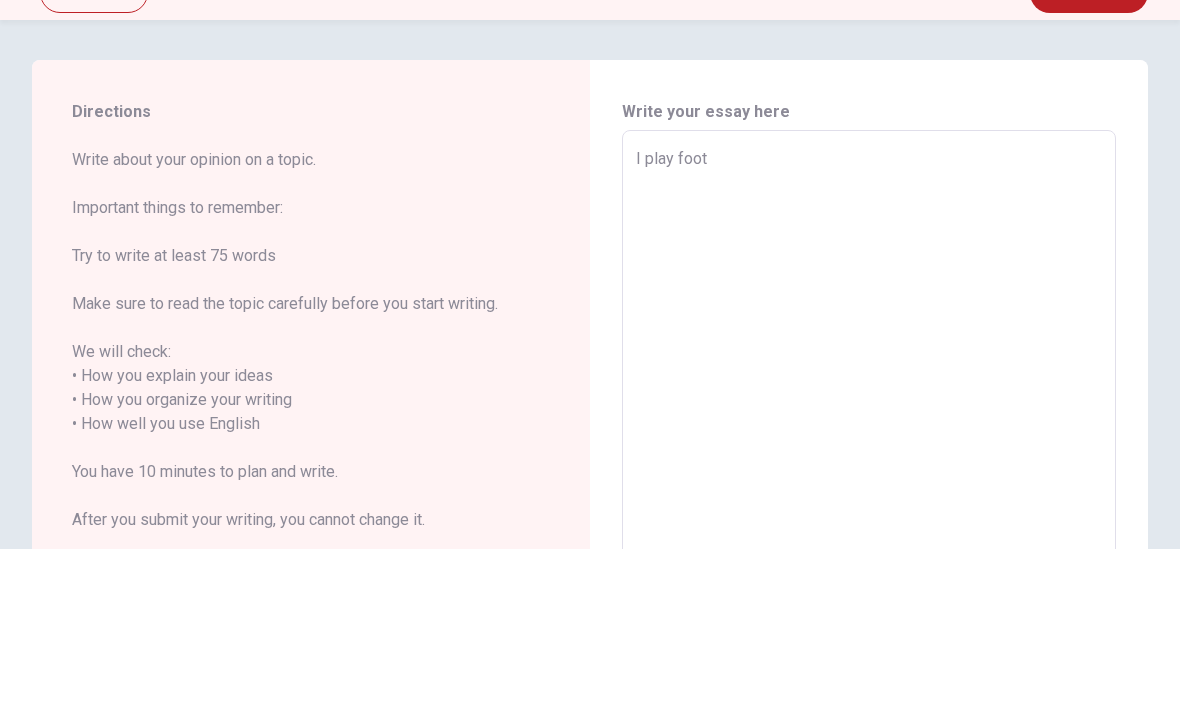 type on "x" 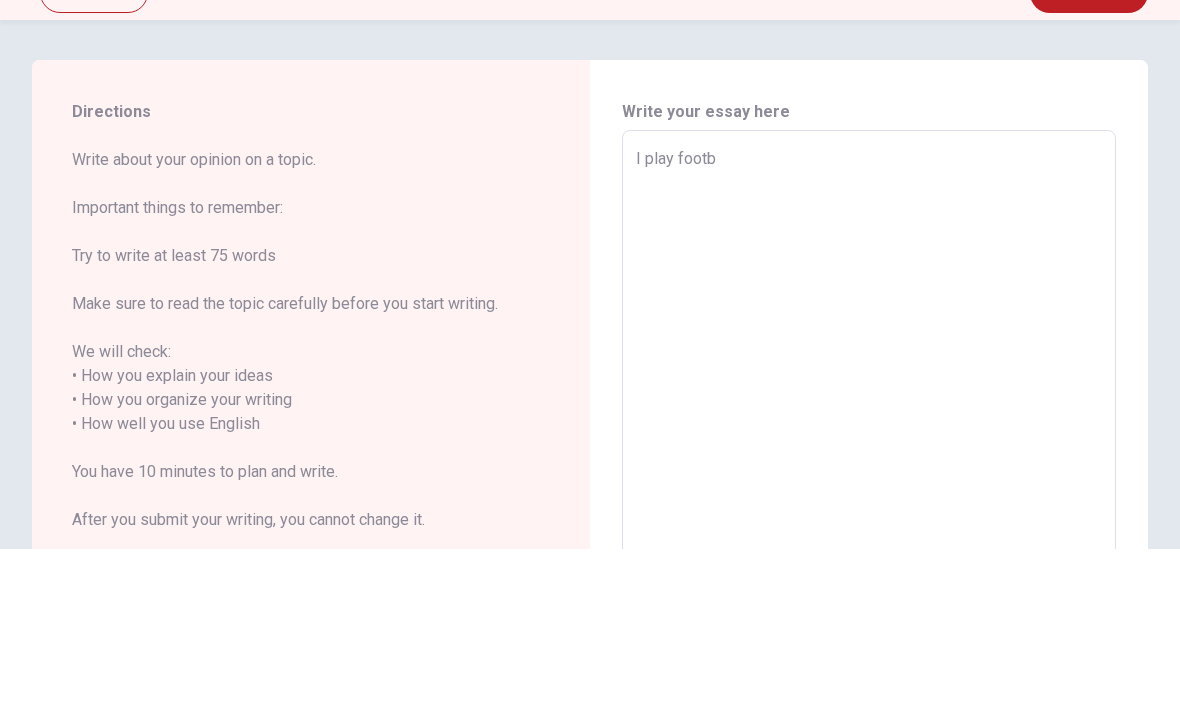 type on "x" 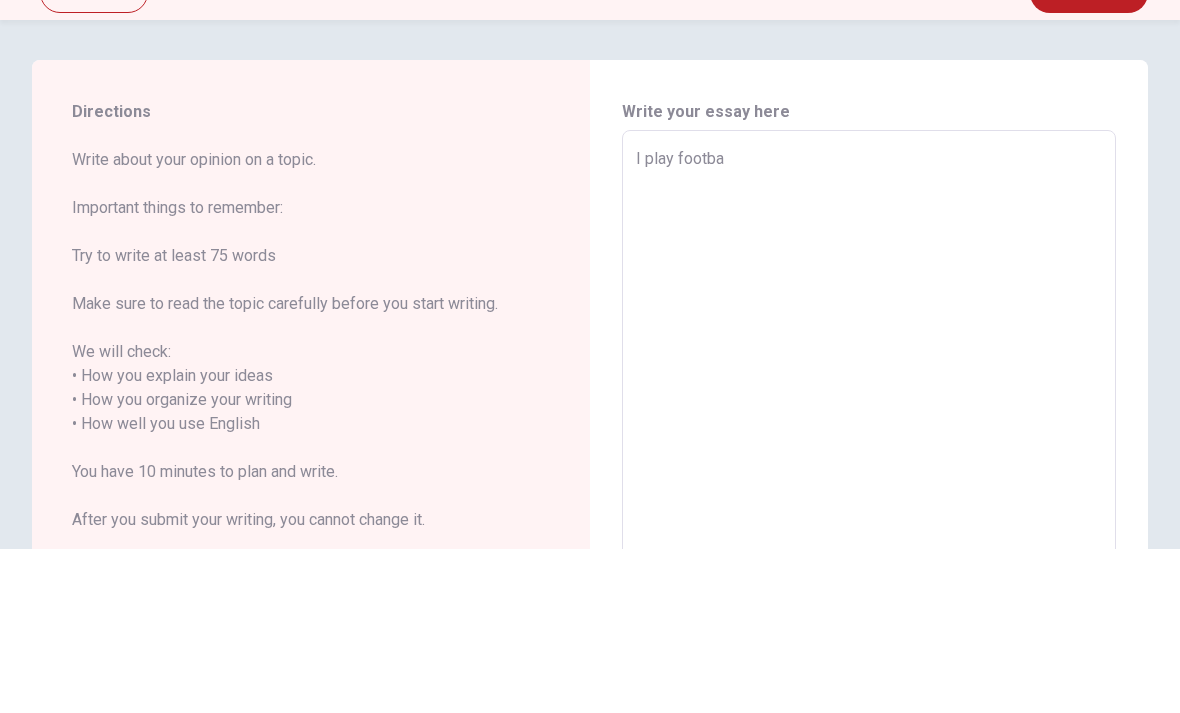 type on "x" 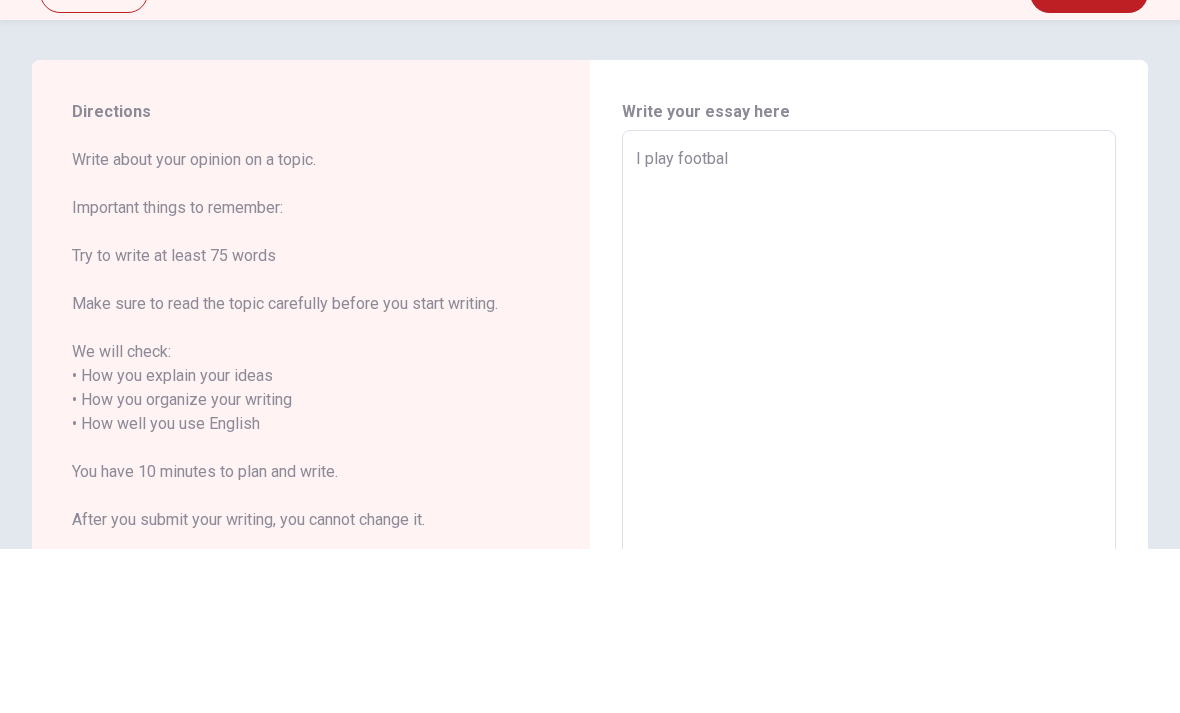 type on "x" 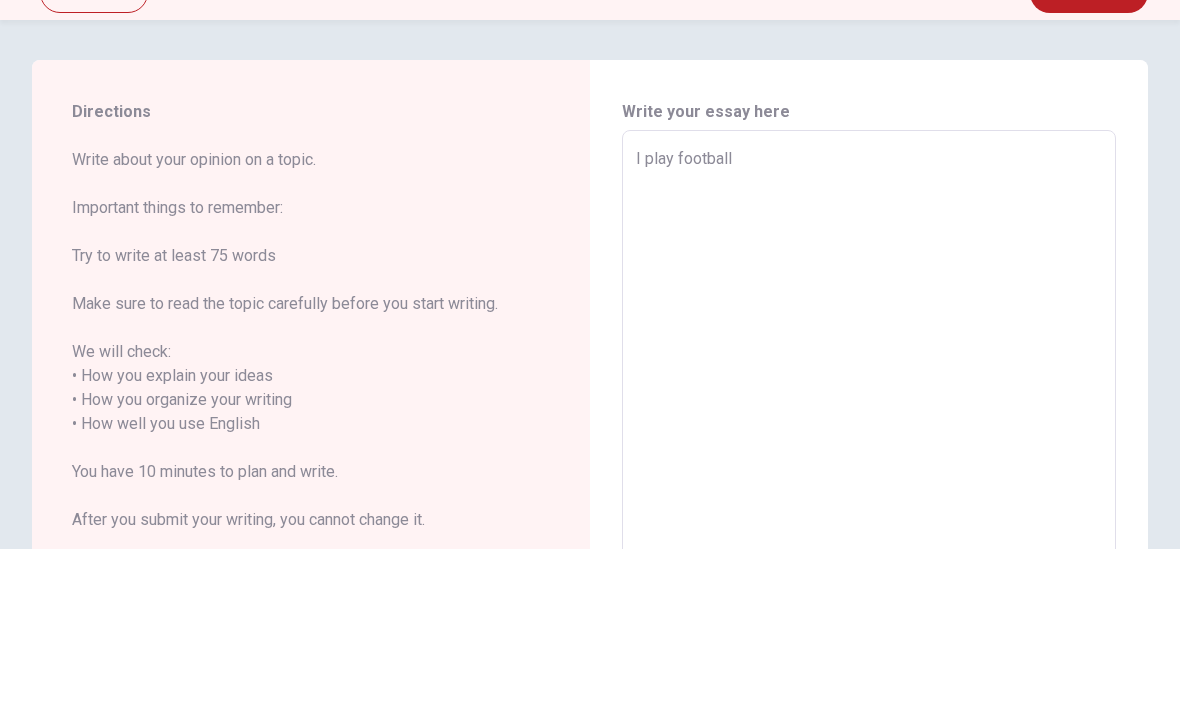 type on "x" 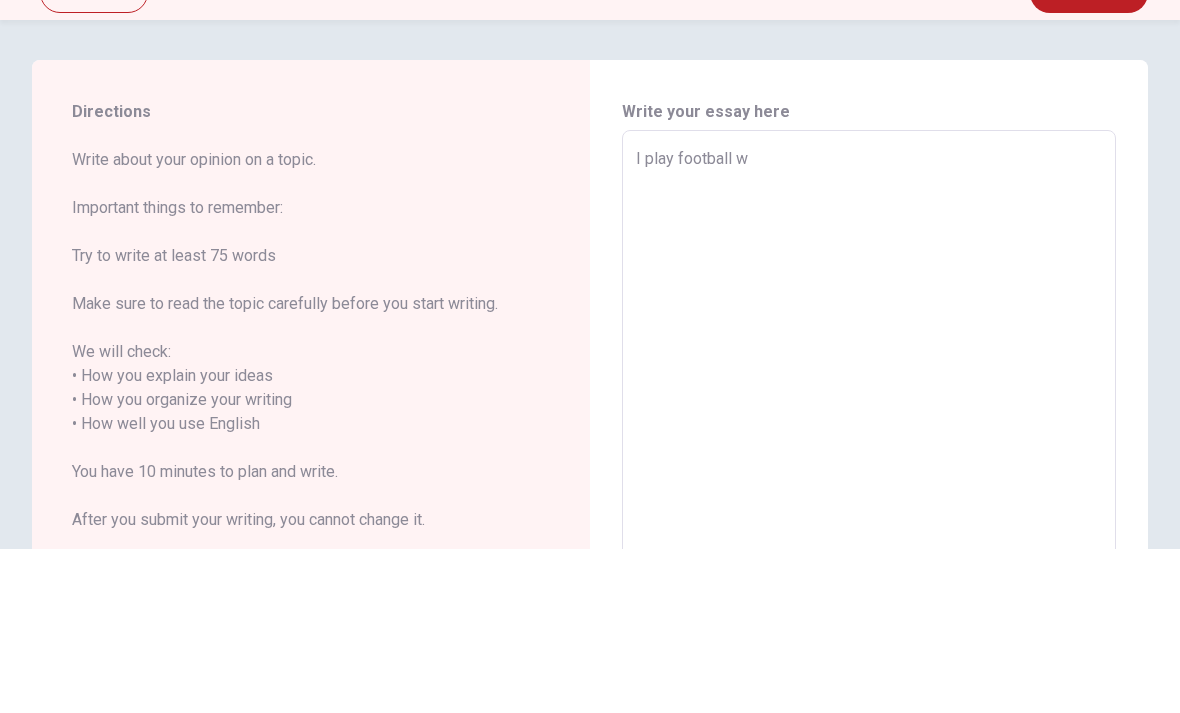 type on "x" 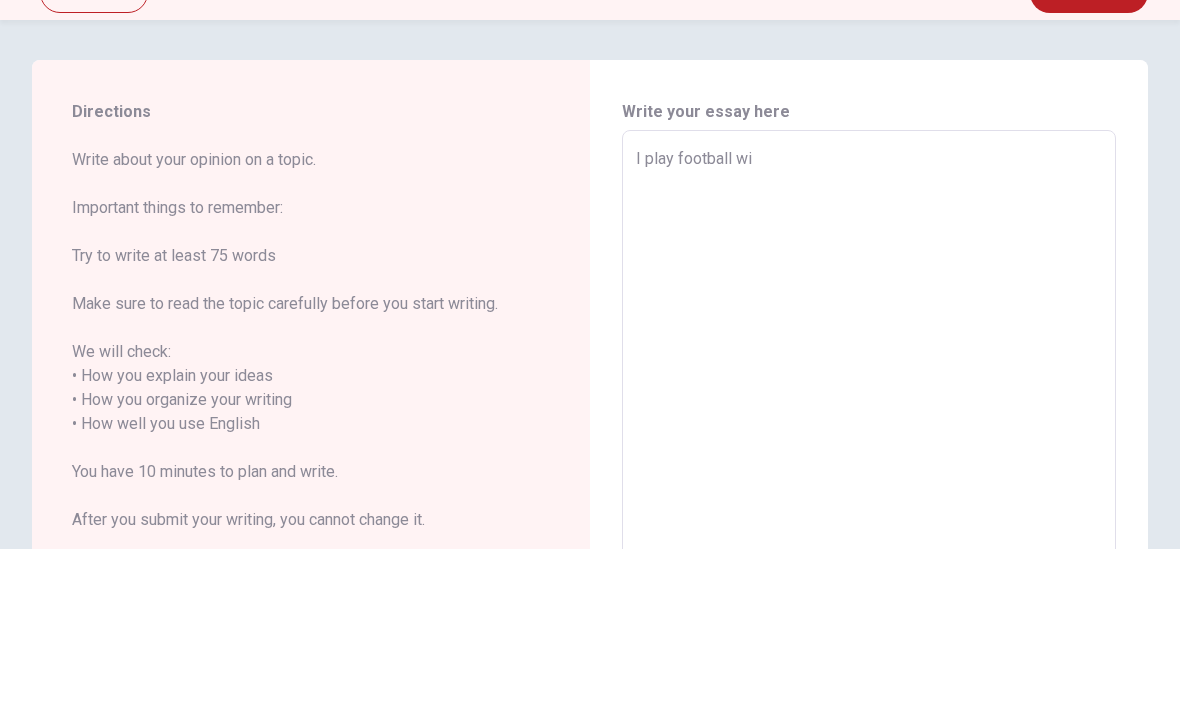 type on "x" 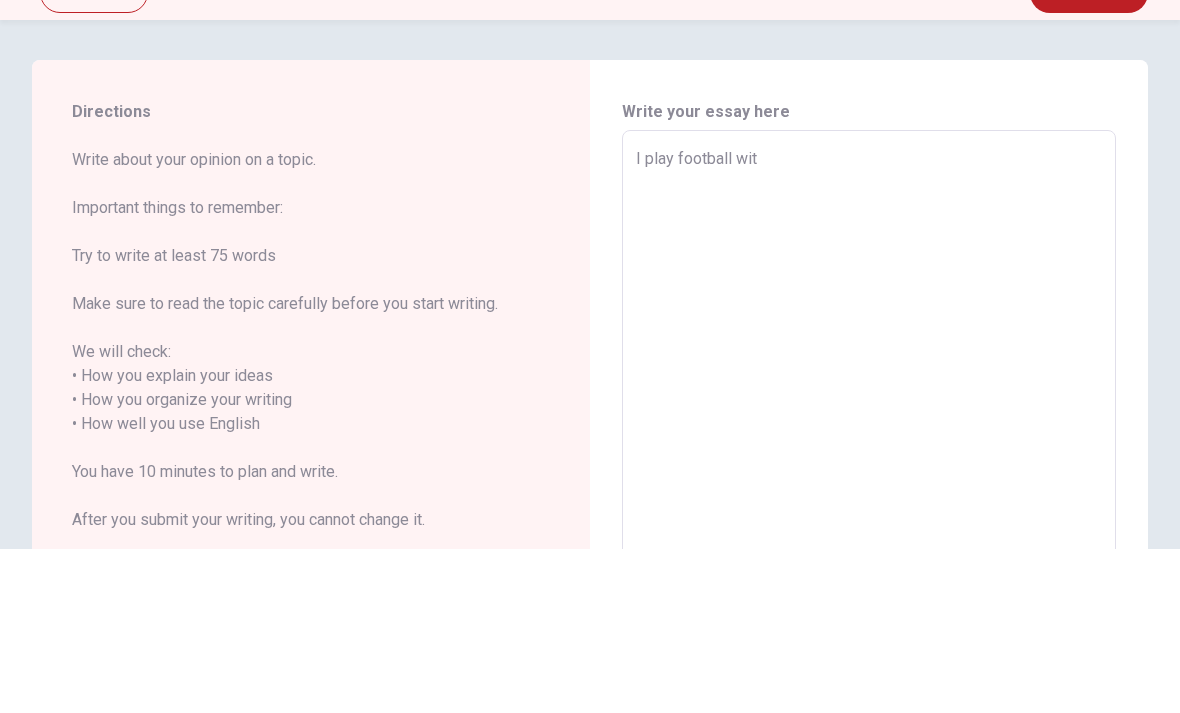 type on "x" 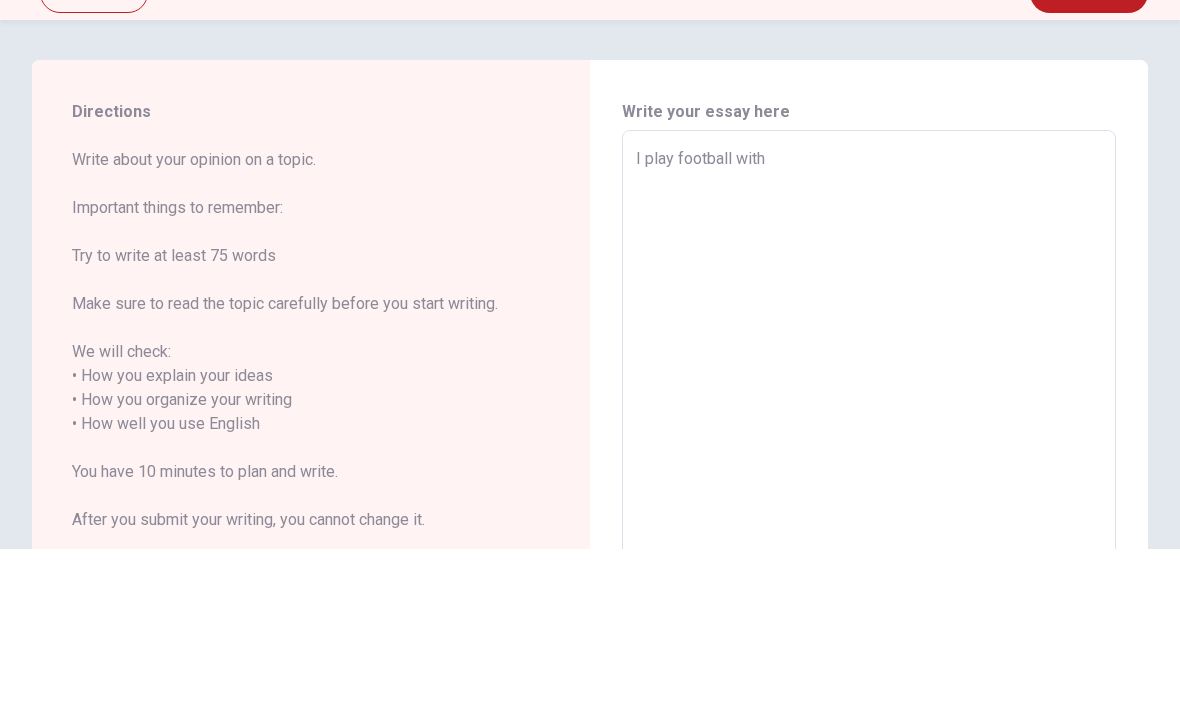 type on "x" 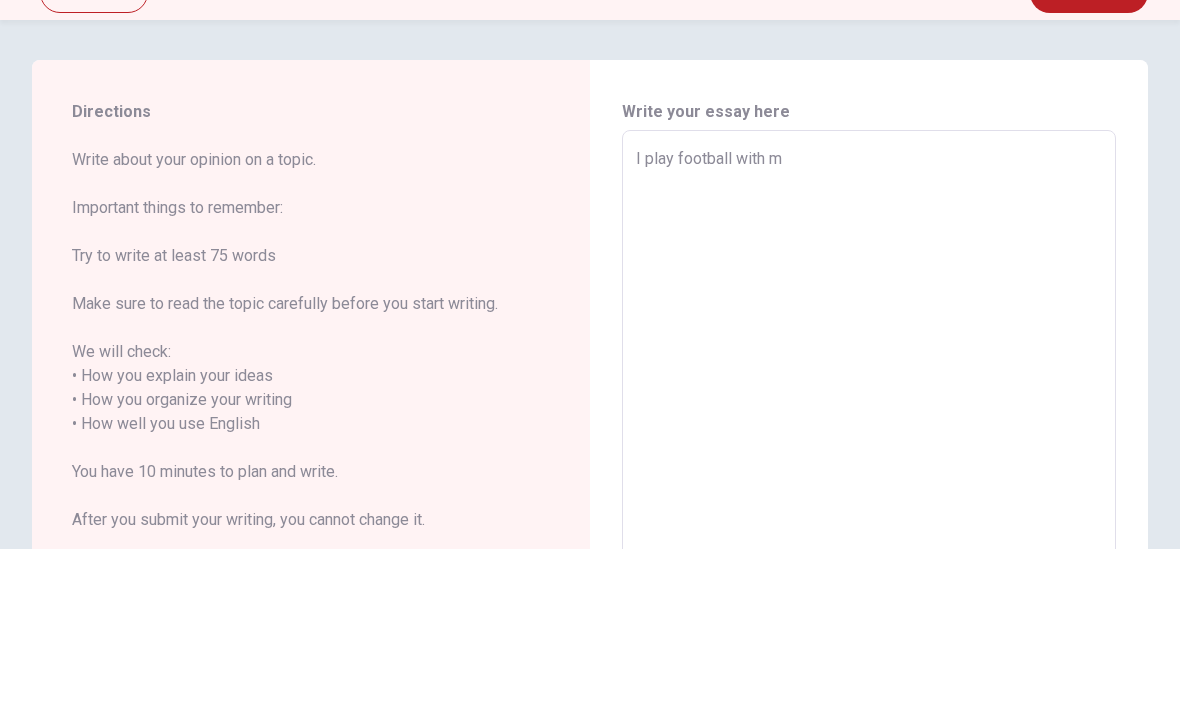type on "x" 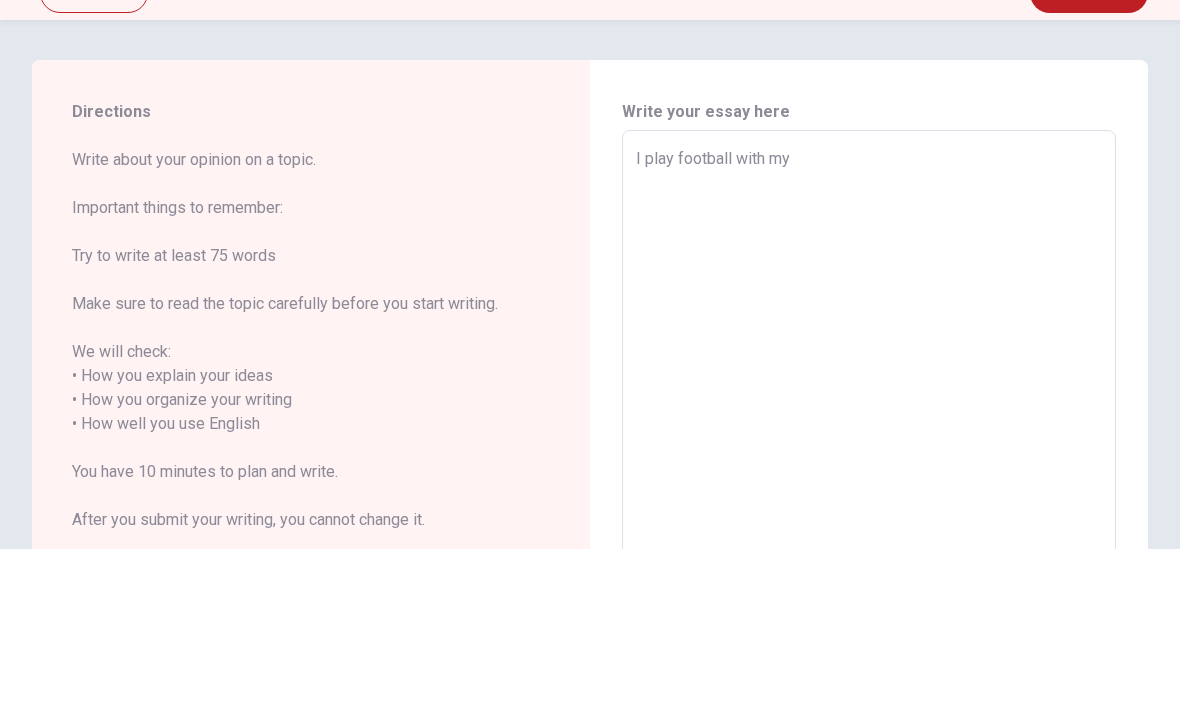 type on "x" 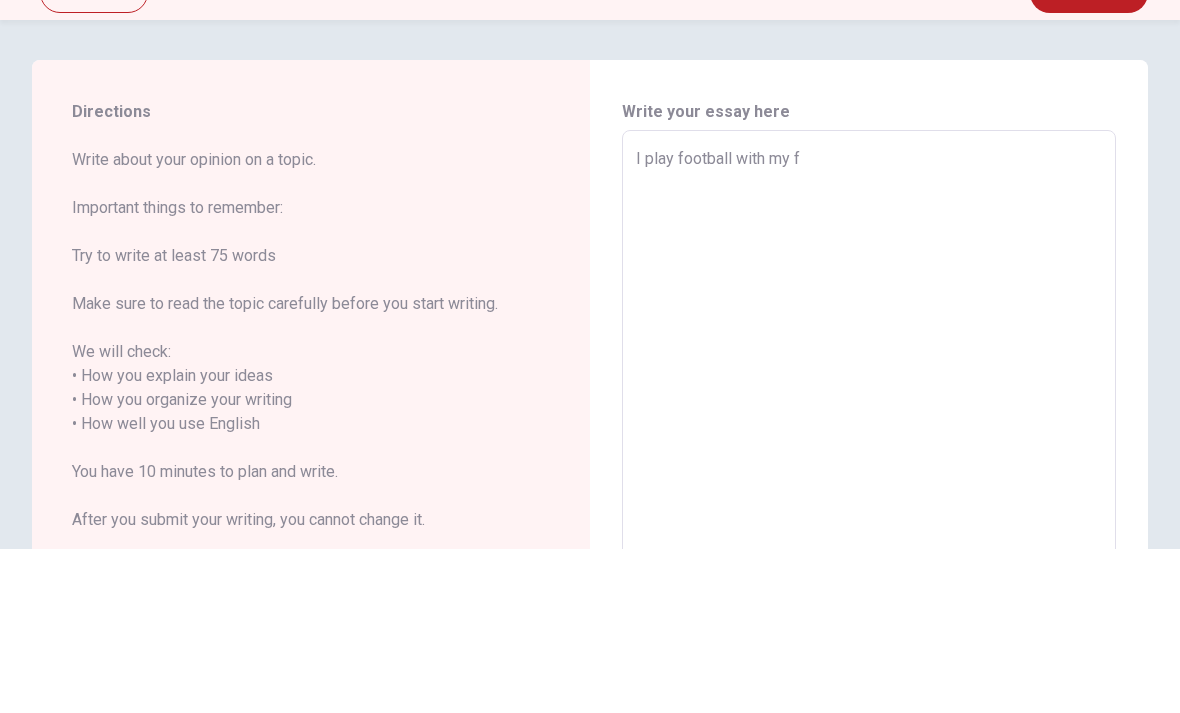 type on "x" 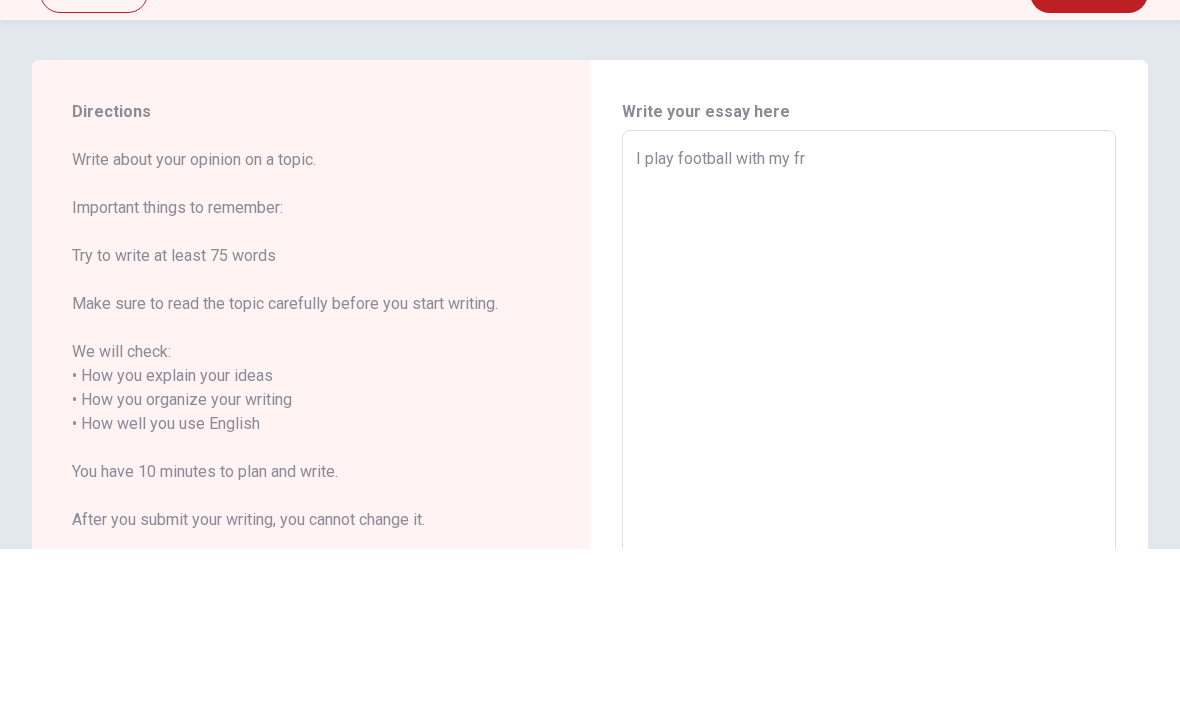 type on "x" 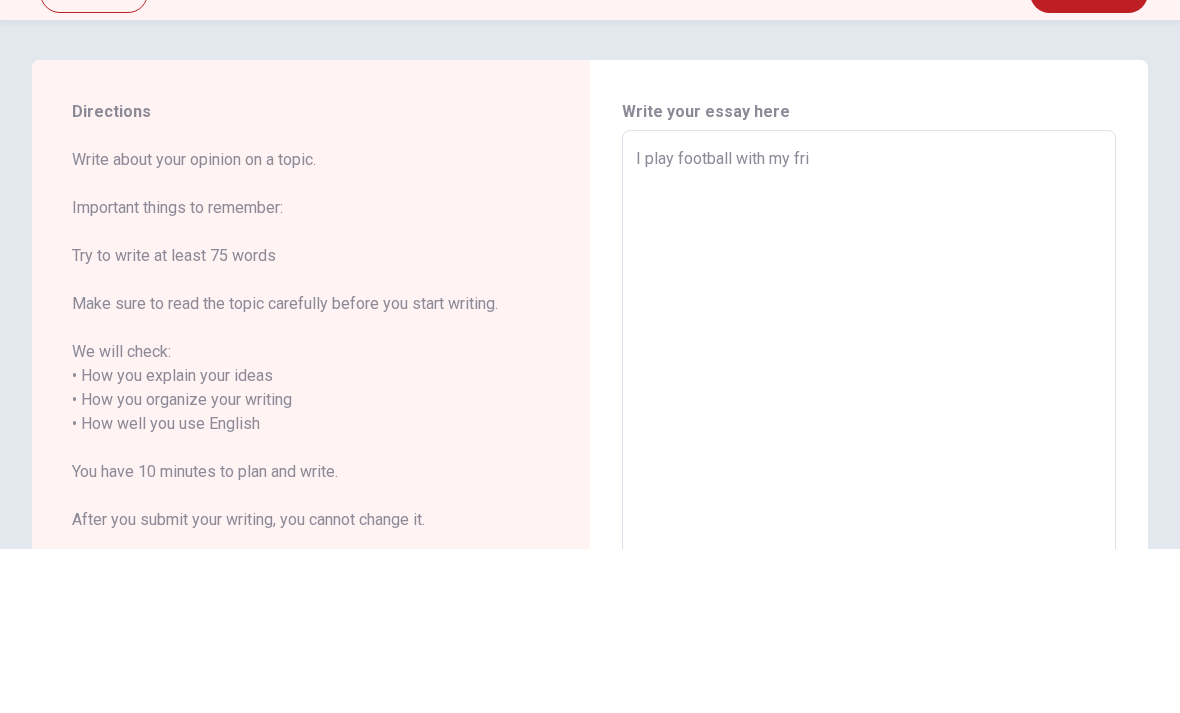 type on "x" 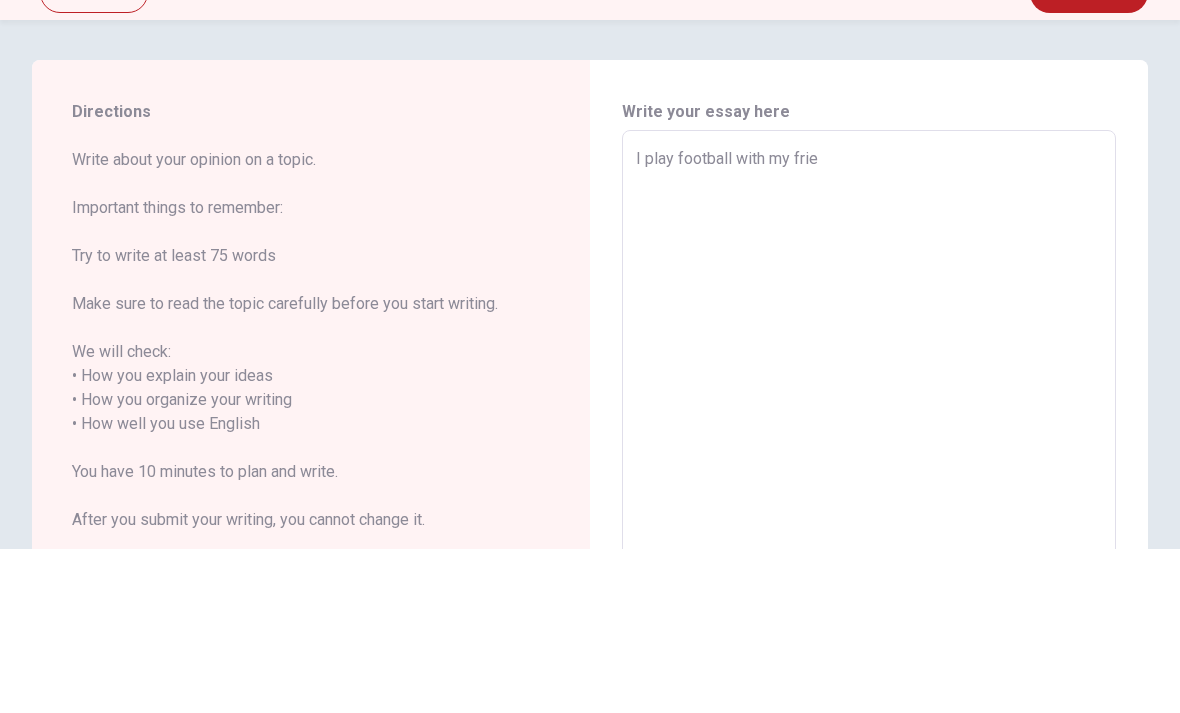 type on "x" 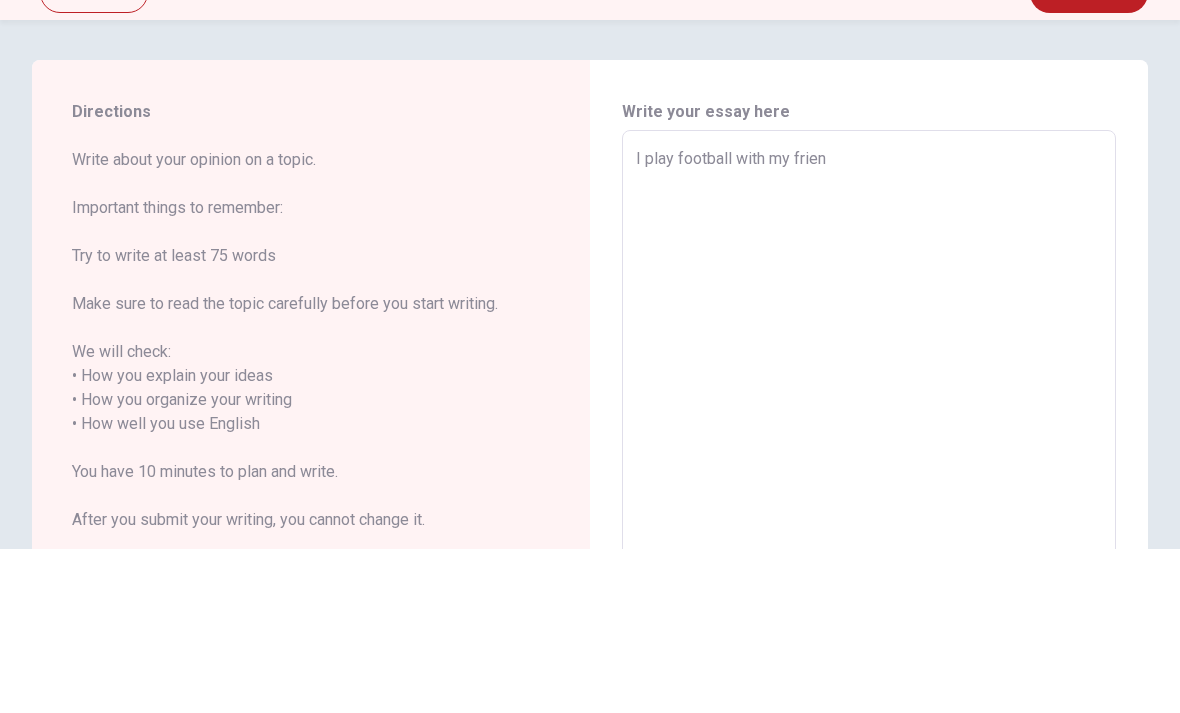 type on "x" 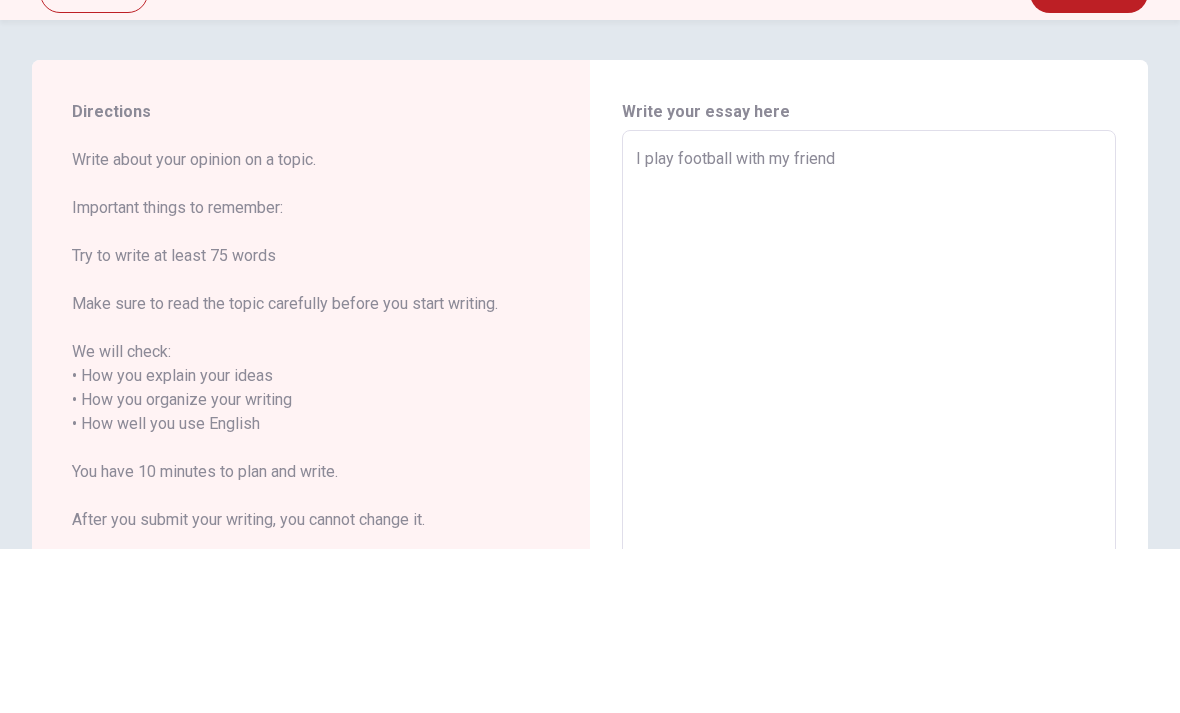 type on "x" 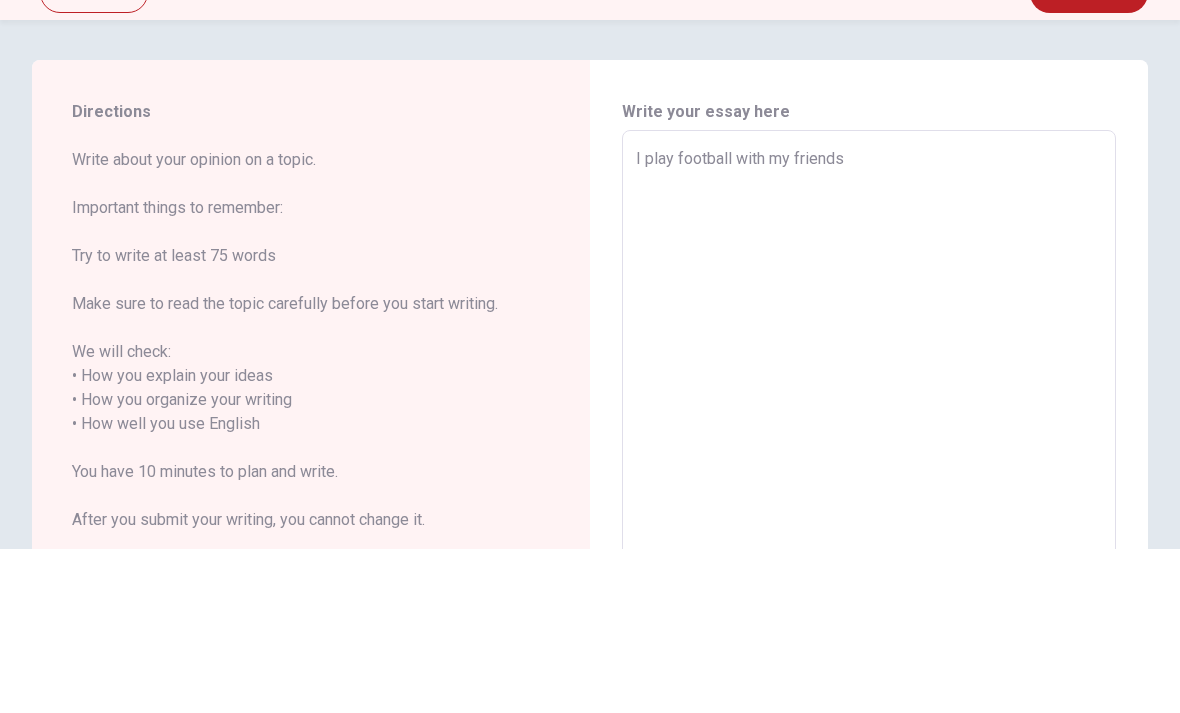 type on "x" 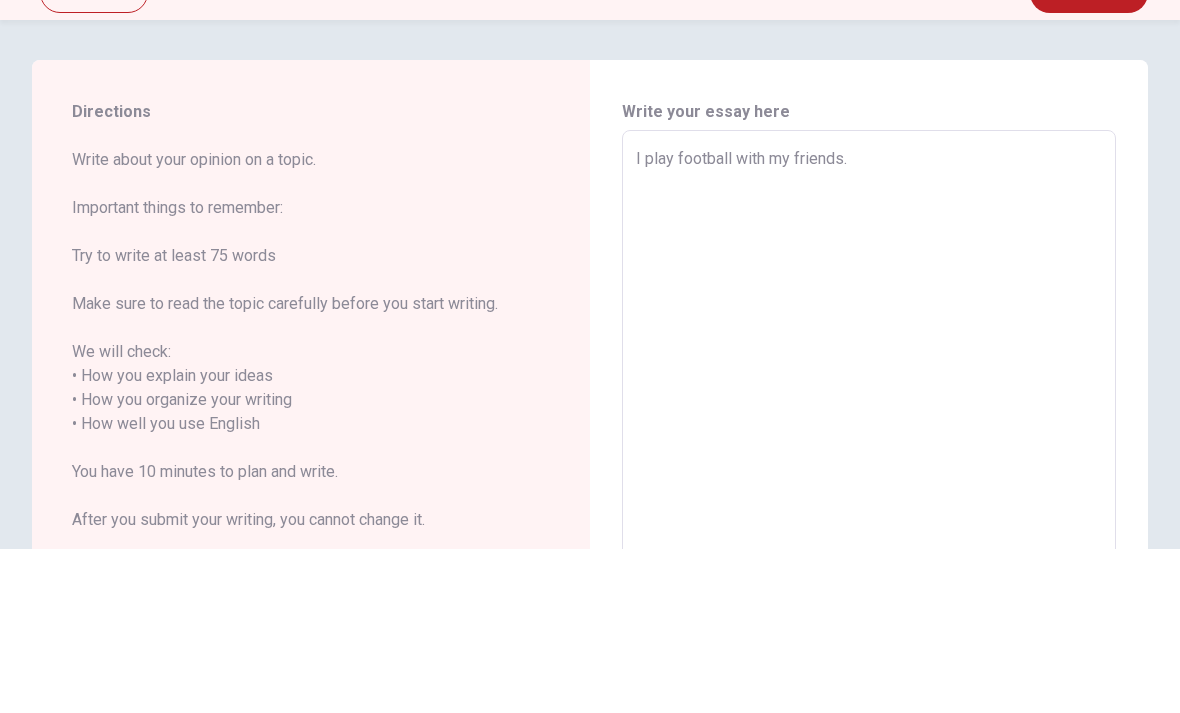 type on "x" 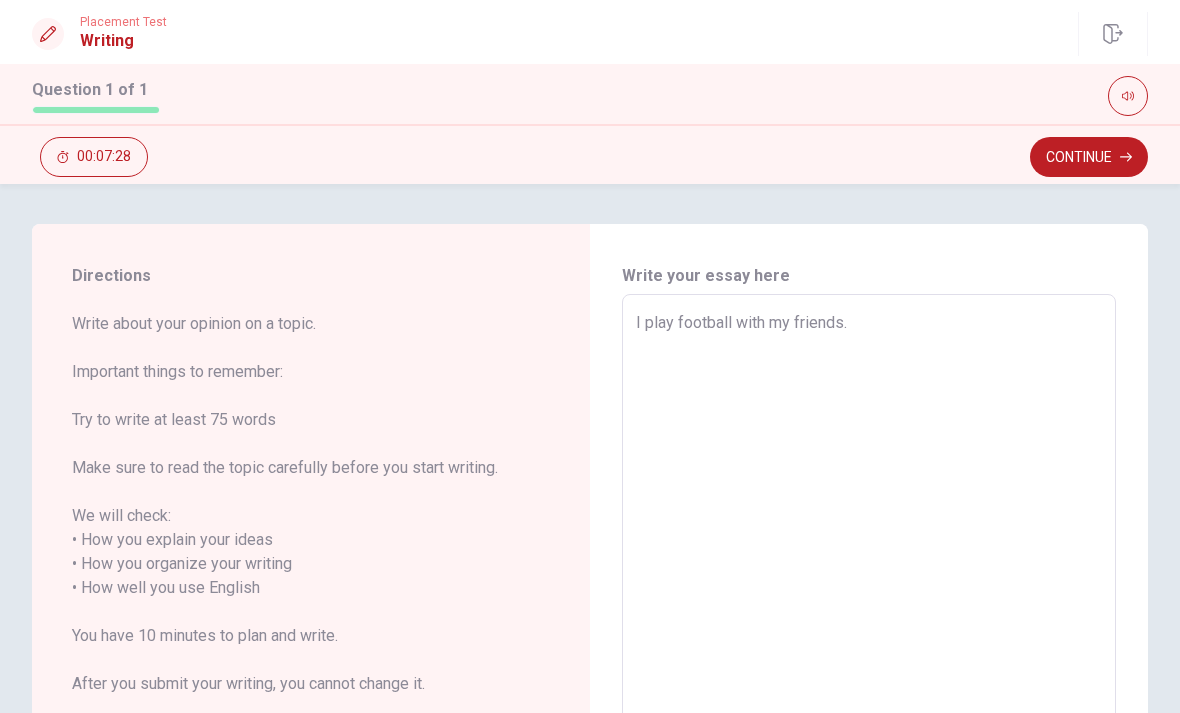 click on "I play football with my friends." at bounding box center (869, 588) 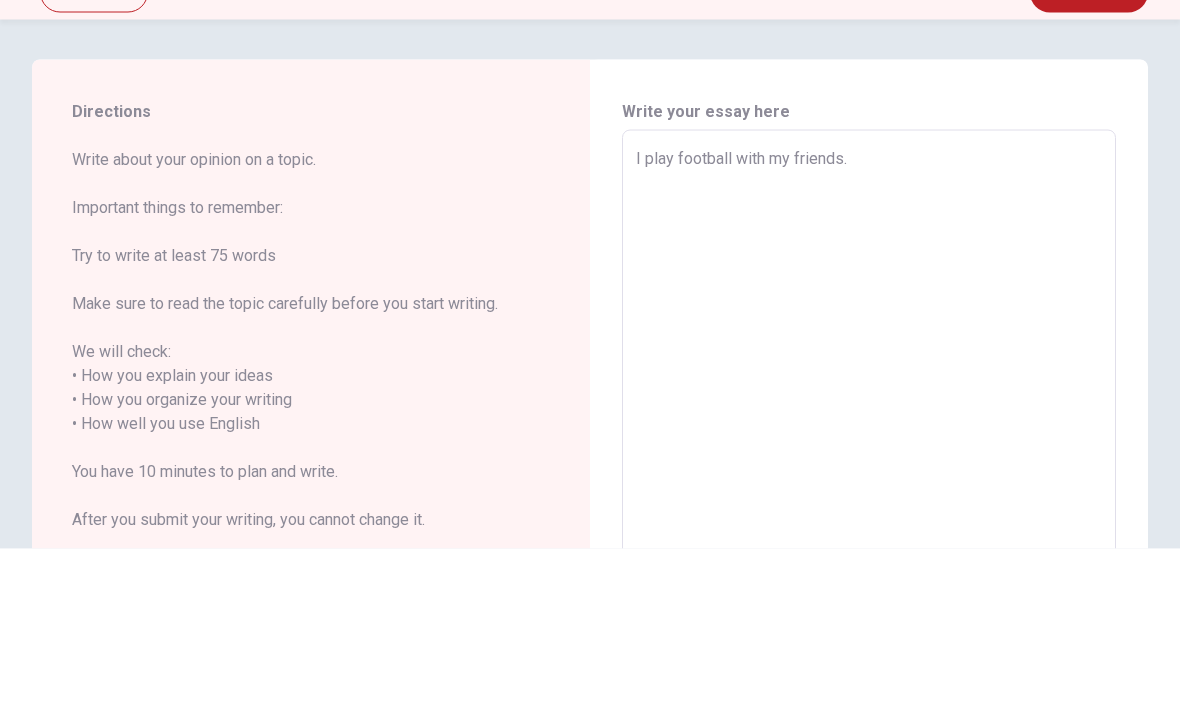 type on "x" 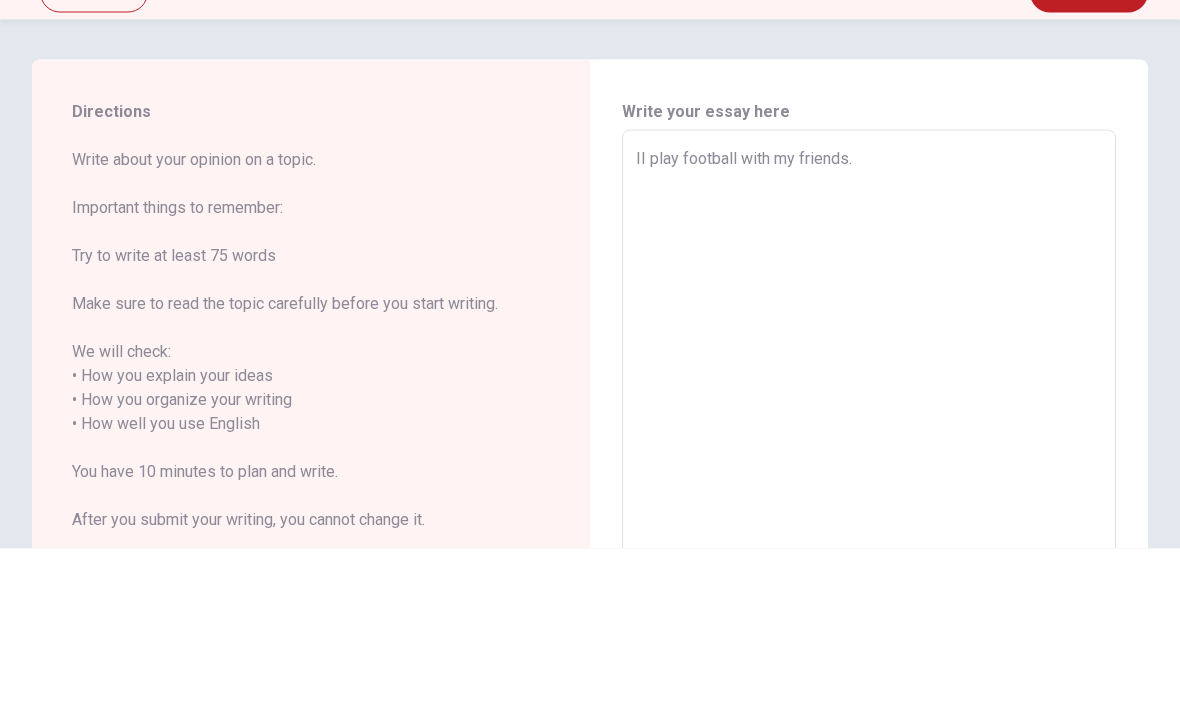 type on "x" 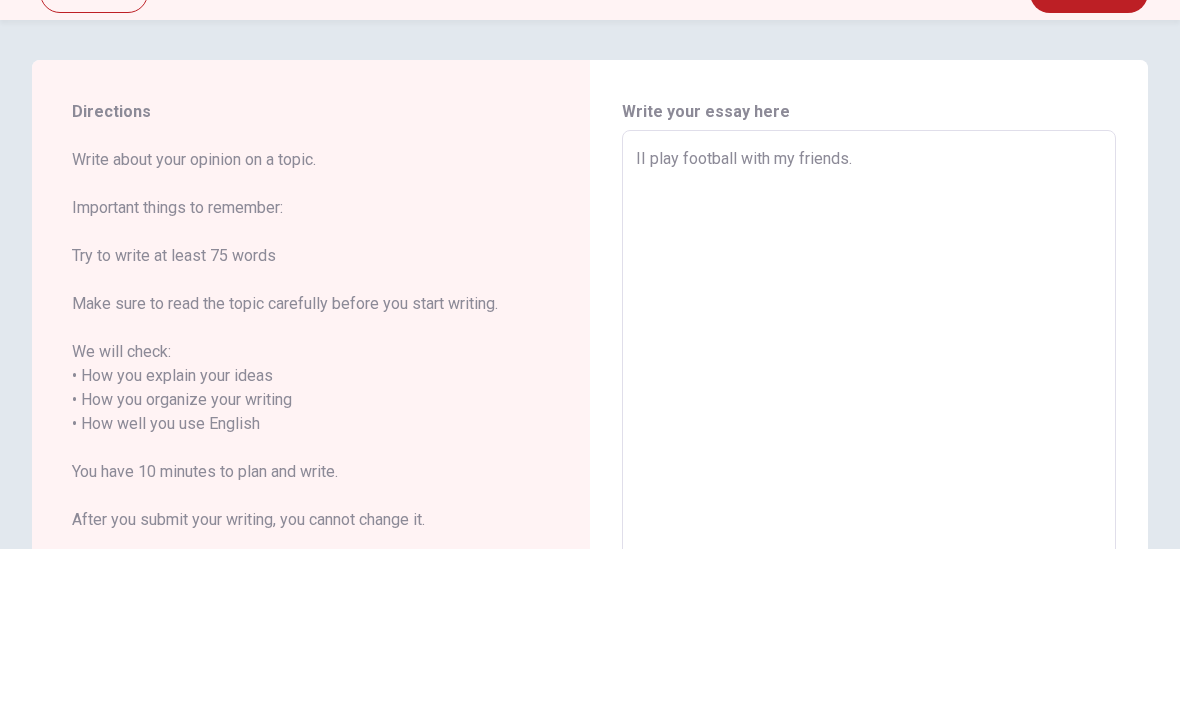 type on "InI play football with my friends." 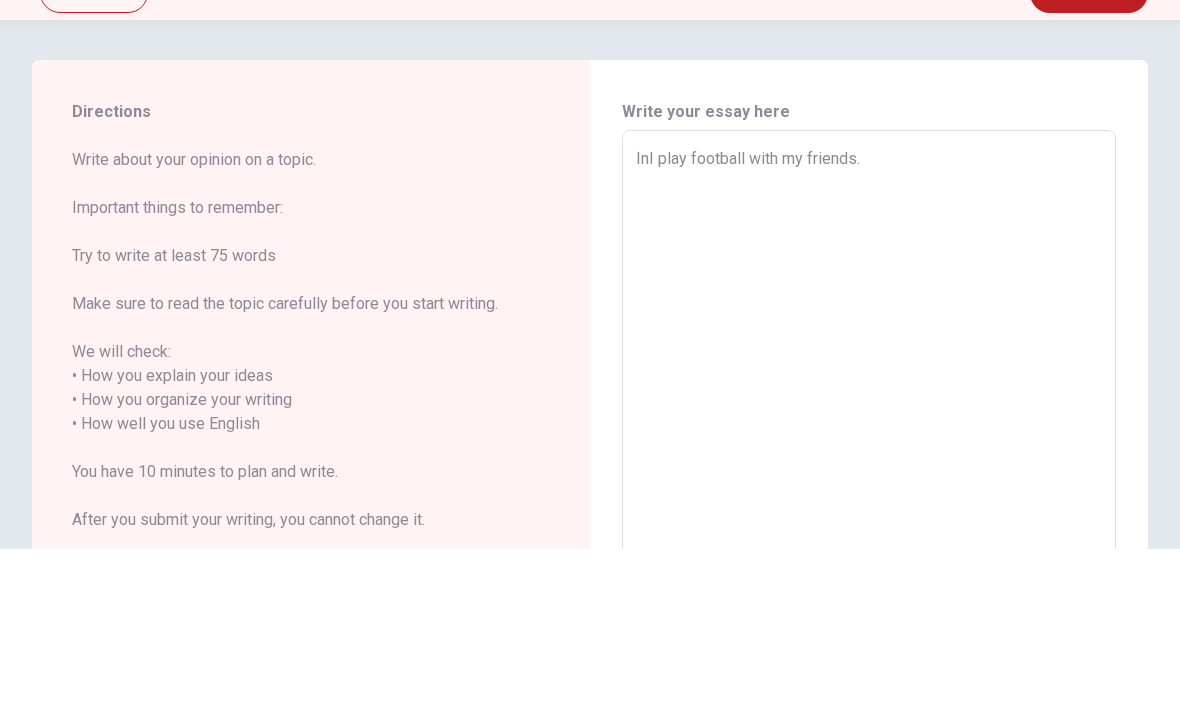 type on "x" 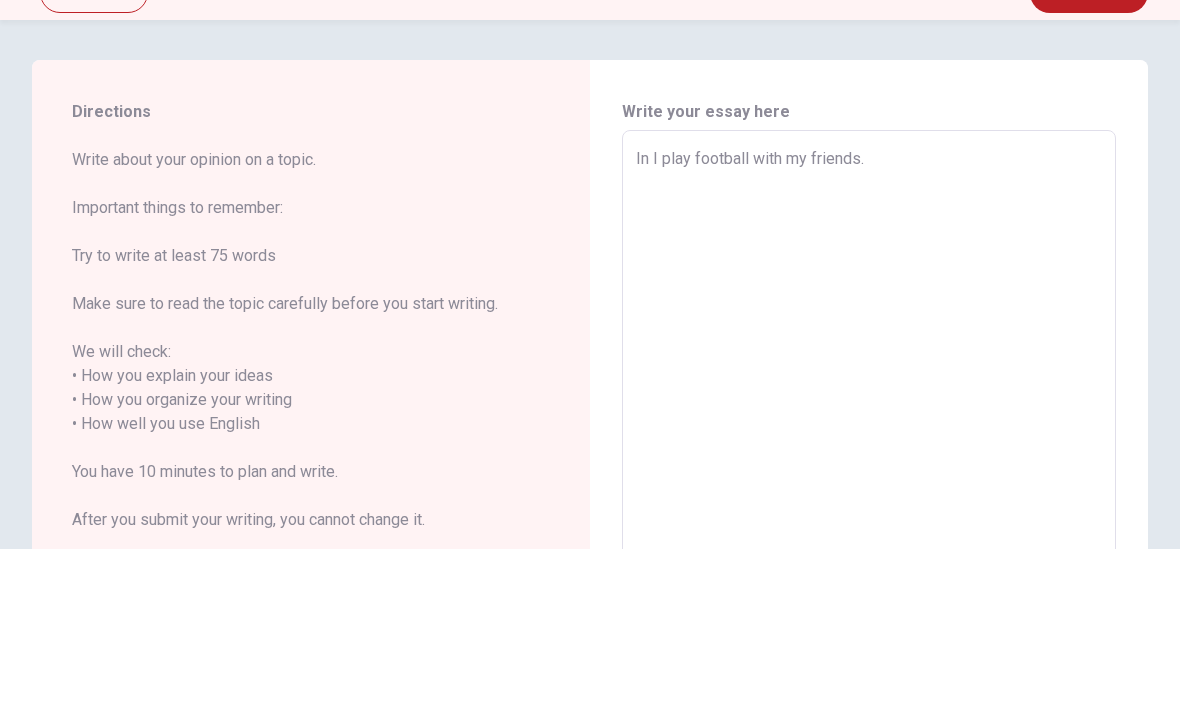type on "x" 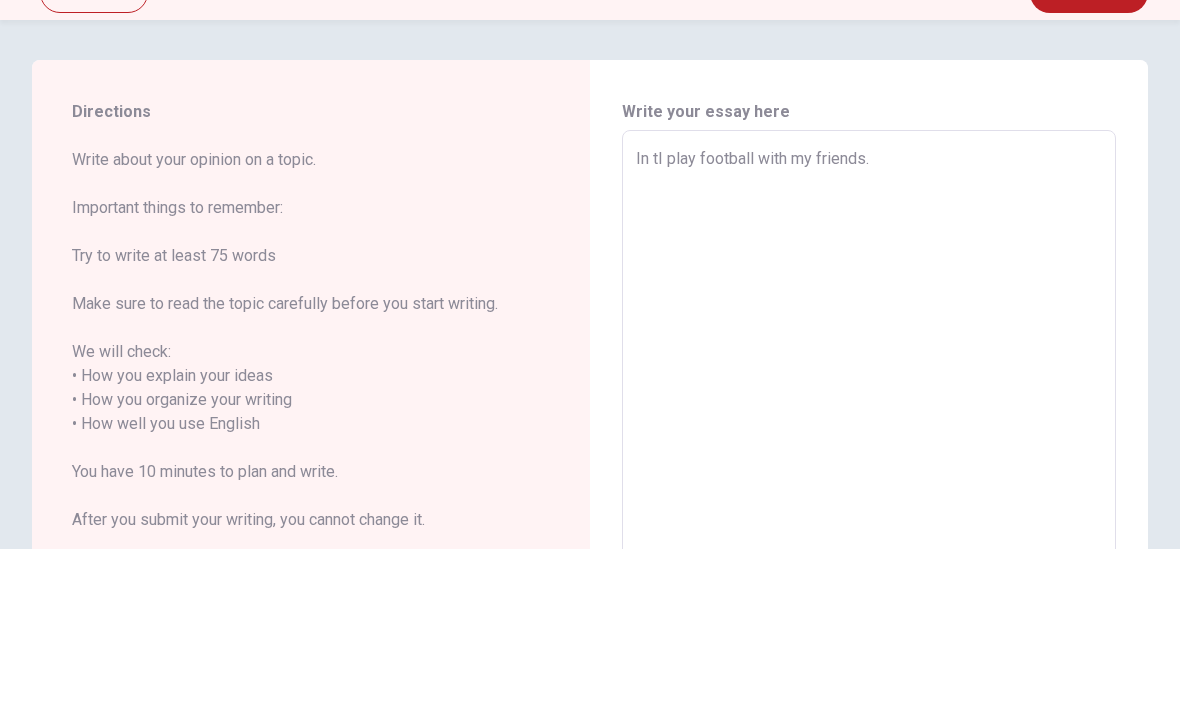 type on "x" 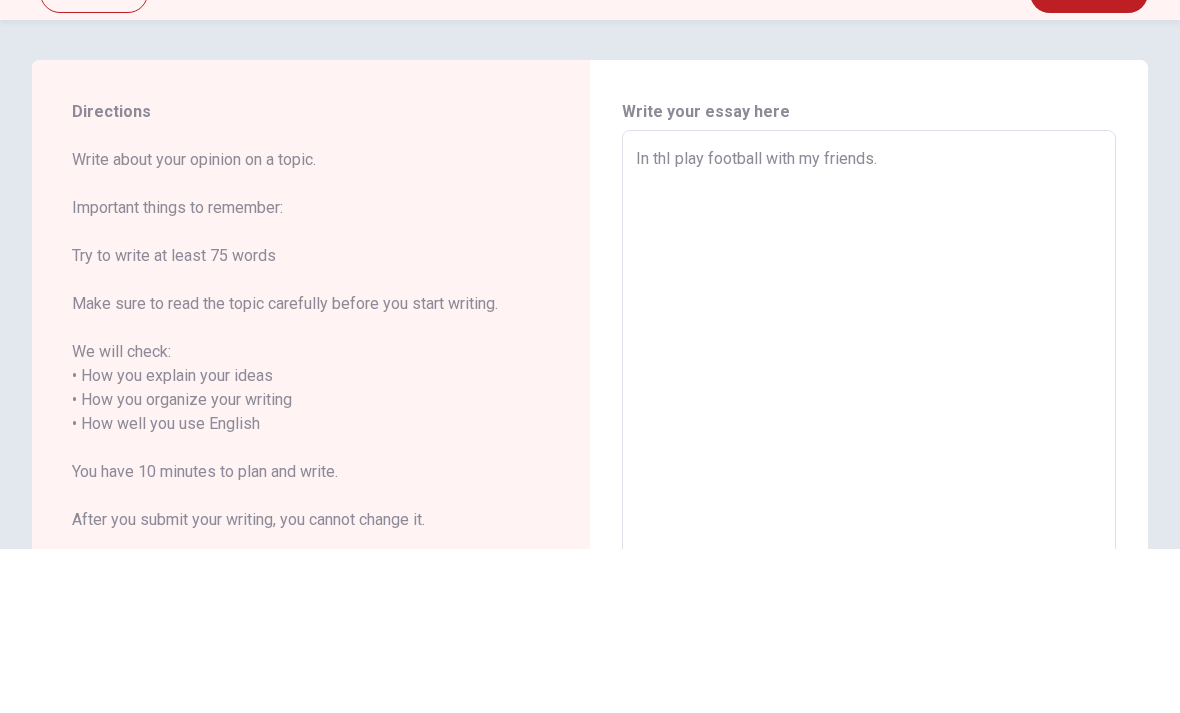 type on "x" 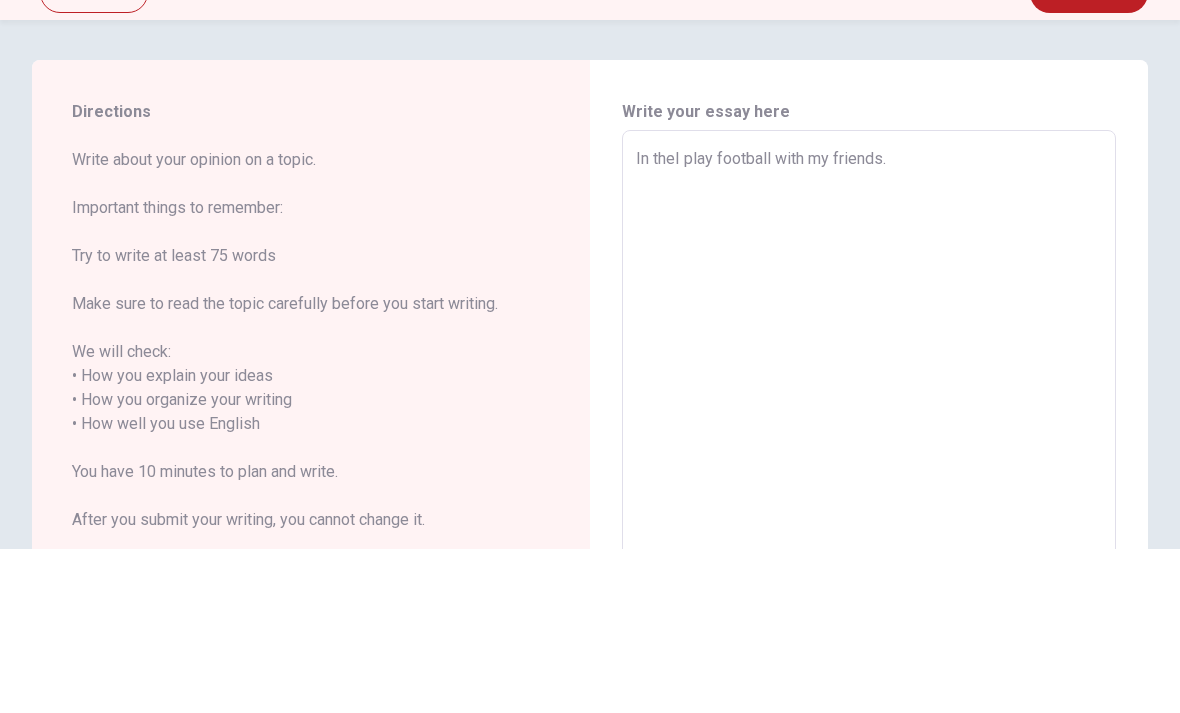 type on "x" 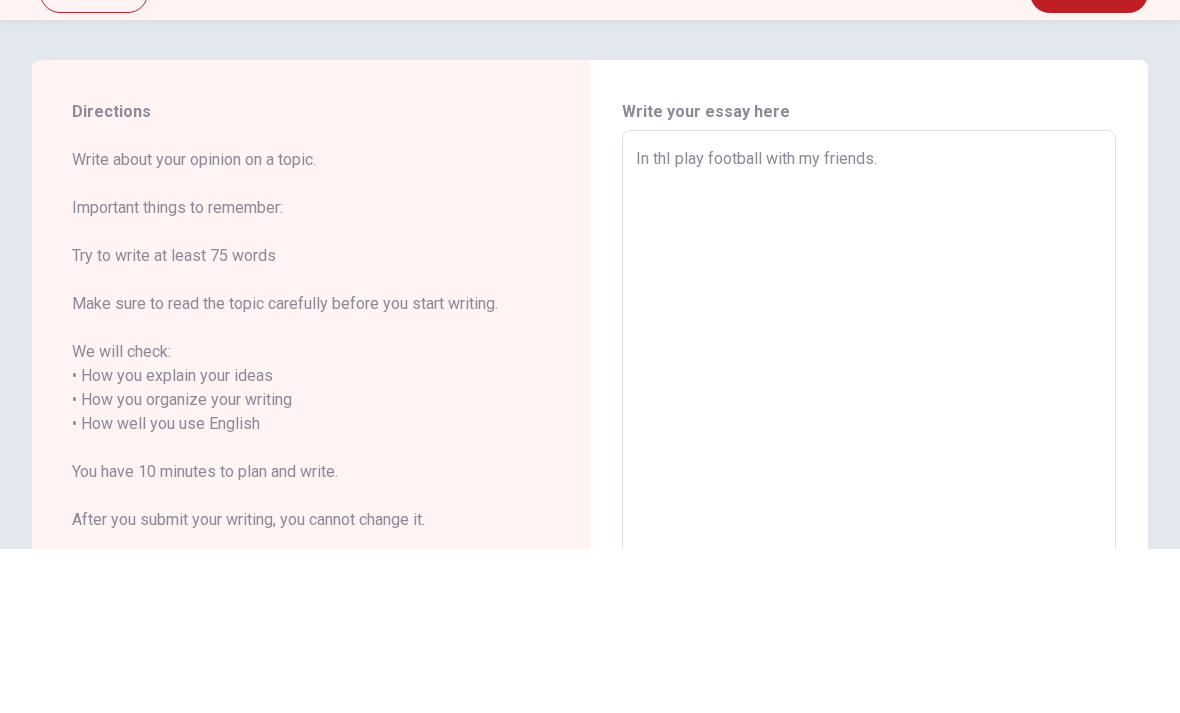 type on "x" 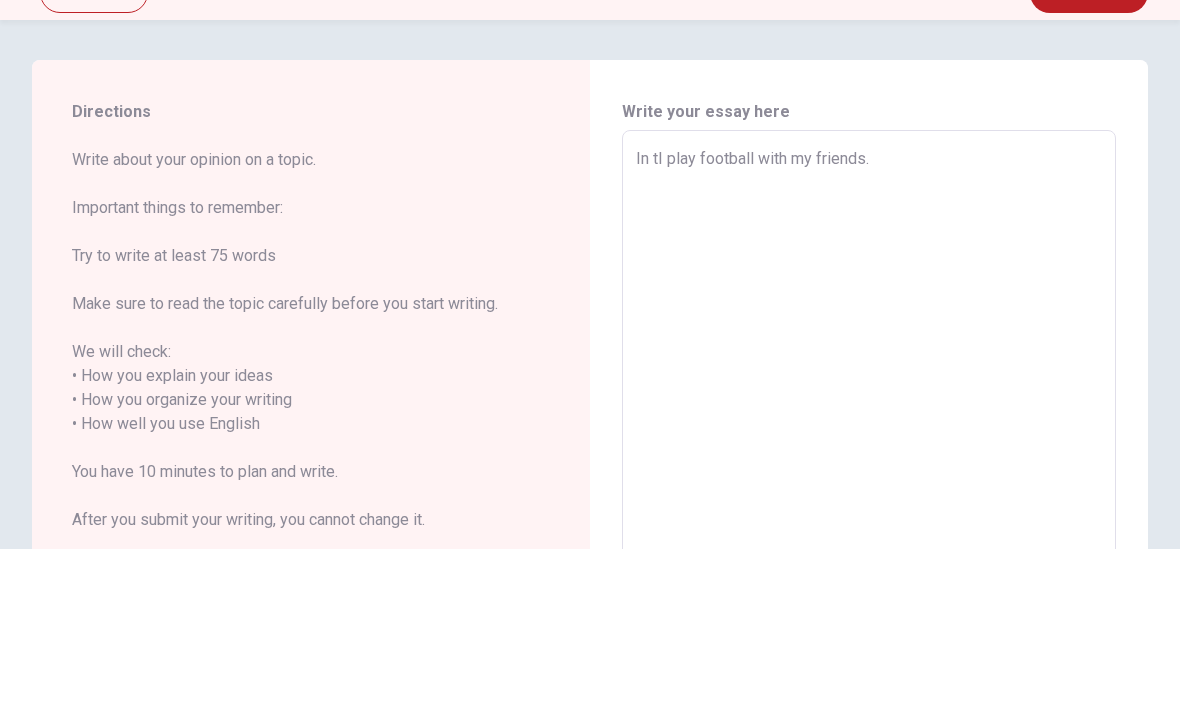 type on "x" 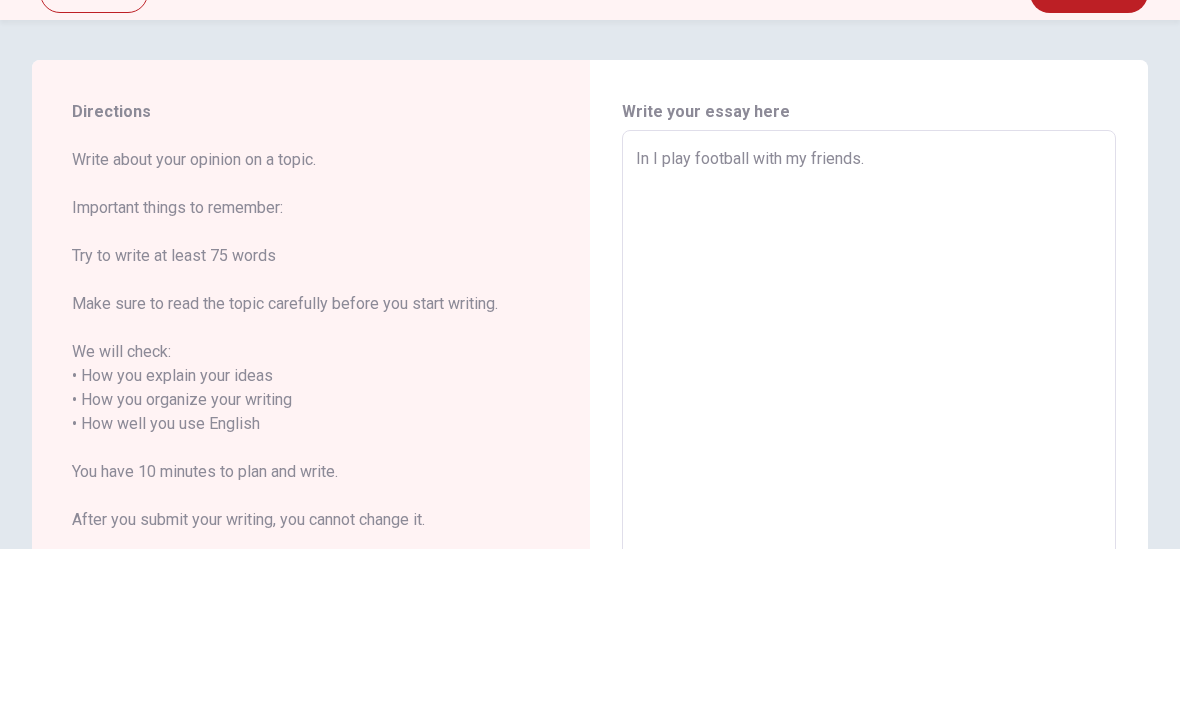 type on "x" 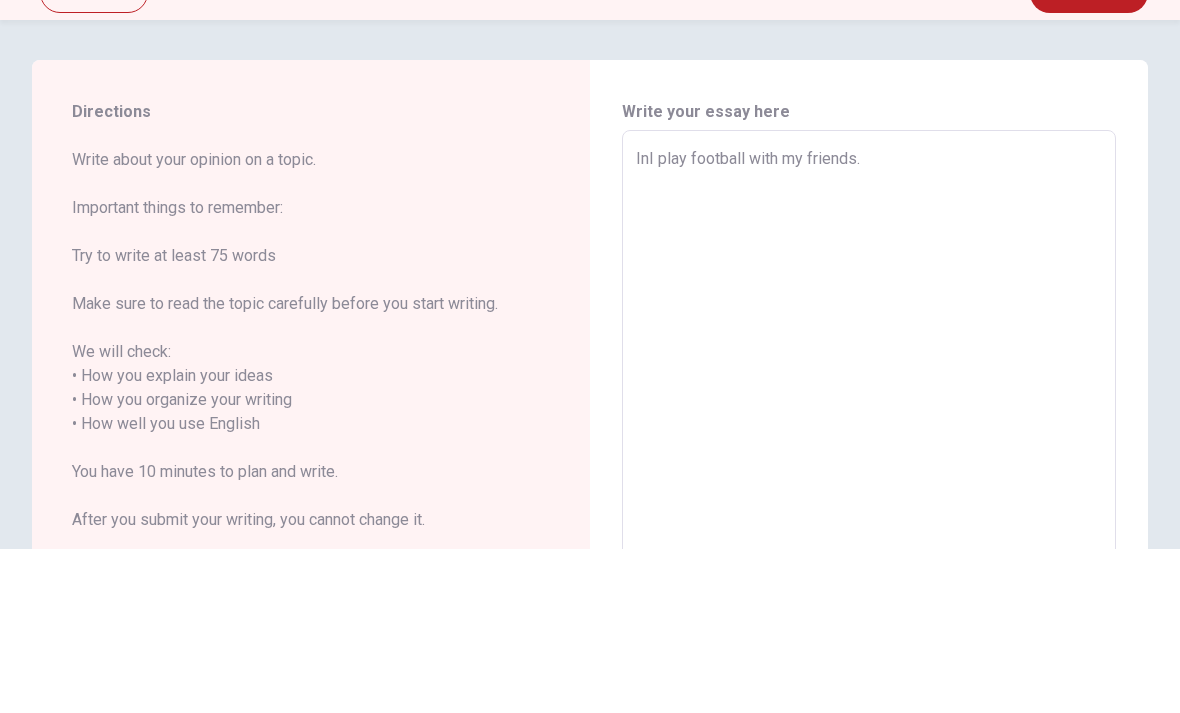 type on "x" 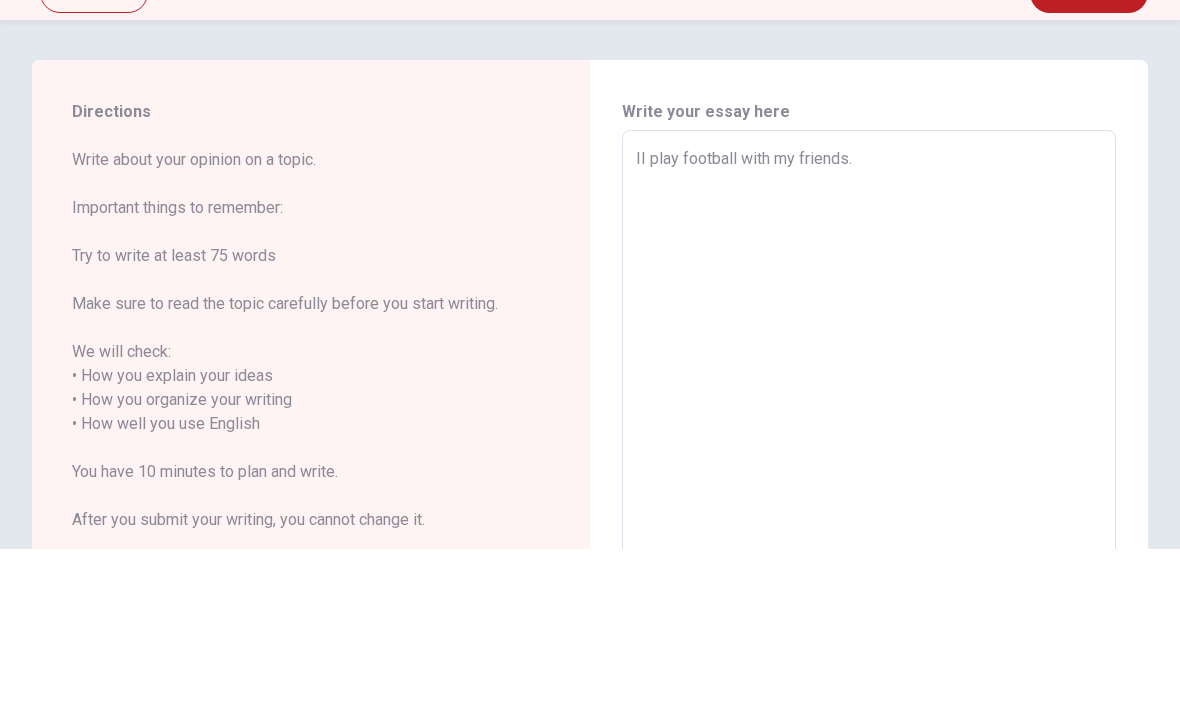 type on "x" 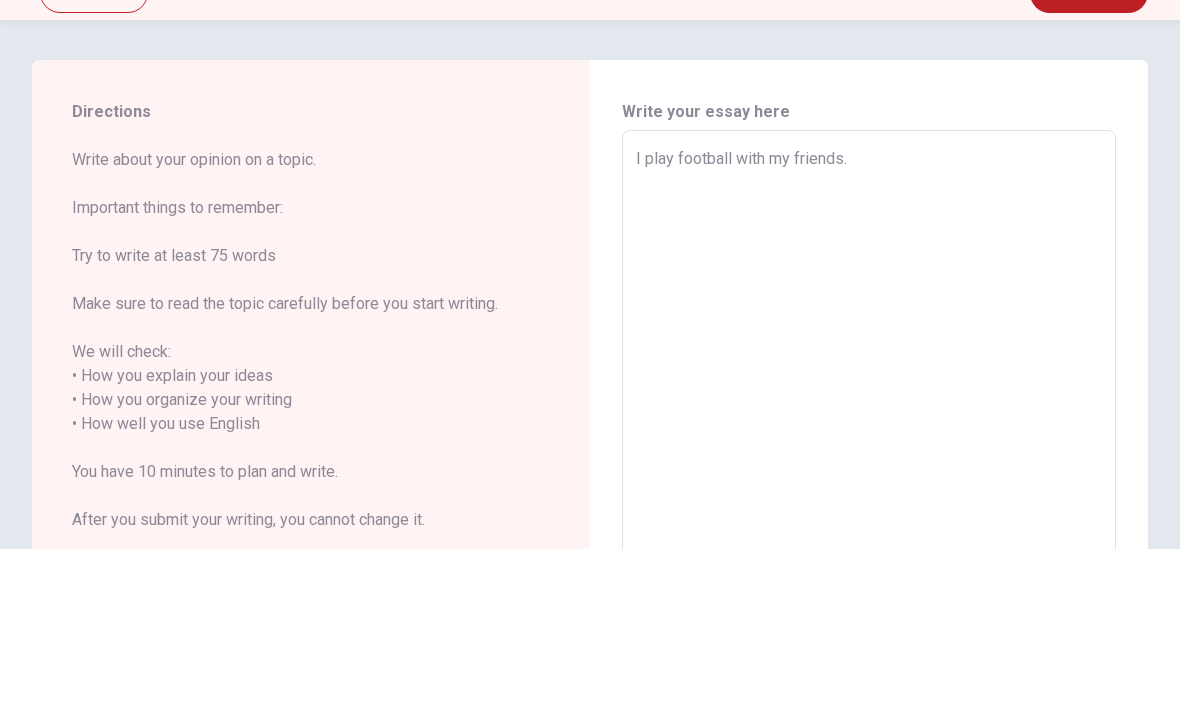 click on "I play football with my friends." at bounding box center (869, 588) 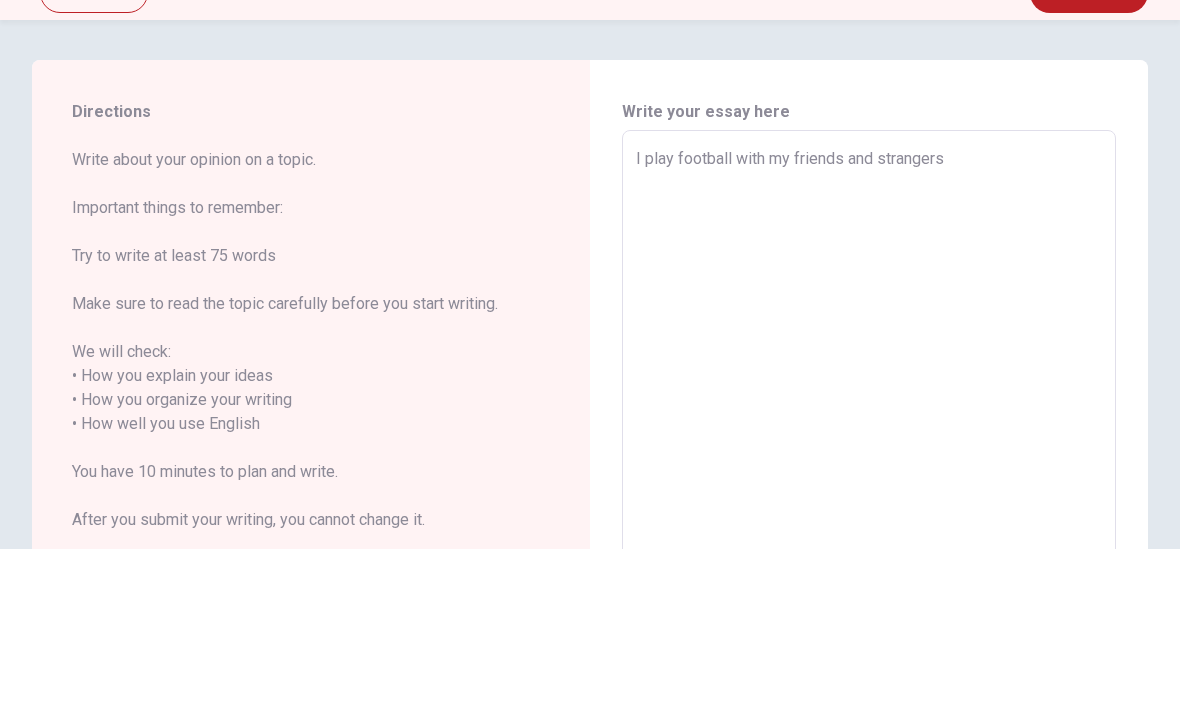 click on "I play football with my friends and strangers" at bounding box center [869, 588] 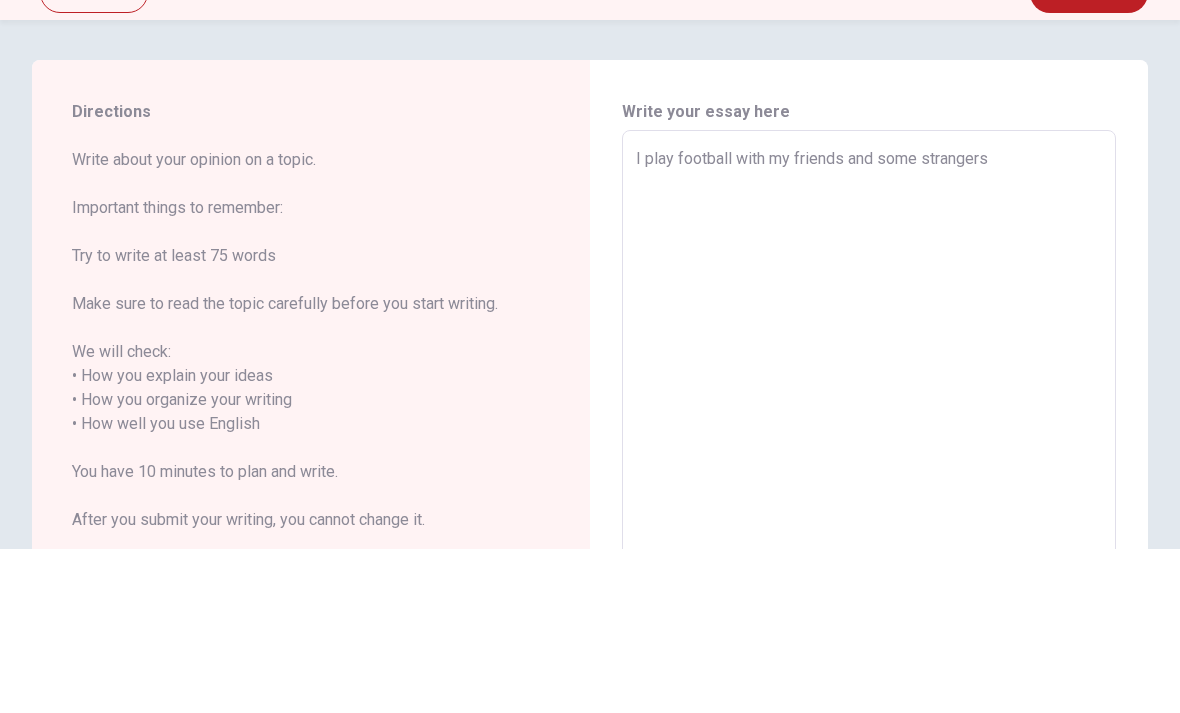 click on "I play football with my friends and some strangers x ​" at bounding box center [869, 588] 